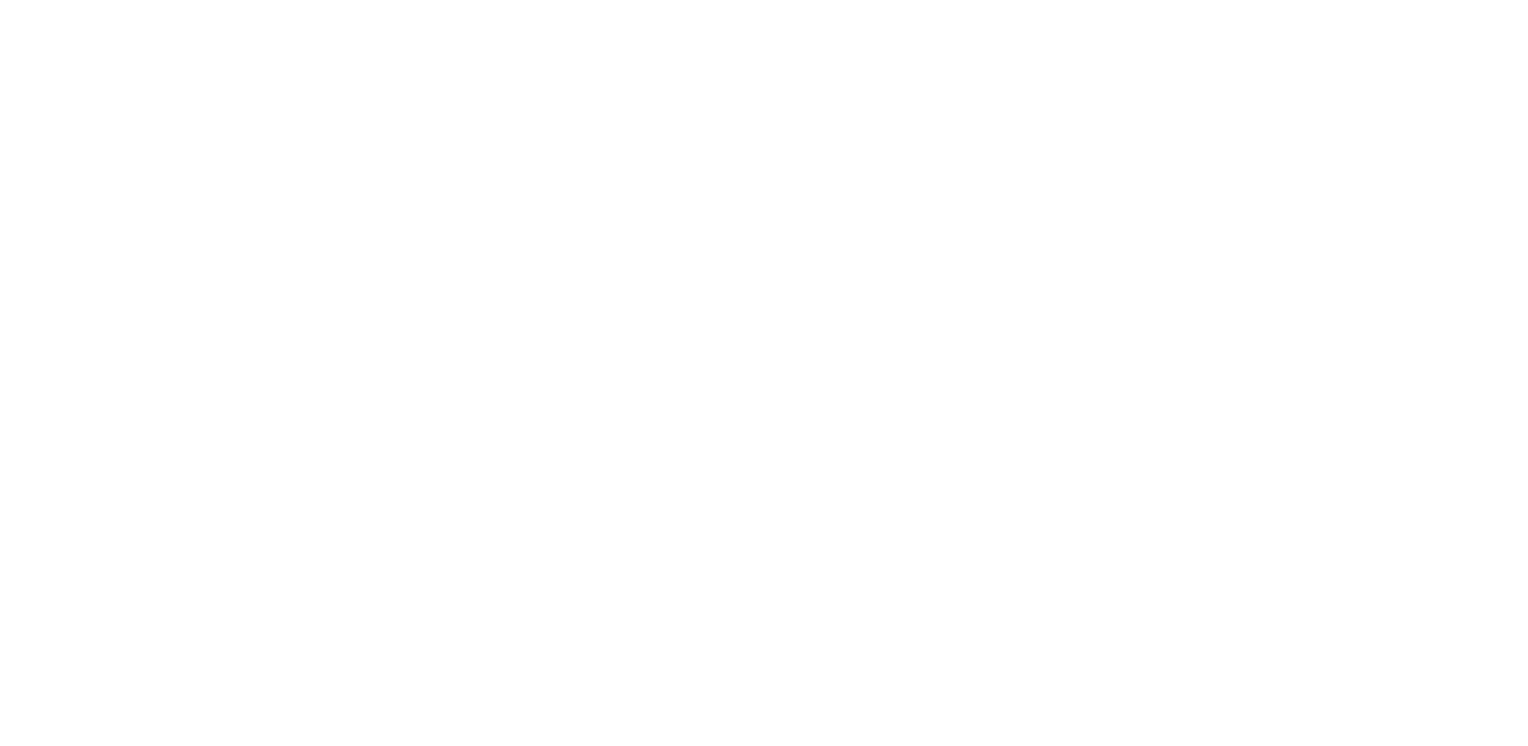 scroll, scrollTop: 0, scrollLeft: 0, axis: both 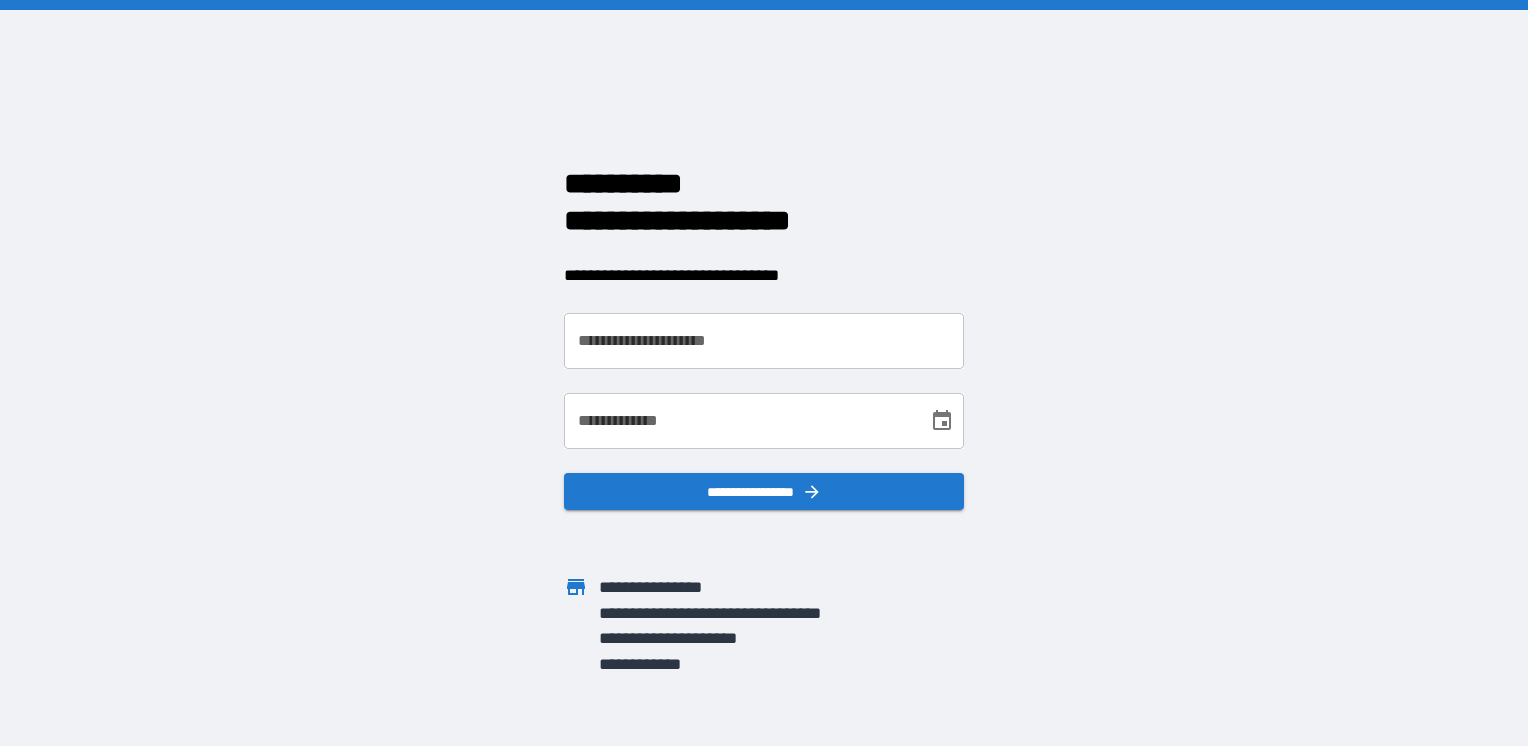 click on "**********" at bounding box center (764, 341) 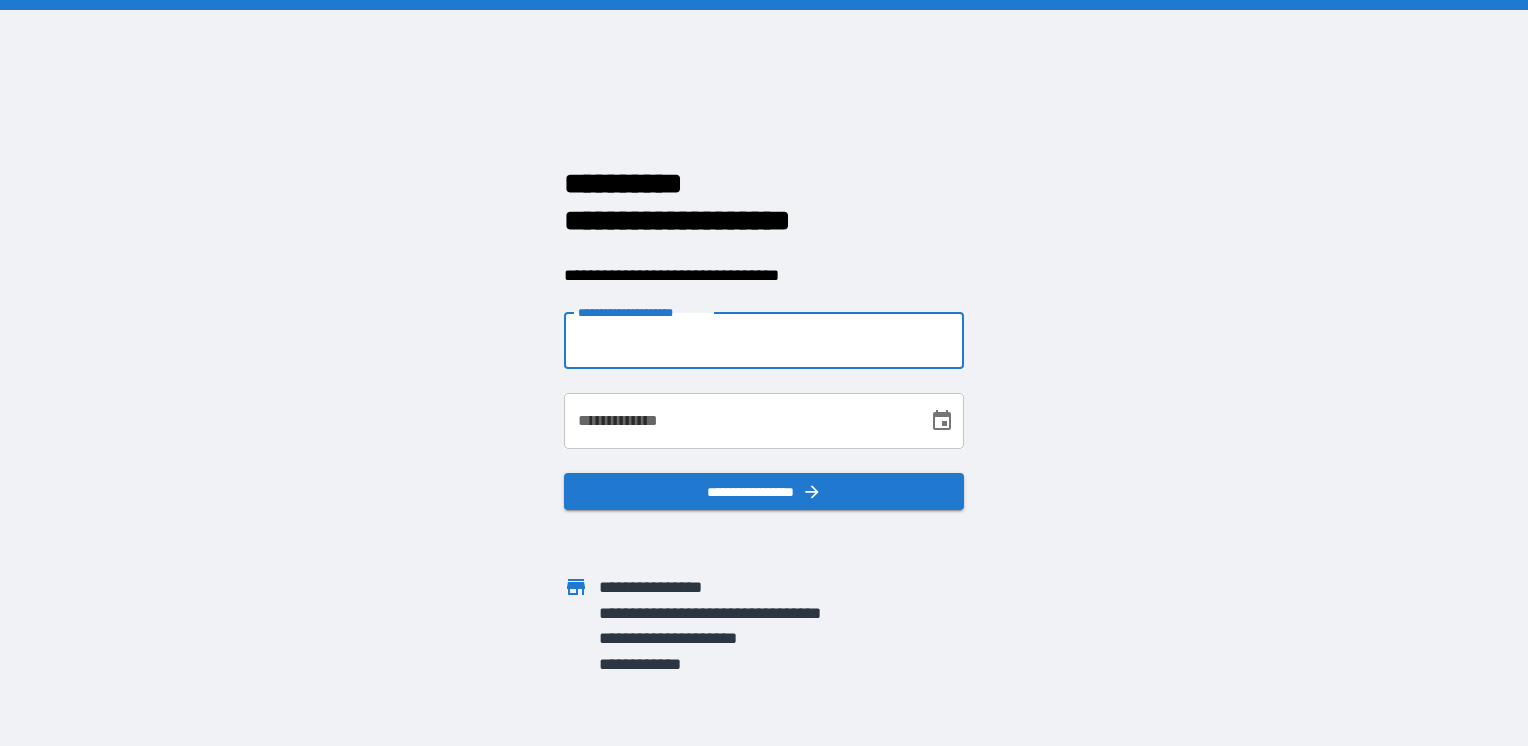 type on "**********" 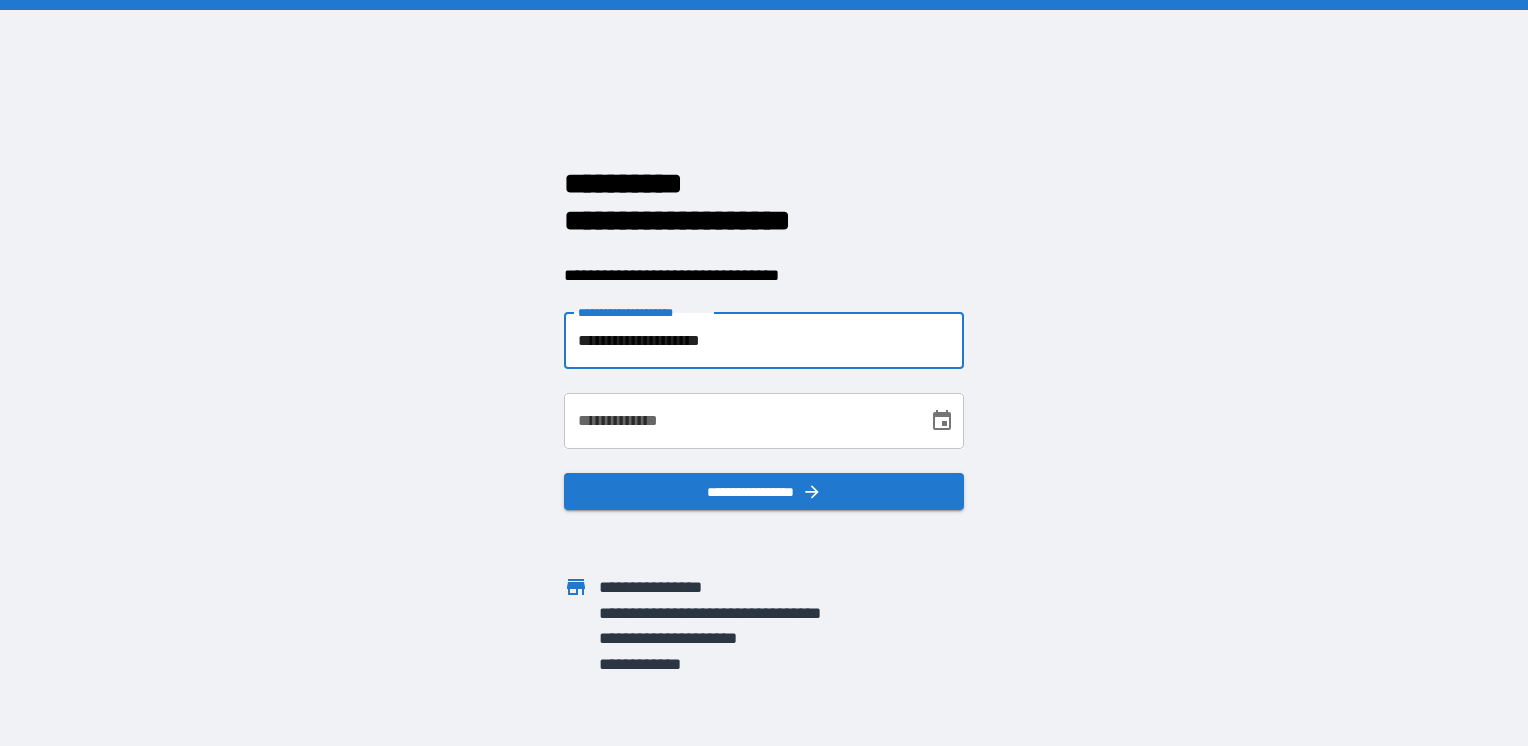 click on "**********" at bounding box center [739, 421] 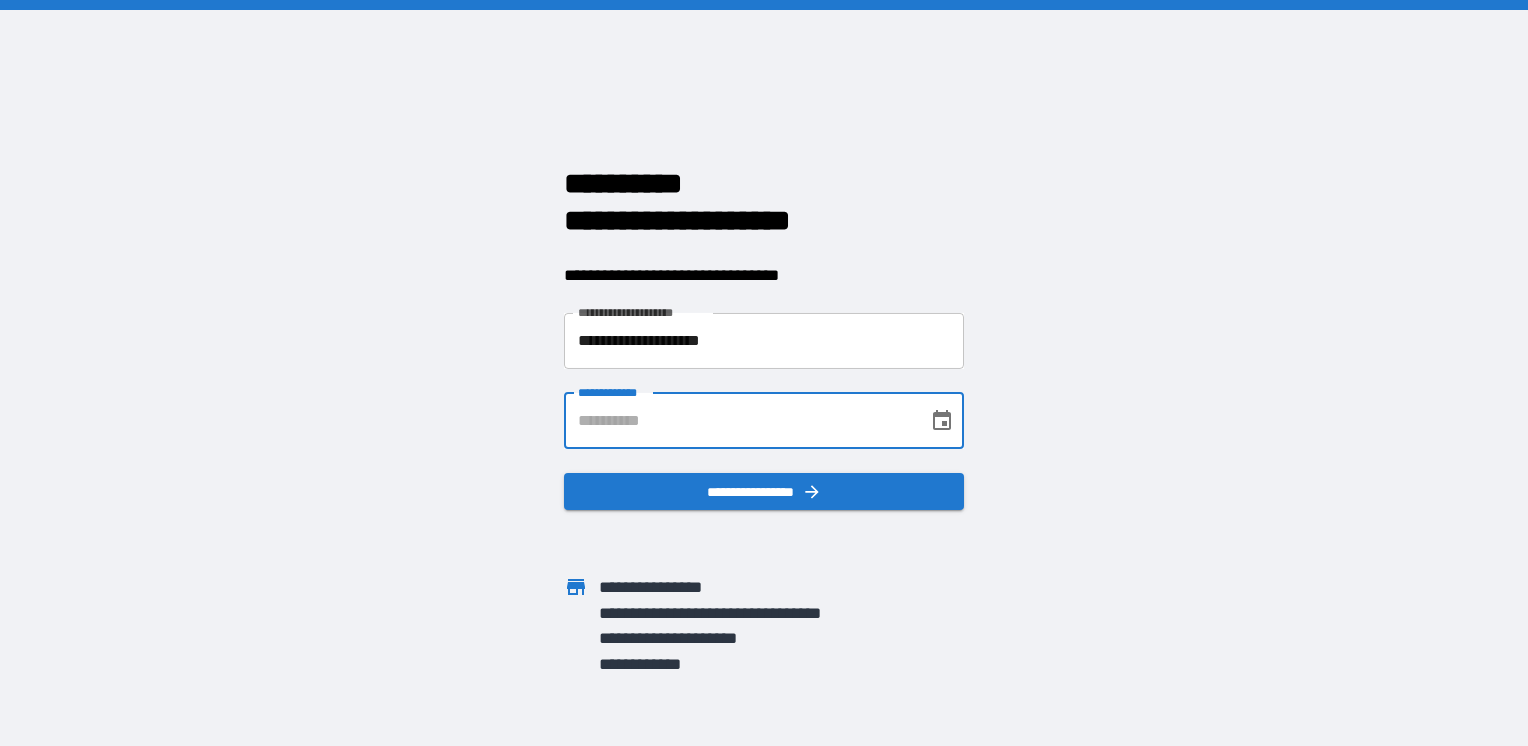 type on "**********" 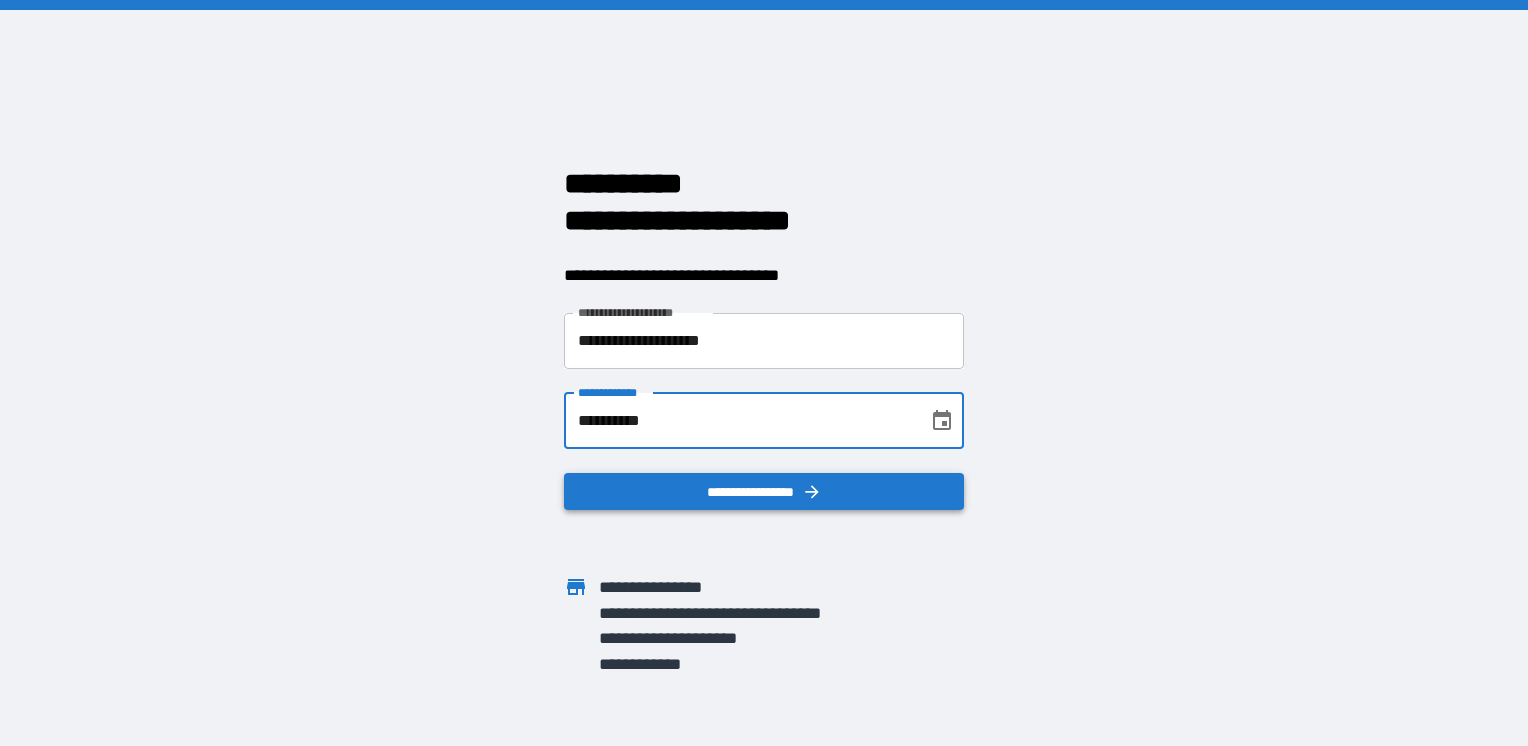 click on "**********" at bounding box center [764, 492] 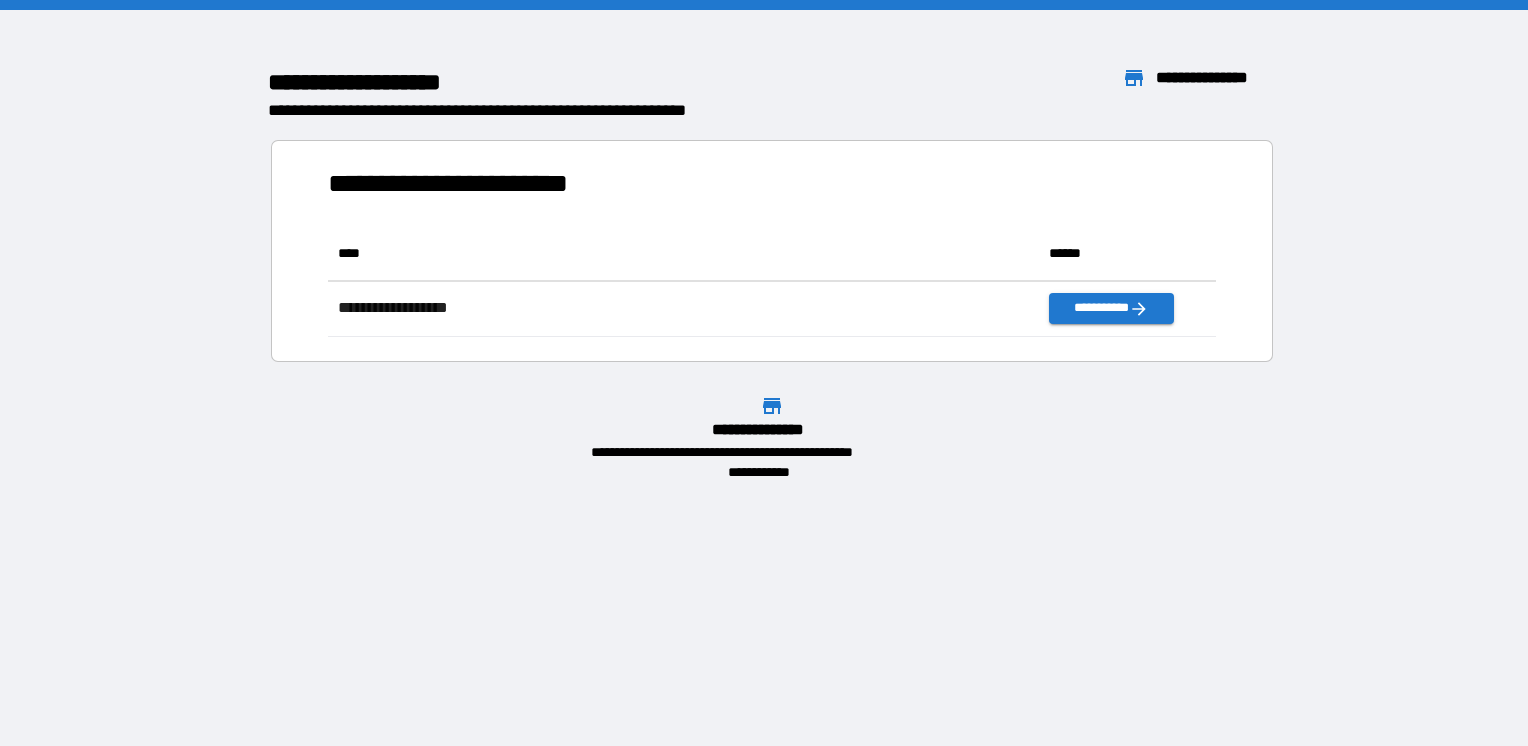 scroll, scrollTop: 16, scrollLeft: 16, axis: both 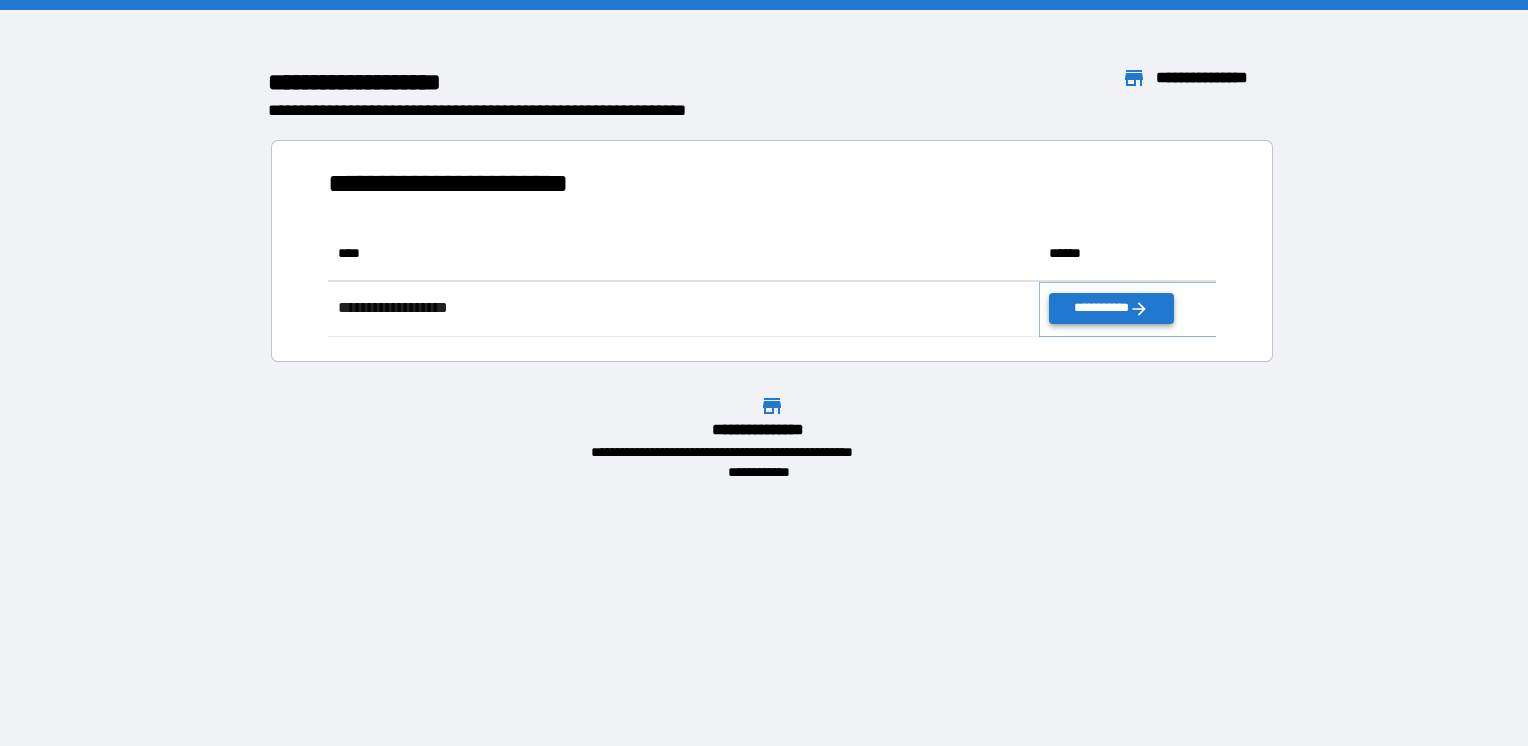 click on "**********" at bounding box center [1111, 308] 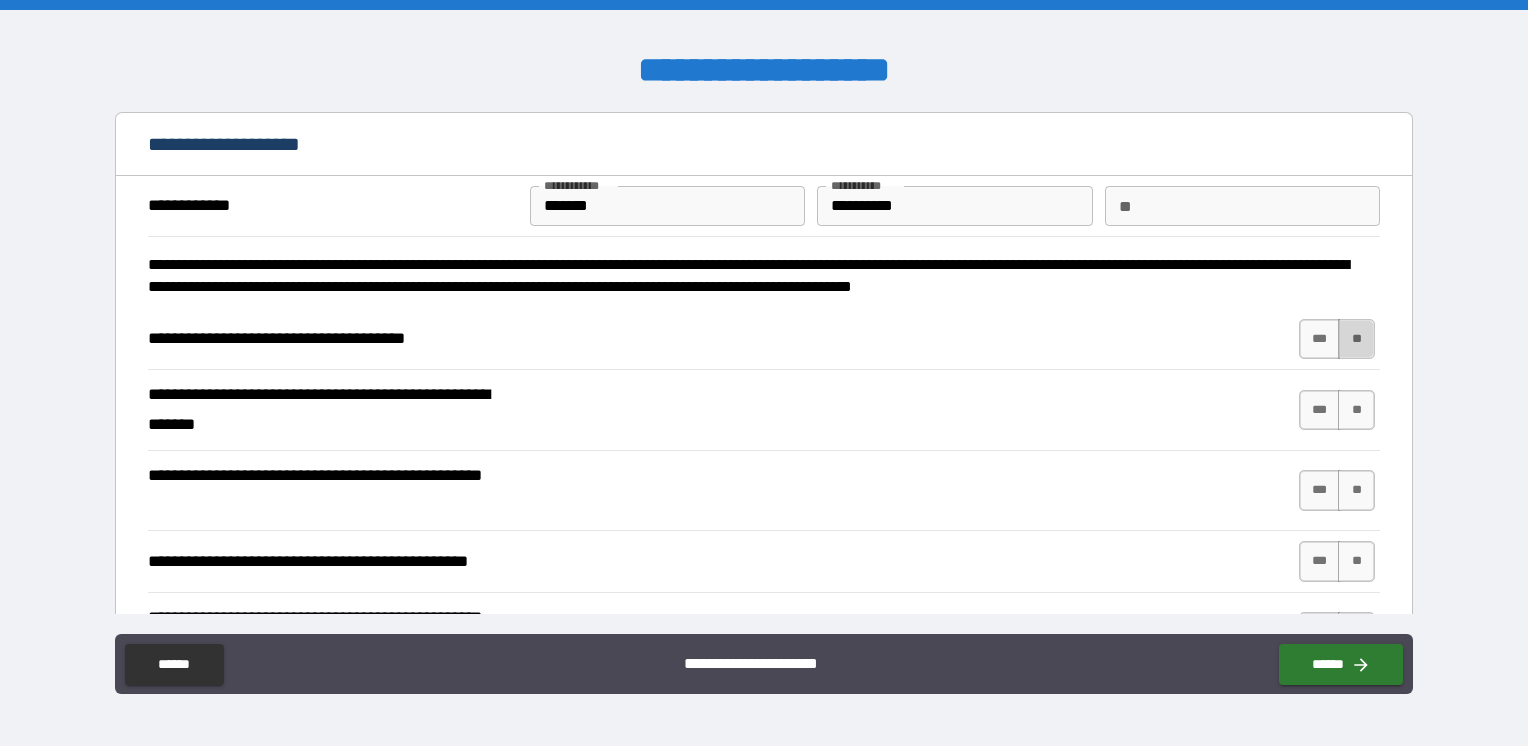 click on "**" at bounding box center [1356, 339] 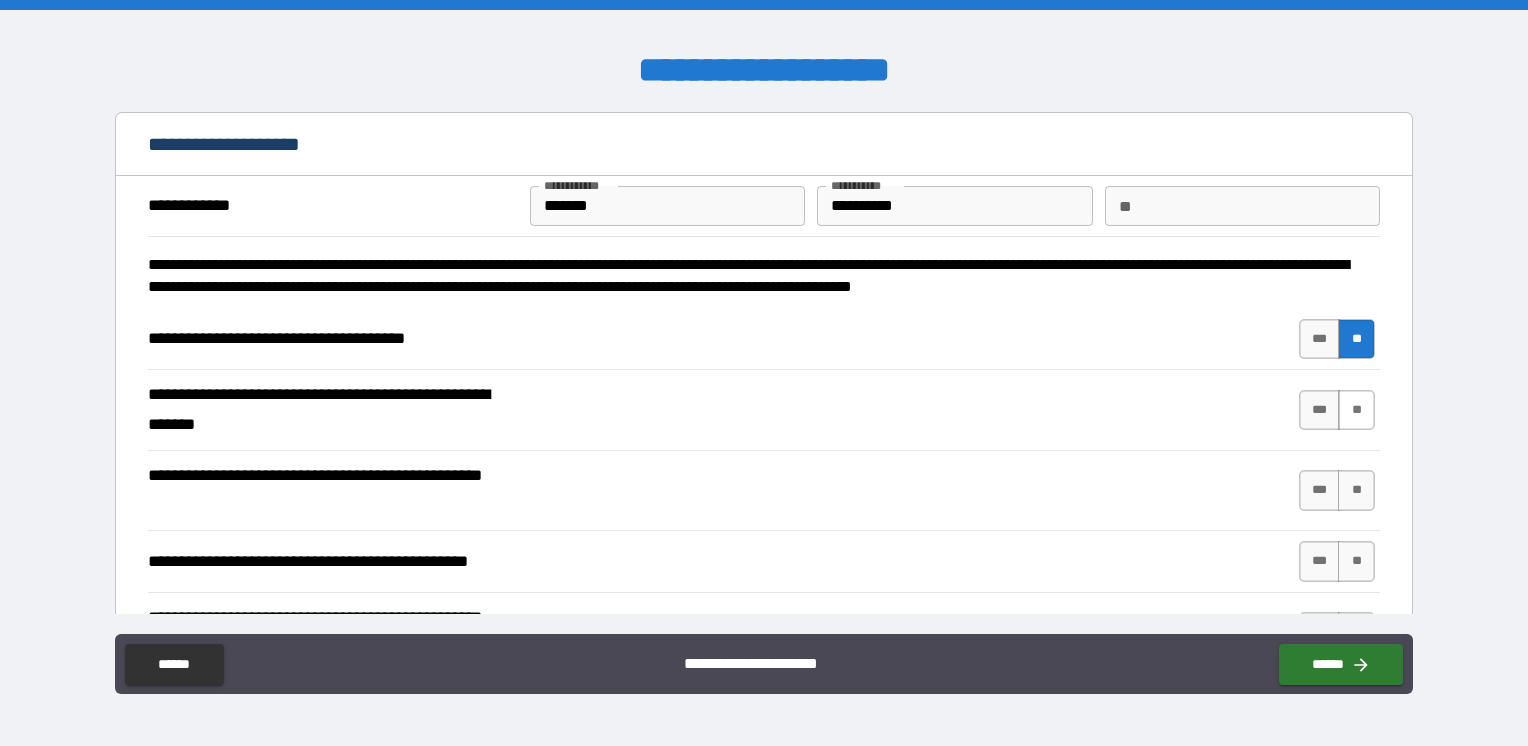 click on "**" at bounding box center (1356, 410) 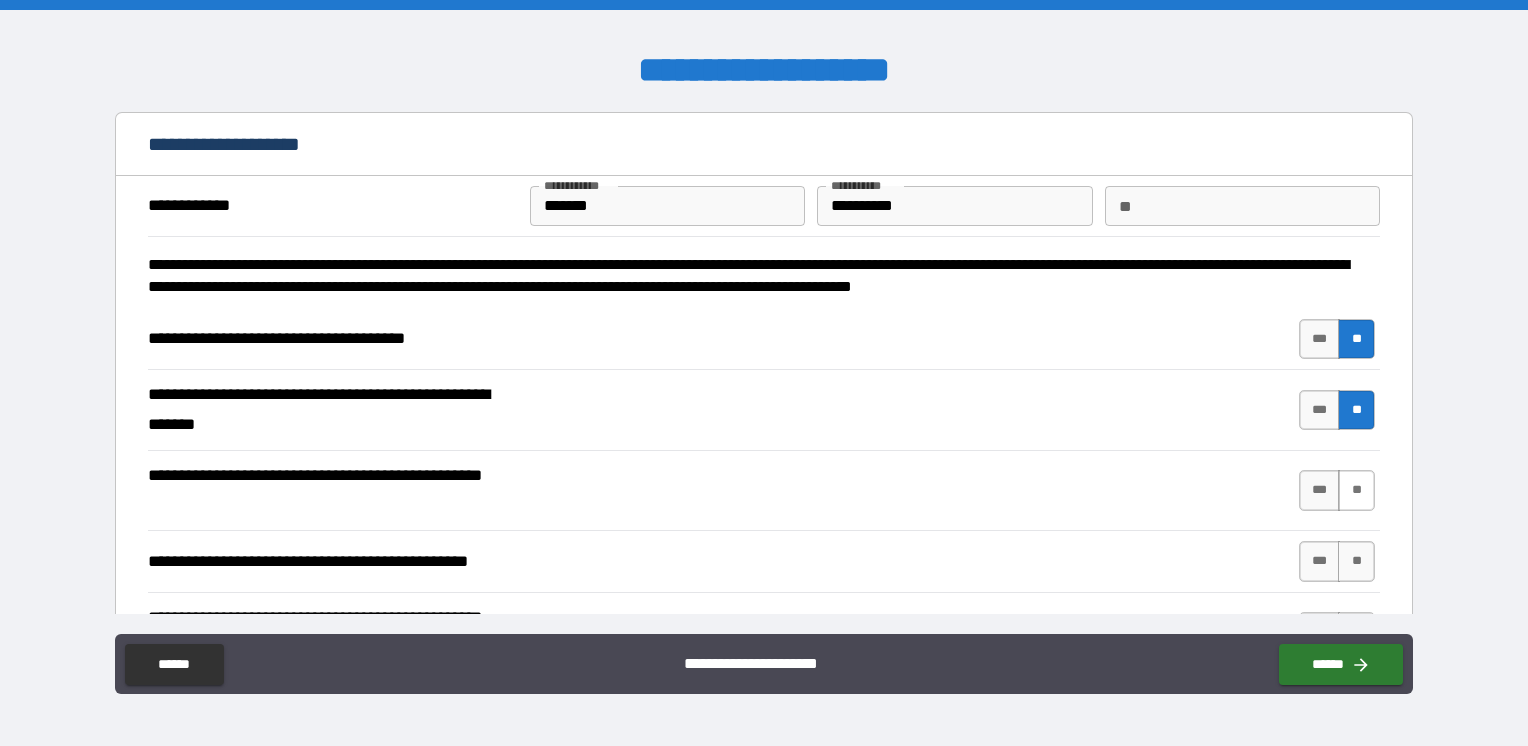 click on "**" at bounding box center [1356, 490] 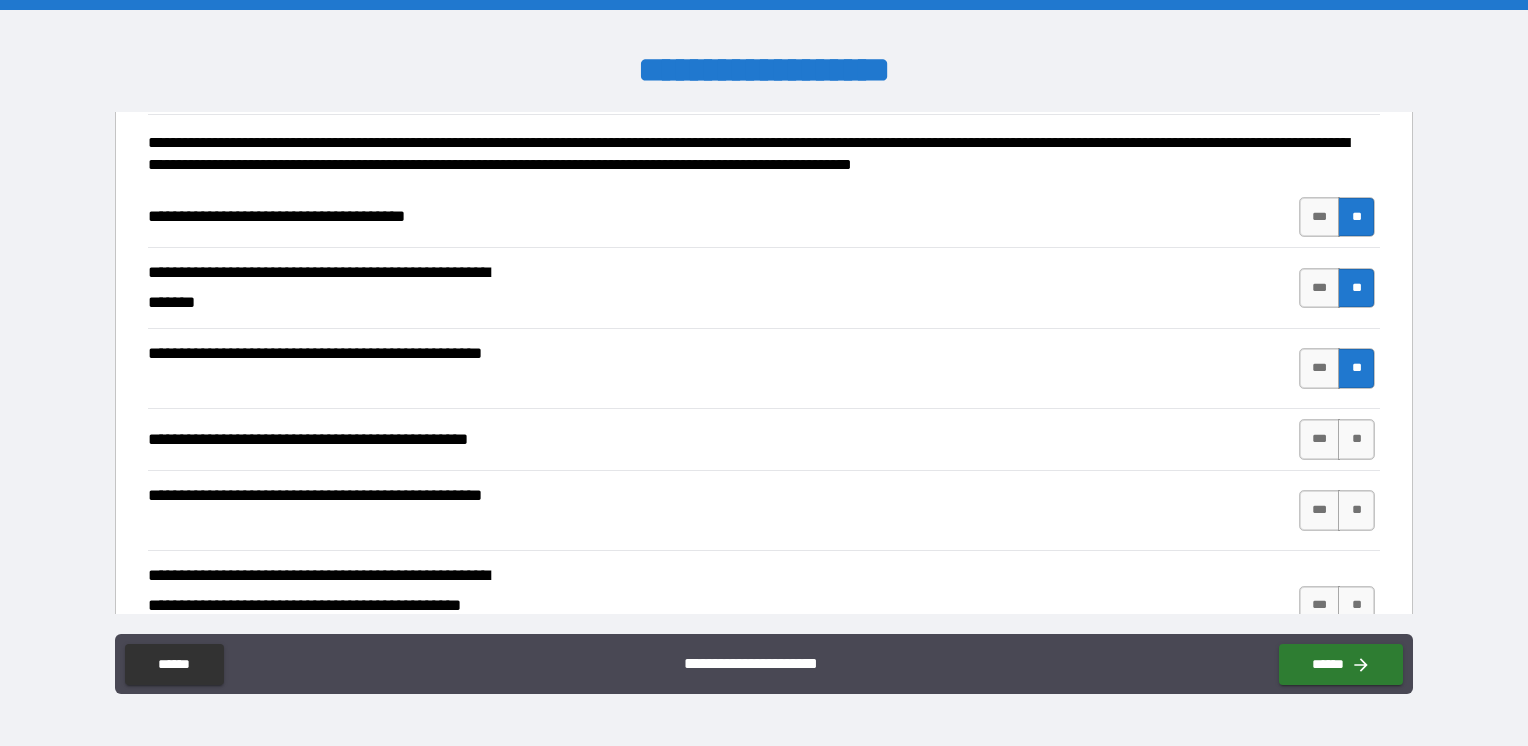 scroll, scrollTop: 136, scrollLeft: 0, axis: vertical 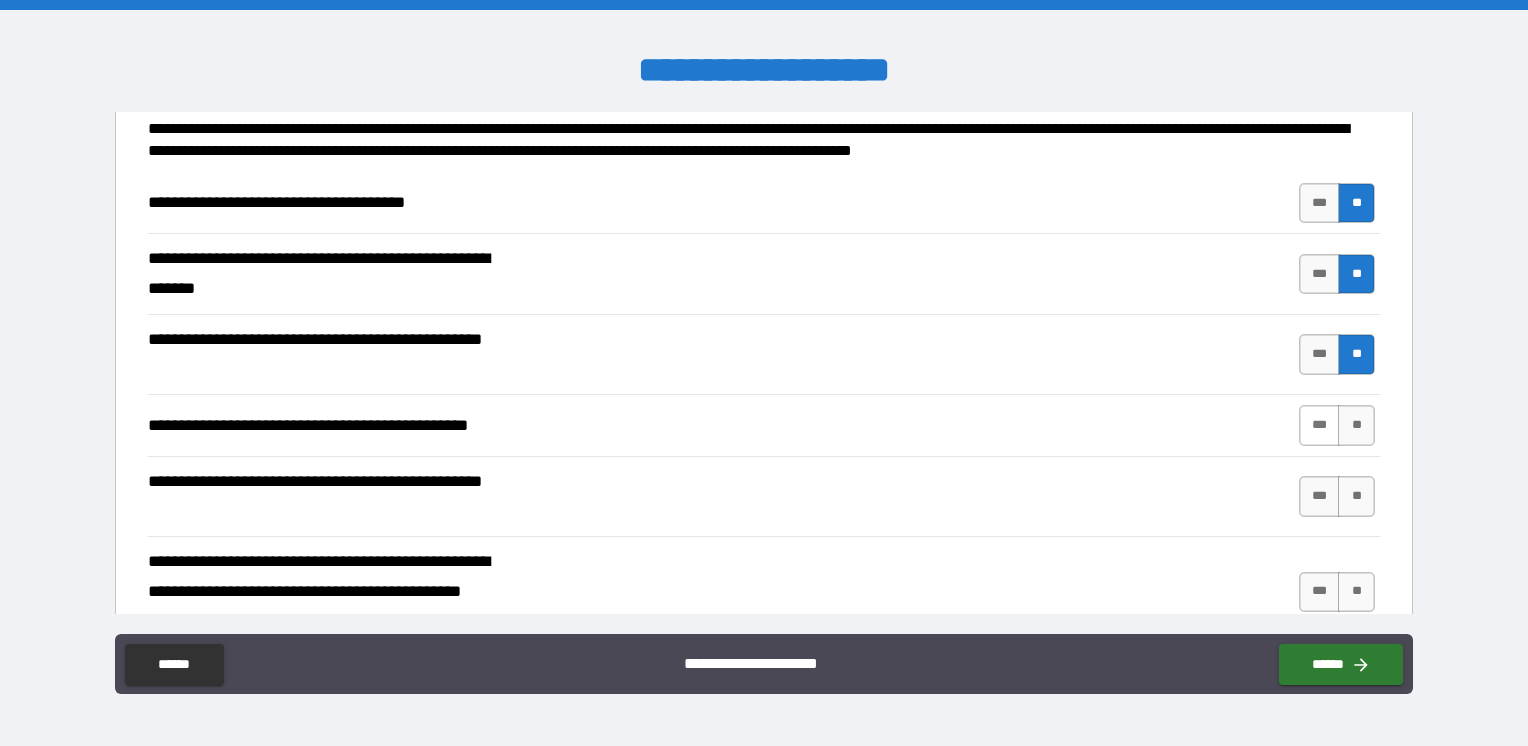click on "***" at bounding box center (1320, 425) 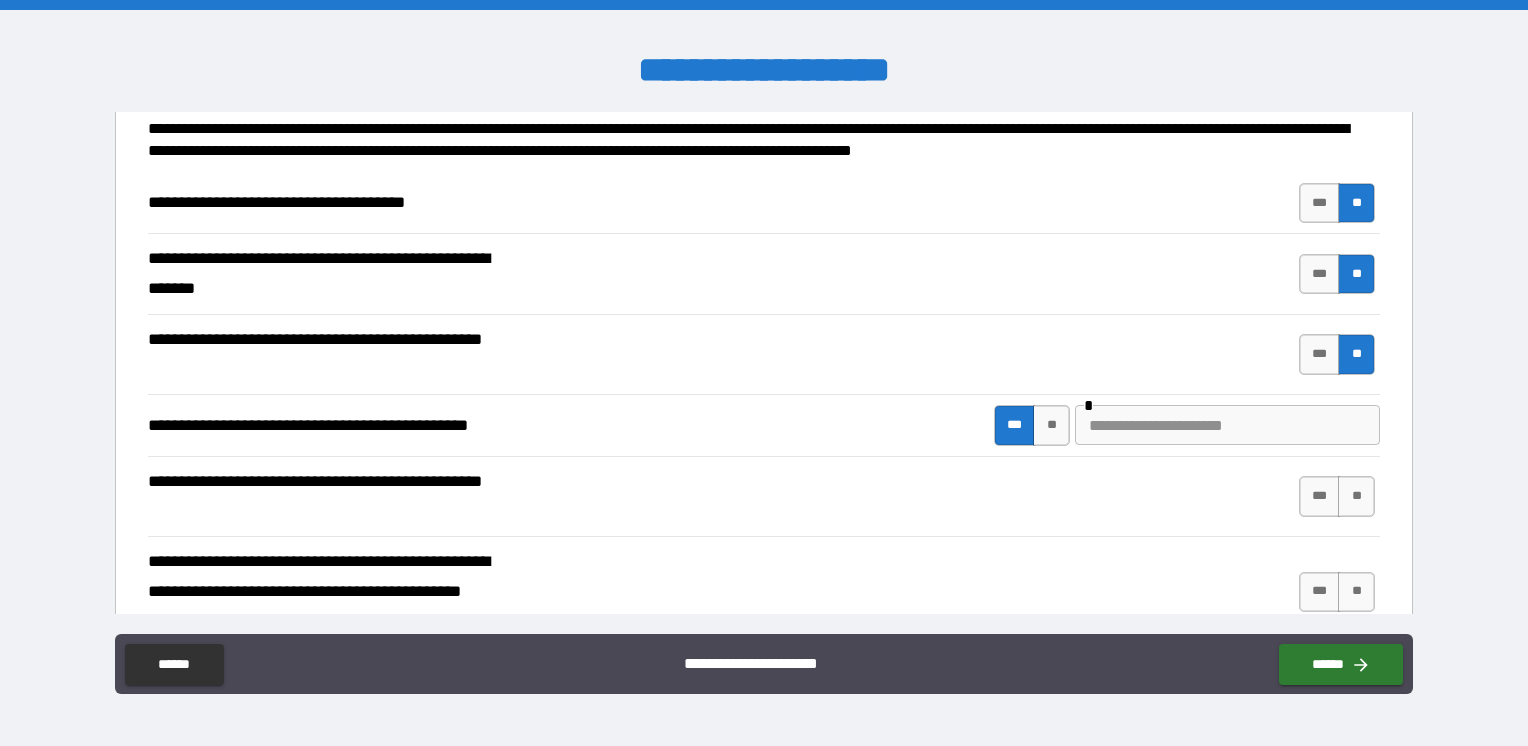 click at bounding box center (1227, 425) 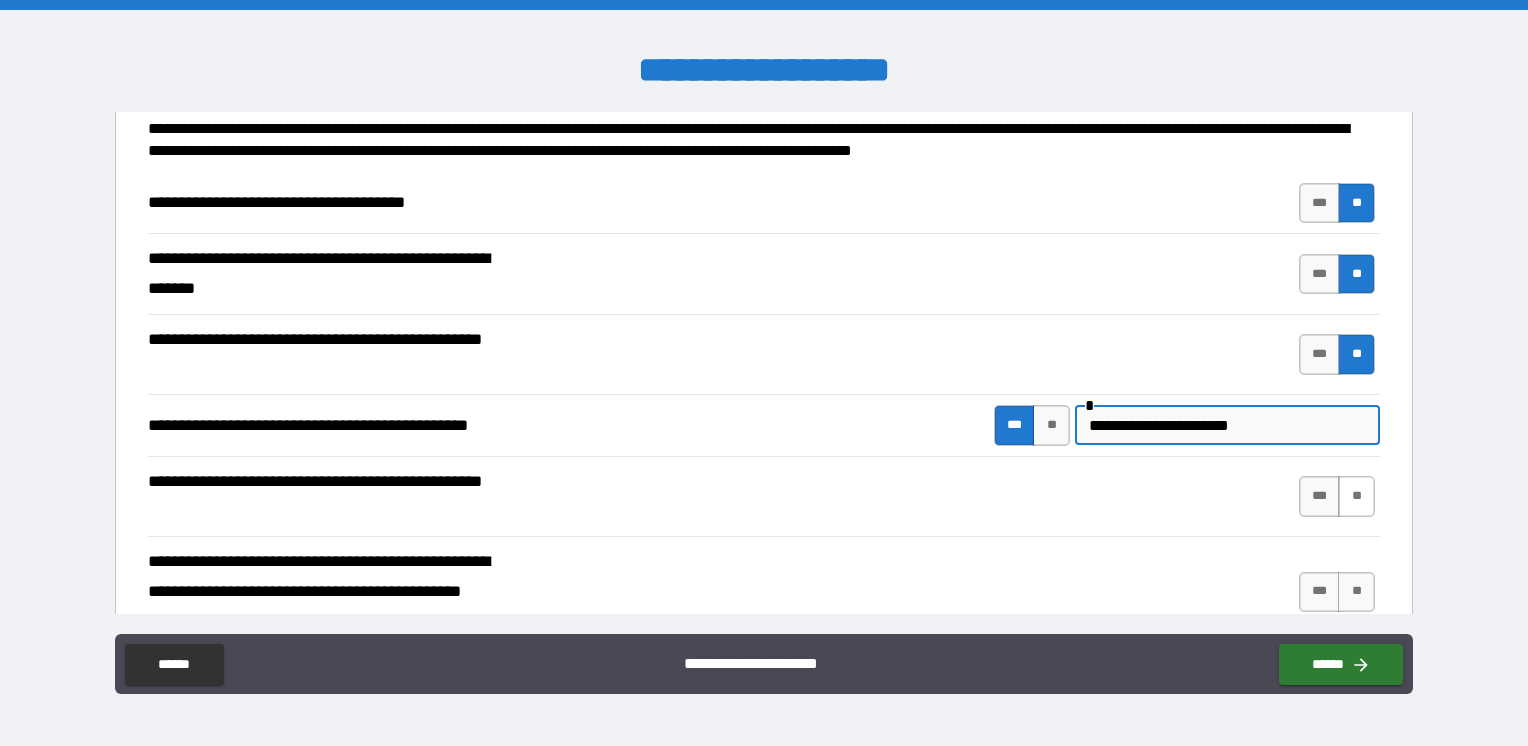 type on "**********" 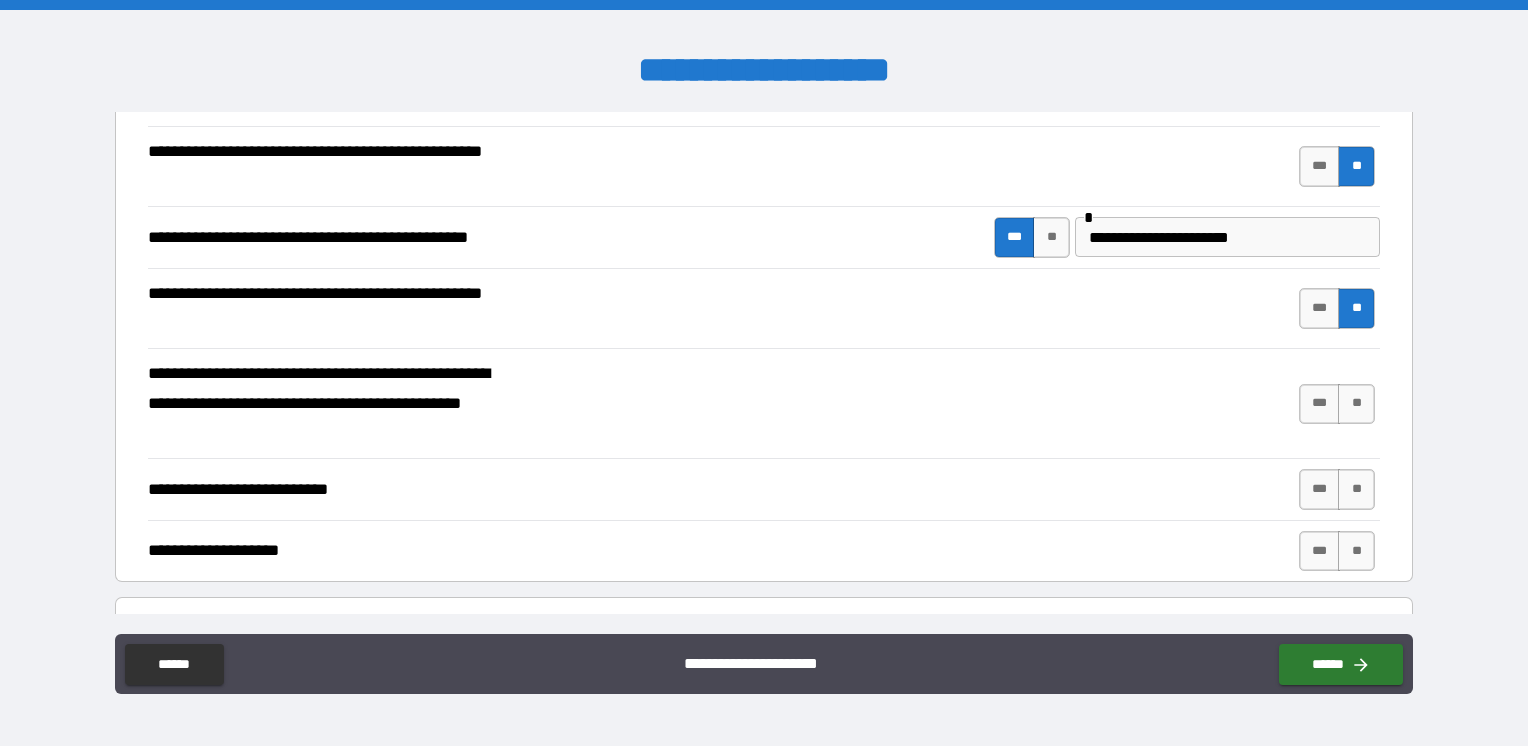 scroll, scrollTop: 345, scrollLeft: 0, axis: vertical 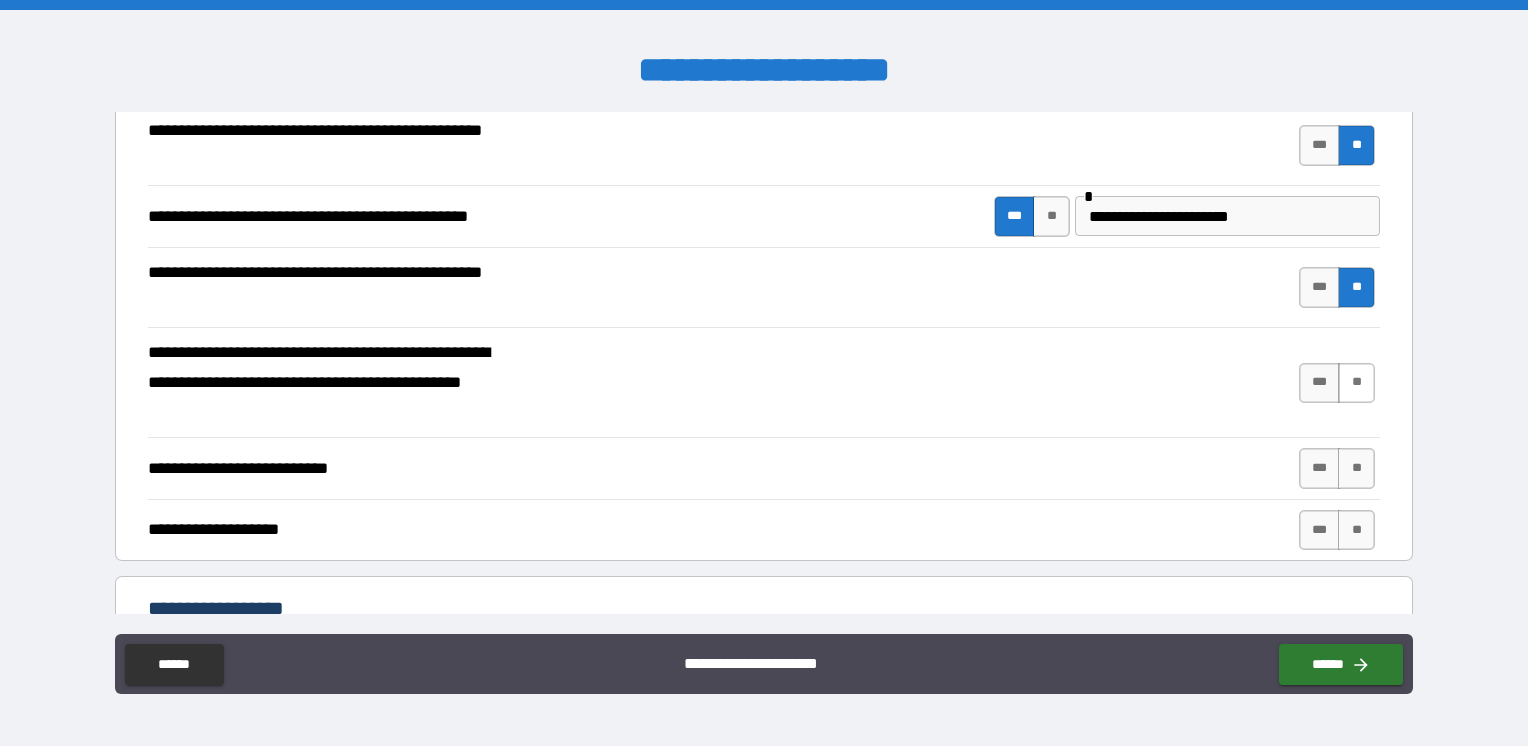 click on "**" at bounding box center [1356, 383] 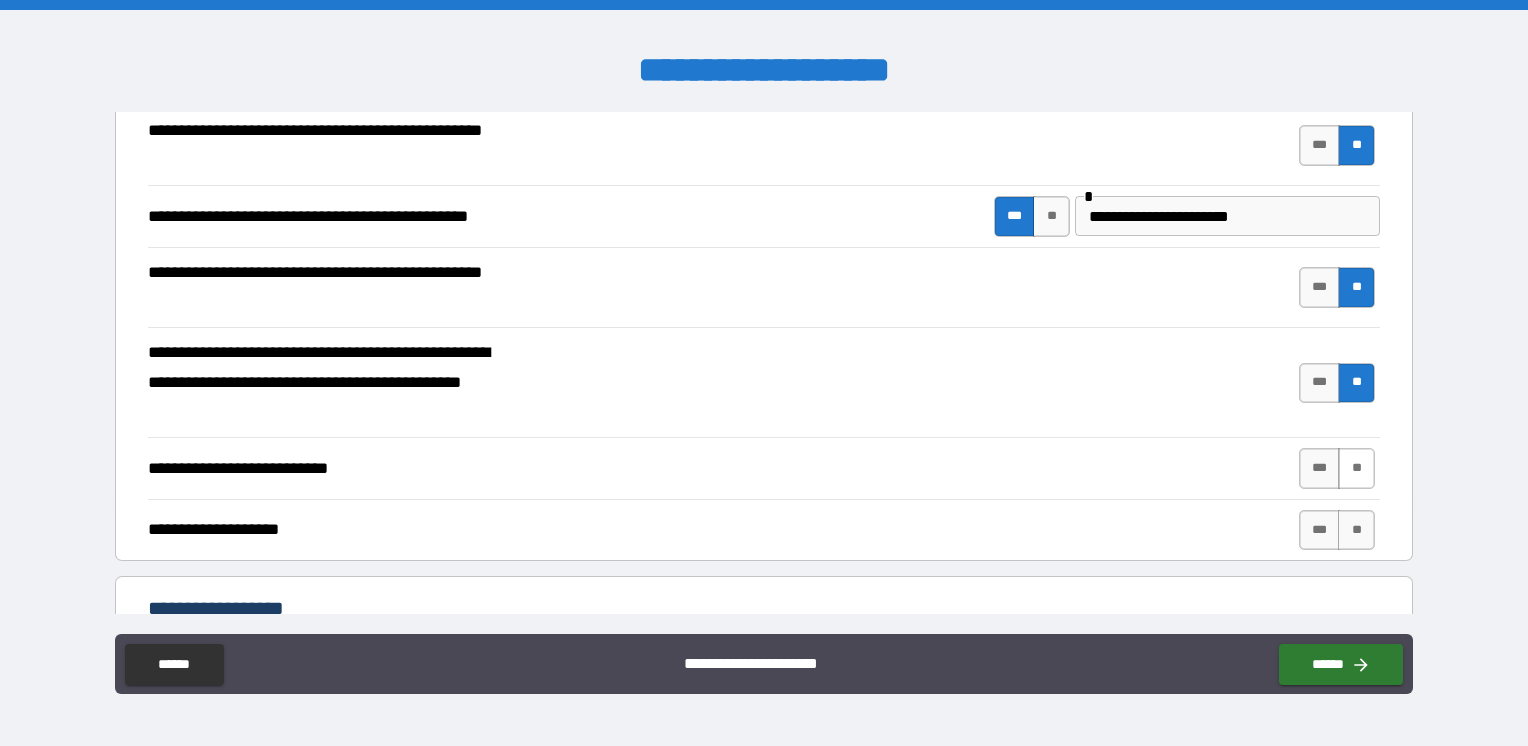 click on "**" at bounding box center (1356, 468) 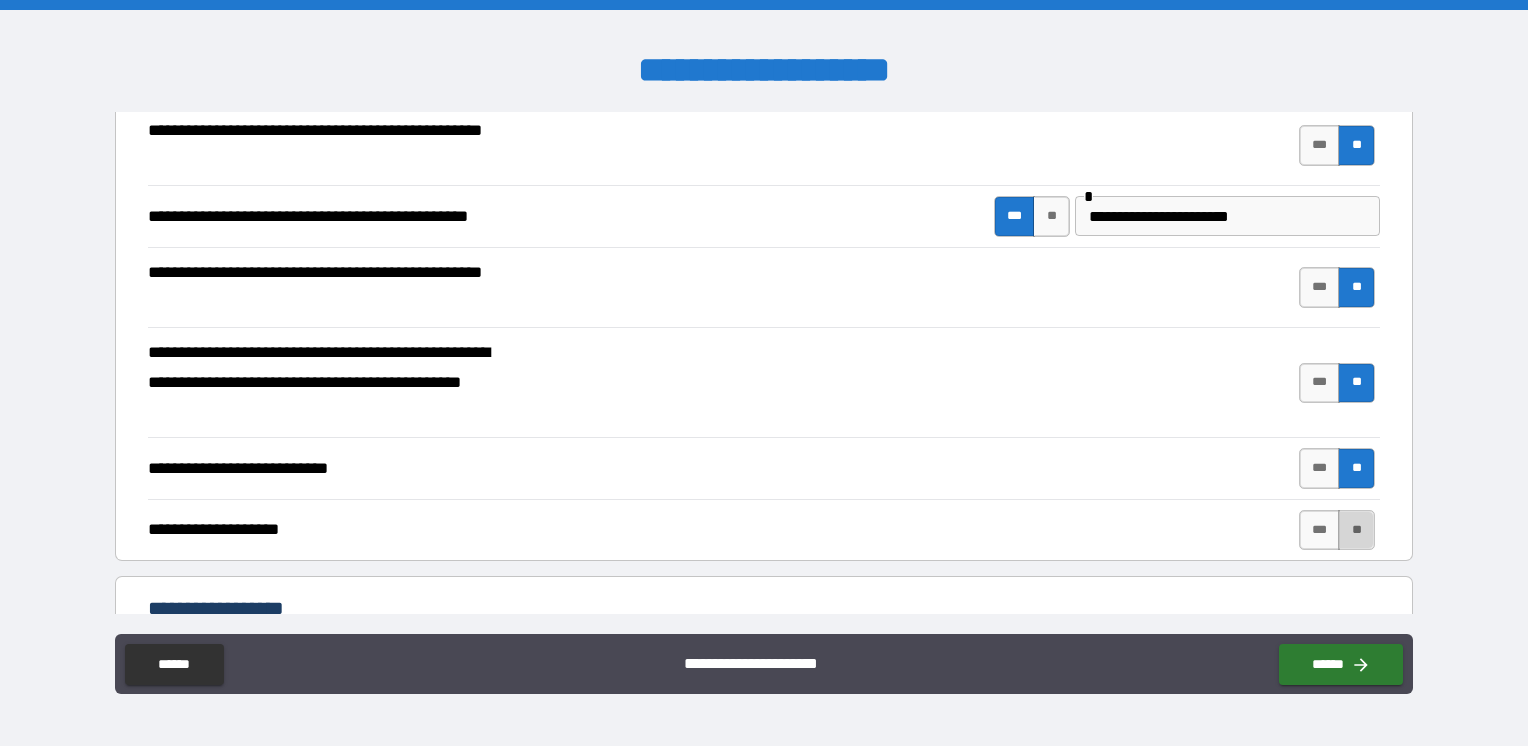 click on "**" at bounding box center (1356, 530) 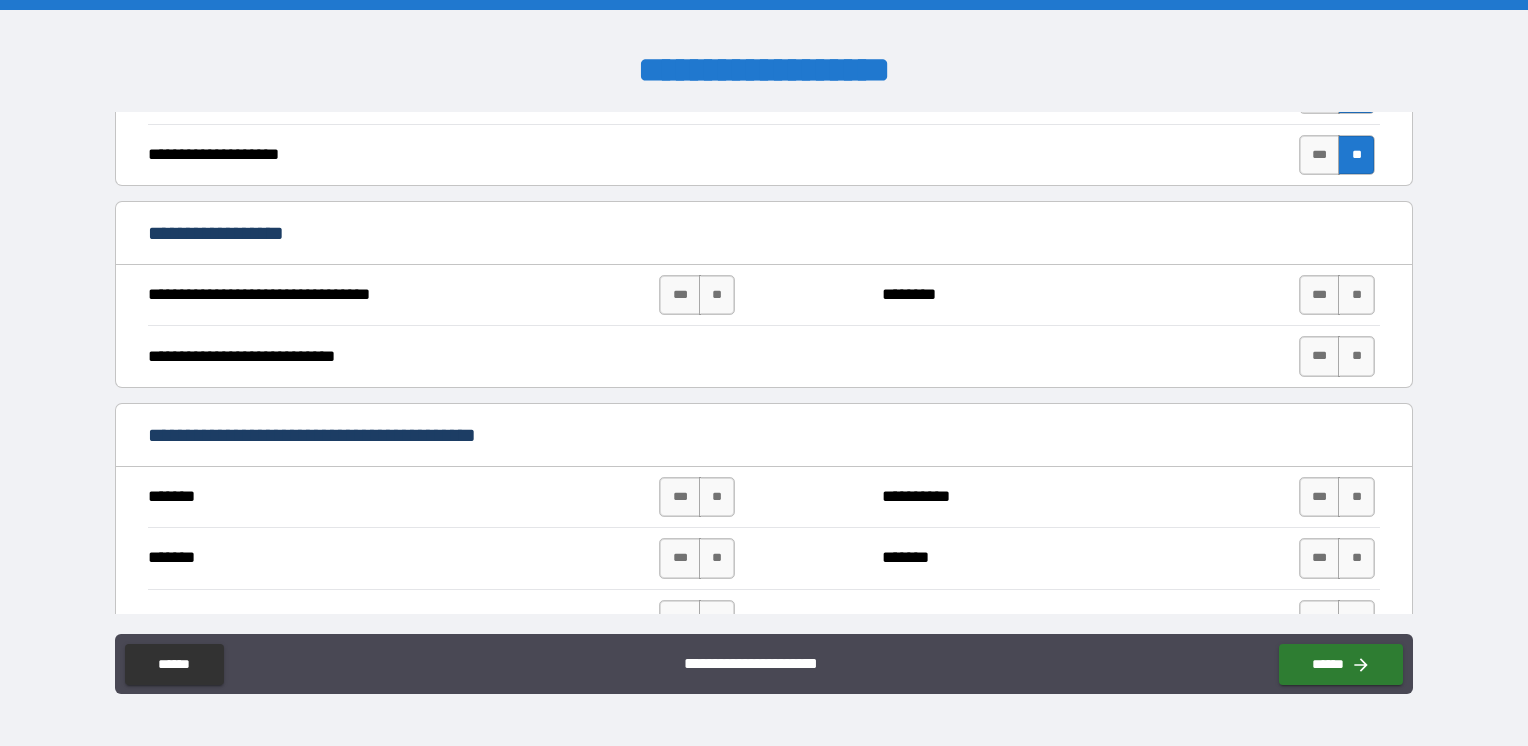 scroll, scrollTop: 742, scrollLeft: 0, axis: vertical 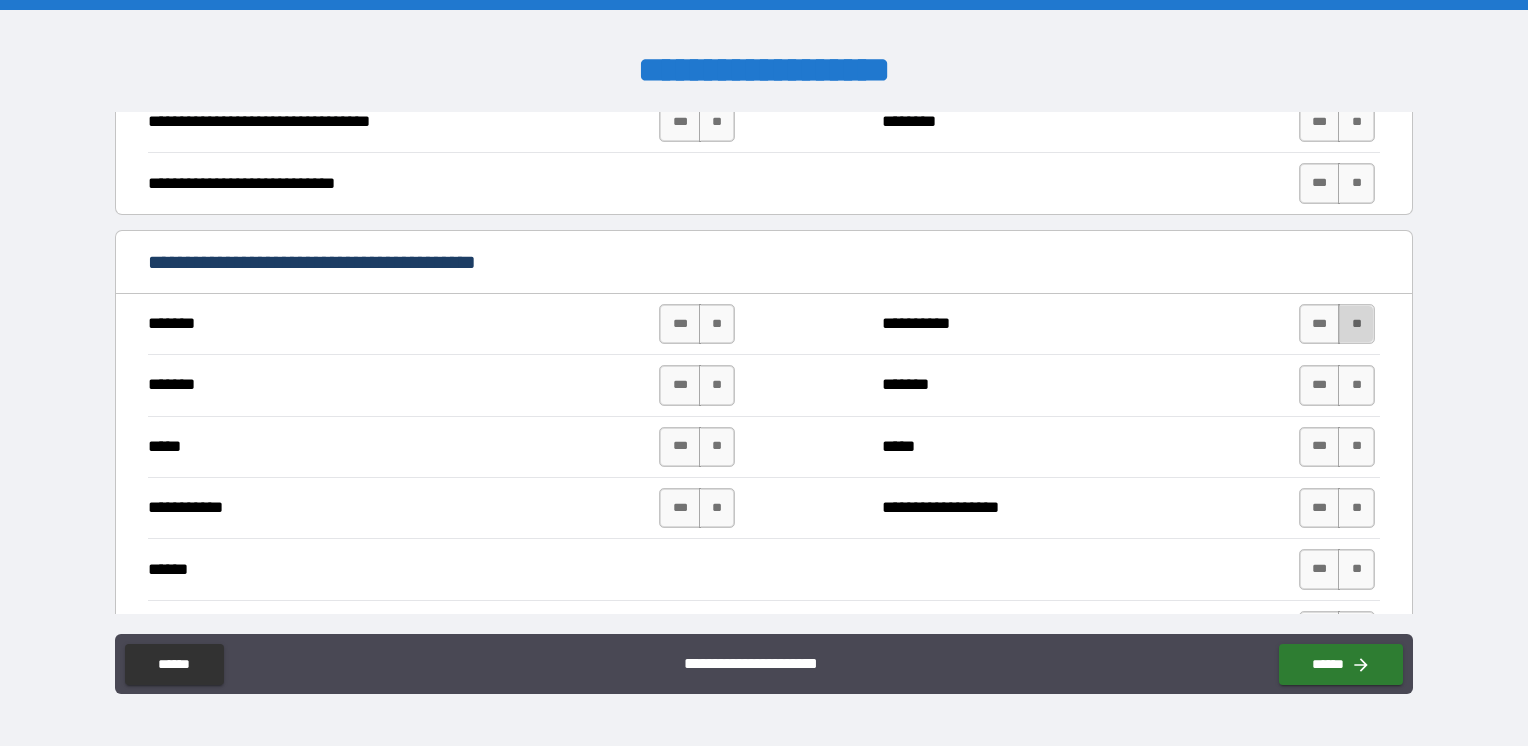 click on "**" at bounding box center [1356, 324] 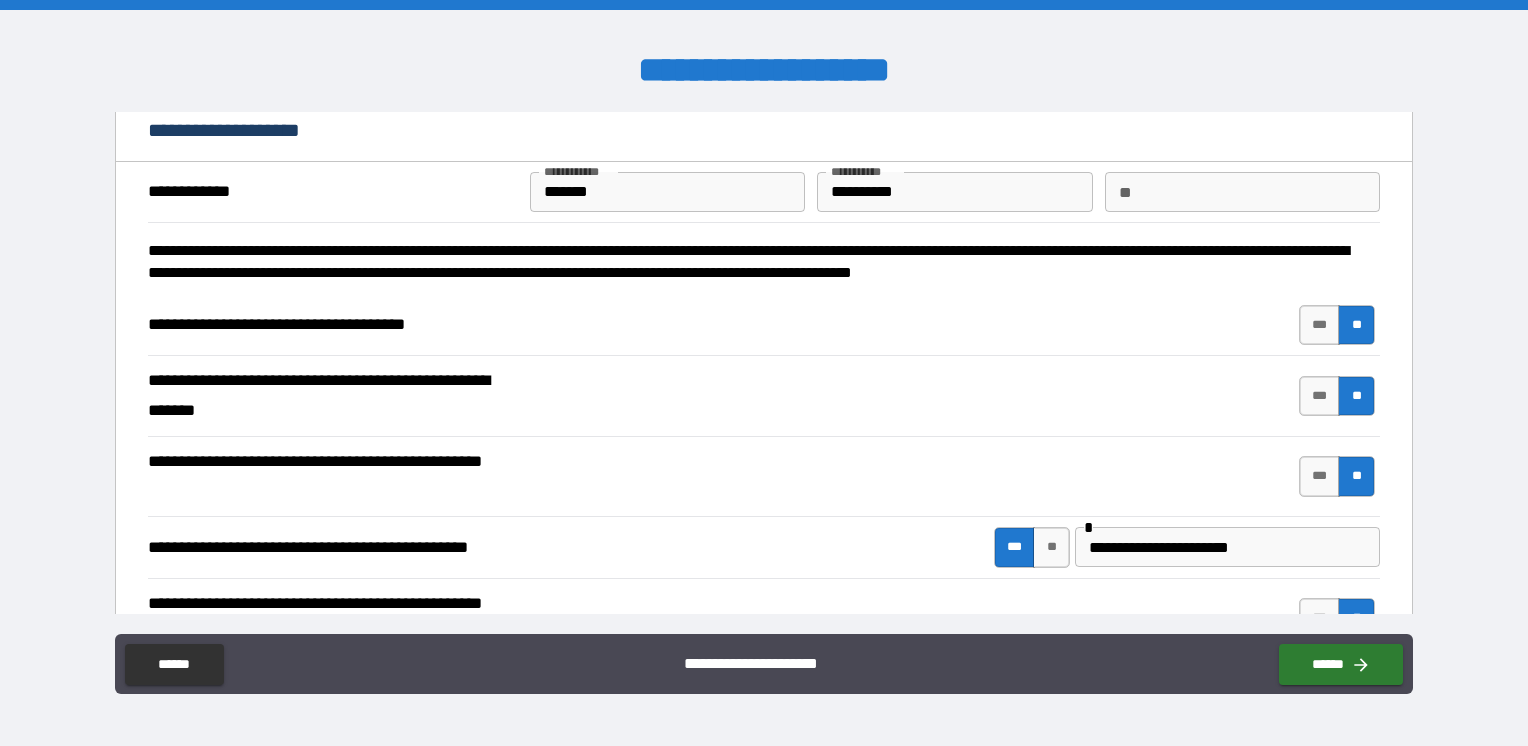 scroll, scrollTop: 28, scrollLeft: 0, axis: vertical 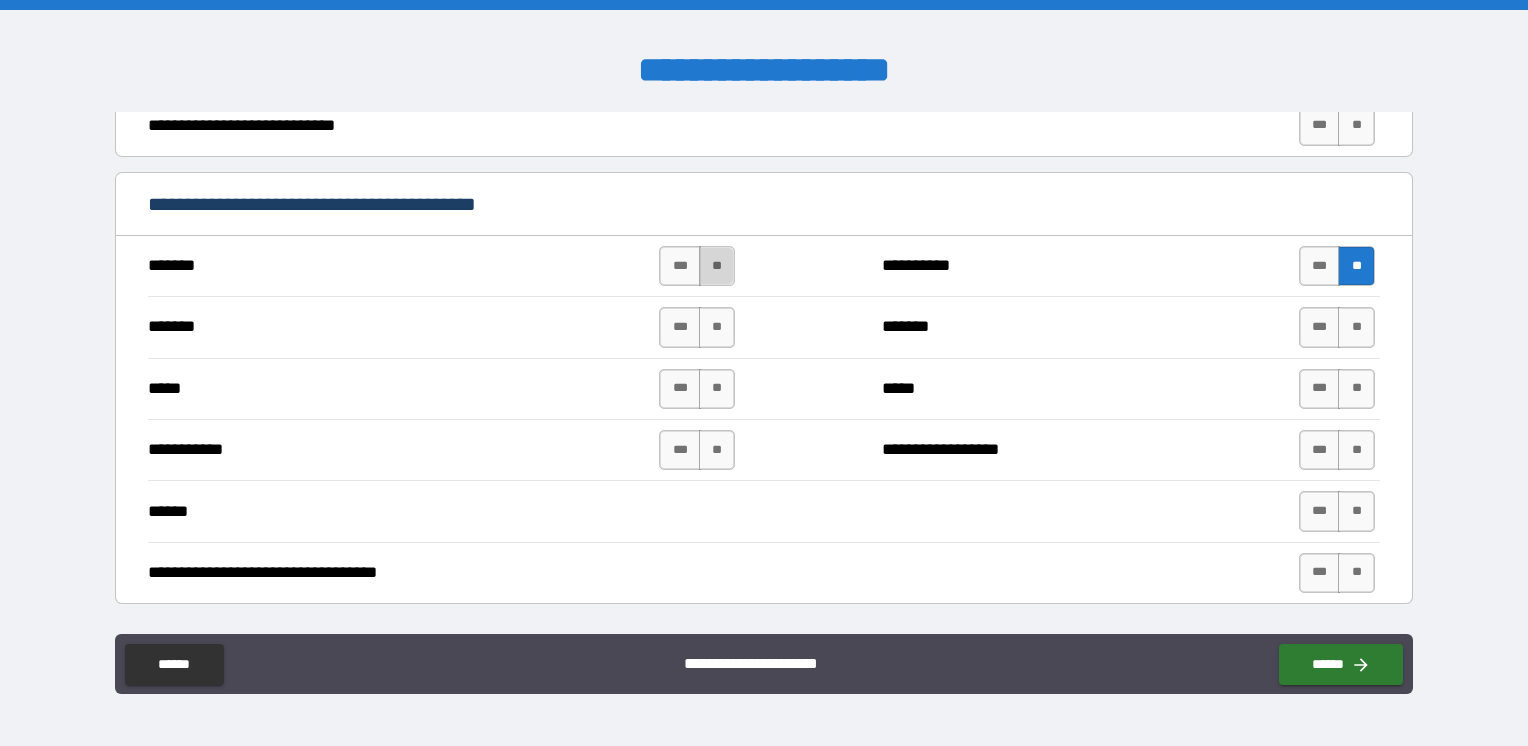 click on "**" at bounding box center (717, 266) 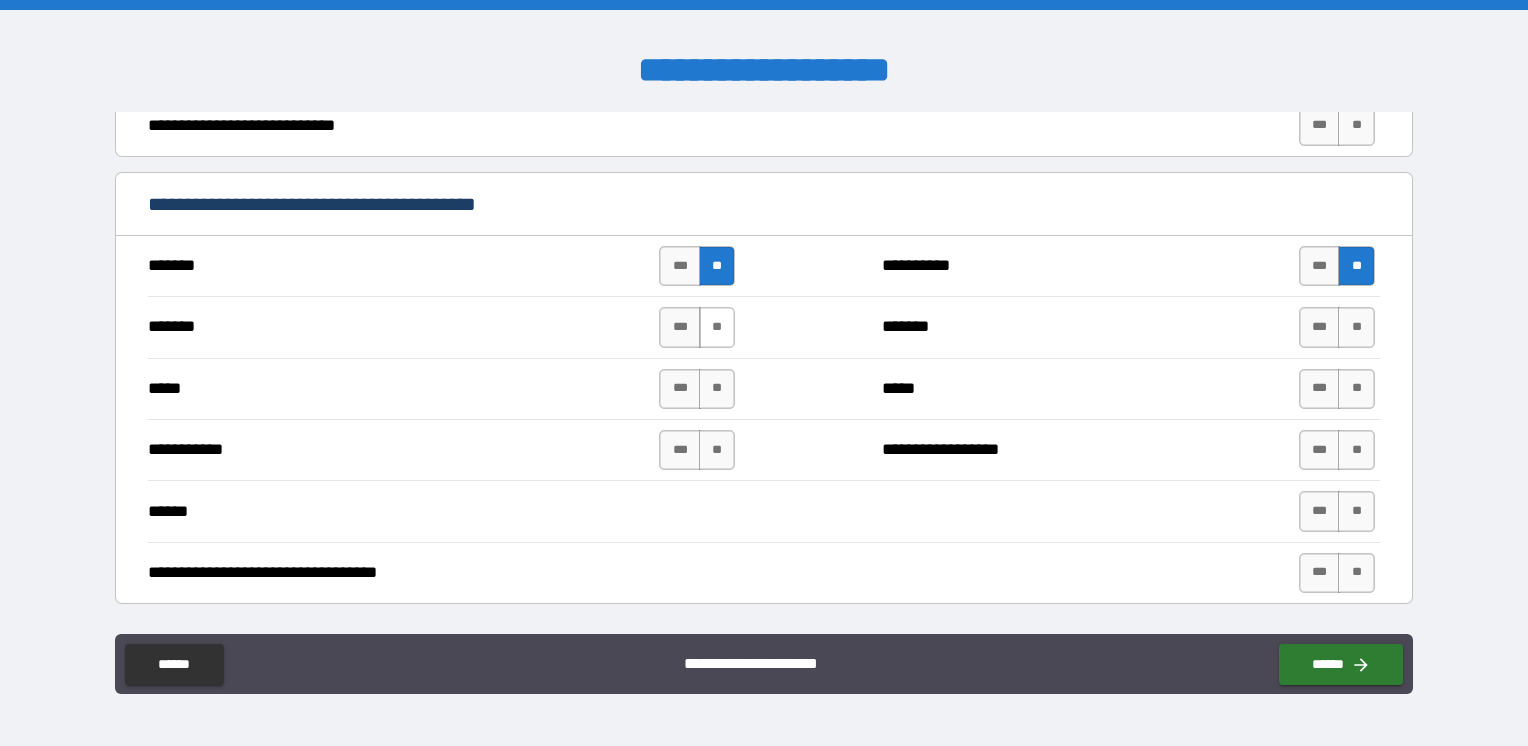 click on "**" at bounding box center [717, 327] 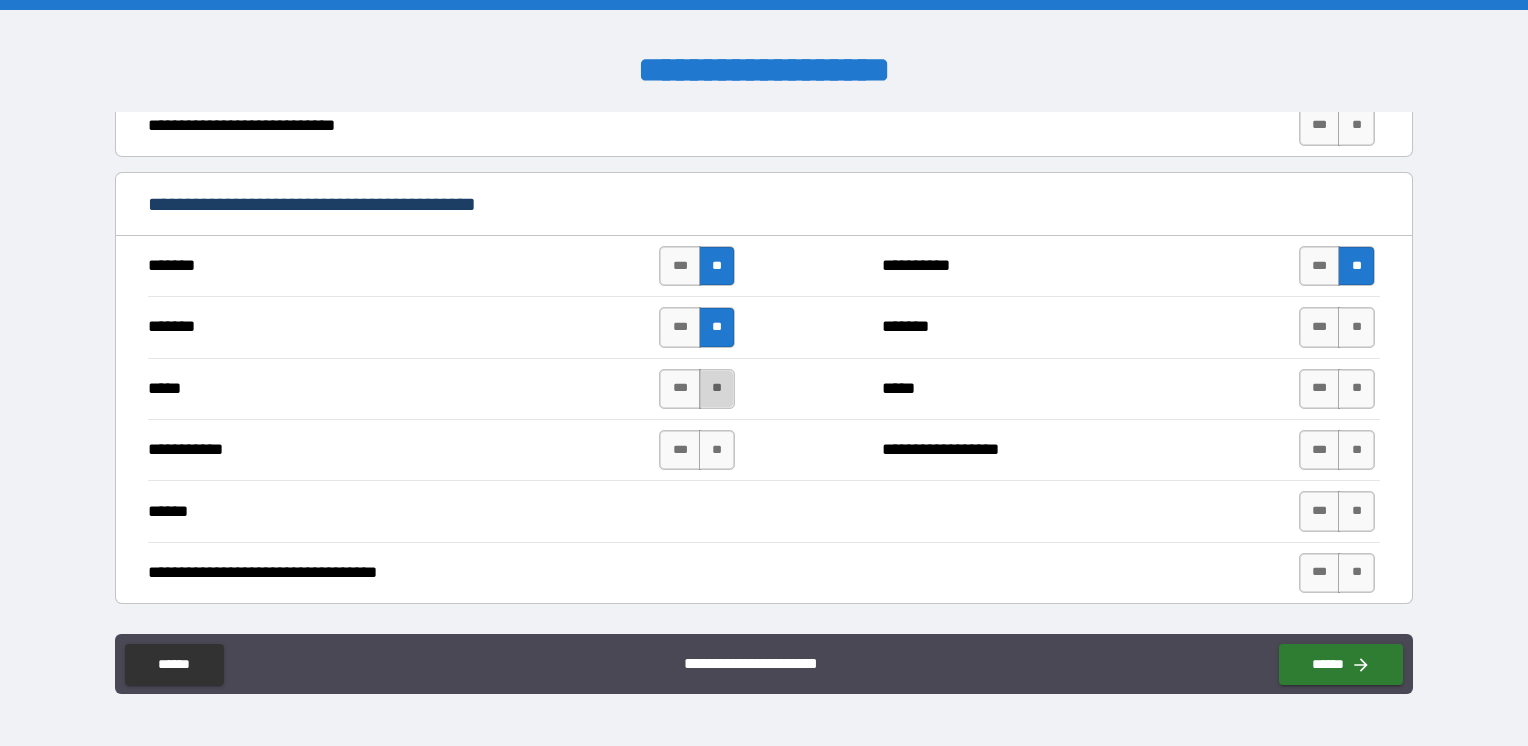 click on "**" at bounding box center [717, 389] 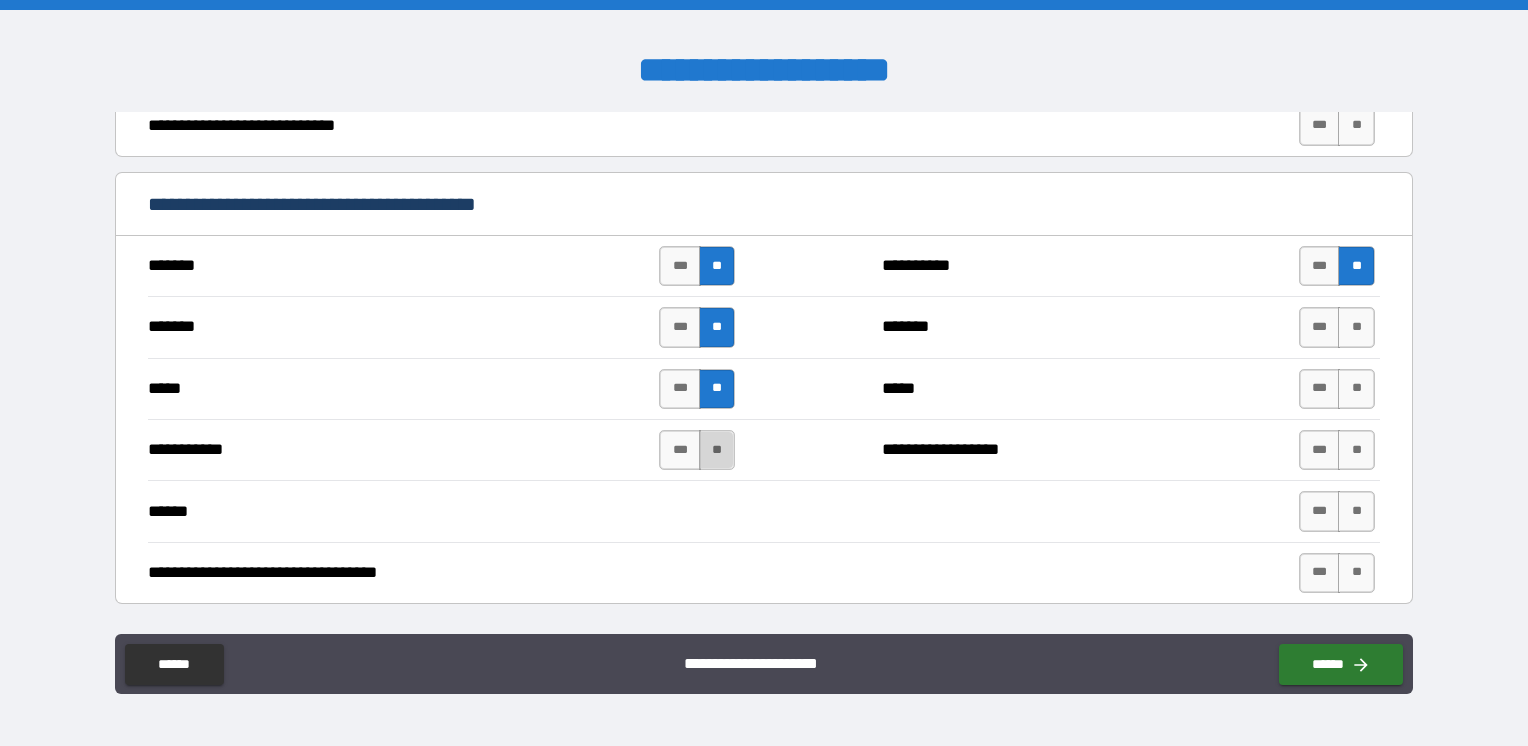 click on "**" at bounding box center [717, 450] 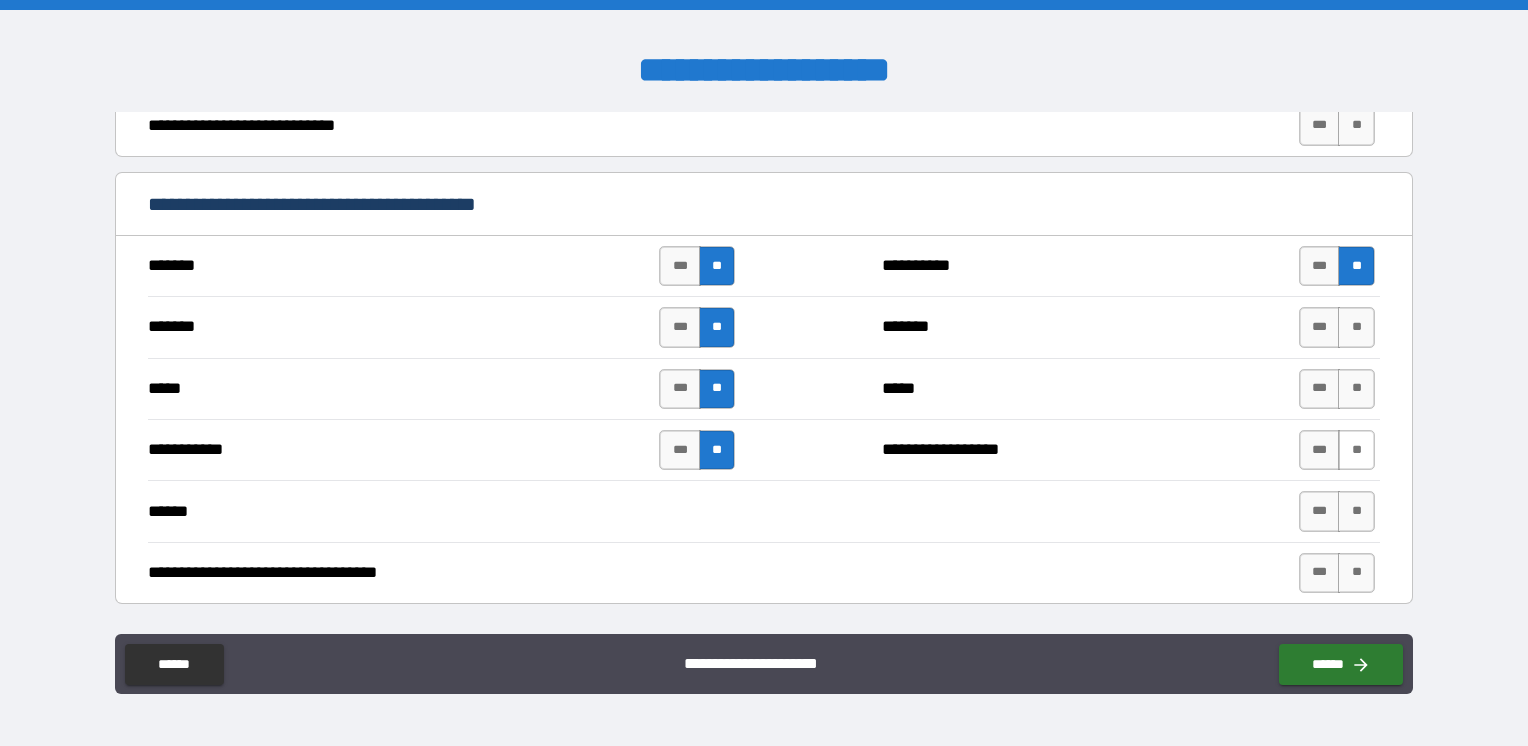 click on "**" at bounding box center [1356, 450] 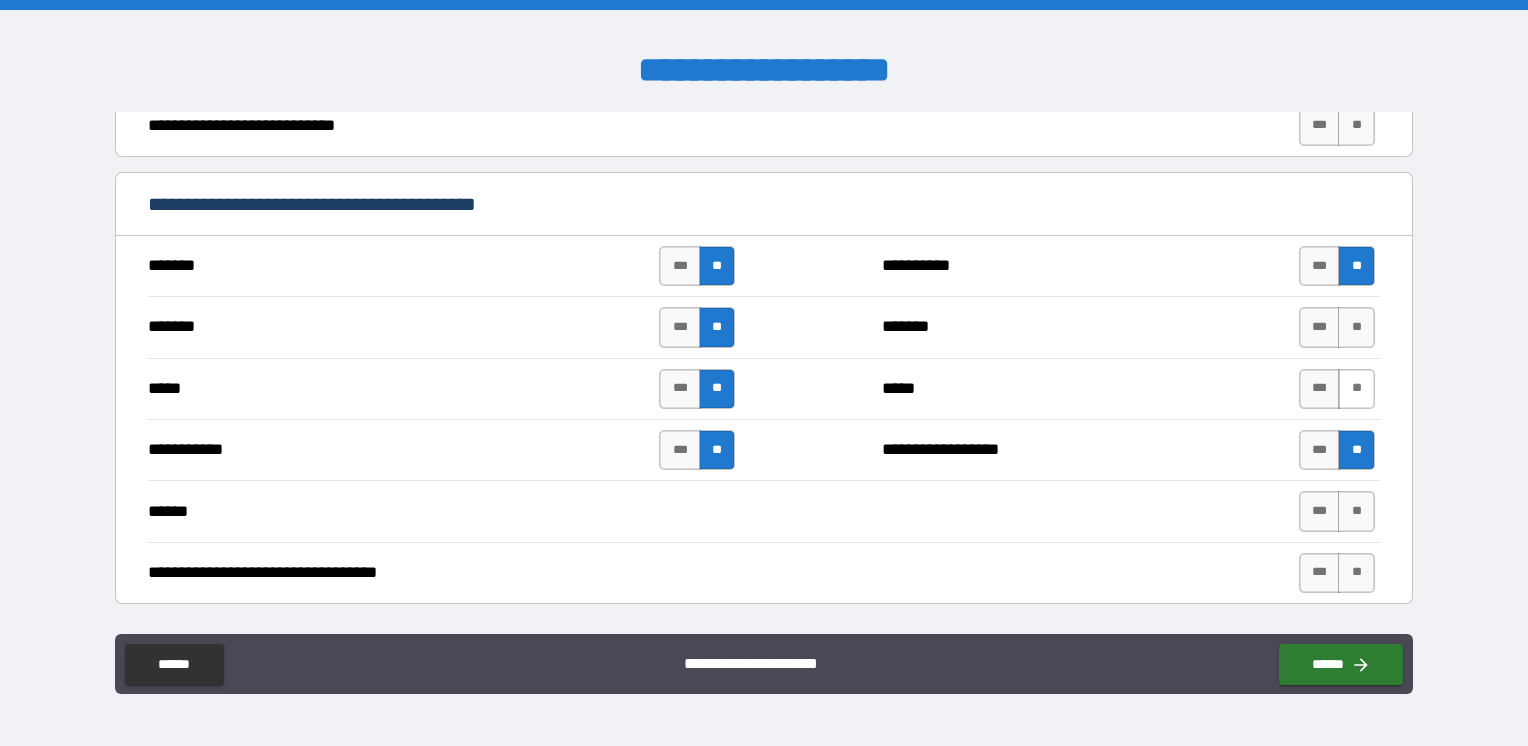 click on "**" at bounding box center [1356, 389] 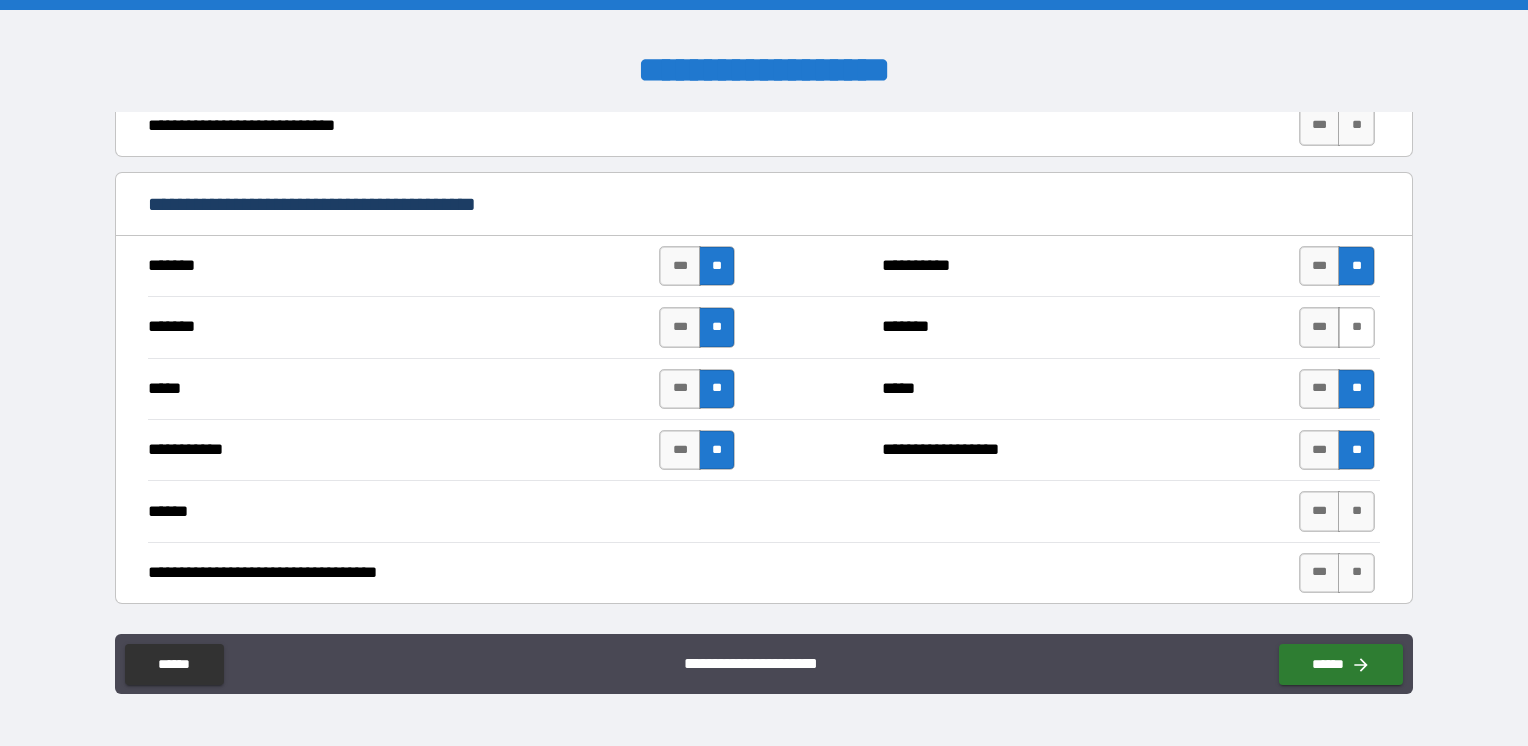 click on "**" at bounding box center [1356, 327] 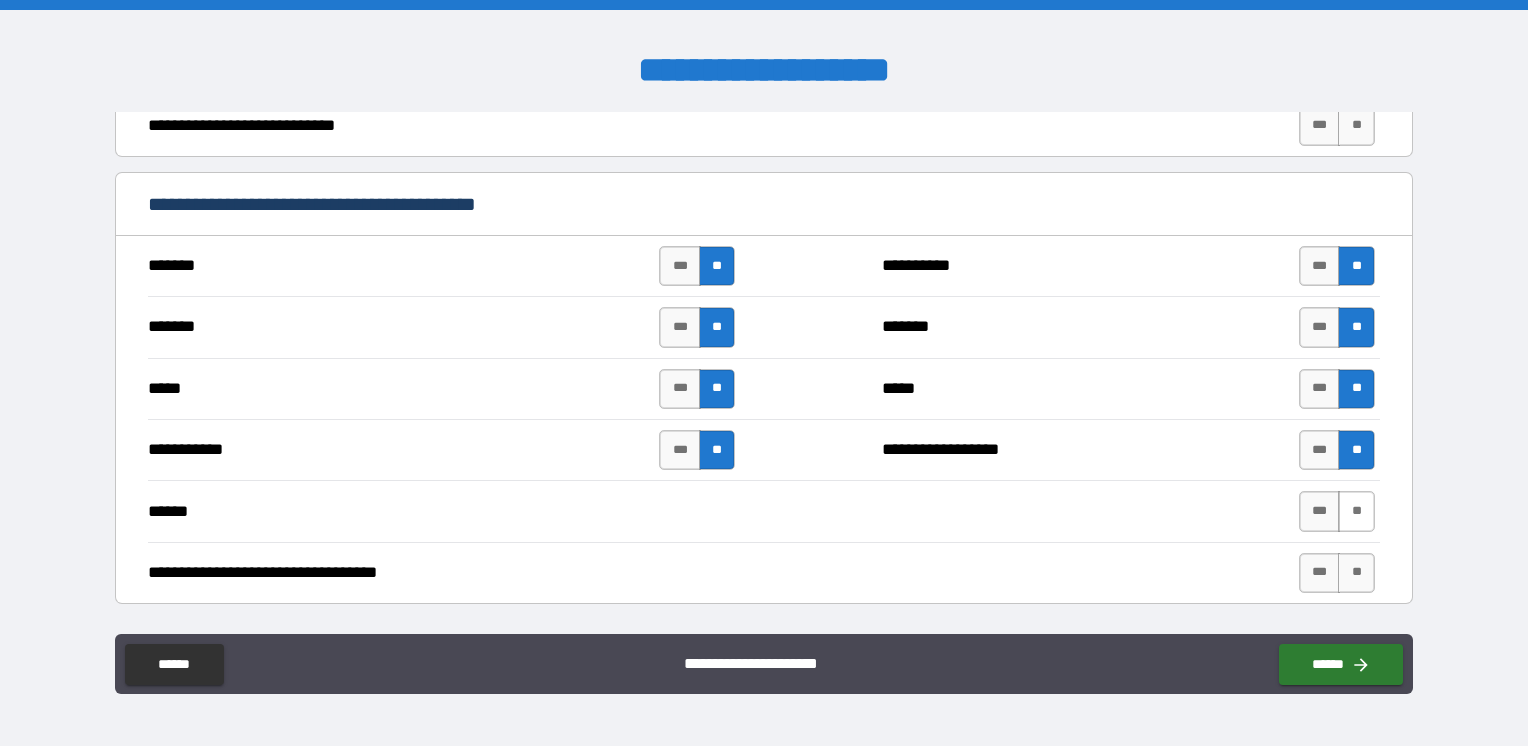 click on "**" at bounding box center (1356, 511) 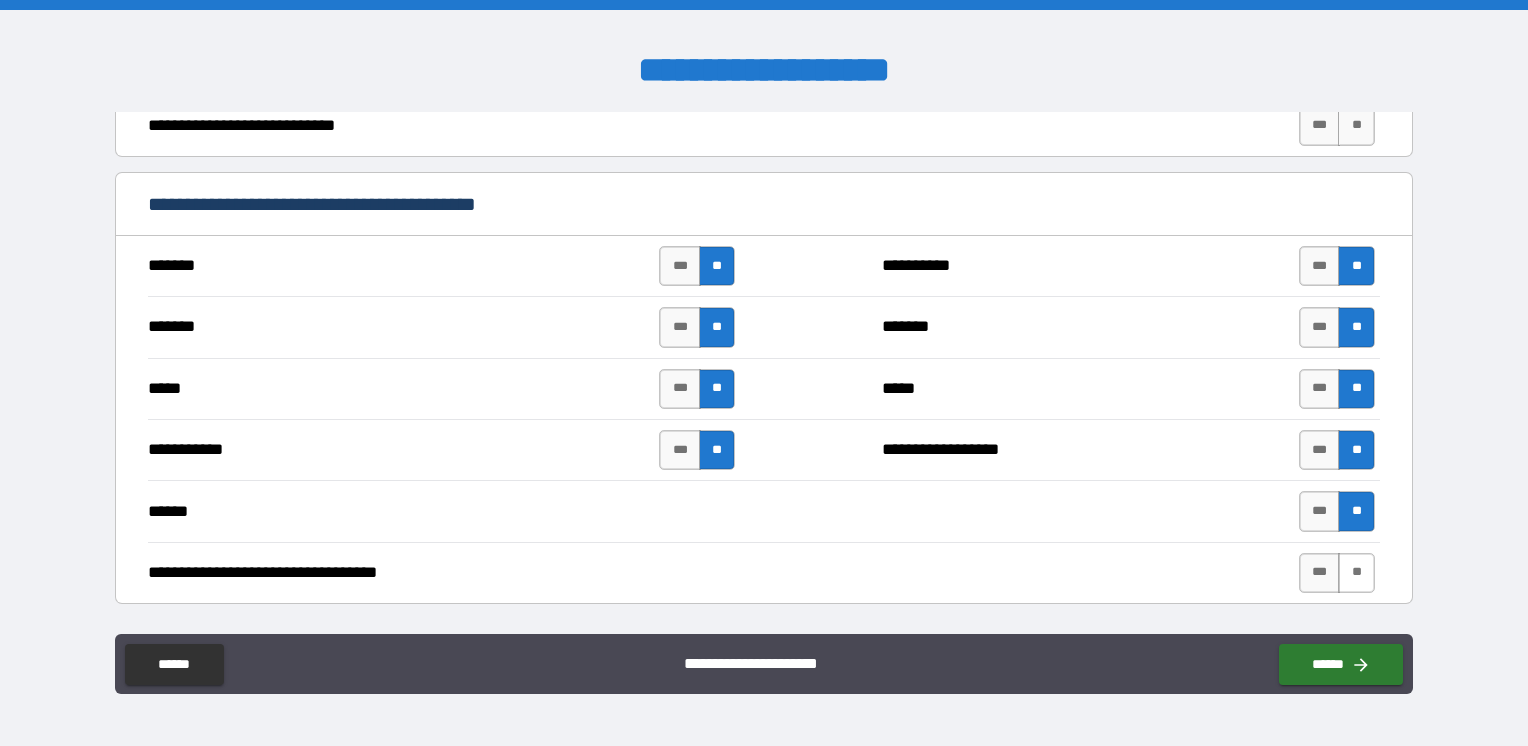 click on "**" at bounding box center [1356, 573] 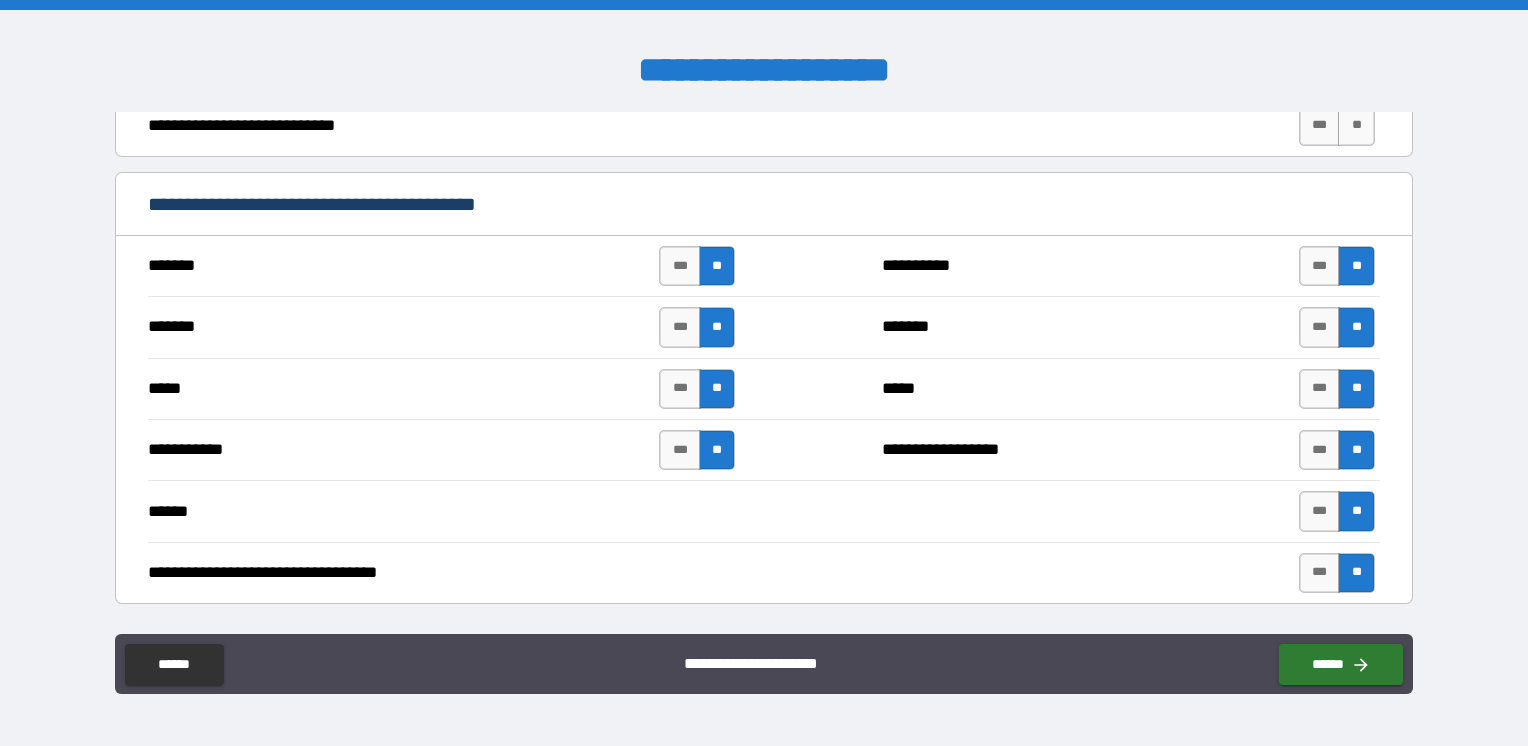 scroll, scrollTop: 1391, scrollLeft: 0, axis: vertical 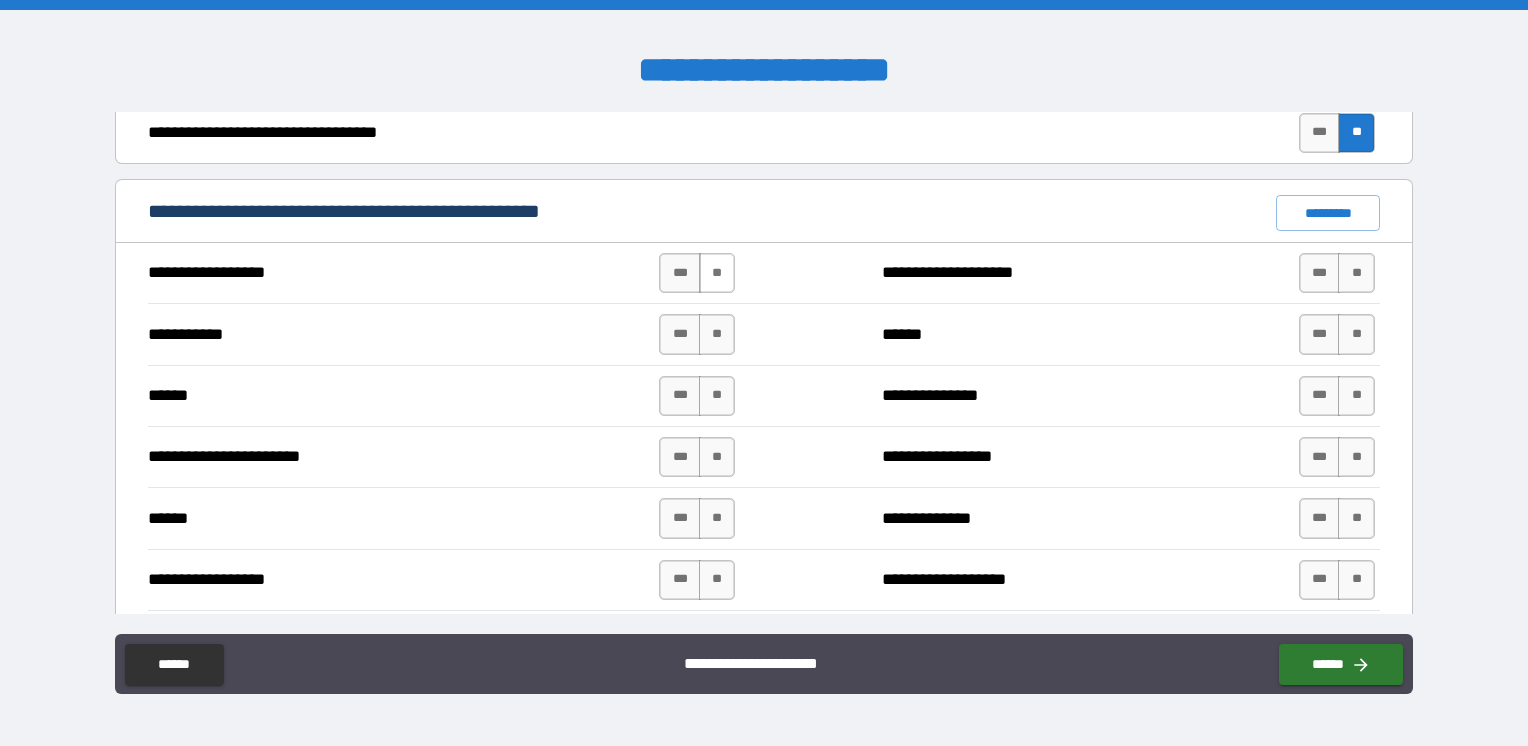 click on "**" at bounding box center (717, 273) 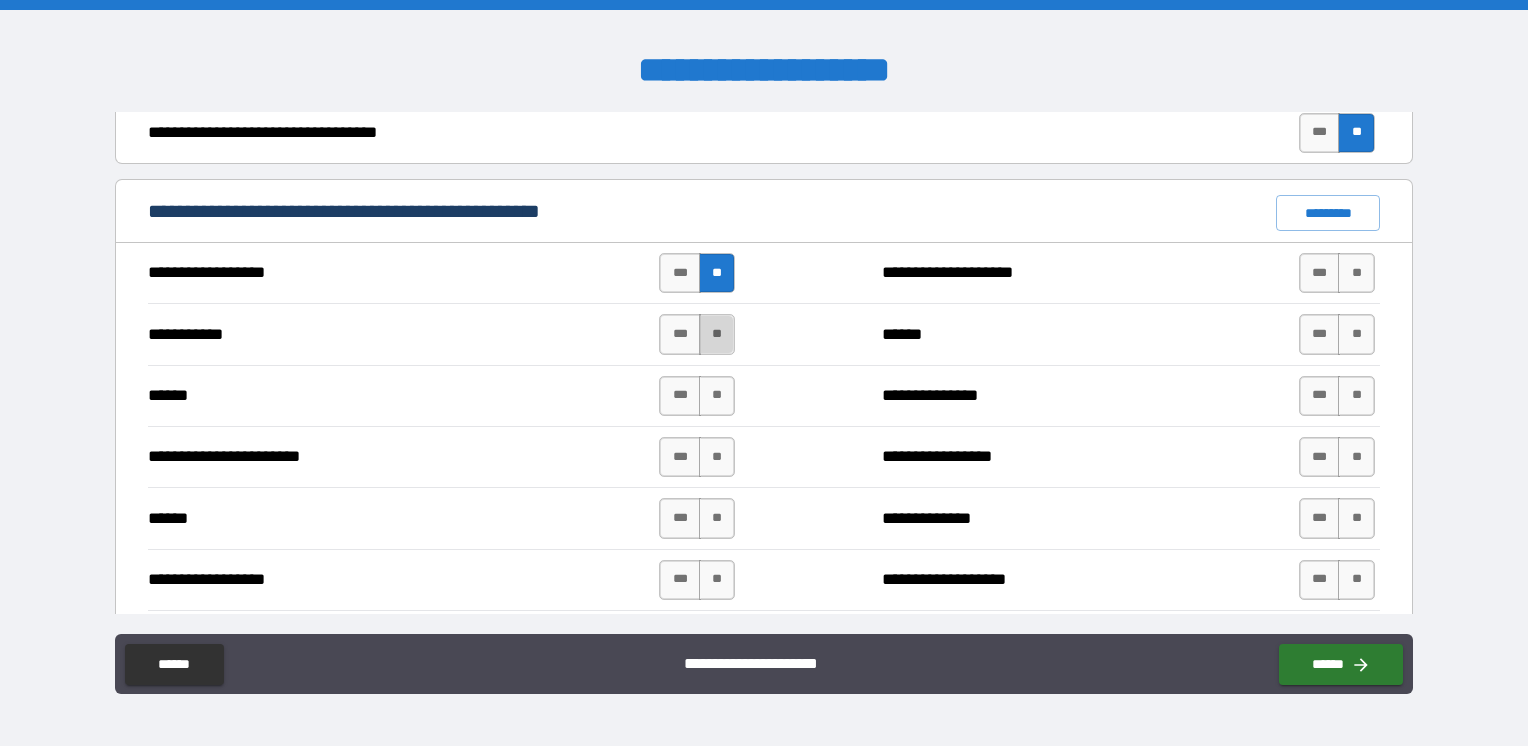 click on "**" at bounding box center (717, 334) 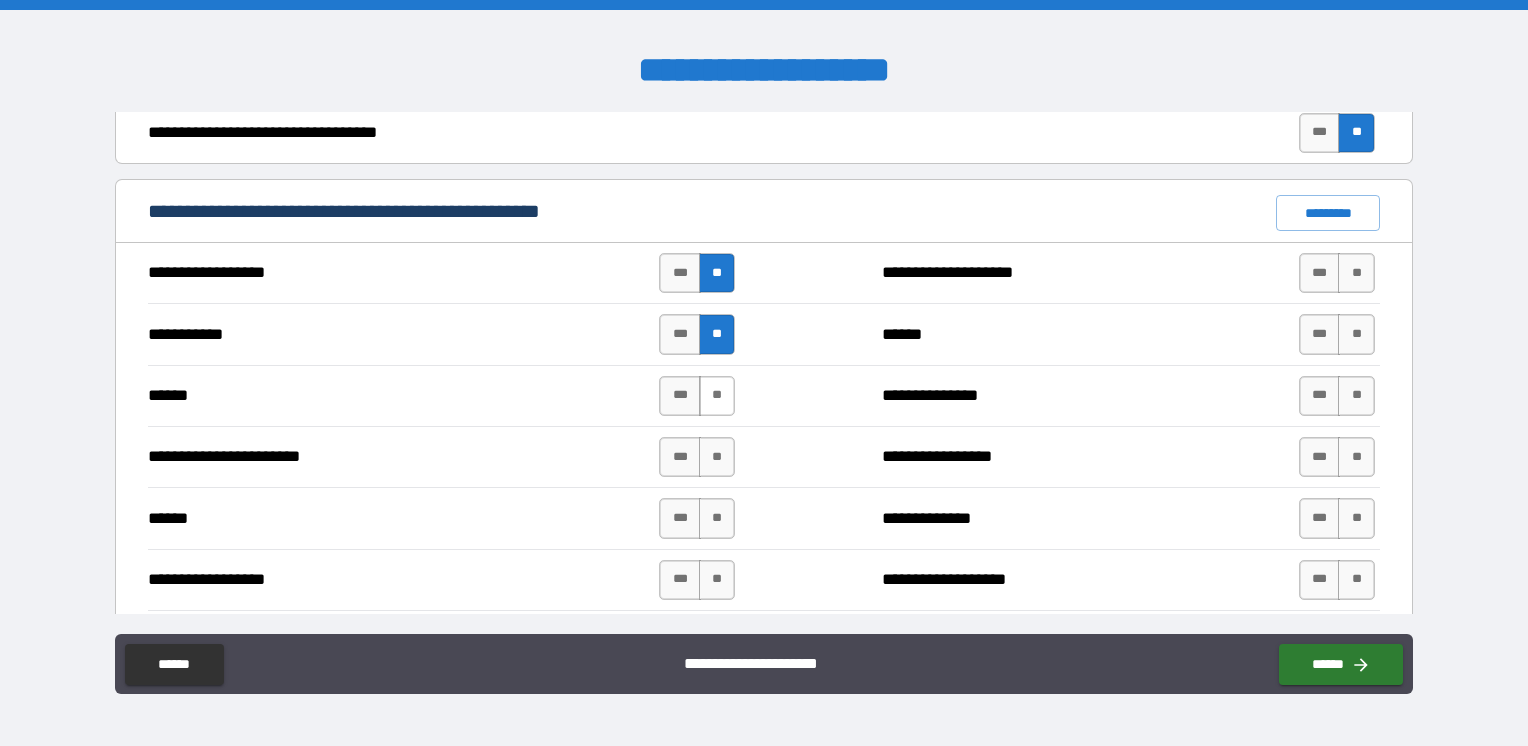 click on "**" at bounding box center [717, 396] 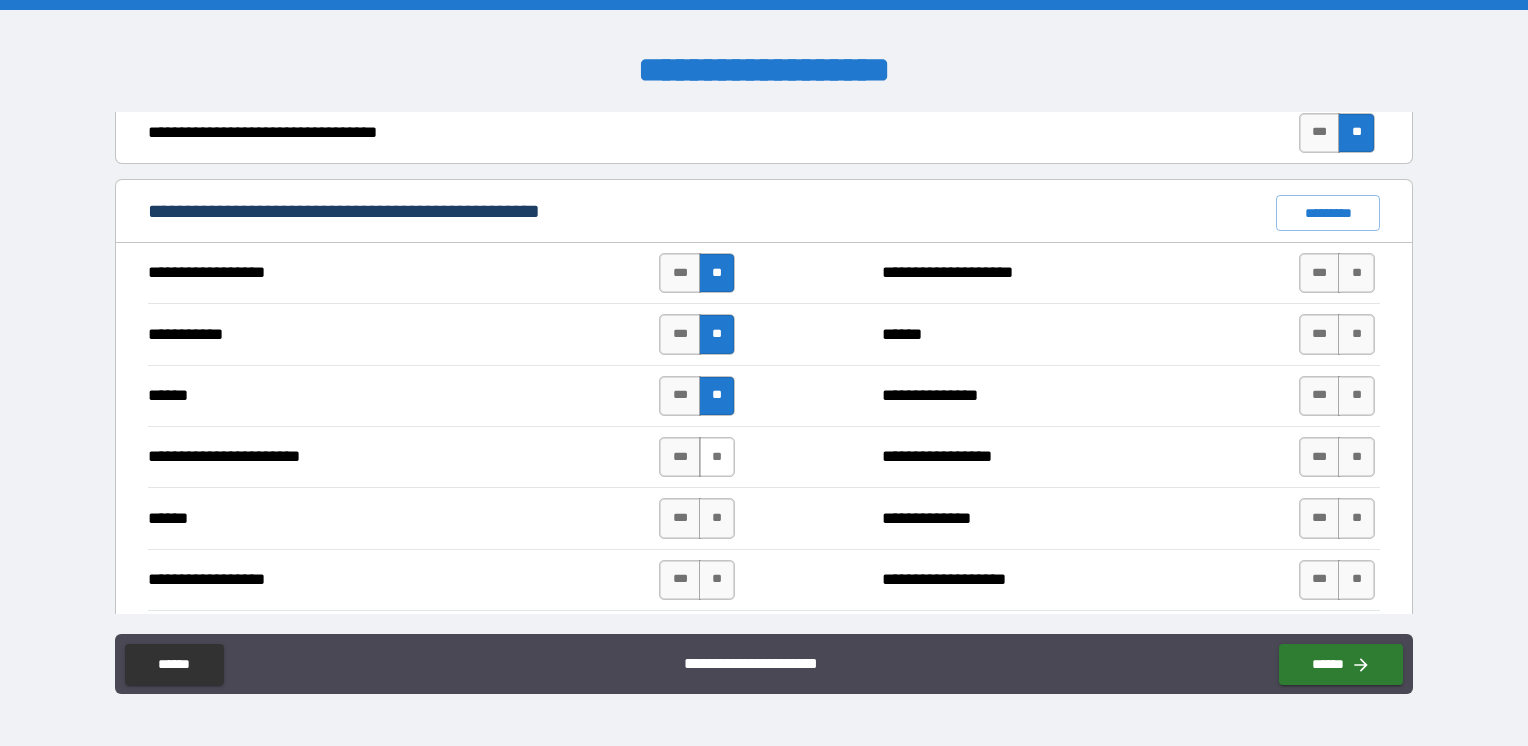 click on "**" at bounding box center [717, 457] 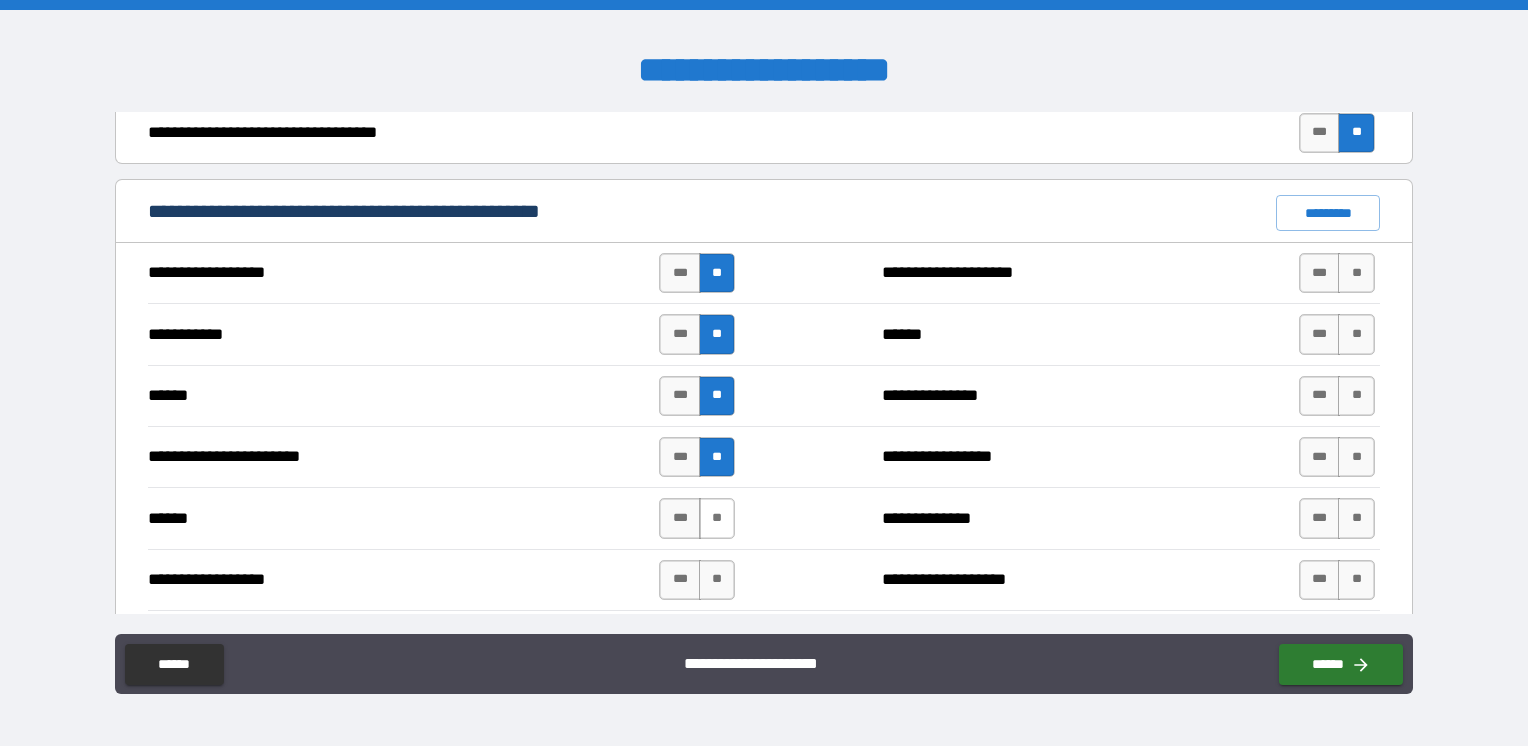 click on "**" at bounding box center (717, 518) 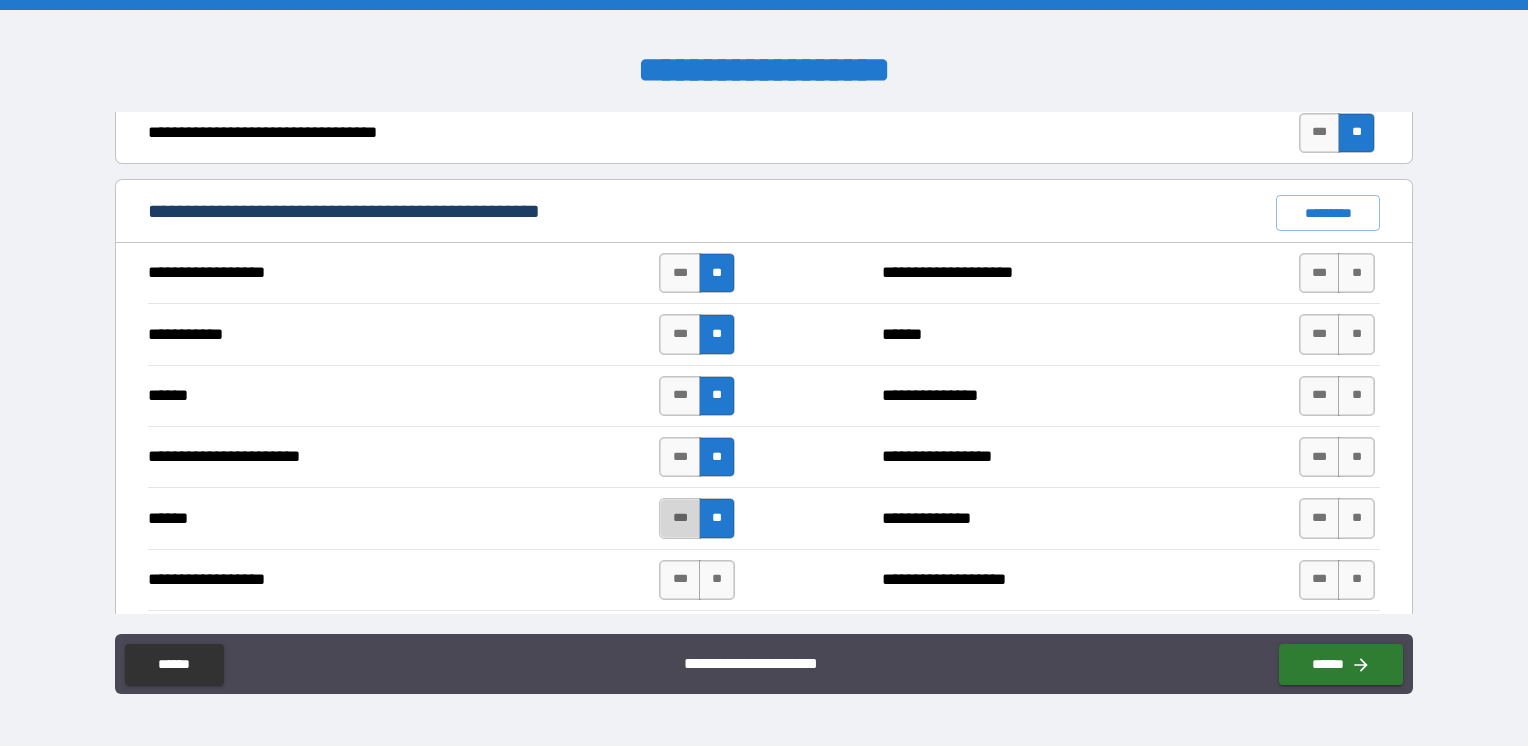 click on "***" at bounding box center (680, 518) 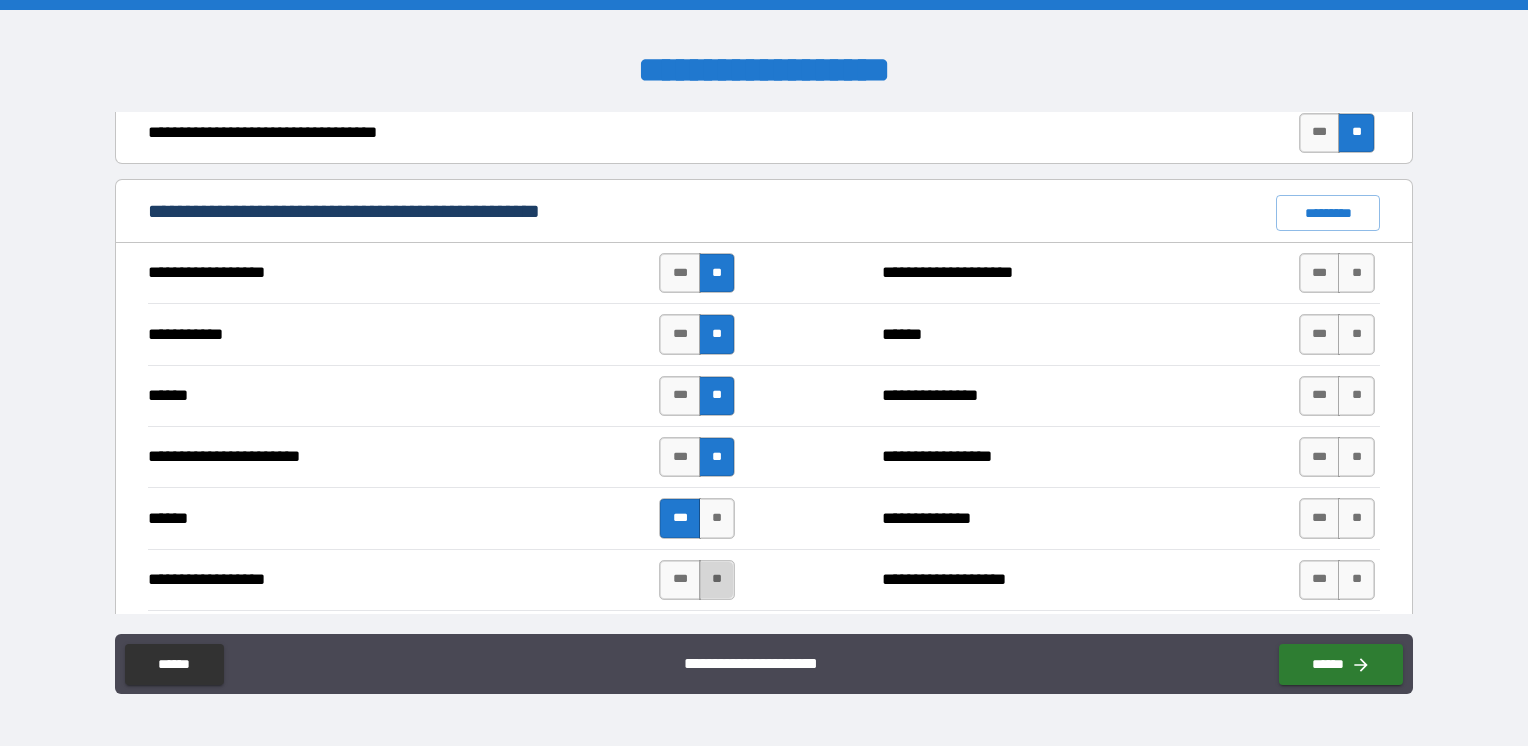 click on "**" at bounding box center [717, 580] 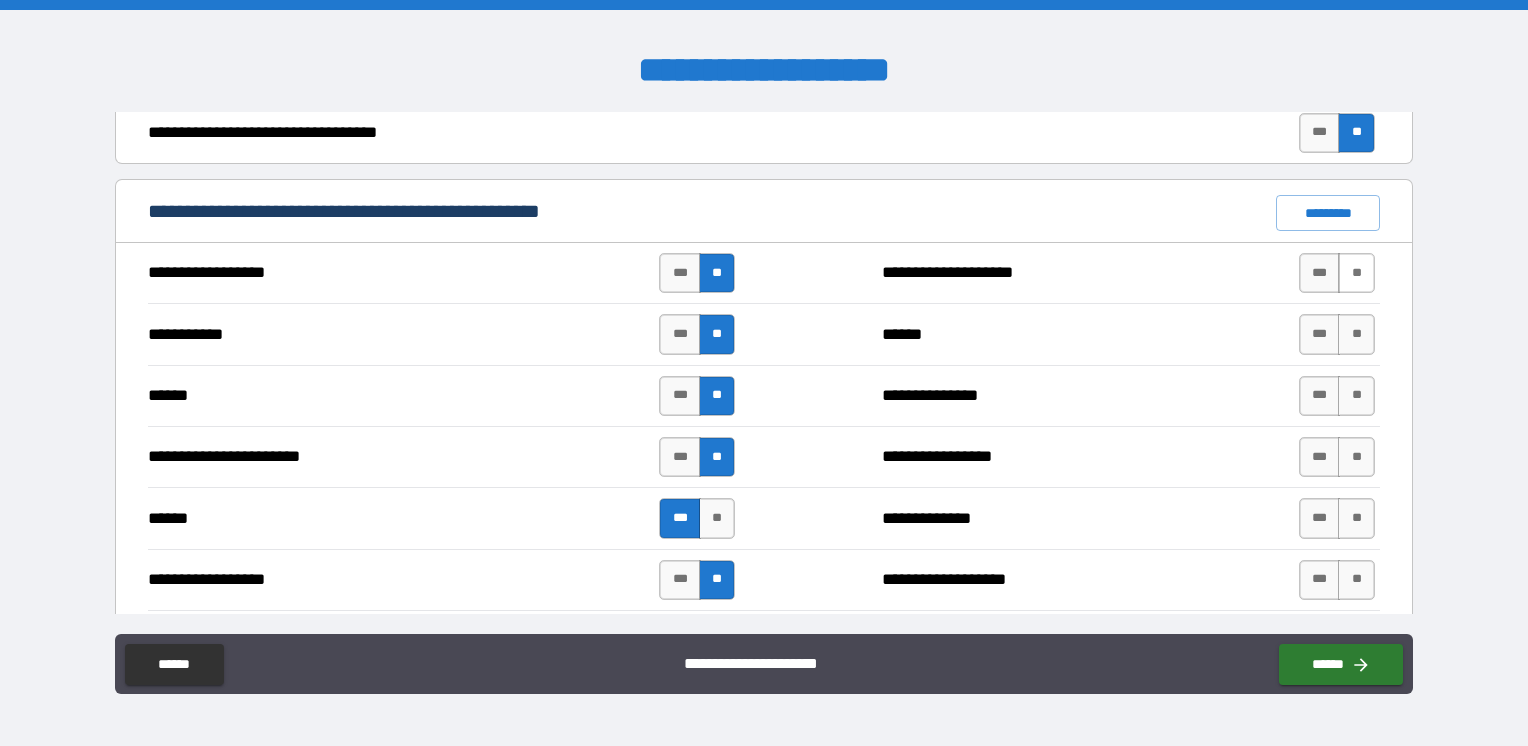 click on "**" at bounding box center (1356, 273) 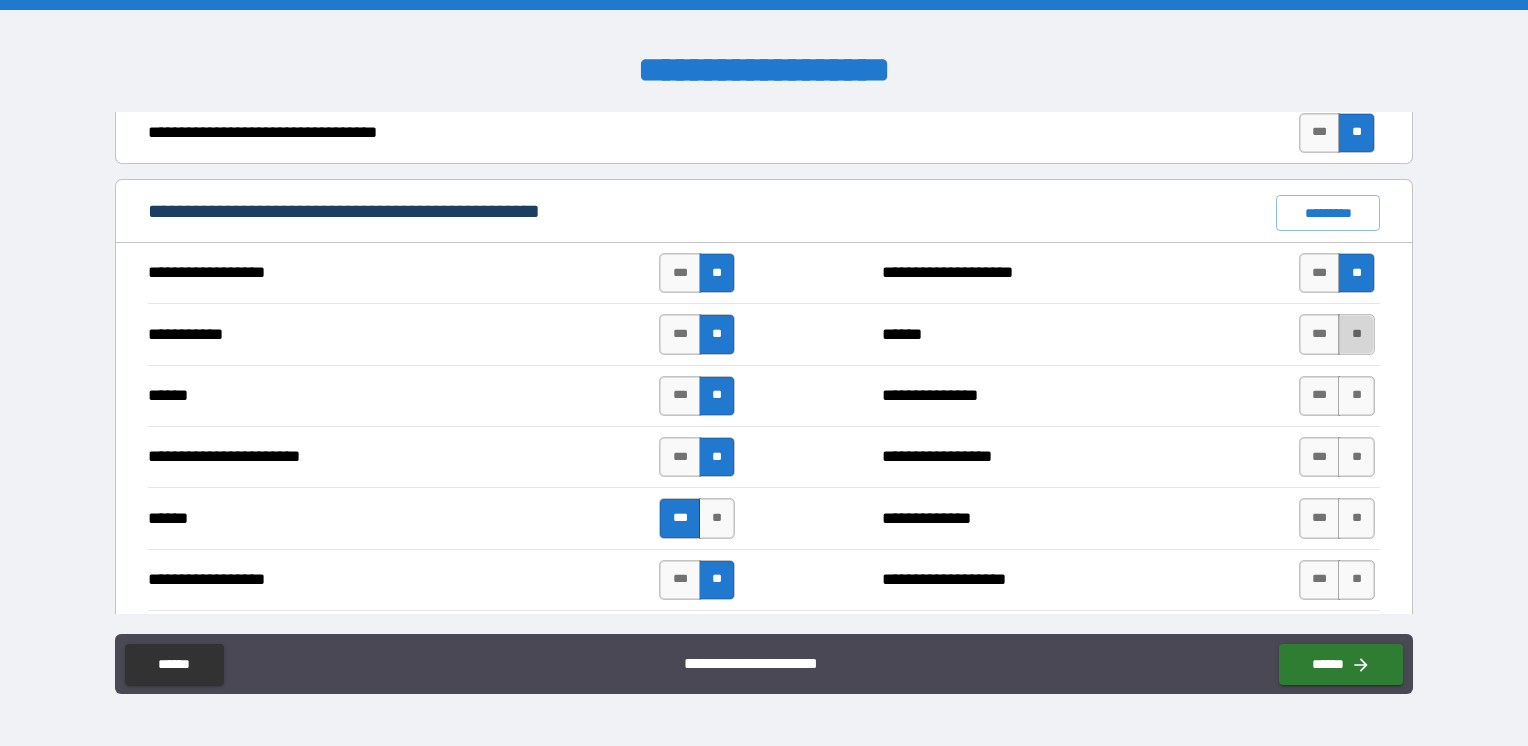 click on "**" at bounding box center [1356, 334] 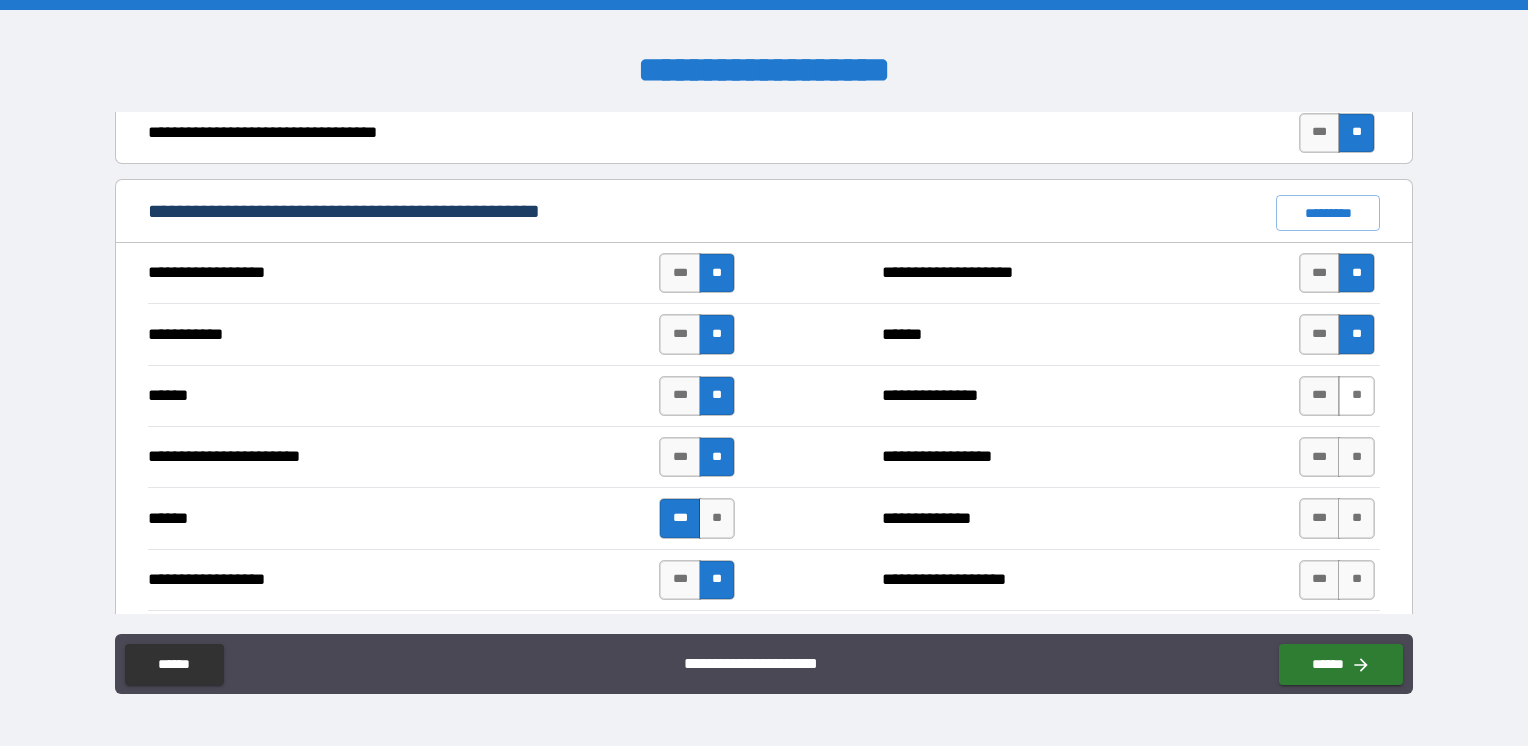 click on "**" at bounding box center (1356, 396) 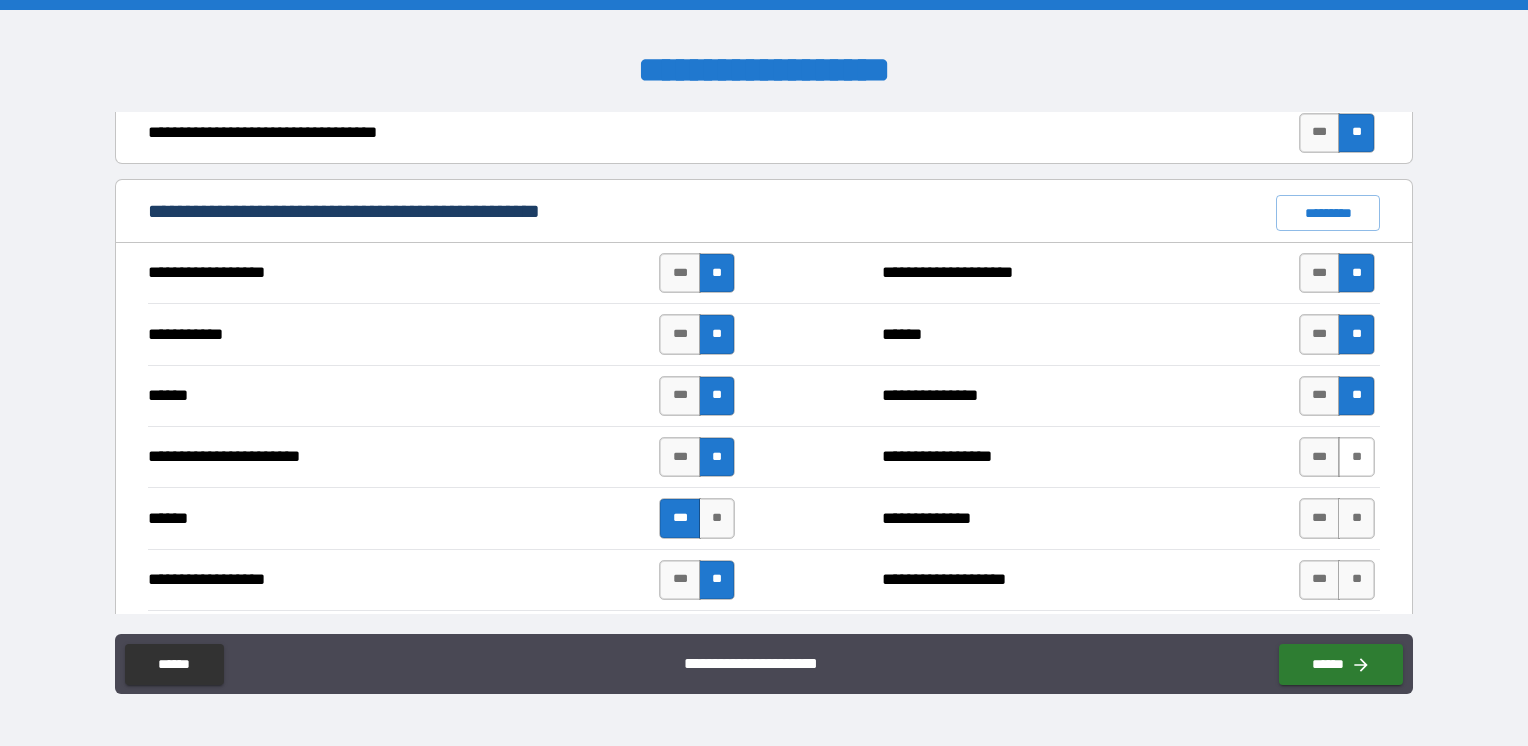 click on "**" at bounding box center [1356, 457] 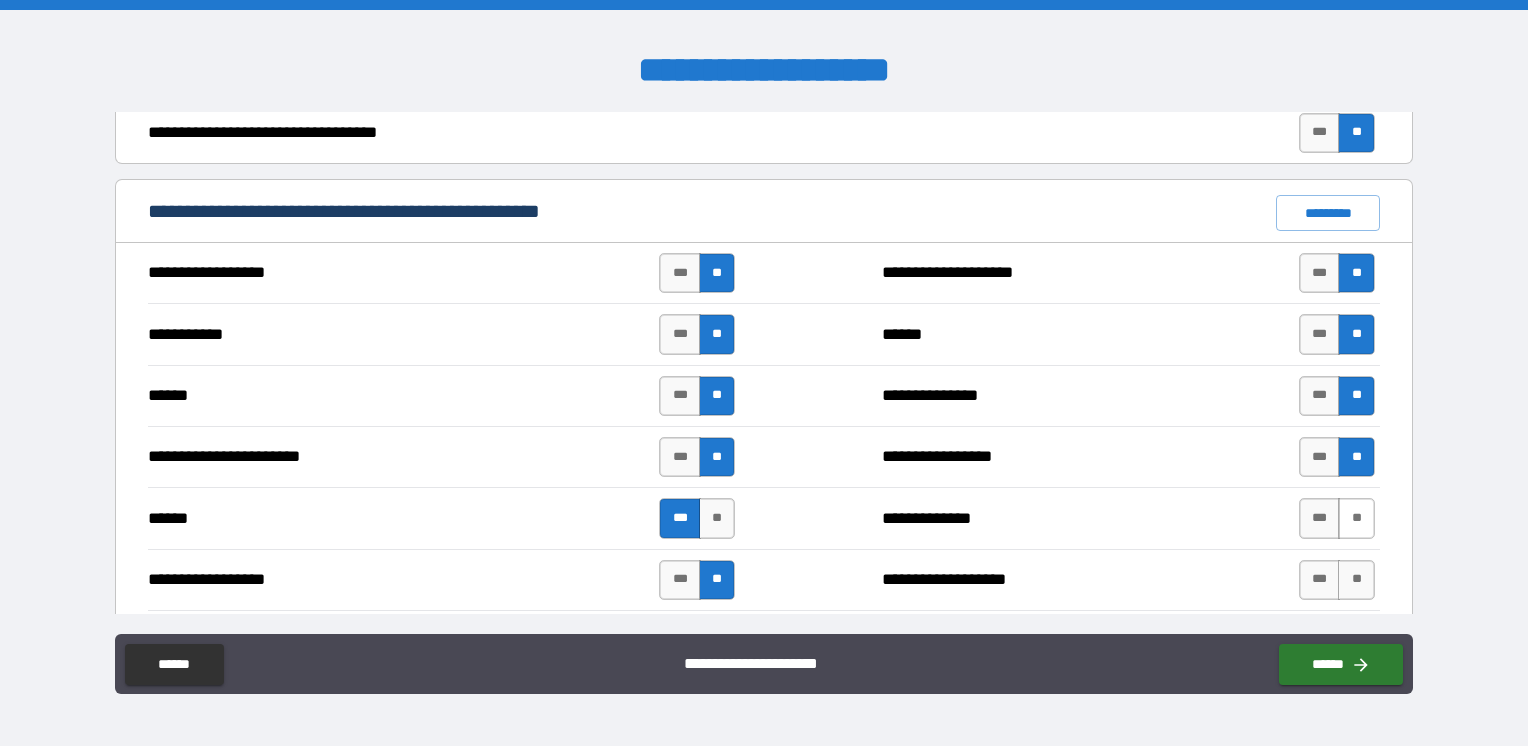 click on "**" at bounding box center (1356, 518) 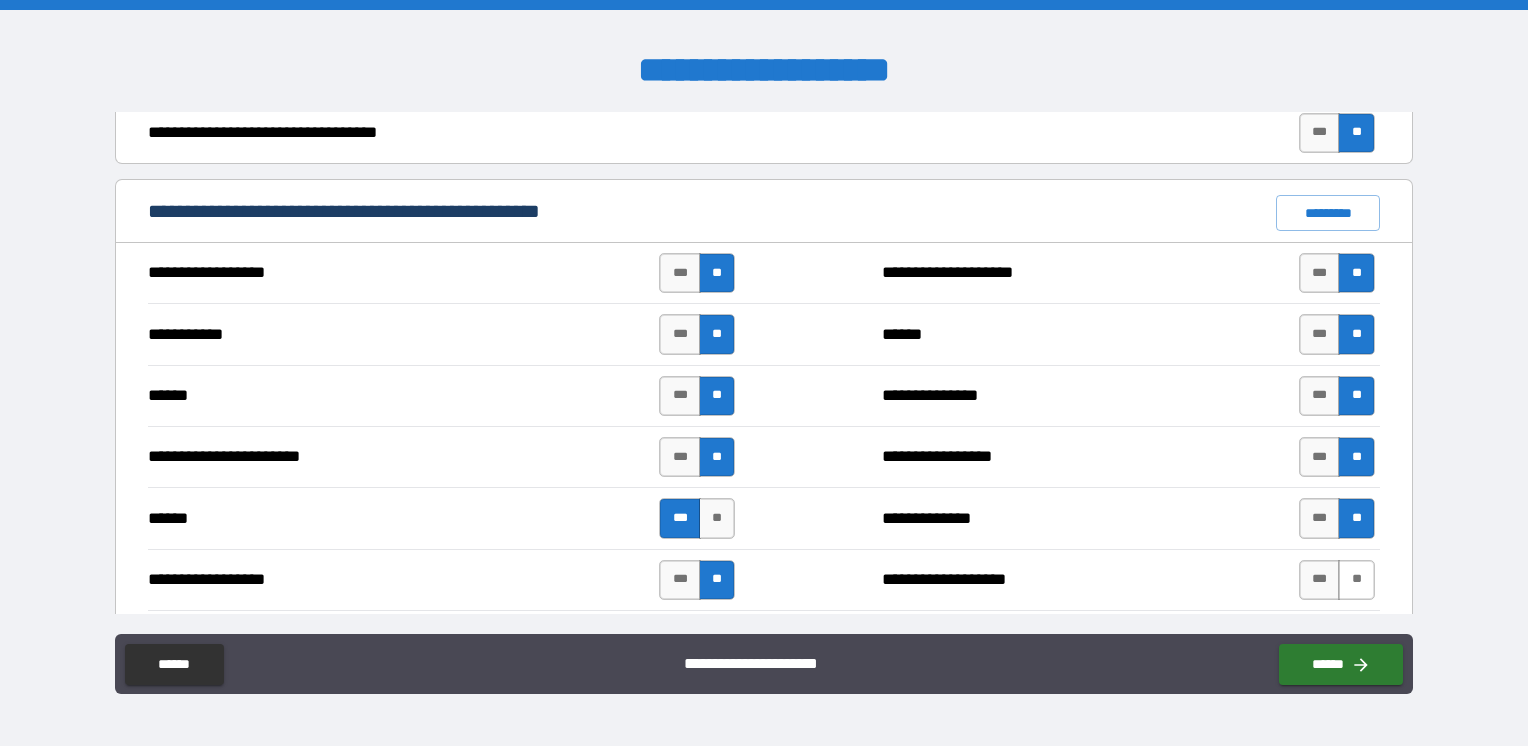 click on "**" at bounding box center [1356, 580] 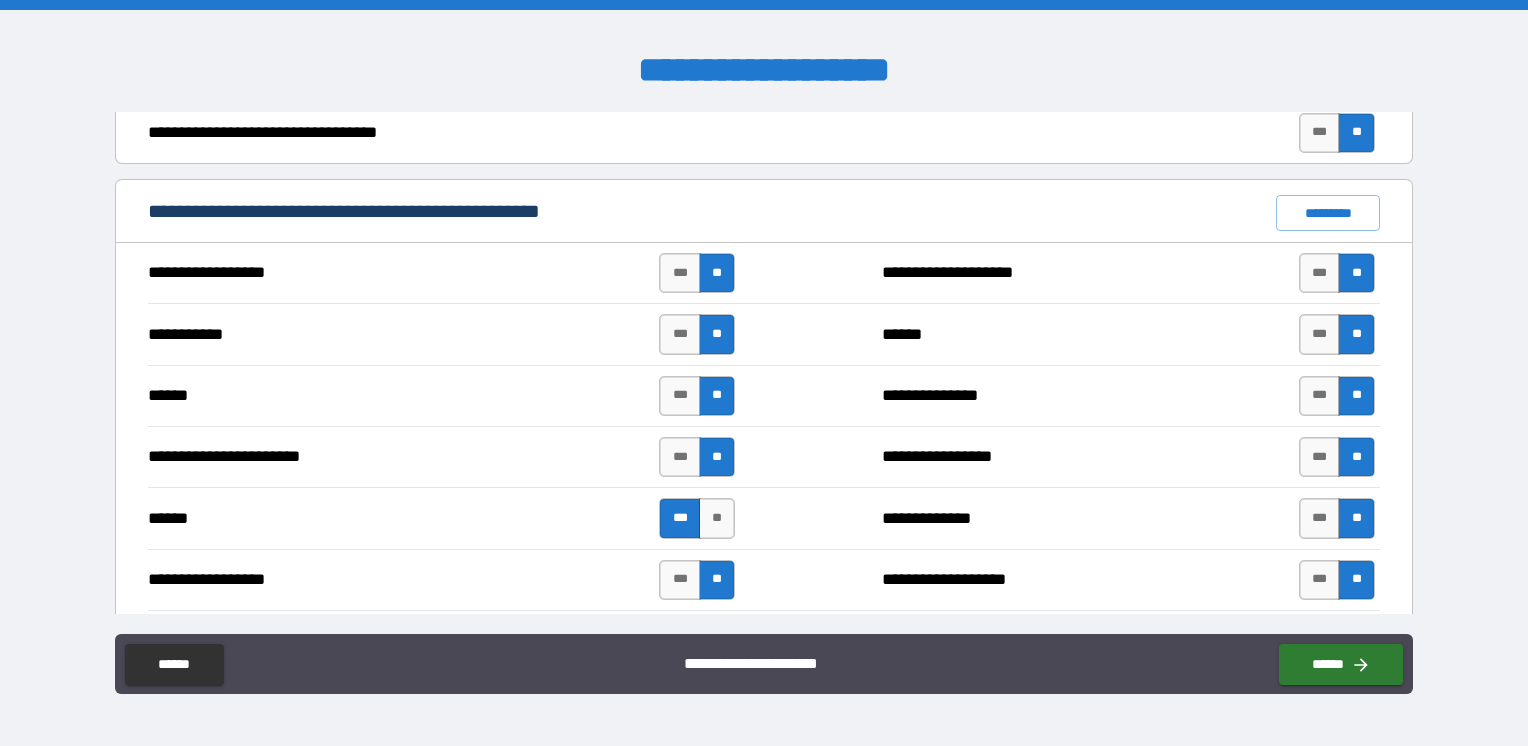scroll, scrollTop: 1830, scrollLeft: 0, axis: vertical 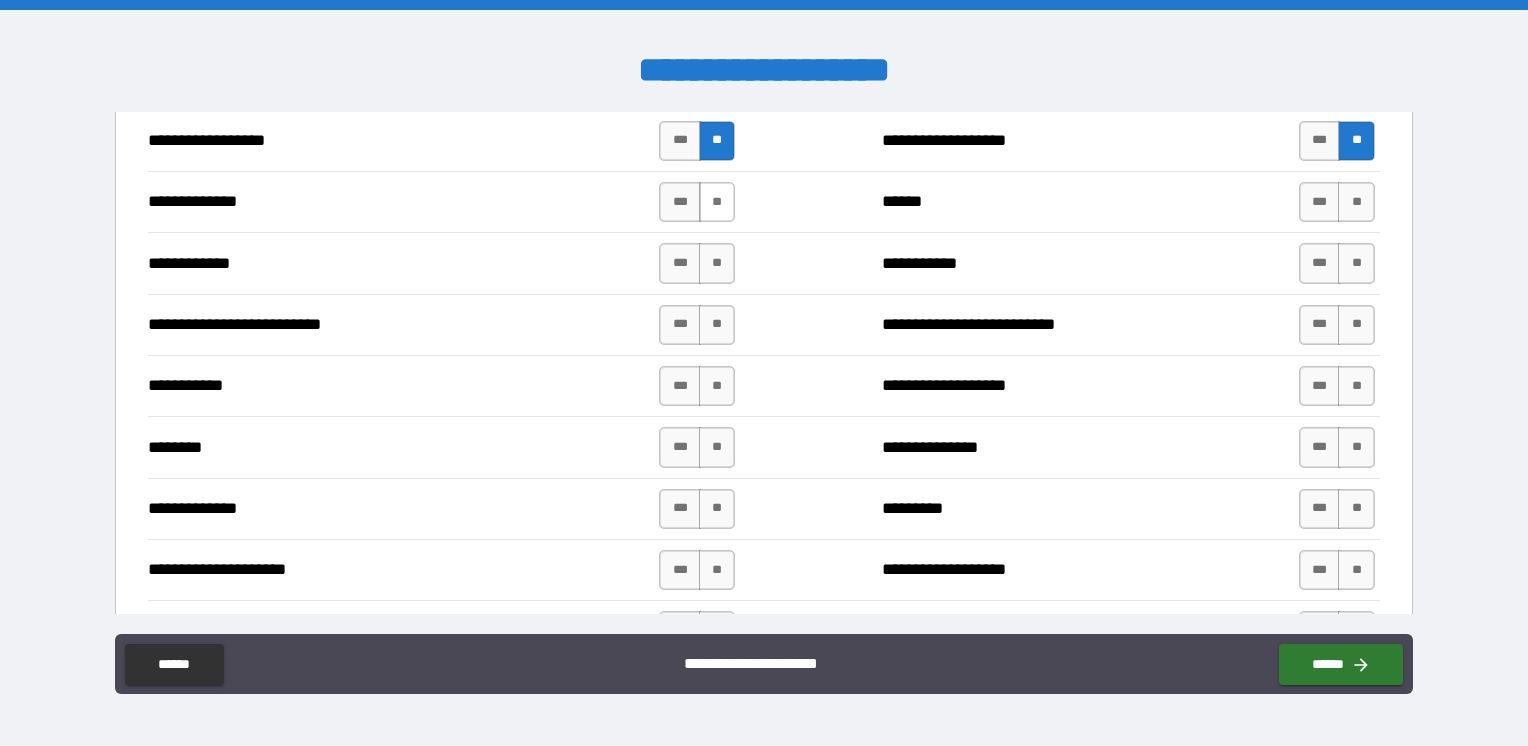 click on "**" at bounding box center [717, 202] 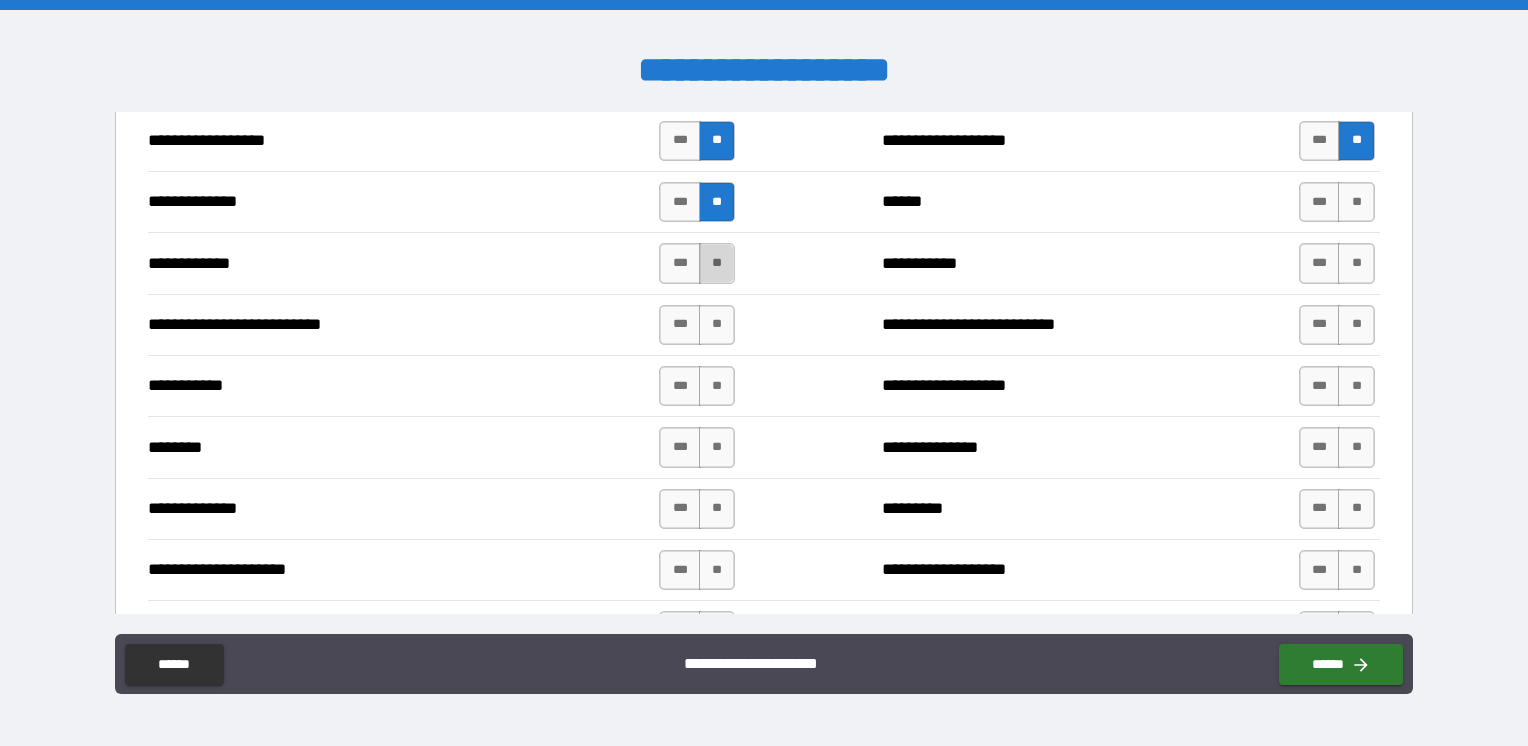 click on "**" at bounding box center (717, 263) 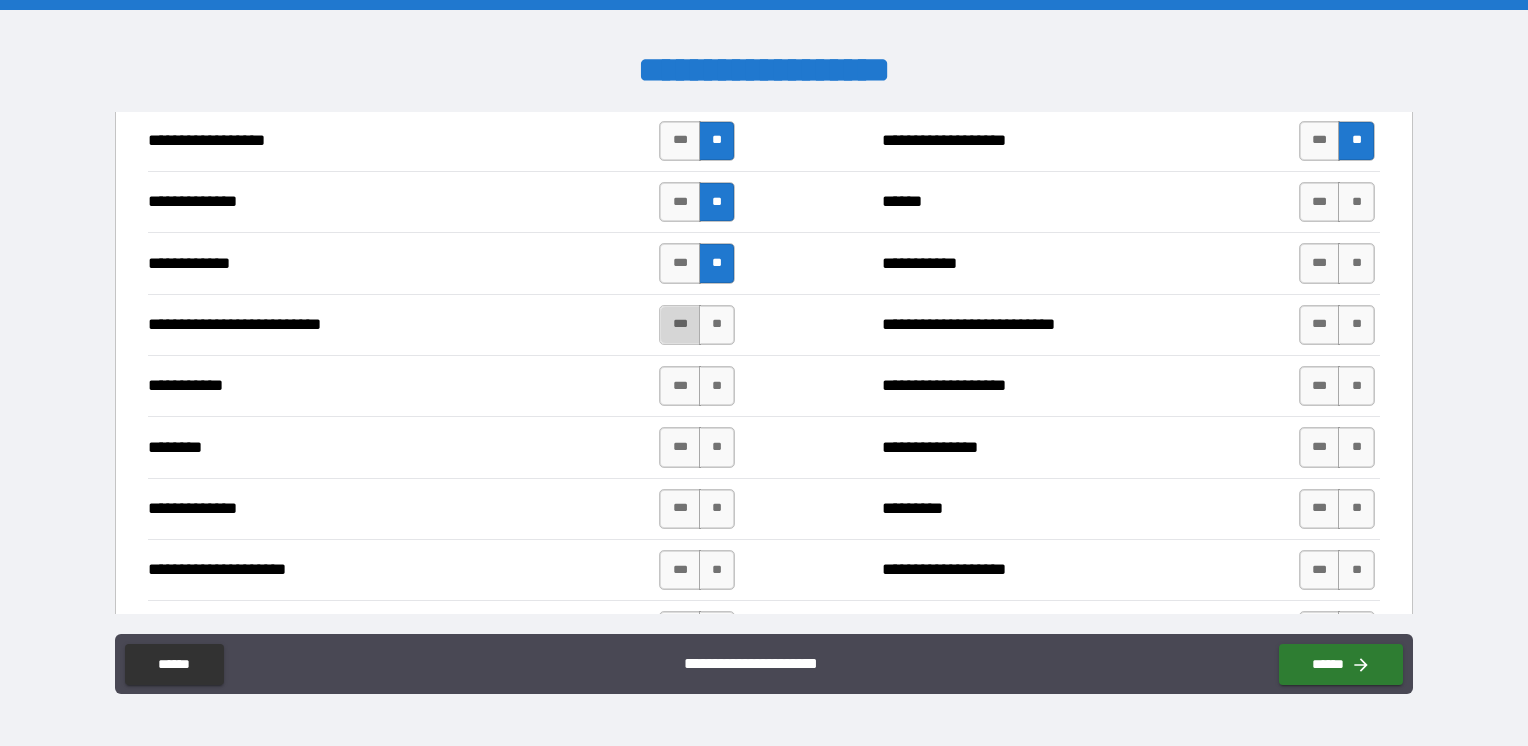 click on "***" at bounding box center (680, 325) 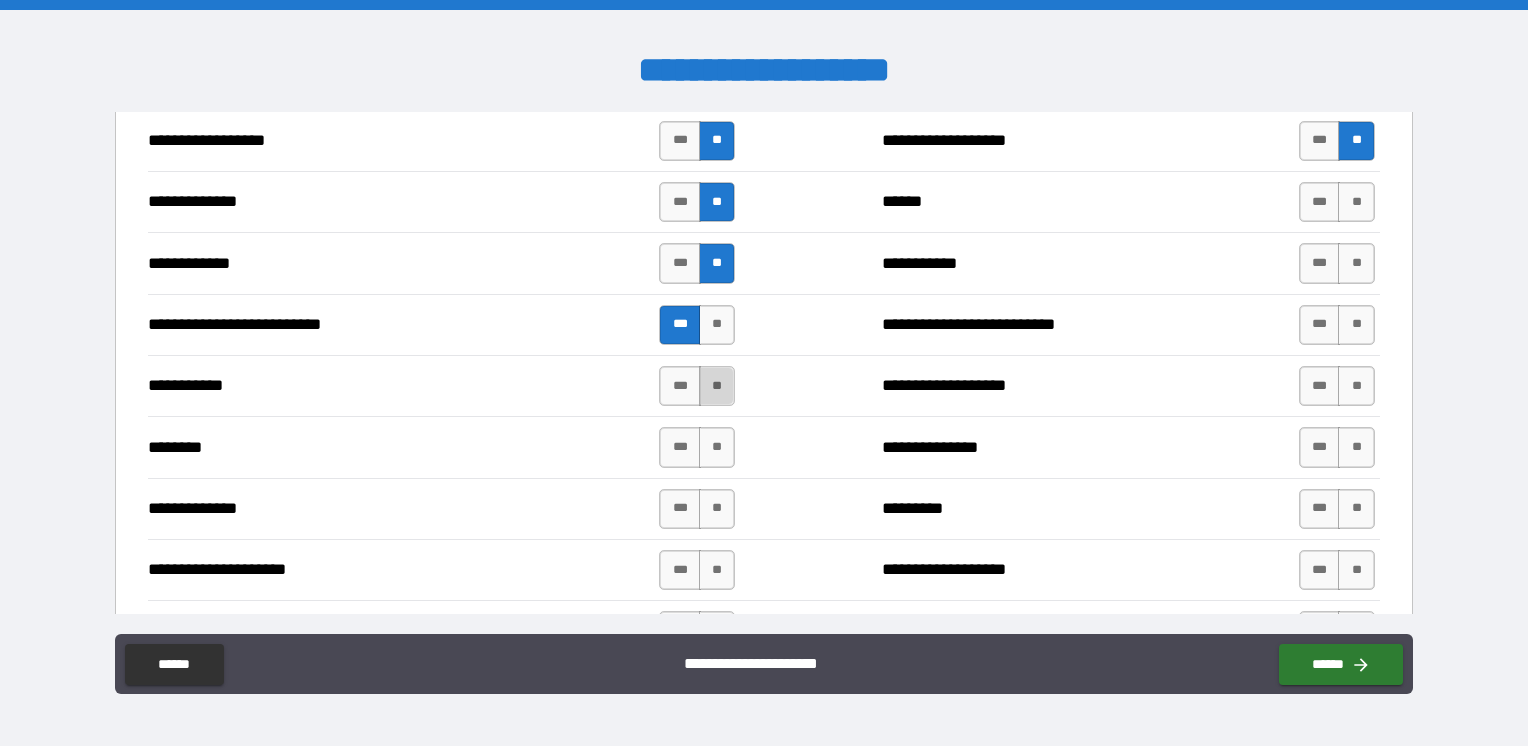 click on "**" at bounding box center (717, 386) 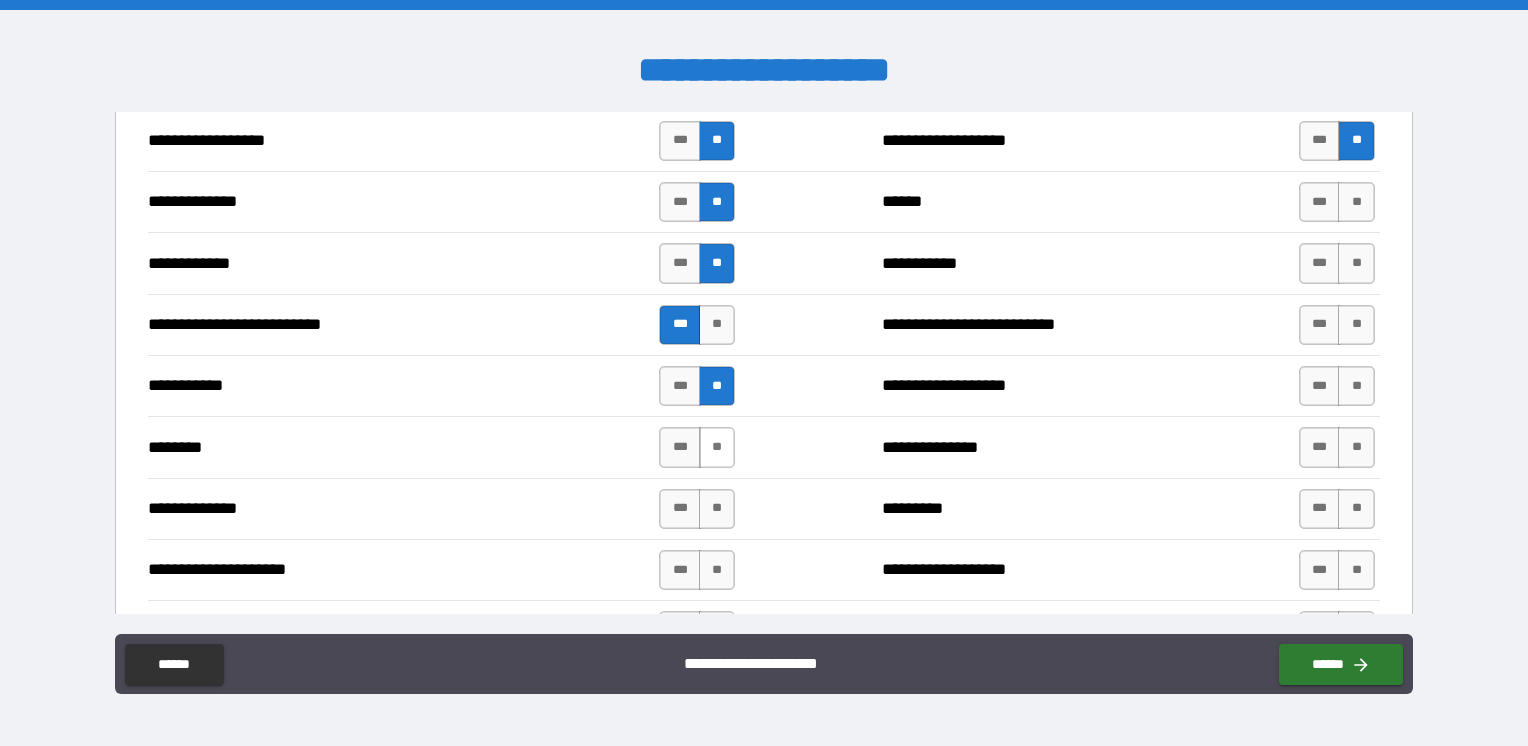 click on "**" at bounding box center [717, 447] 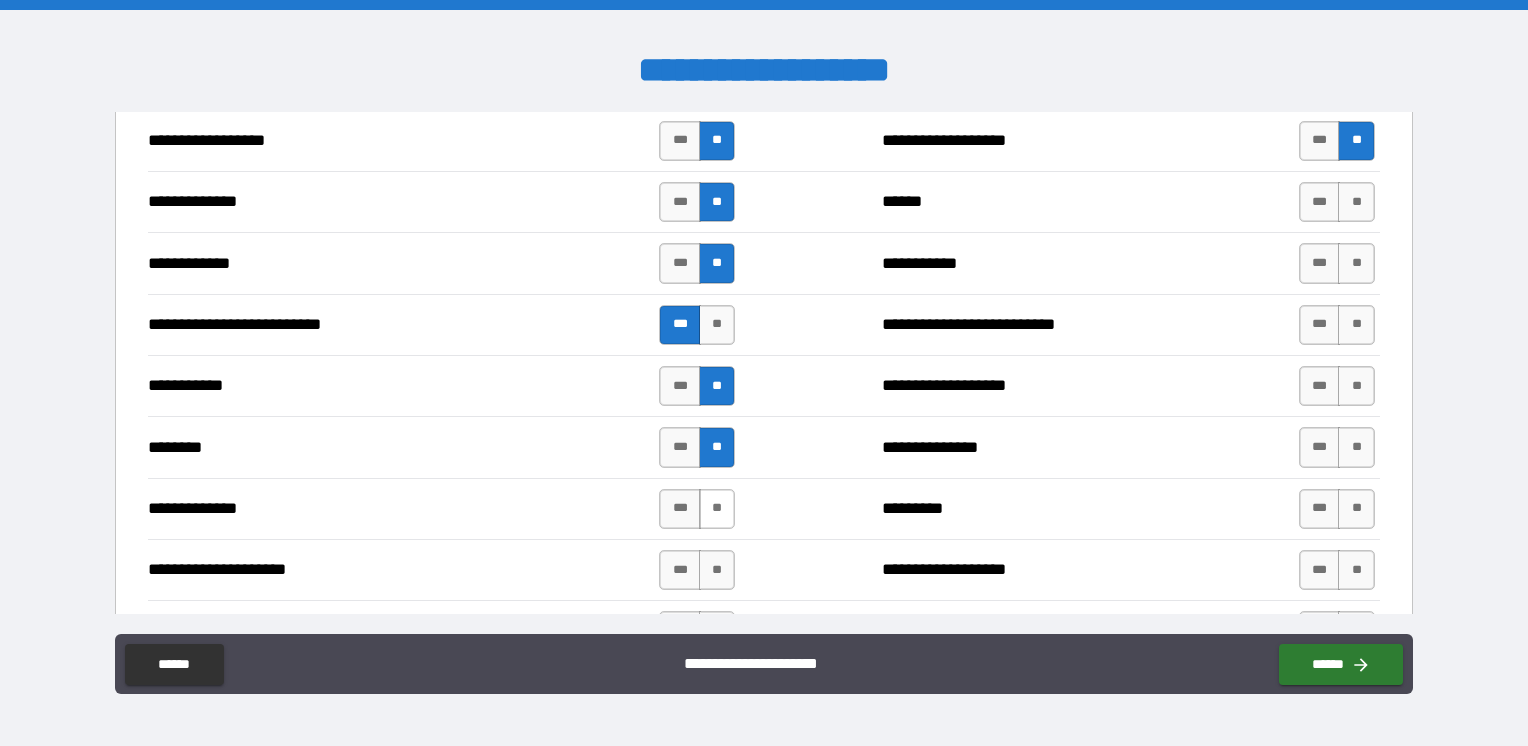 click on "**" at bounding box center [717, 509] 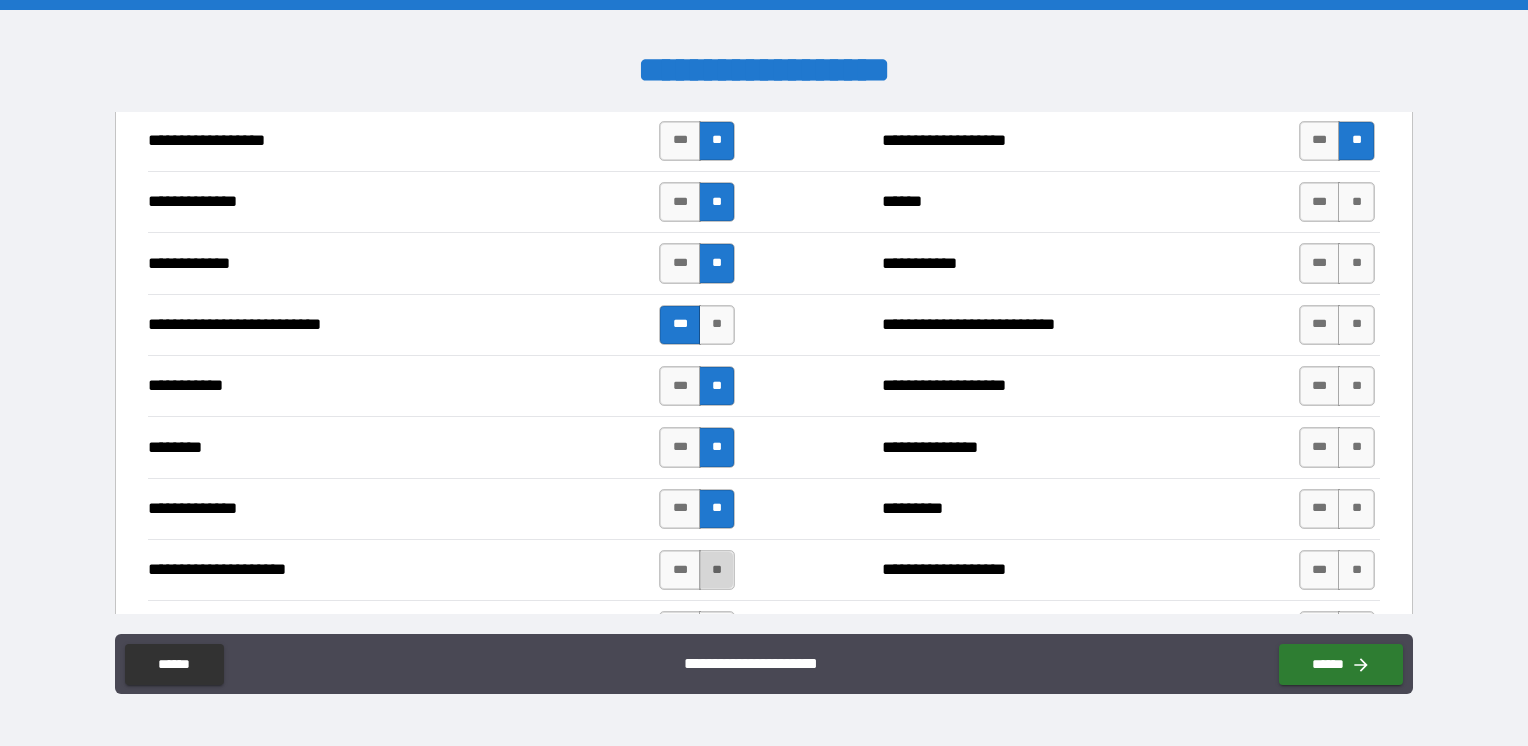 click on "**" at bounding box center (717, 570) 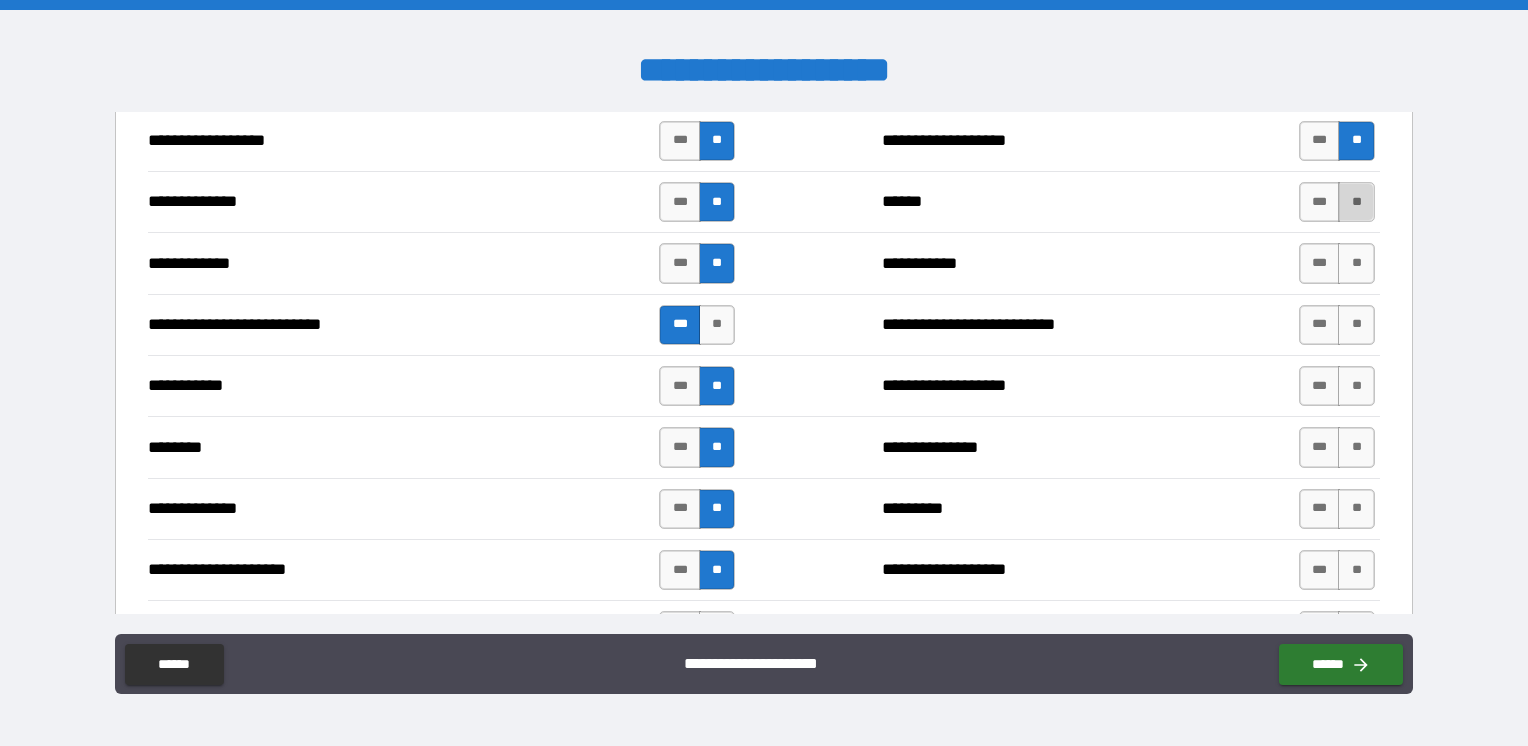 click on "**" at bounding box center [1356, 202] 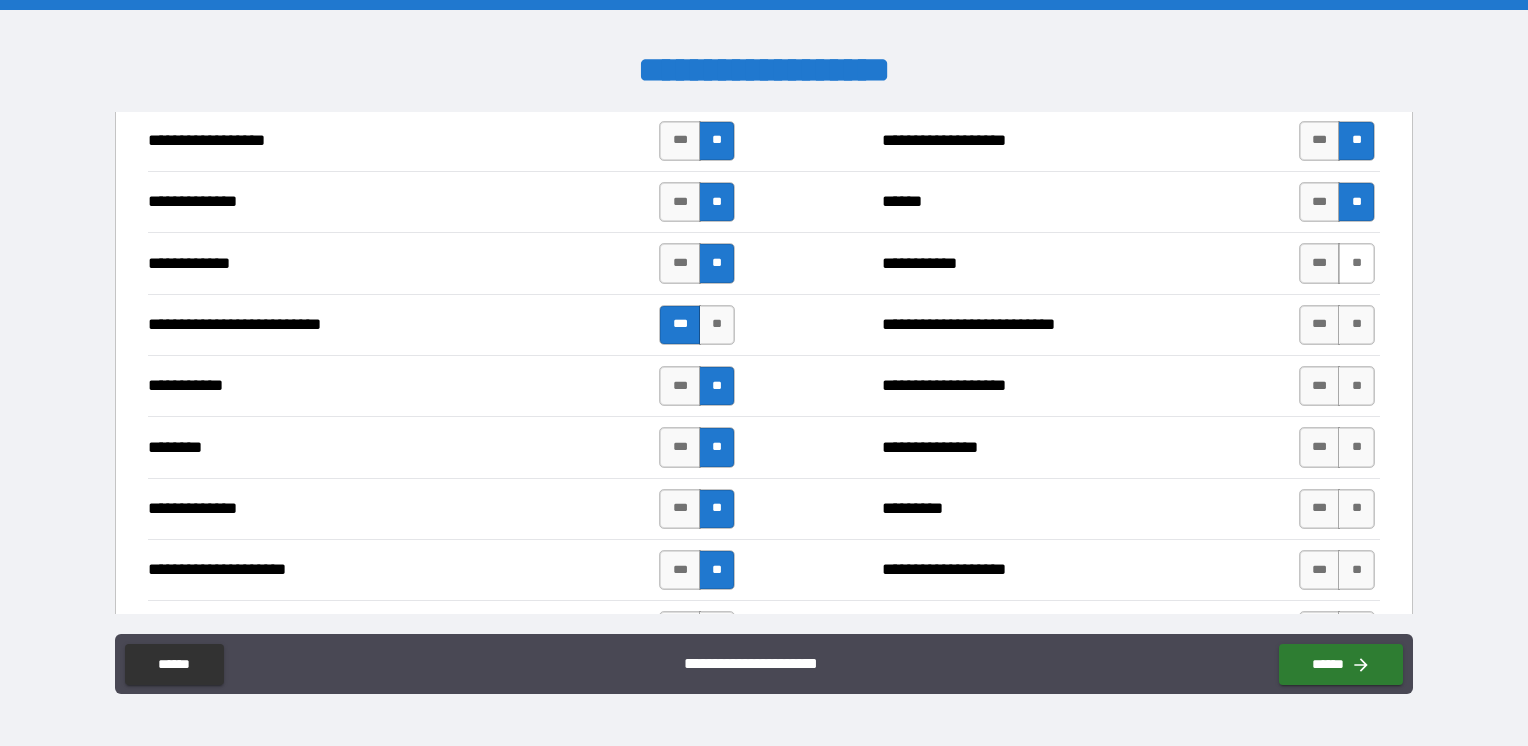 click on "**" at bounding box center (1356, 263) 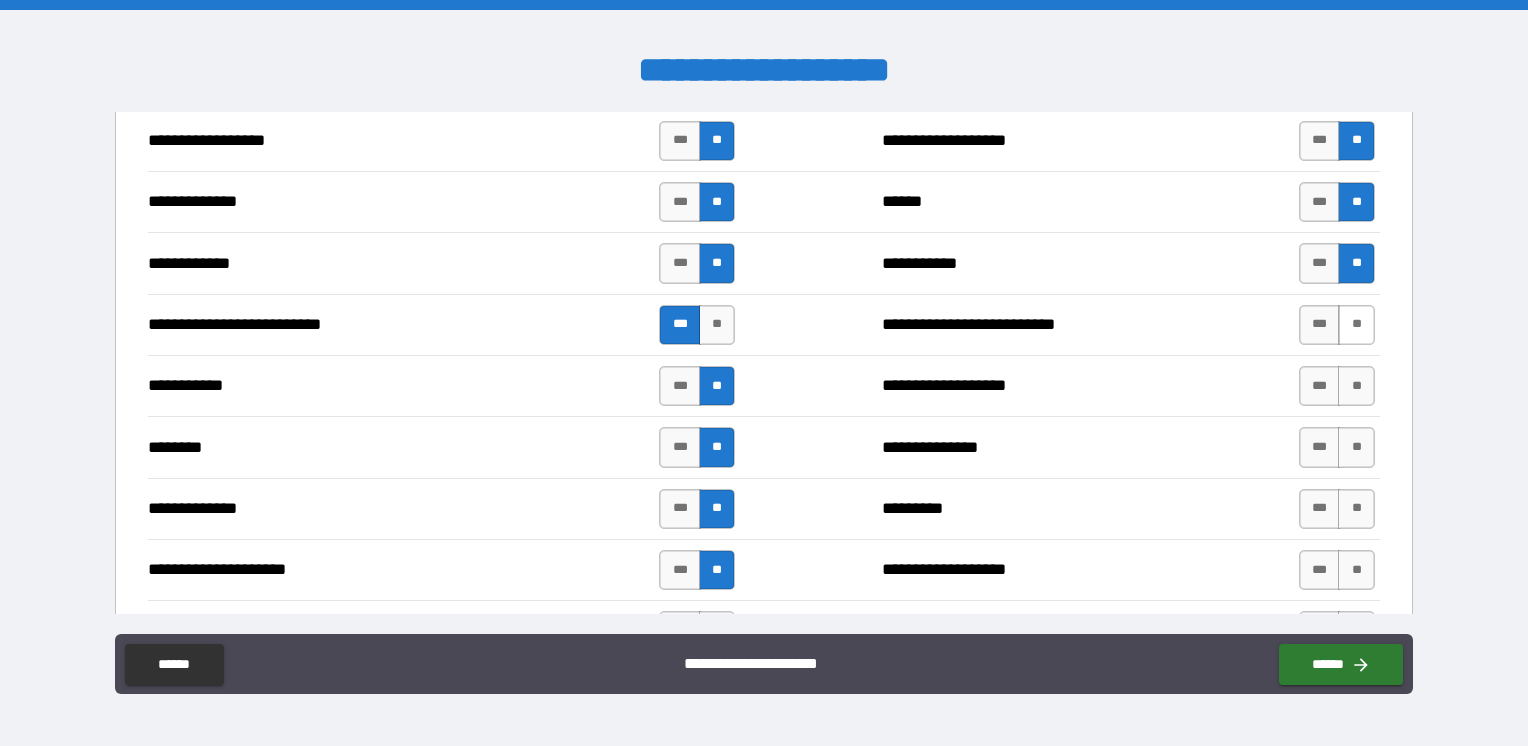 click on "**" at bounding box center [1356, 325] 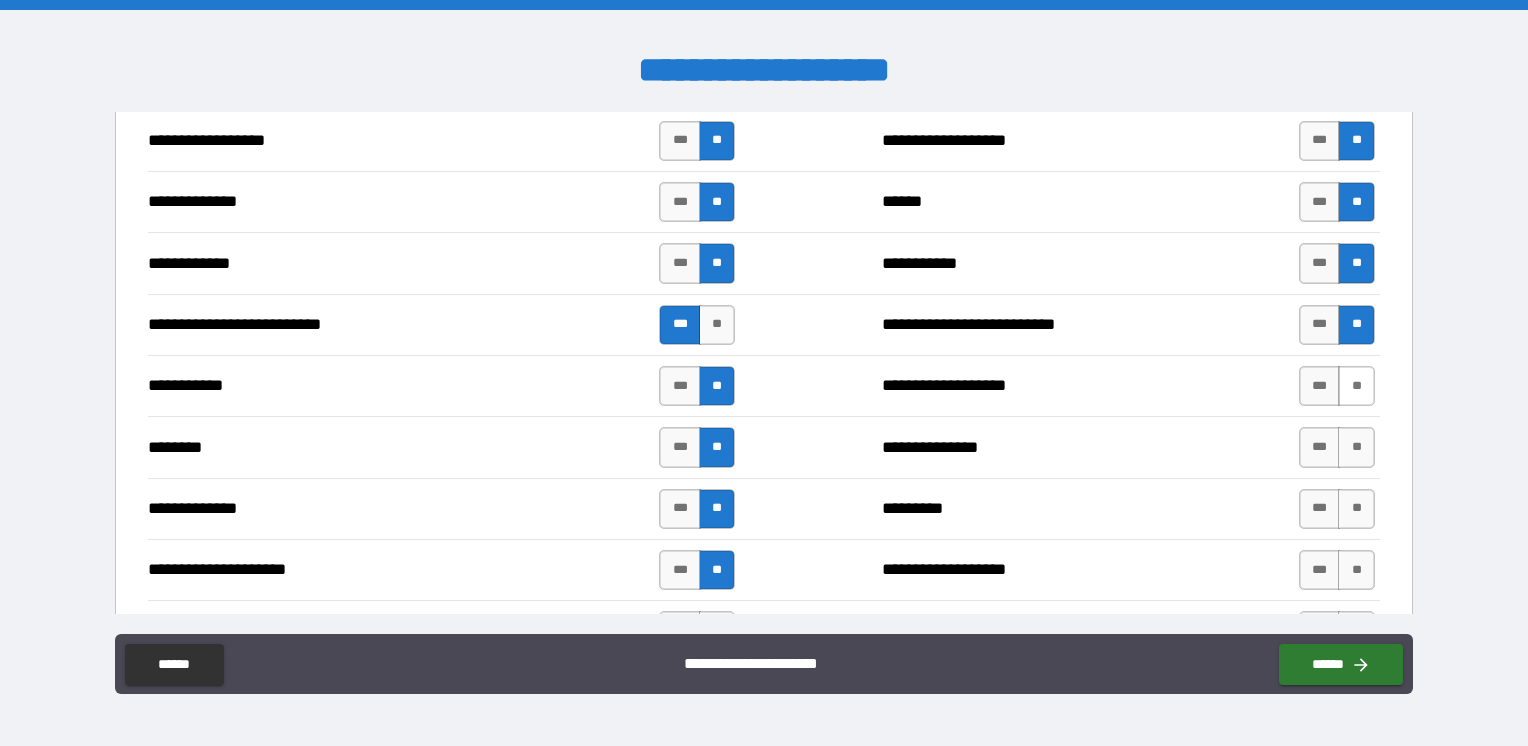 click on "**" at bounding box center (1356, 386) 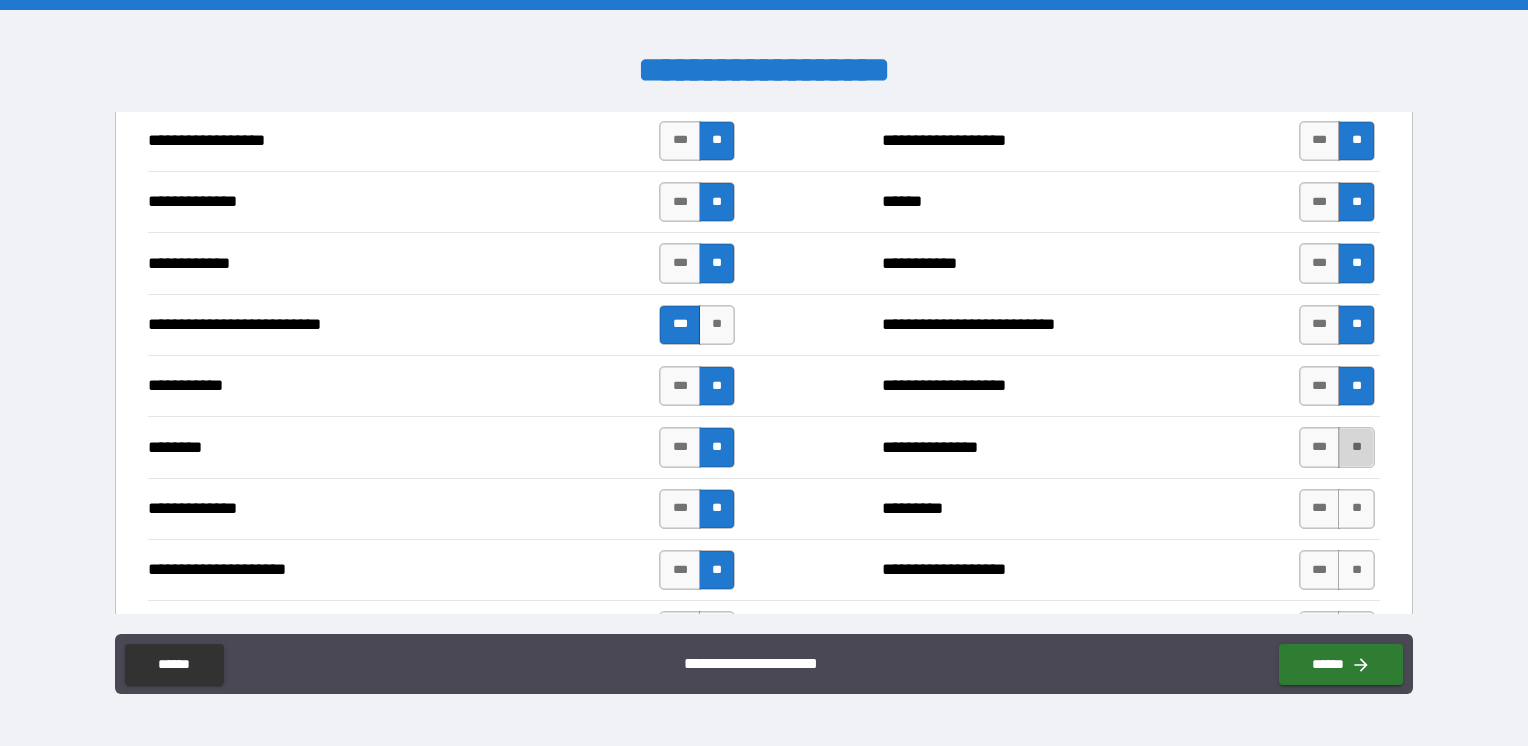 click on "**" at bounding box center (1356, 447) 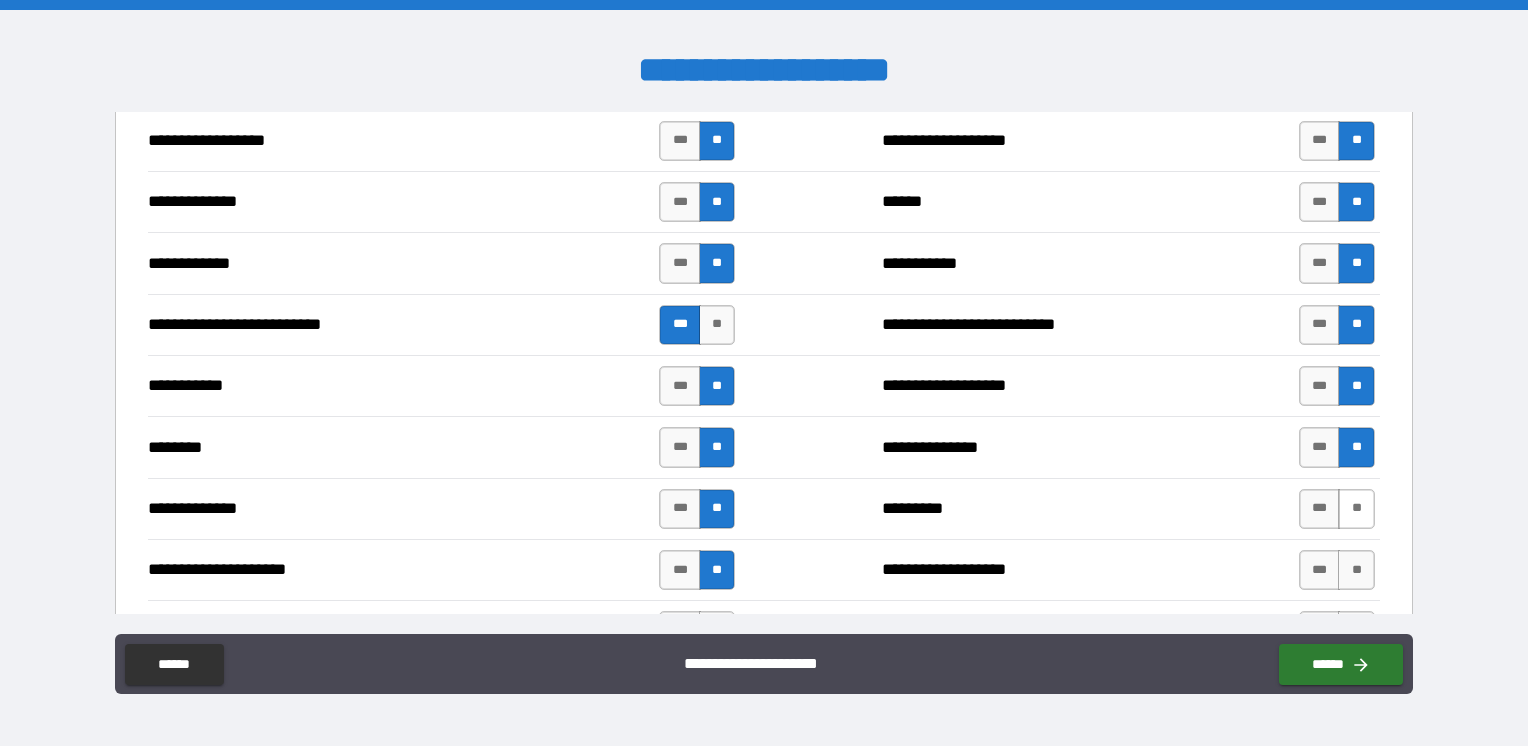 click on "**" at bounding box center (1356, 509) 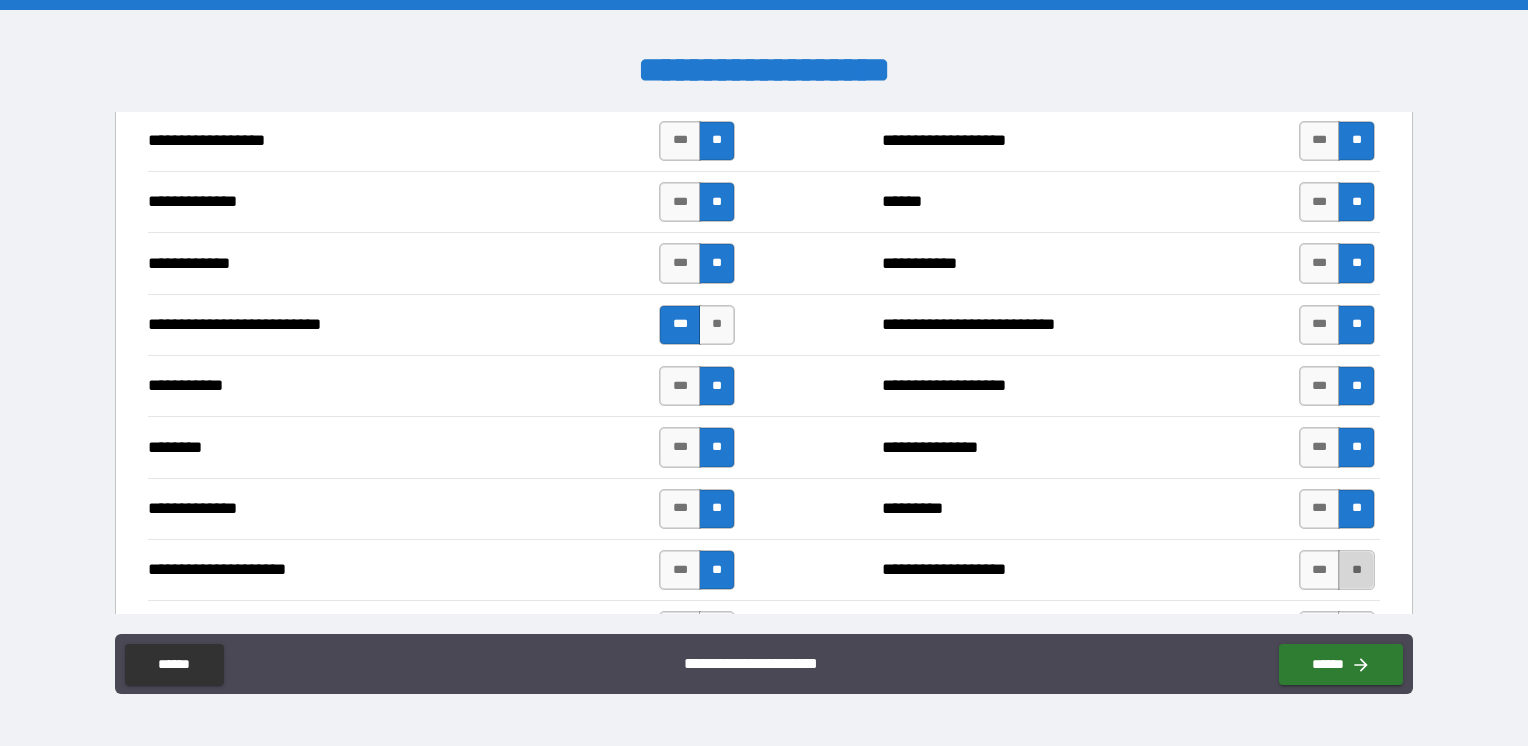 click on "**" at bounding box center [1356, 570] 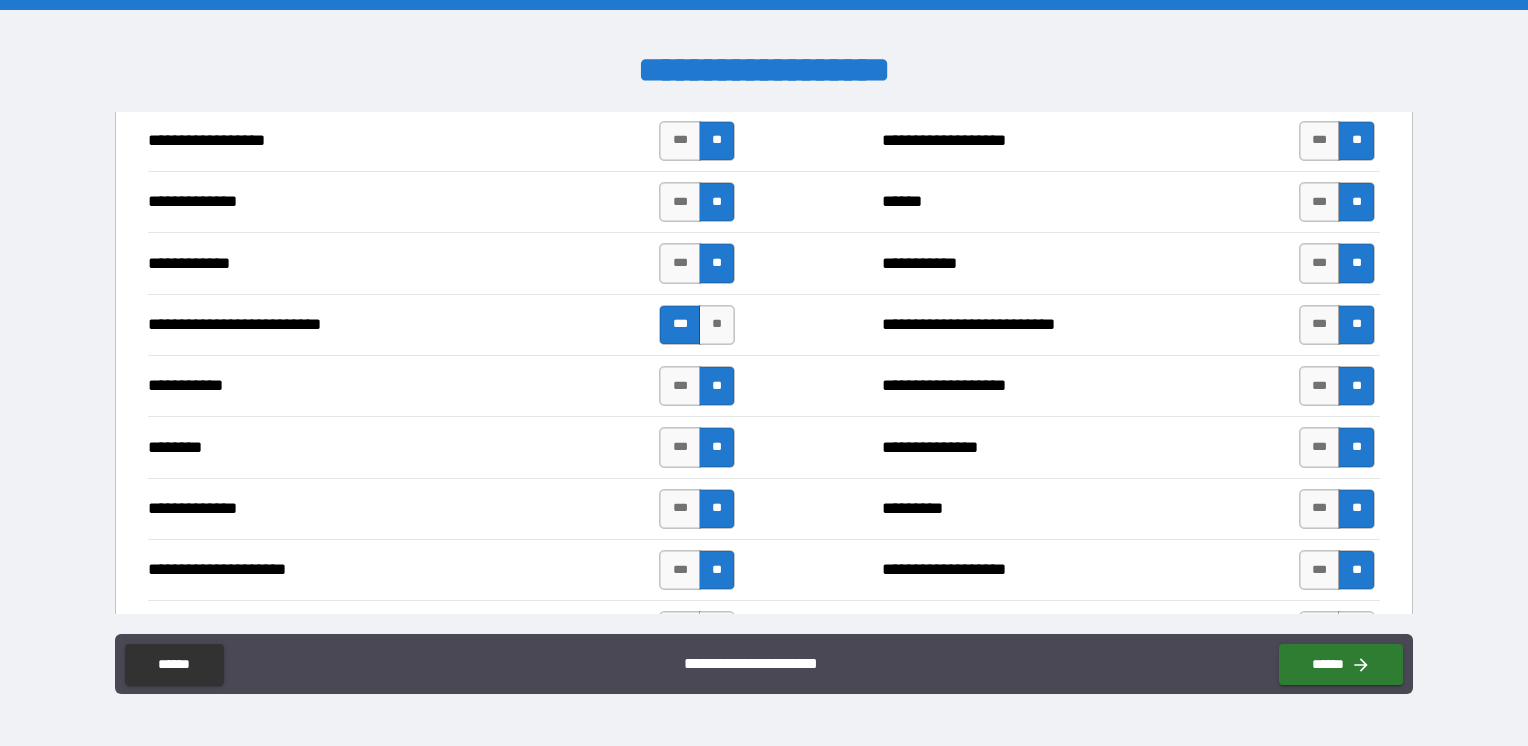 scroll, scrollTop: 2270, scrollLeft: 0, axis: vertical 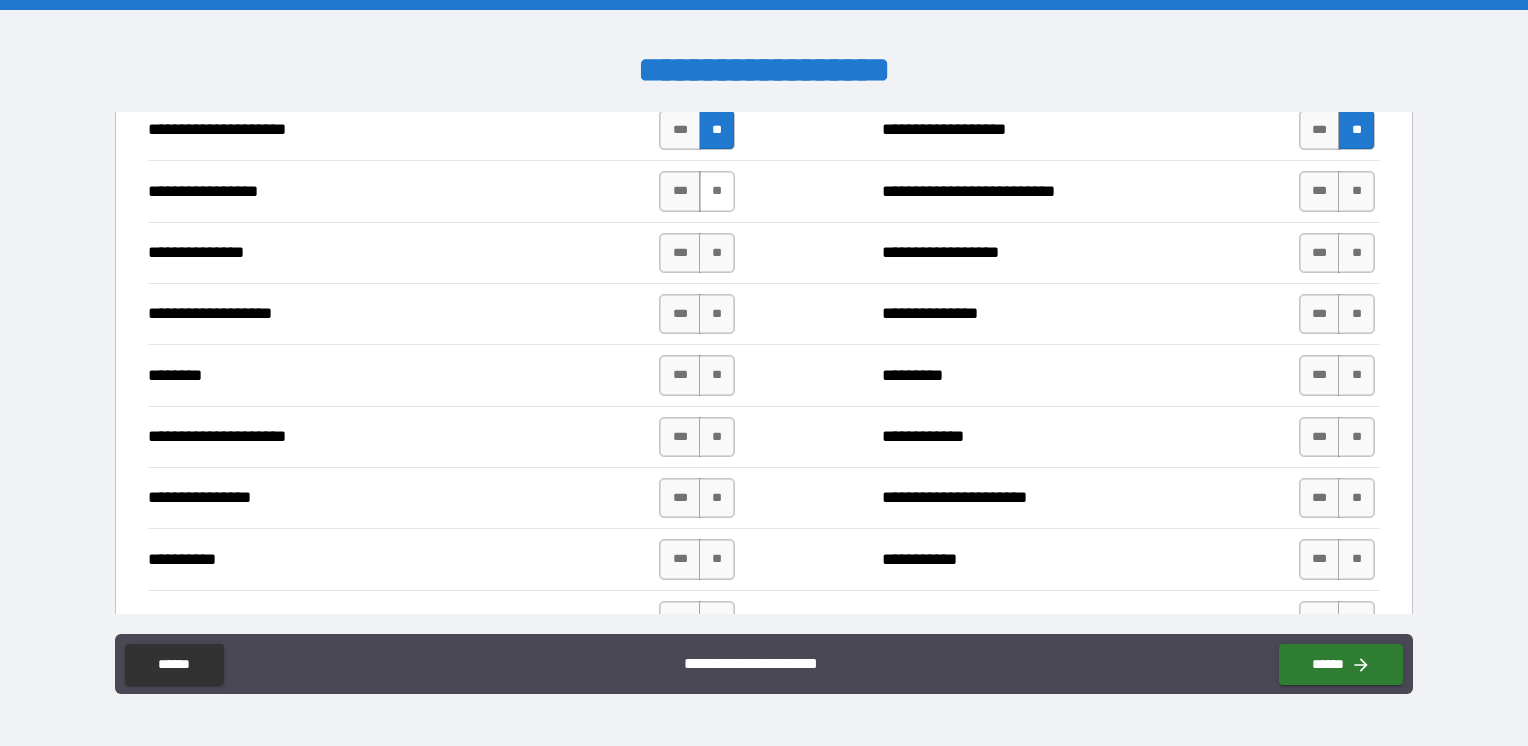 click on "**" at bounding box center (717, 191) 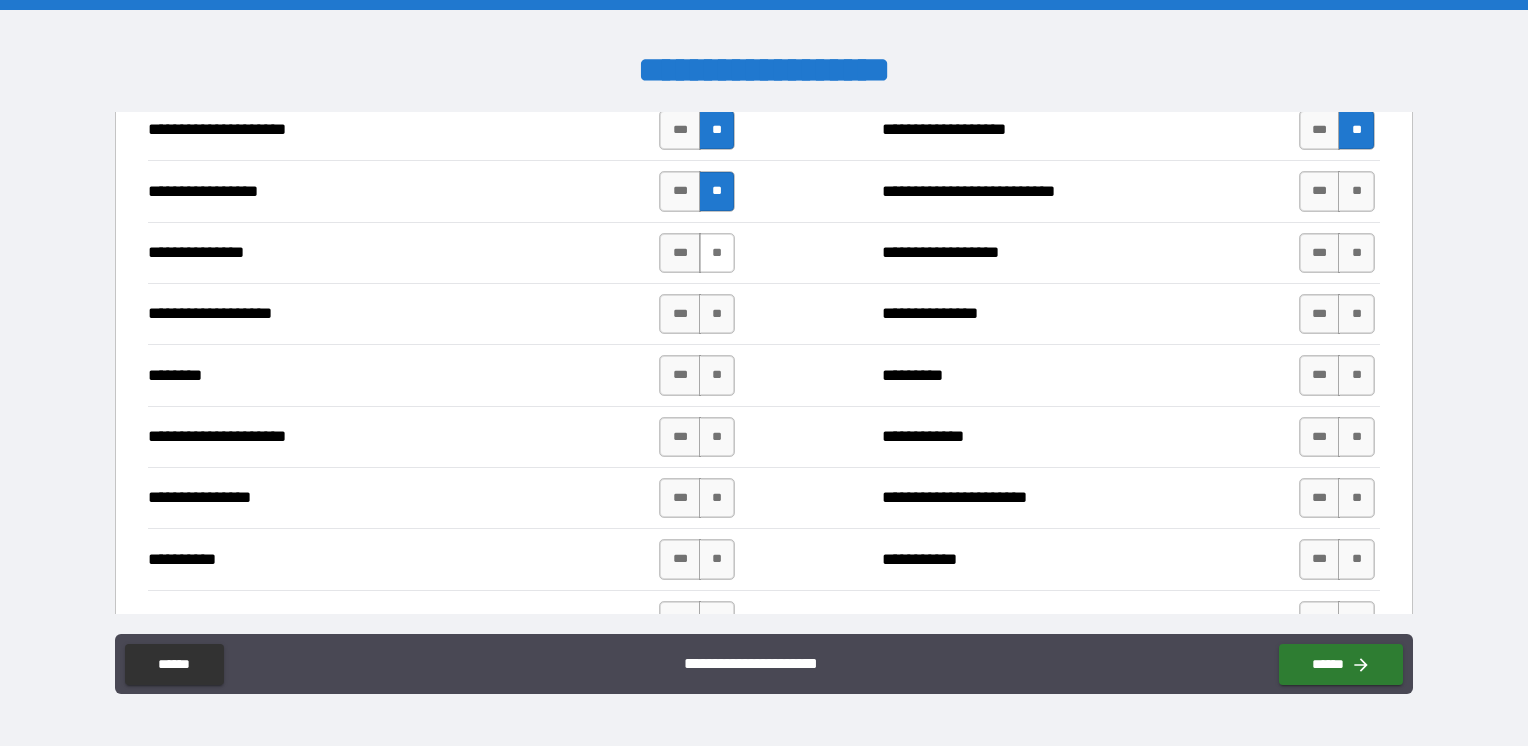 click on "**" at bounding box center (717, 253) 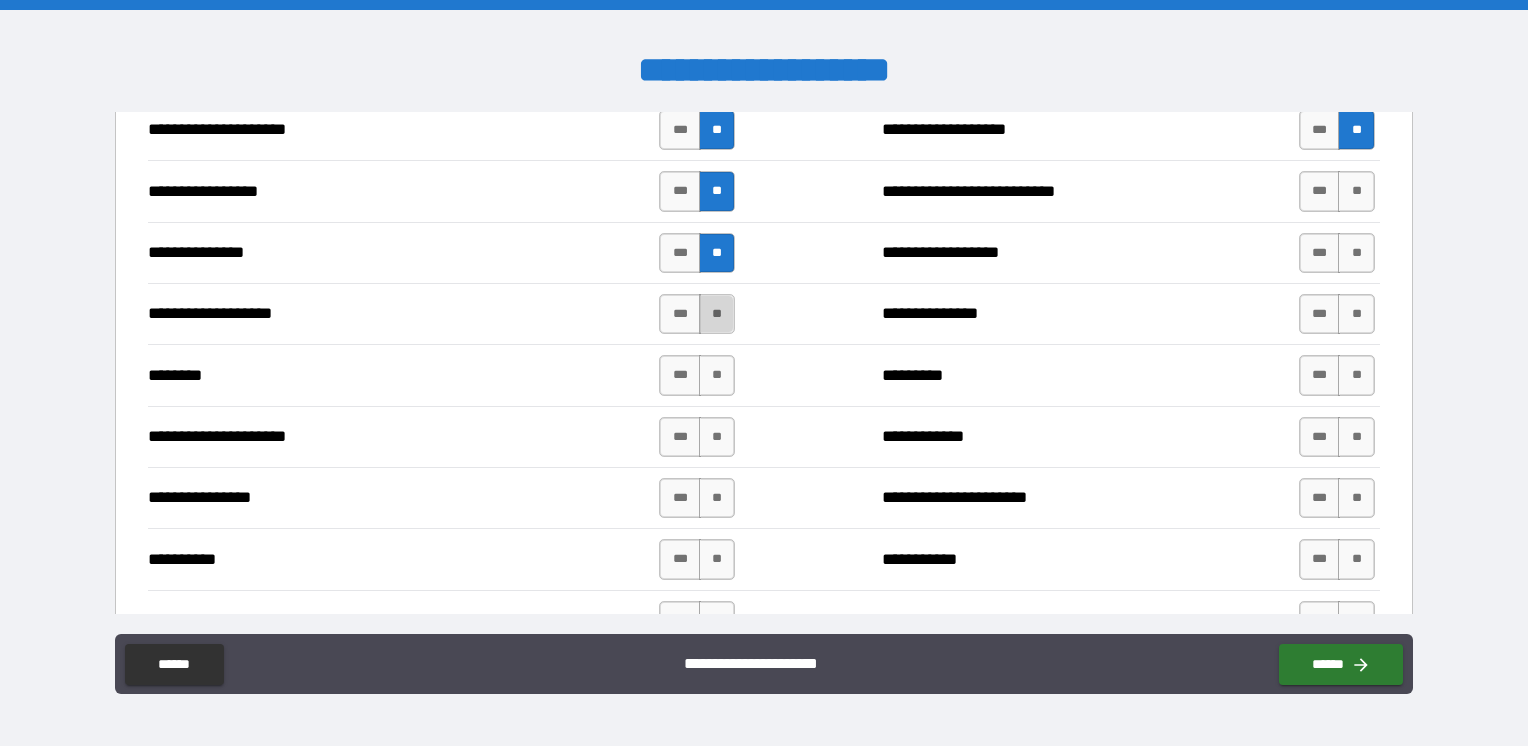click on "**" at bounding box center (717, 314) 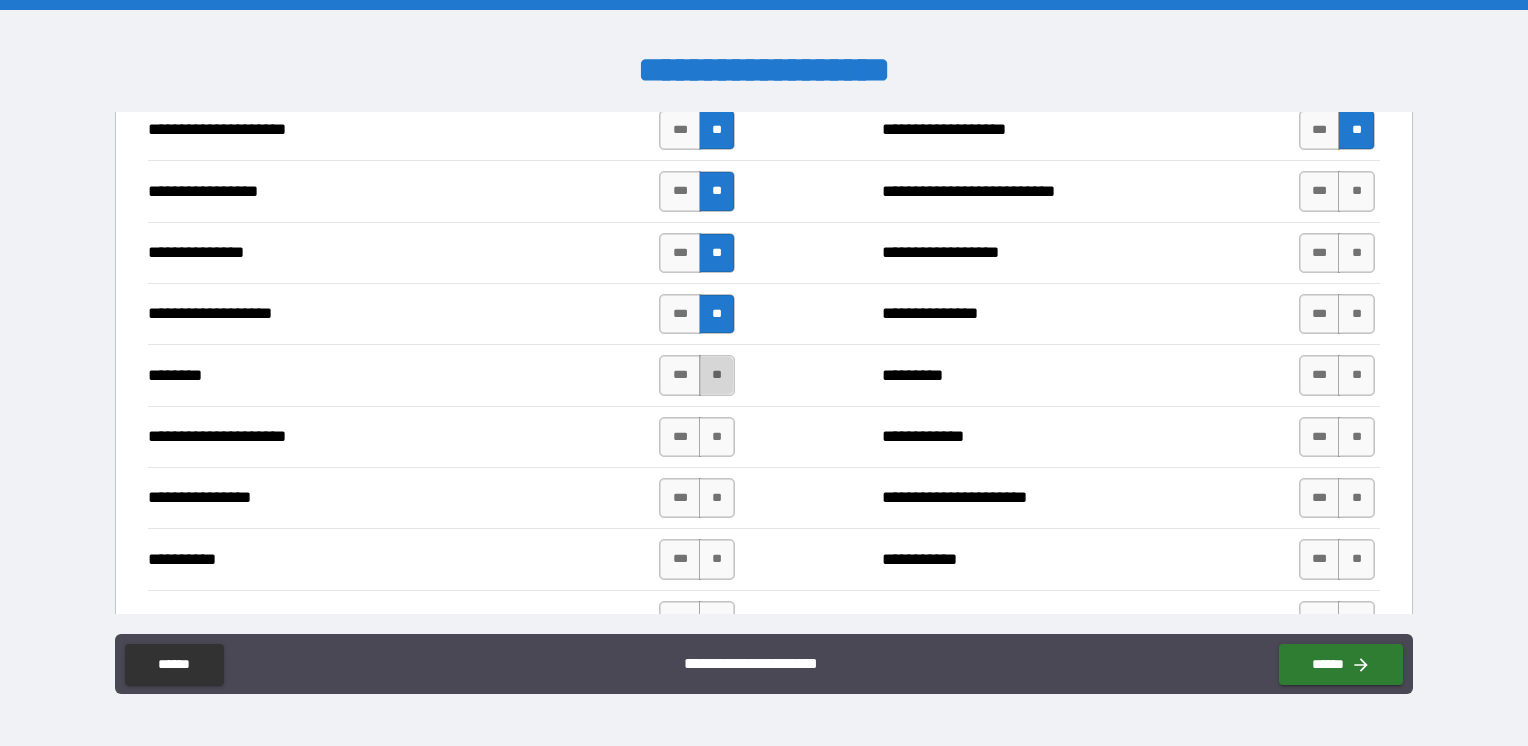 click on "**" at bounding box center [717, 375] 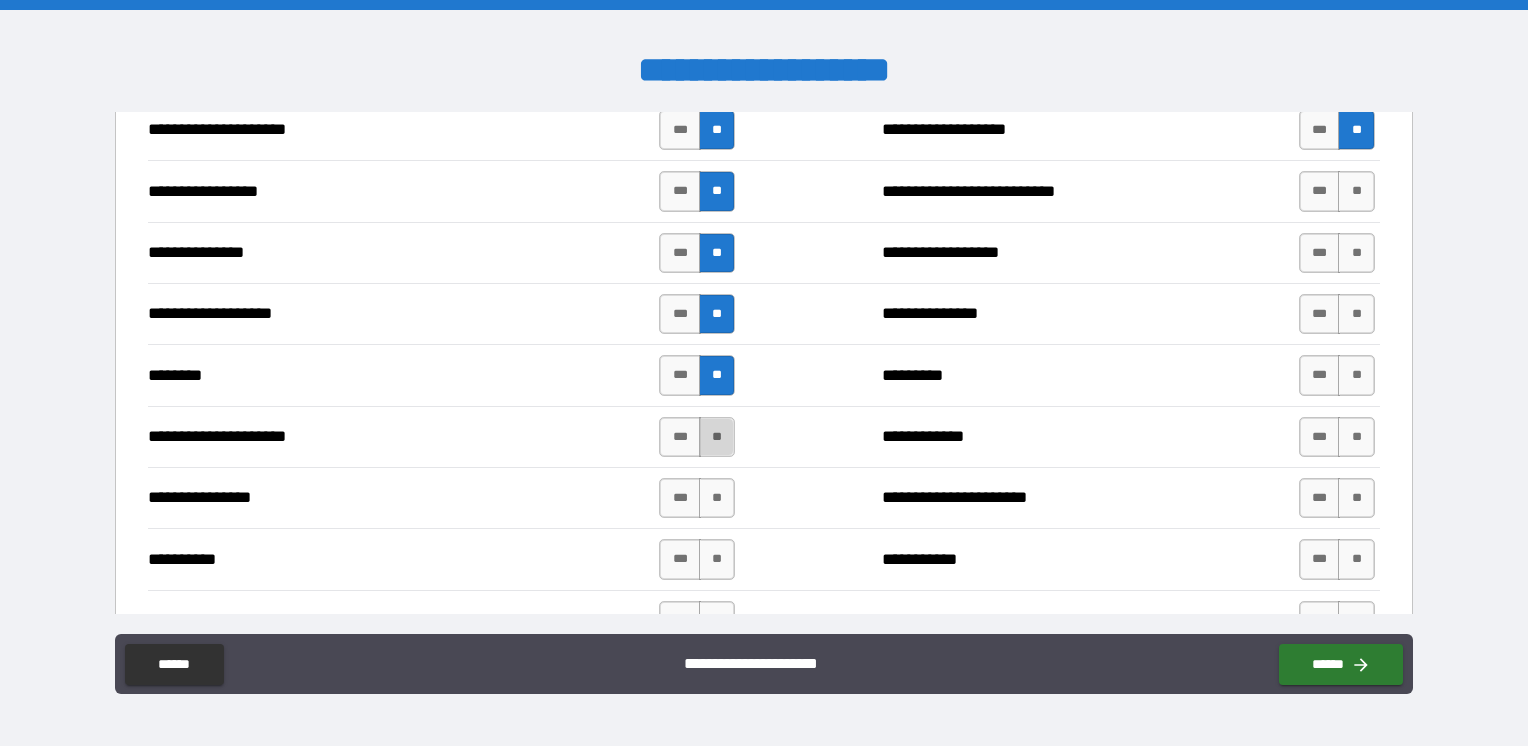 click on "**" at bounding box center (717, 437) 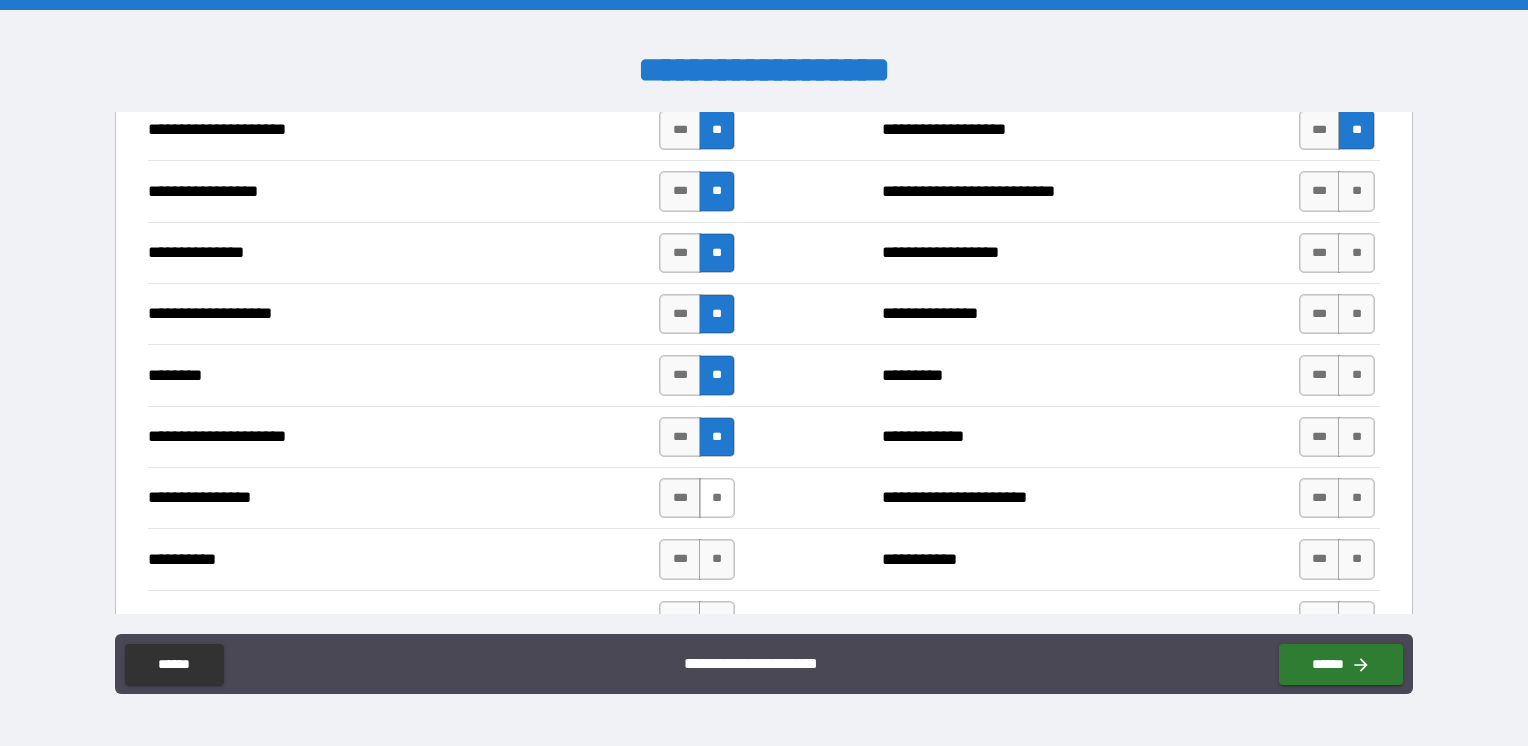 click on "**" at bounding box center [717, 498] 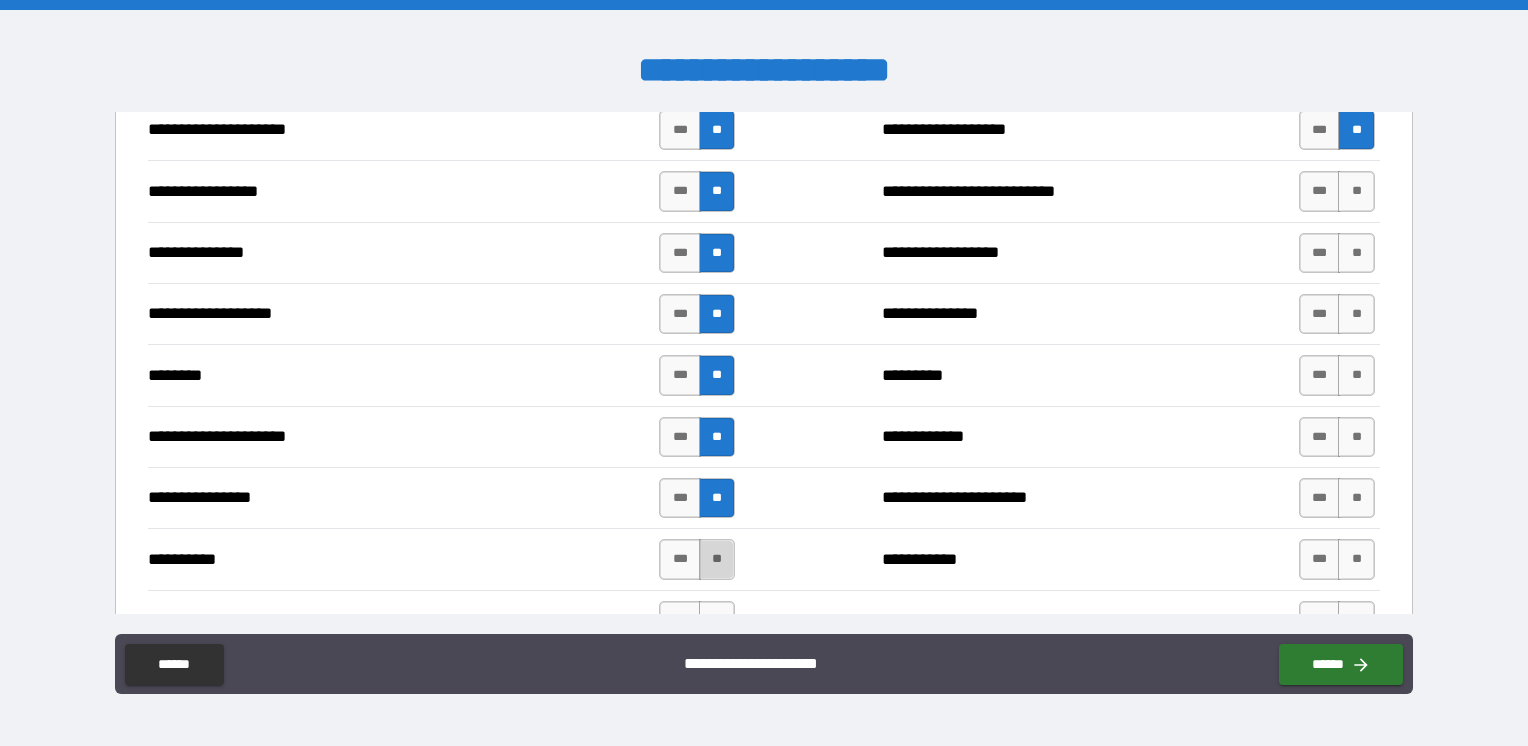 click on "**" at bounding box center (717, 559) 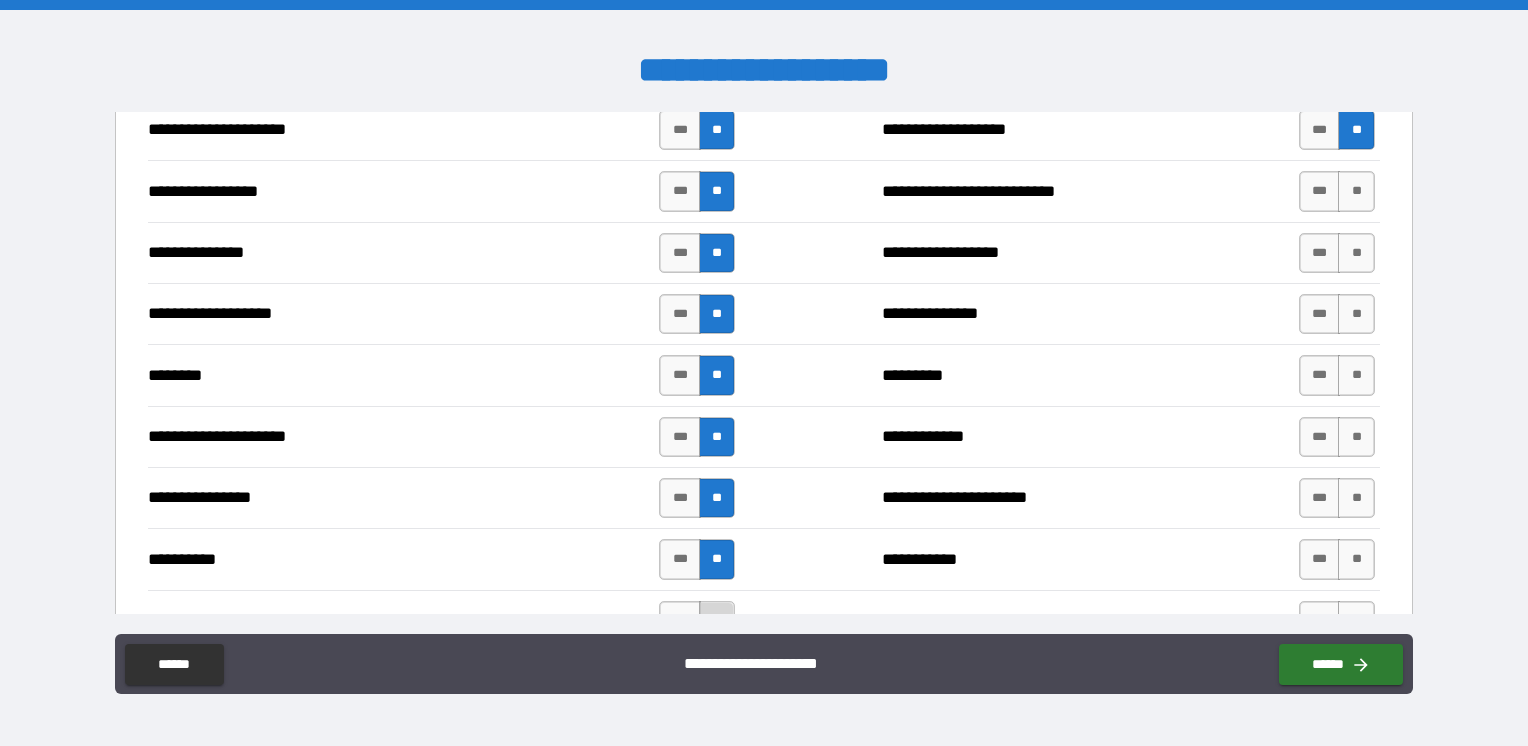 click on "**" at bounding box center (717, 621) 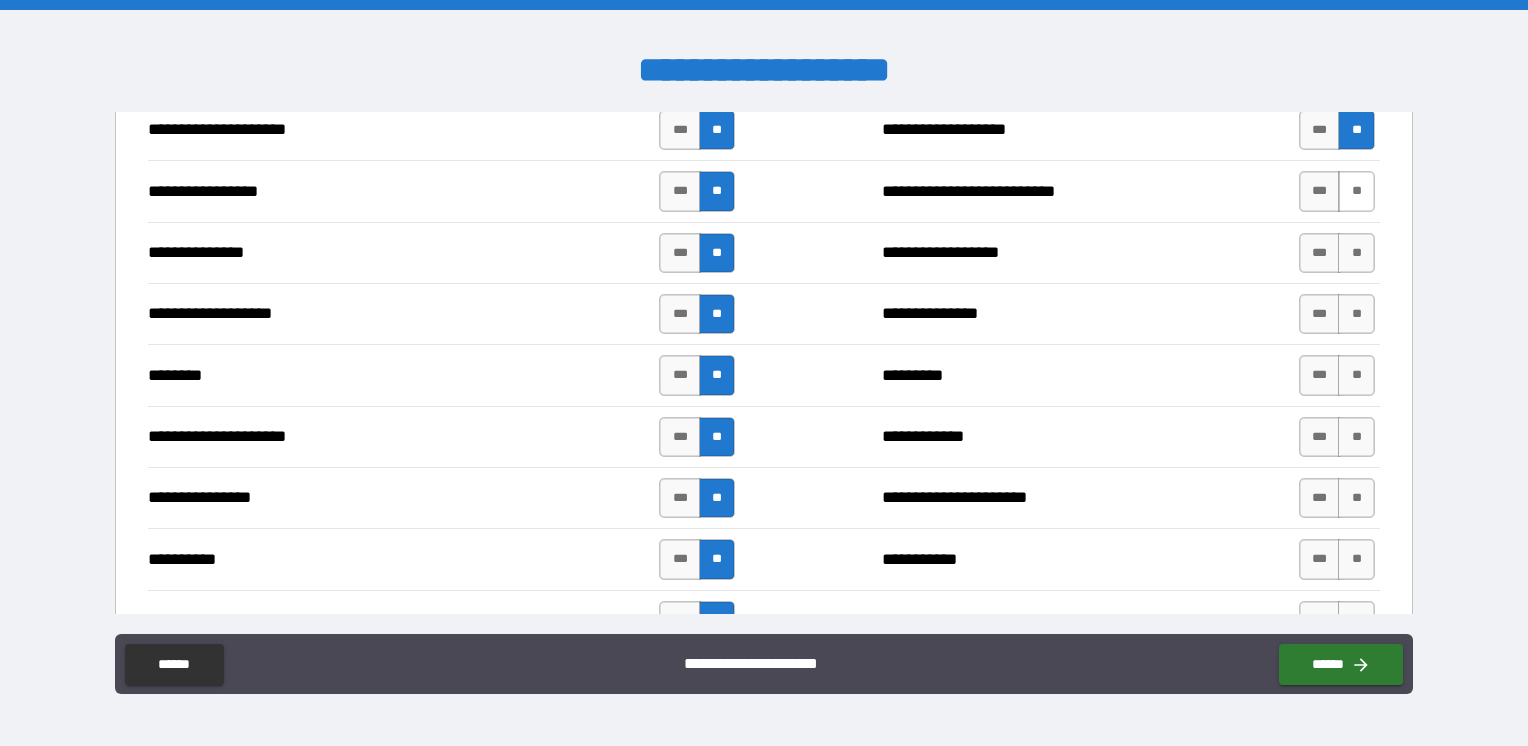 click on "**" at bounding box center (1356, 191) 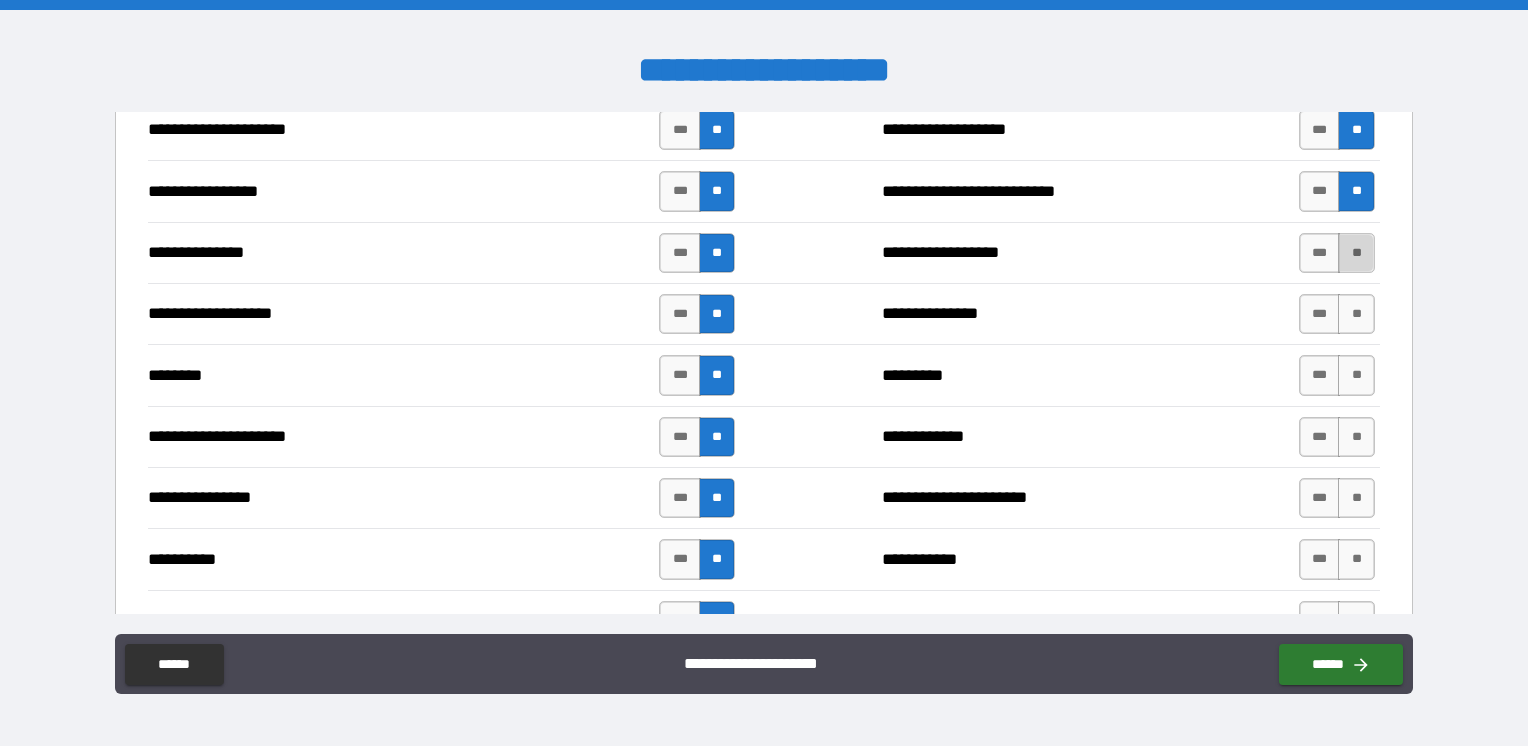 click on "**" at bounding box center [1356, 253] 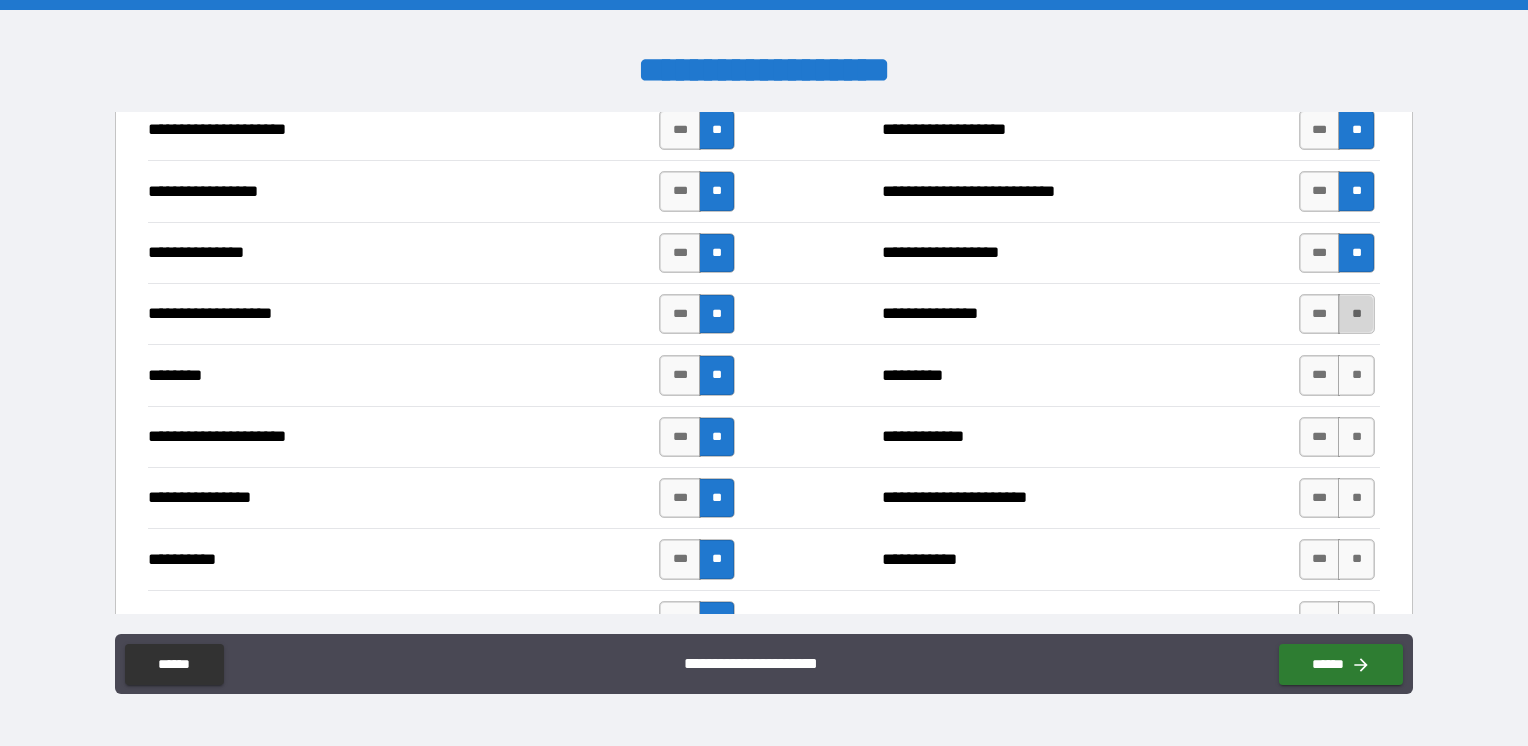 click on "**" at bounding box center (1356, 314) 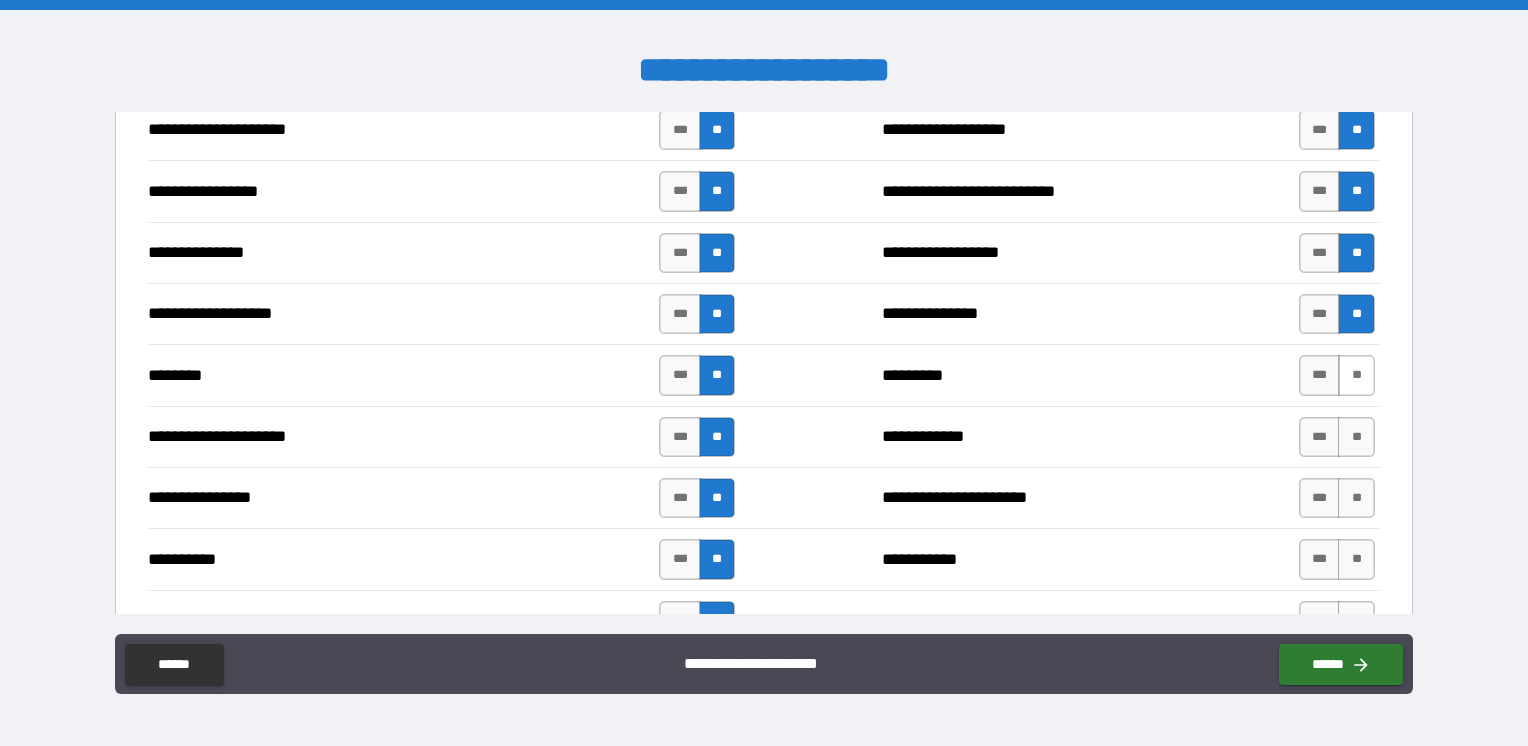 click on "**" at bounding box center [1356, 375] 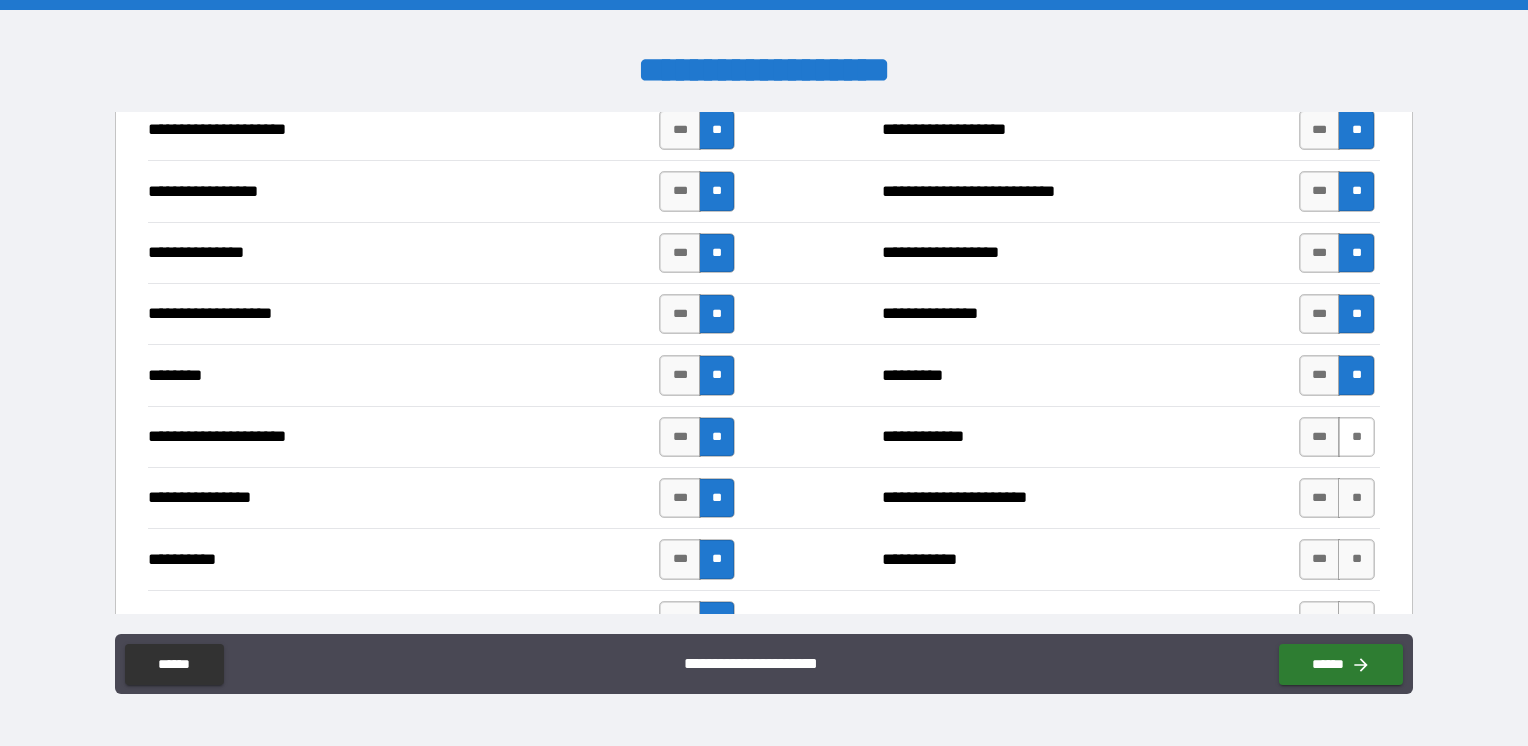 click on "**" at bounding box center [1356, 437] 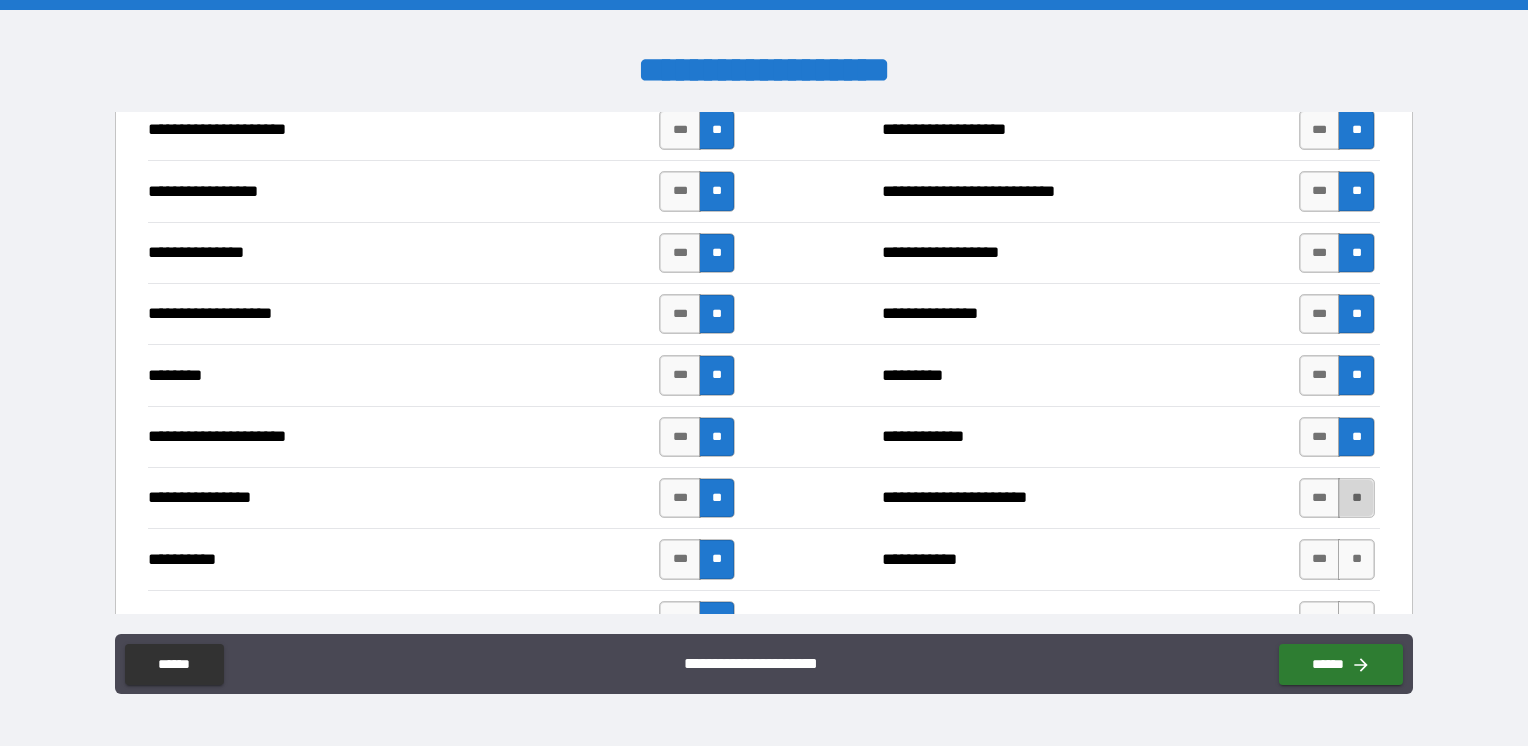 click on "**" at bounding box center [1356, 498] 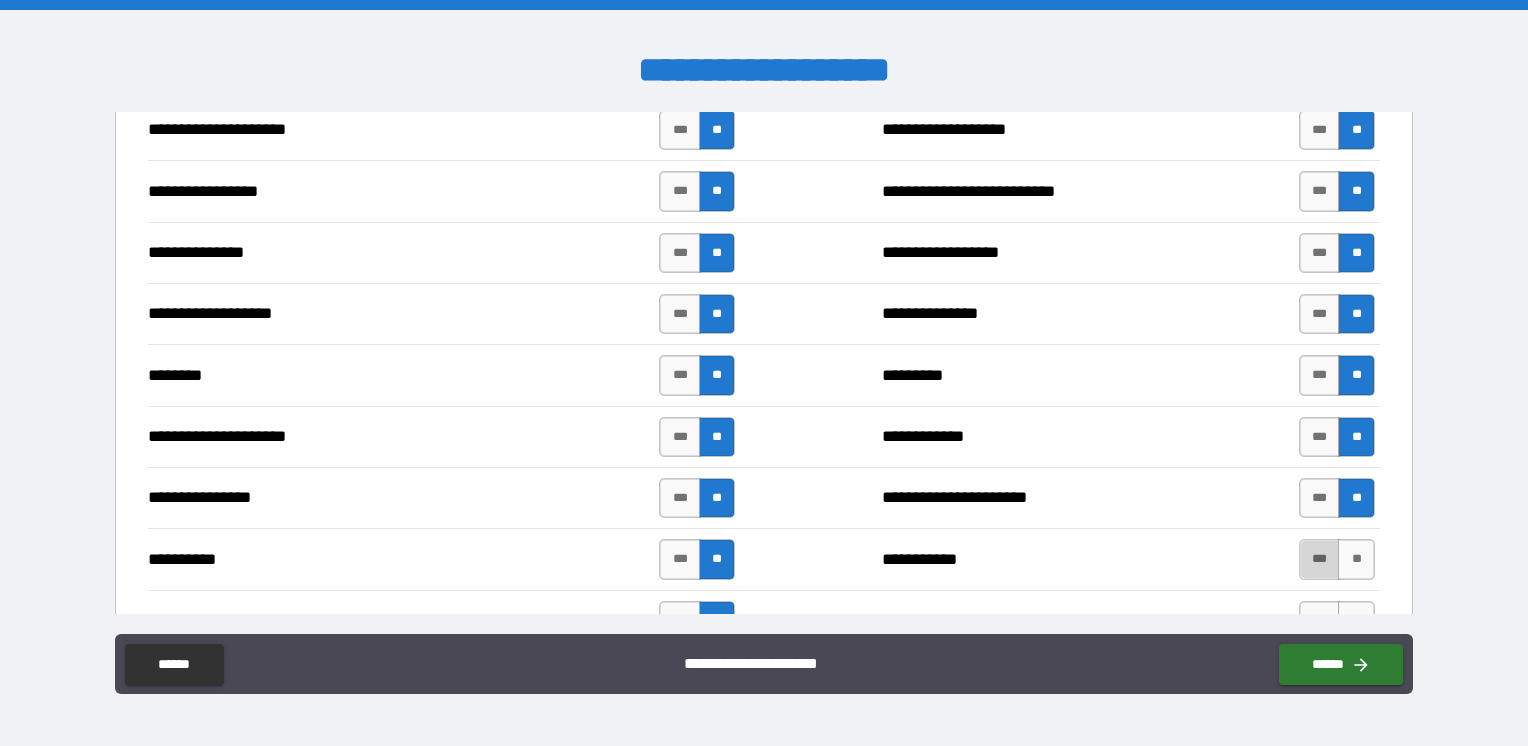 click on "***" at bounding box center [1320, 559] 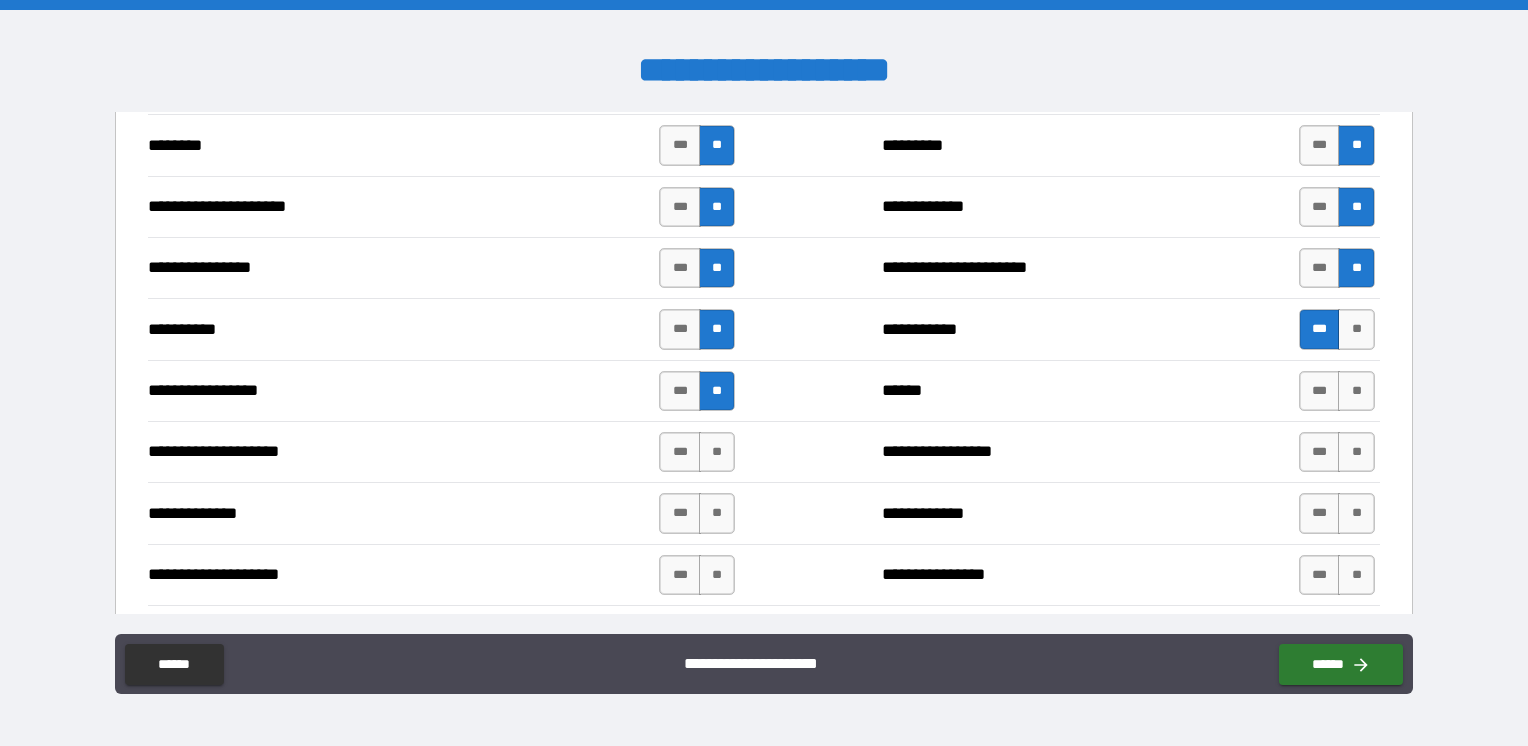 scroll, scrollTop: 2508, scrollLeft: 0, axis: vertical 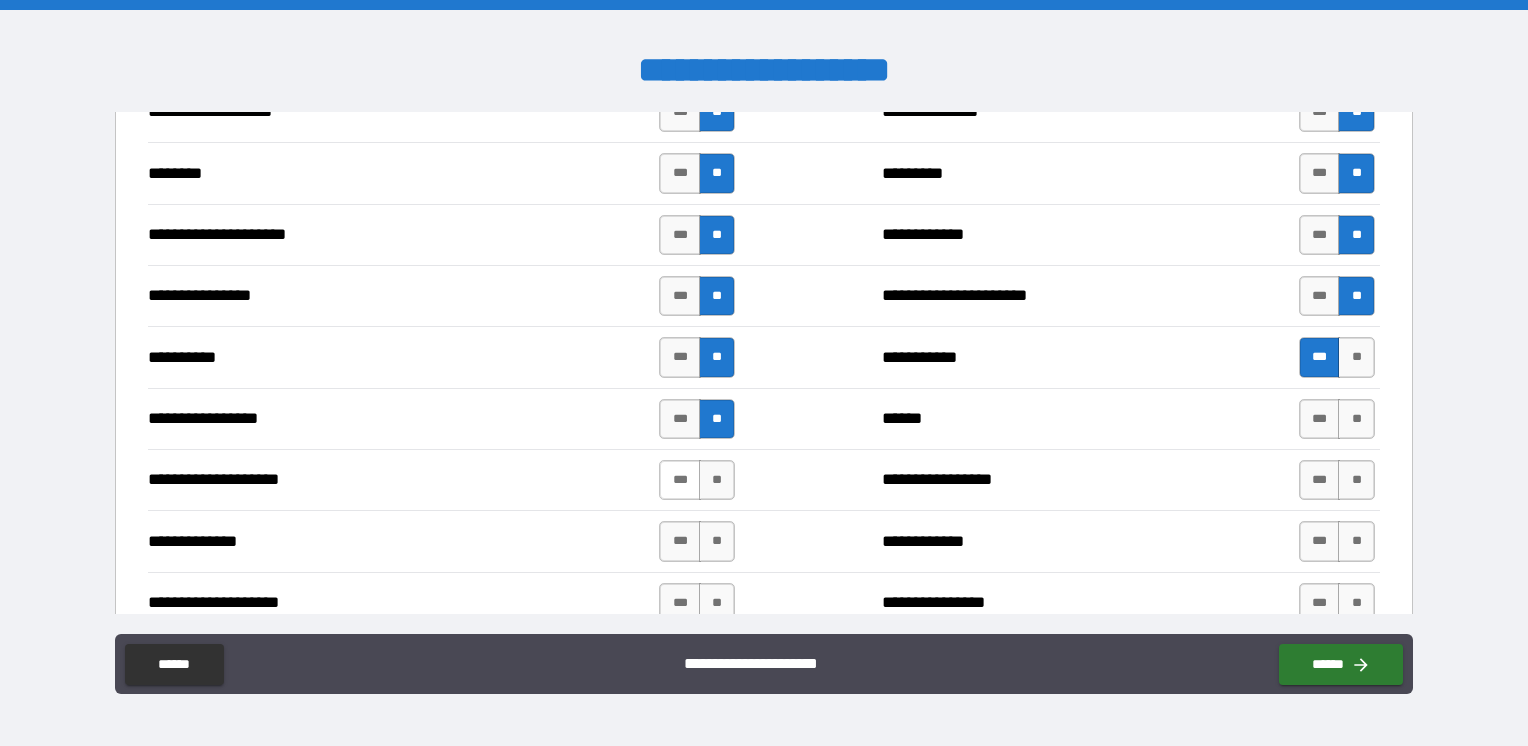 click on "***" at bounding box center (680, 480) 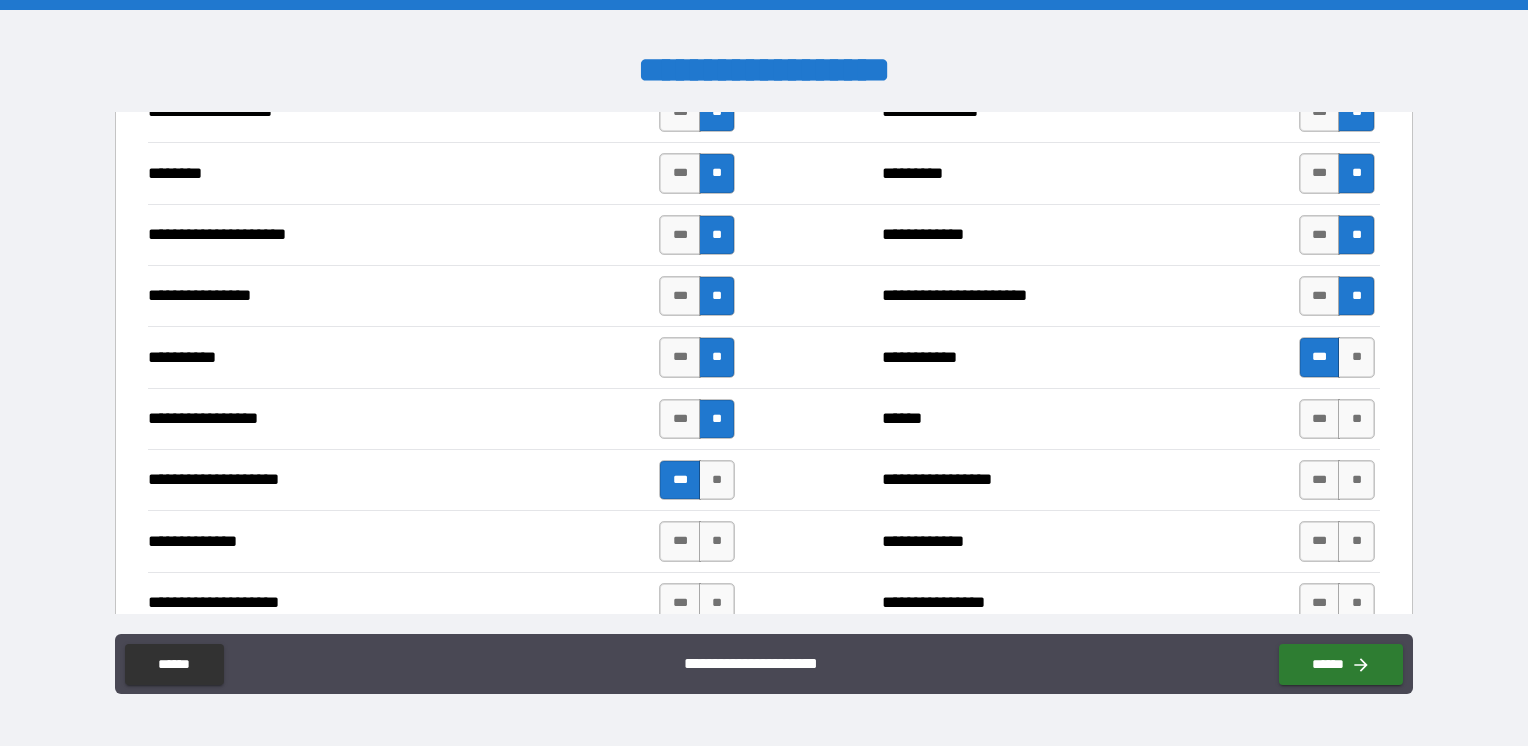 click on "***" at bounding box center (680, 480) 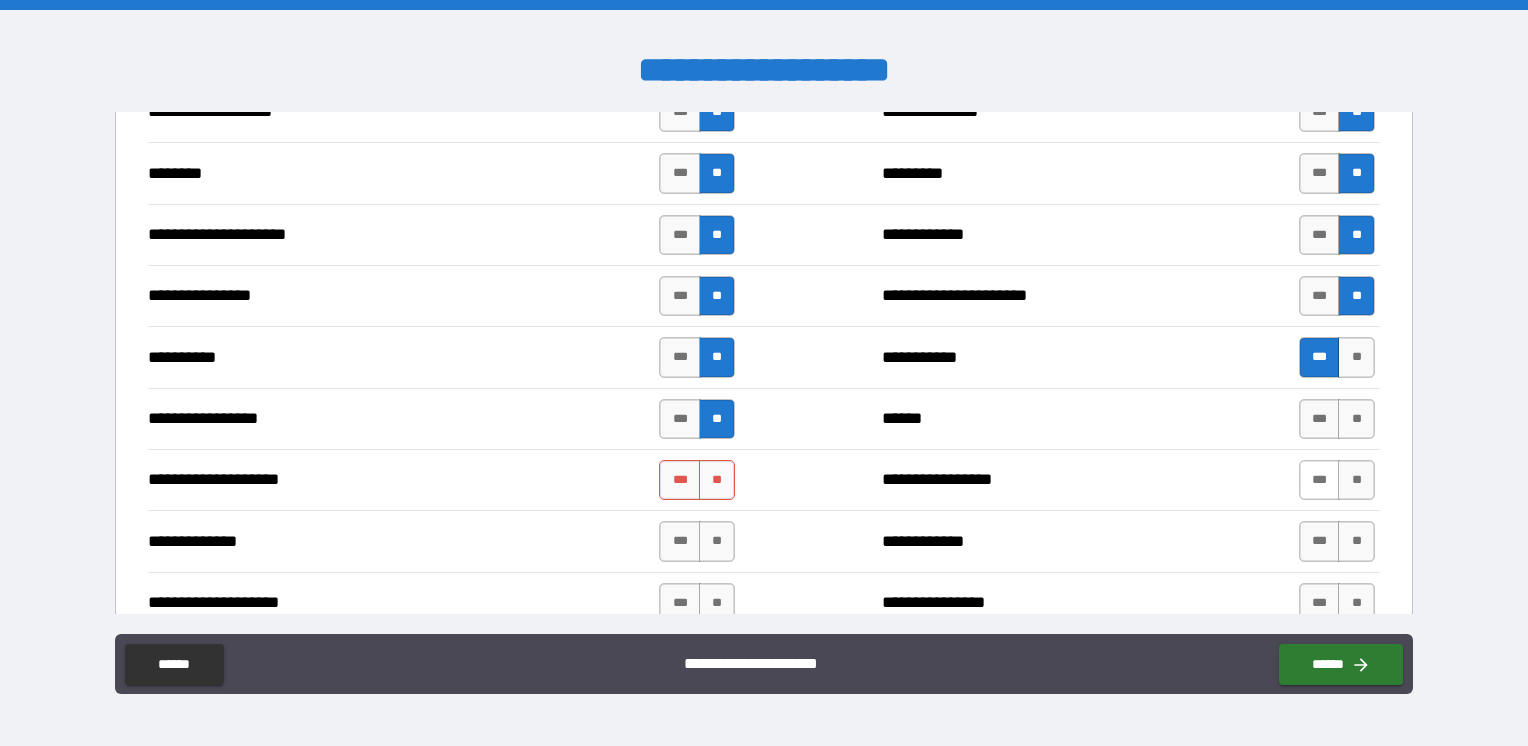 click on "***" at bounding box center (1320, 480) 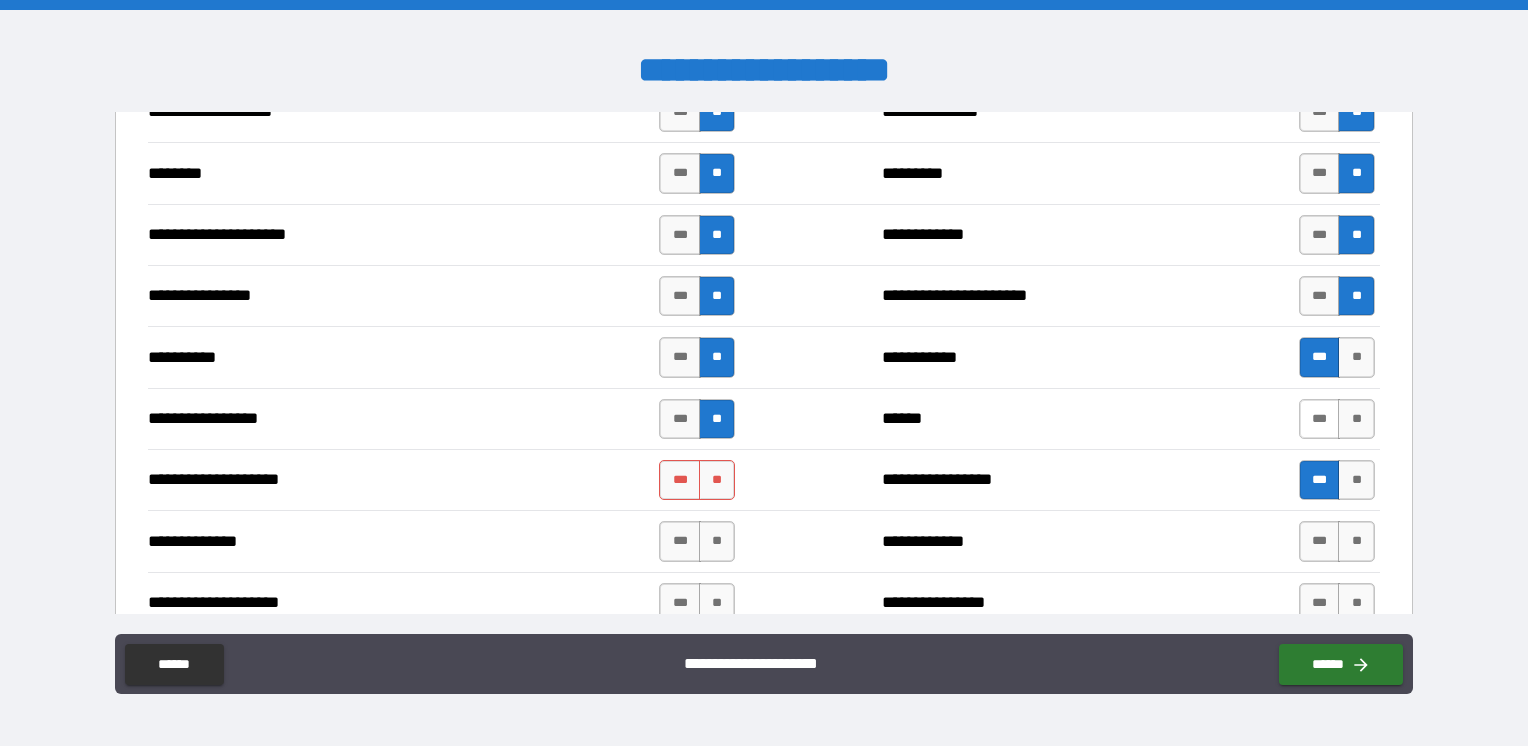 click on "***" at bounding box center (1320, 419) 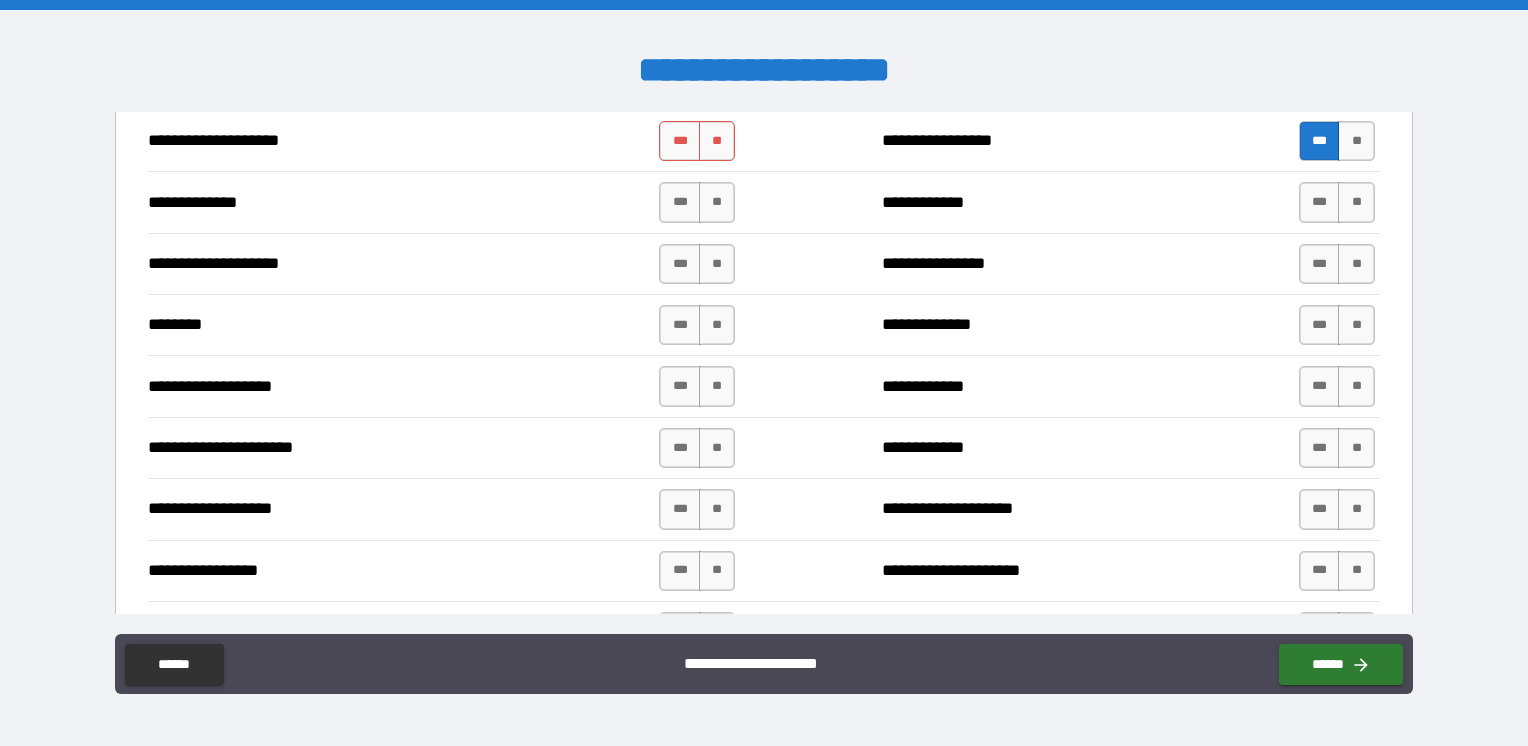 scroll, scrollTop: 2775, scrollLeft: 0, axis: vertical 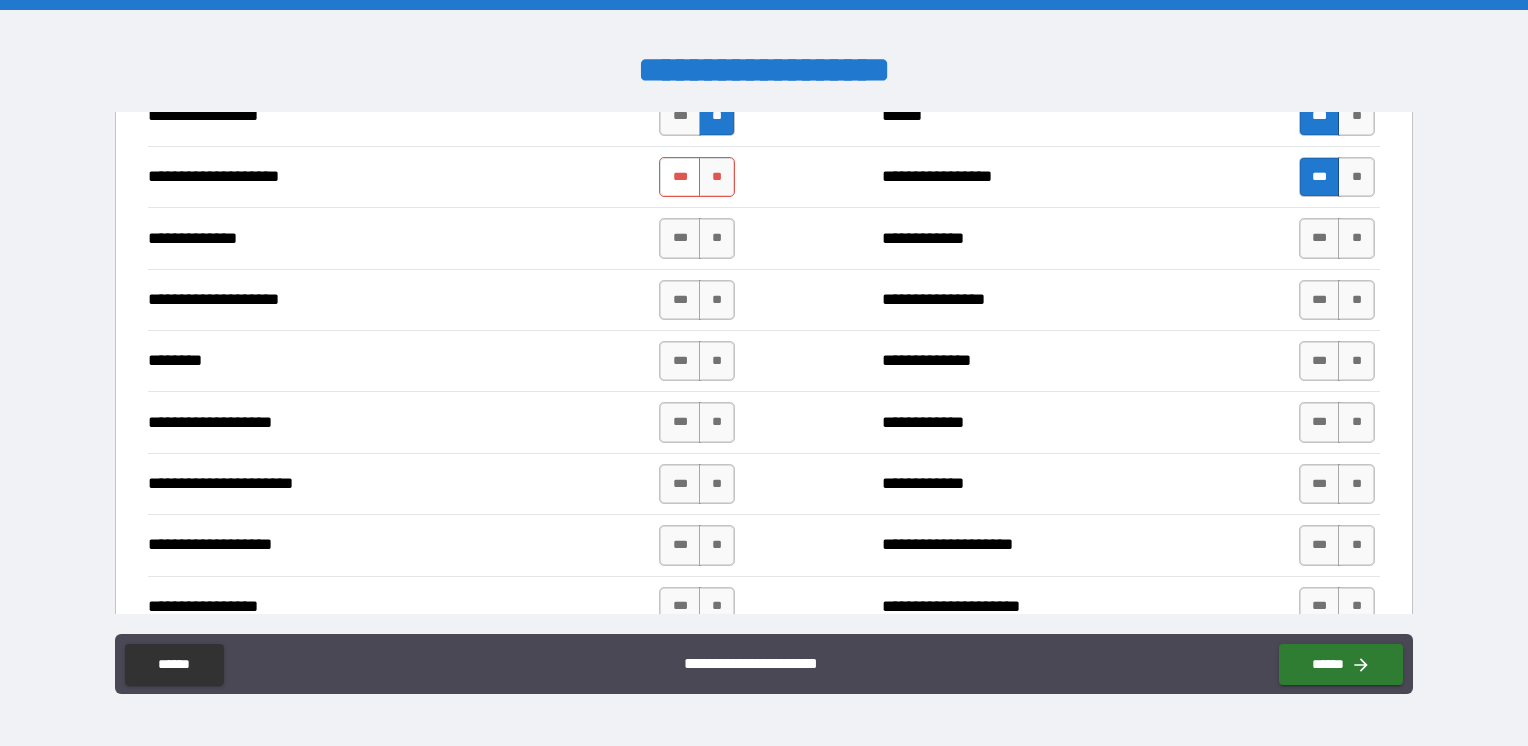 click on "***" at bounding box center (680, 177) 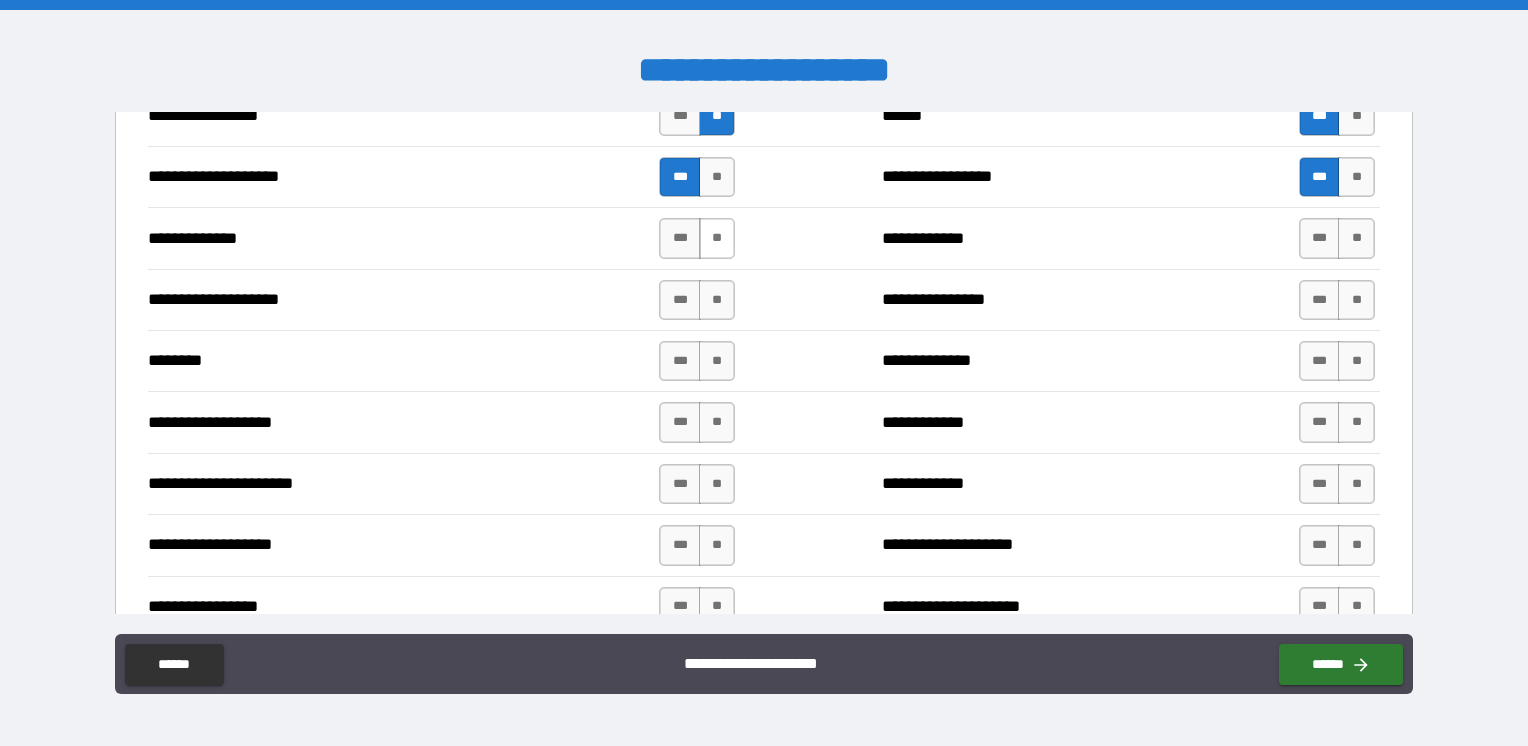 click on "**" at bounding box center [717, 238] 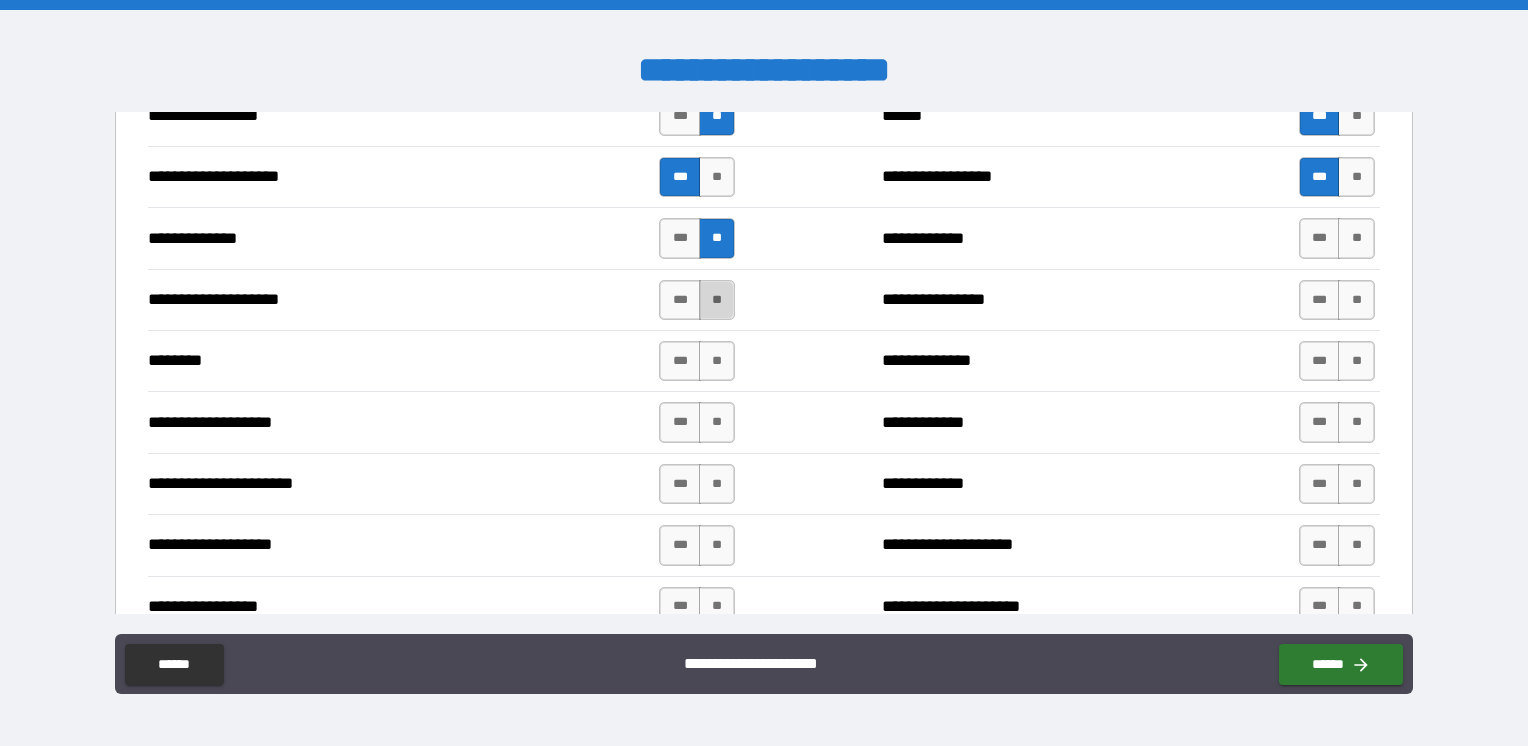 click on "**" at bounding box center (717, 300) 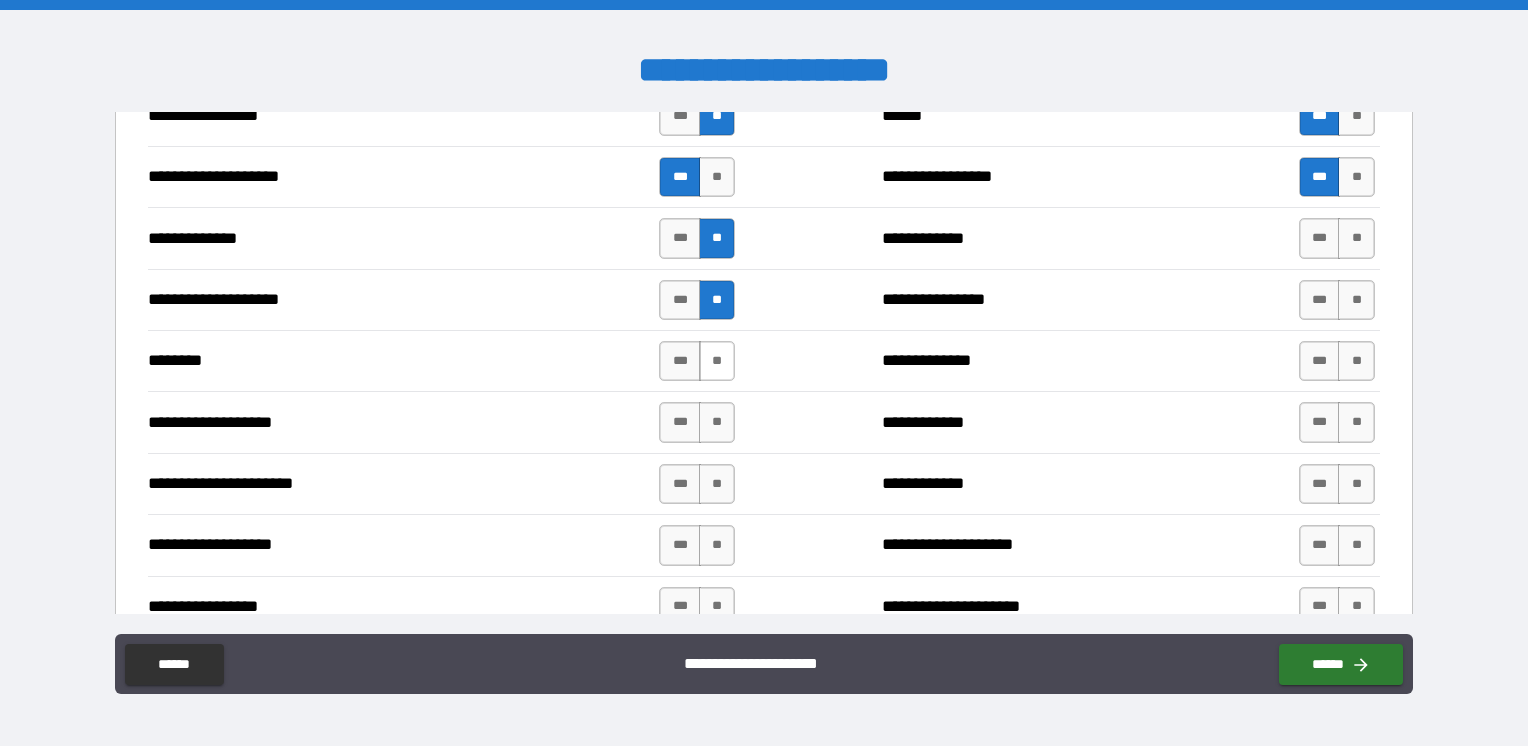 click on "**" at bounding box center [717, 361] 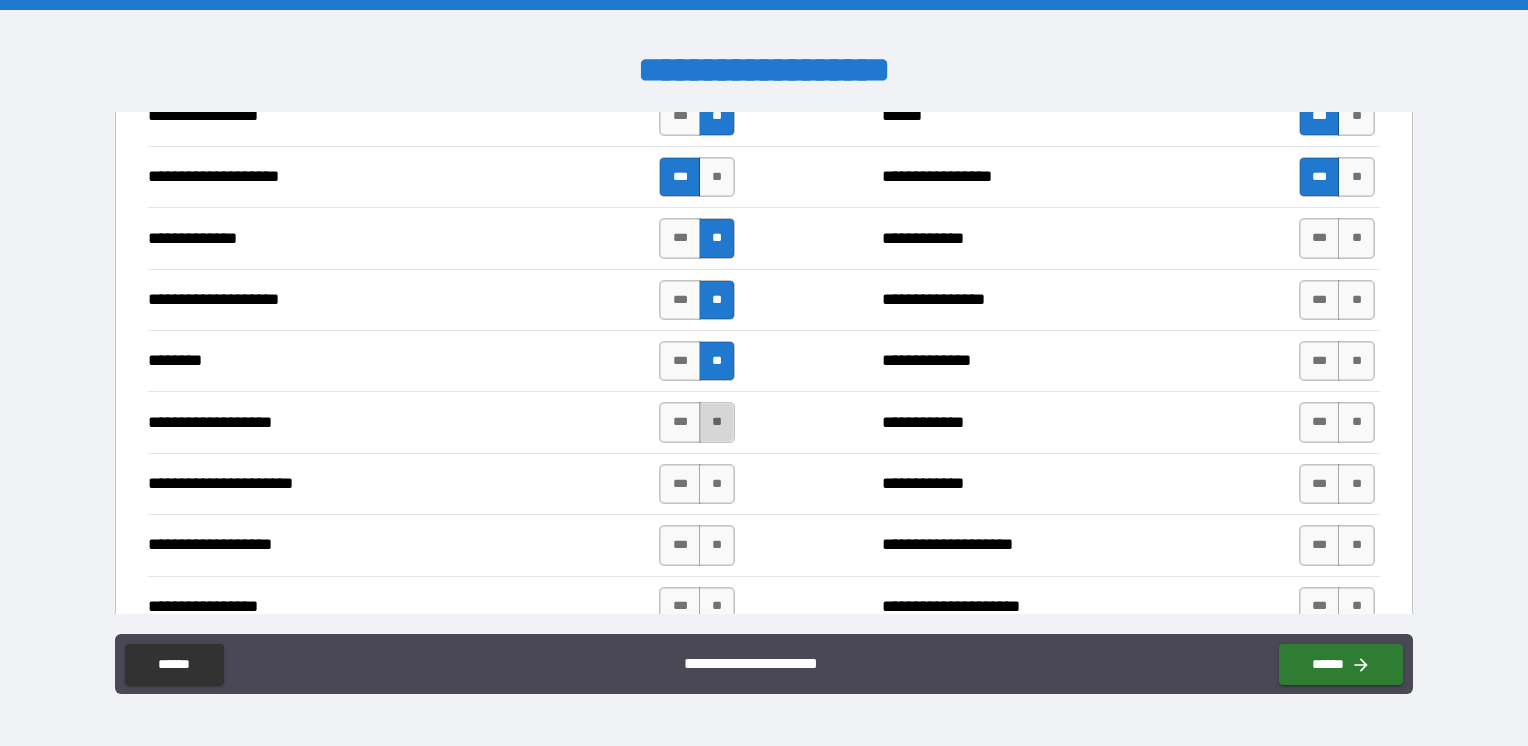 click on "**" at bounding box center [717, 422] 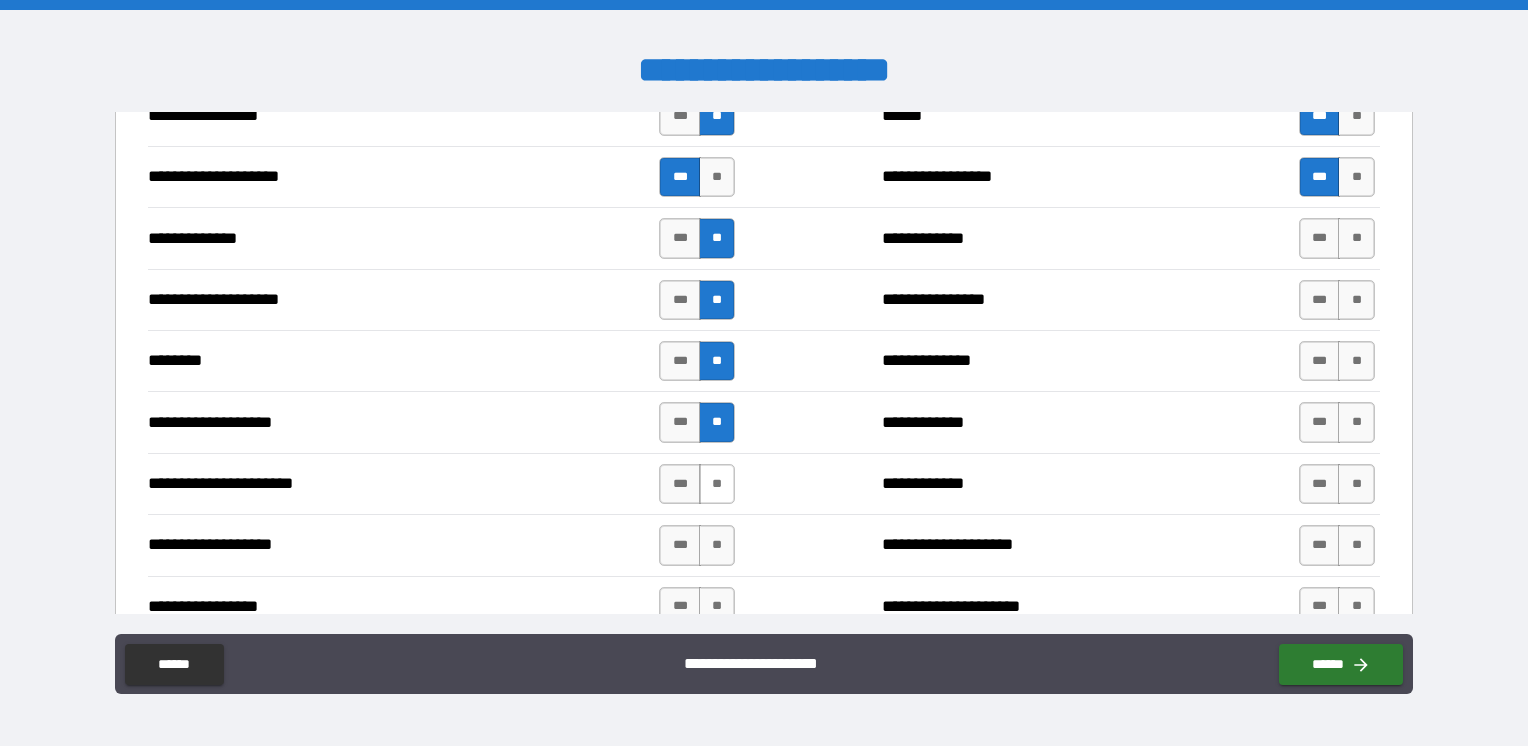 click on "**" at bounding box center [717, 484] 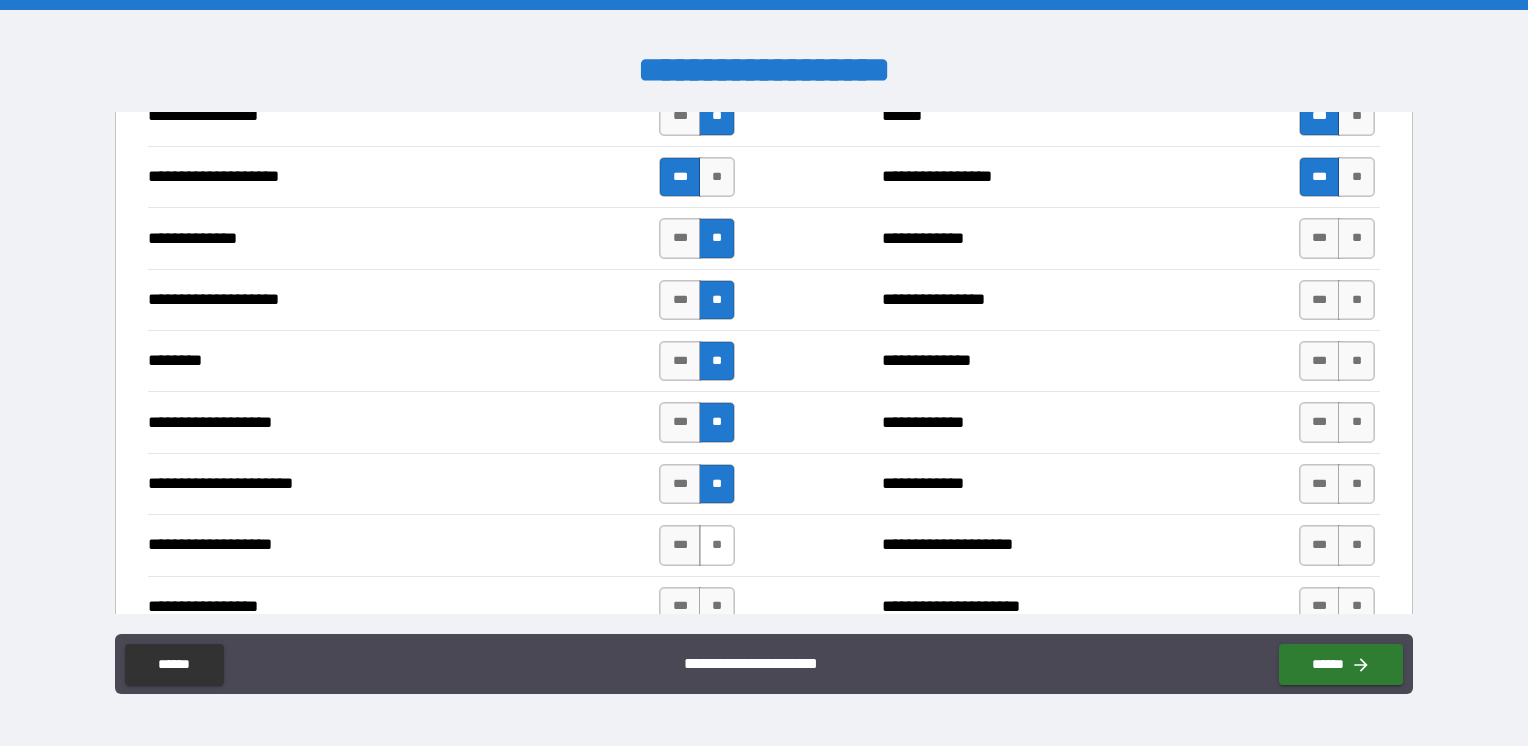 click on "**" at bounding box center [717, 545] 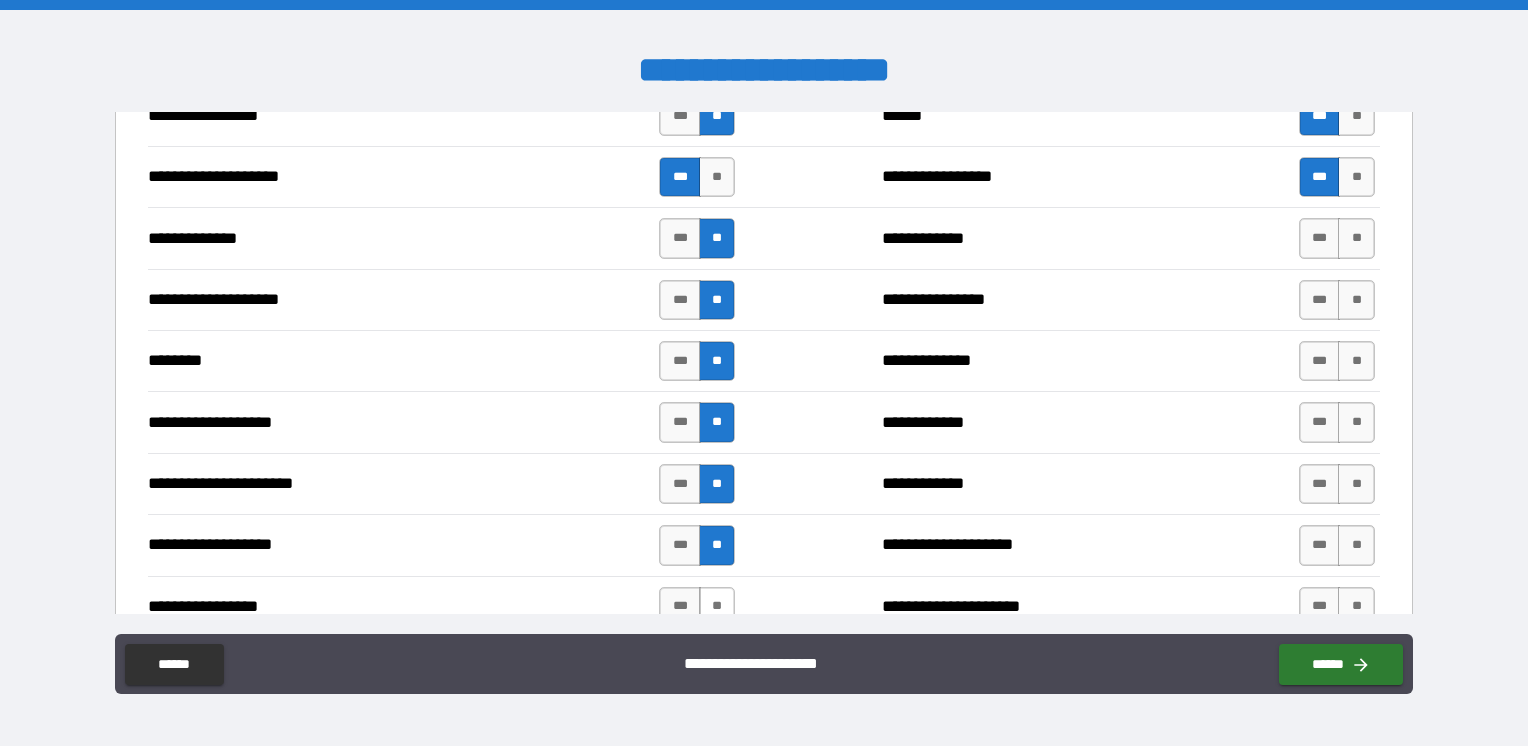 click on "**" at bounding box center (717, 607) 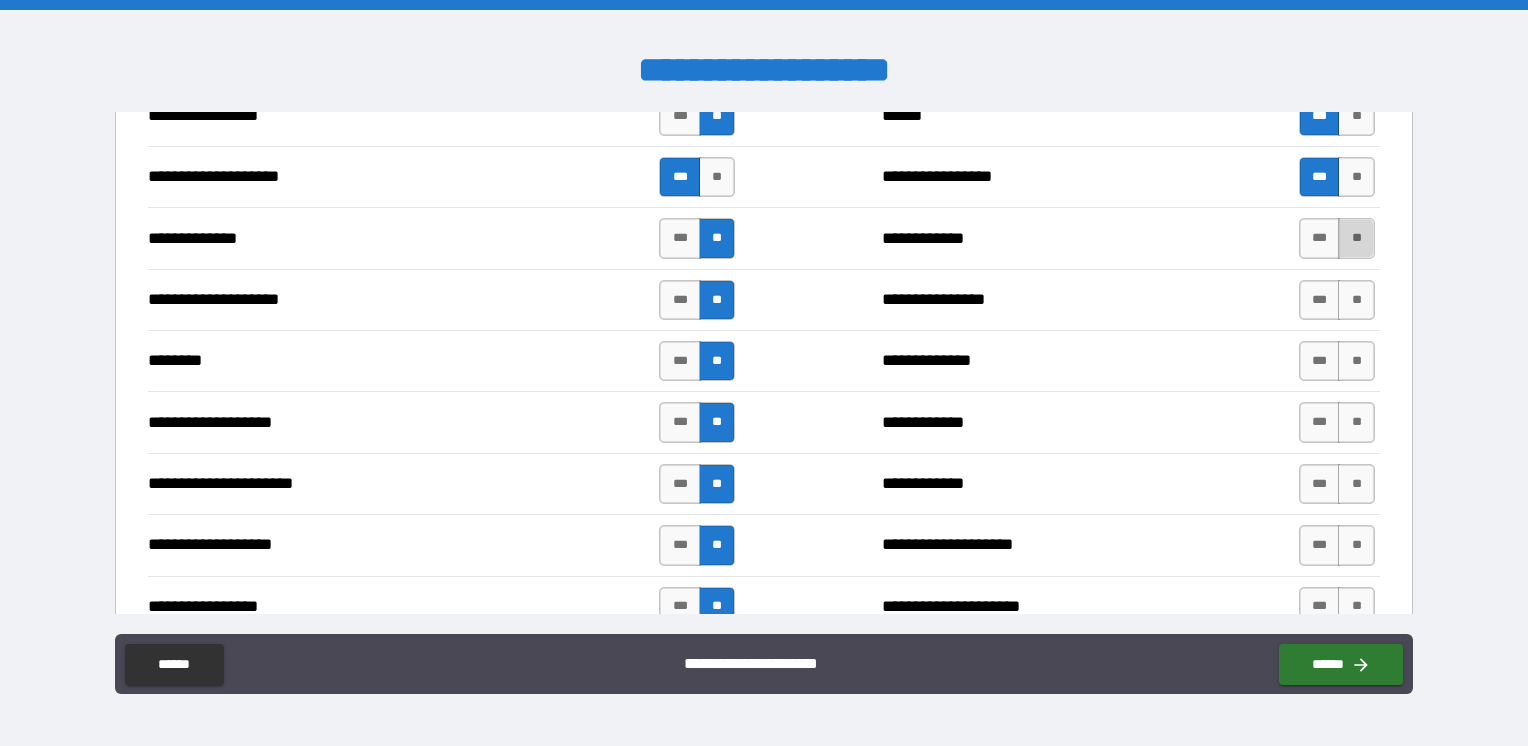 click on "**" at bounding box center [1356, 238] 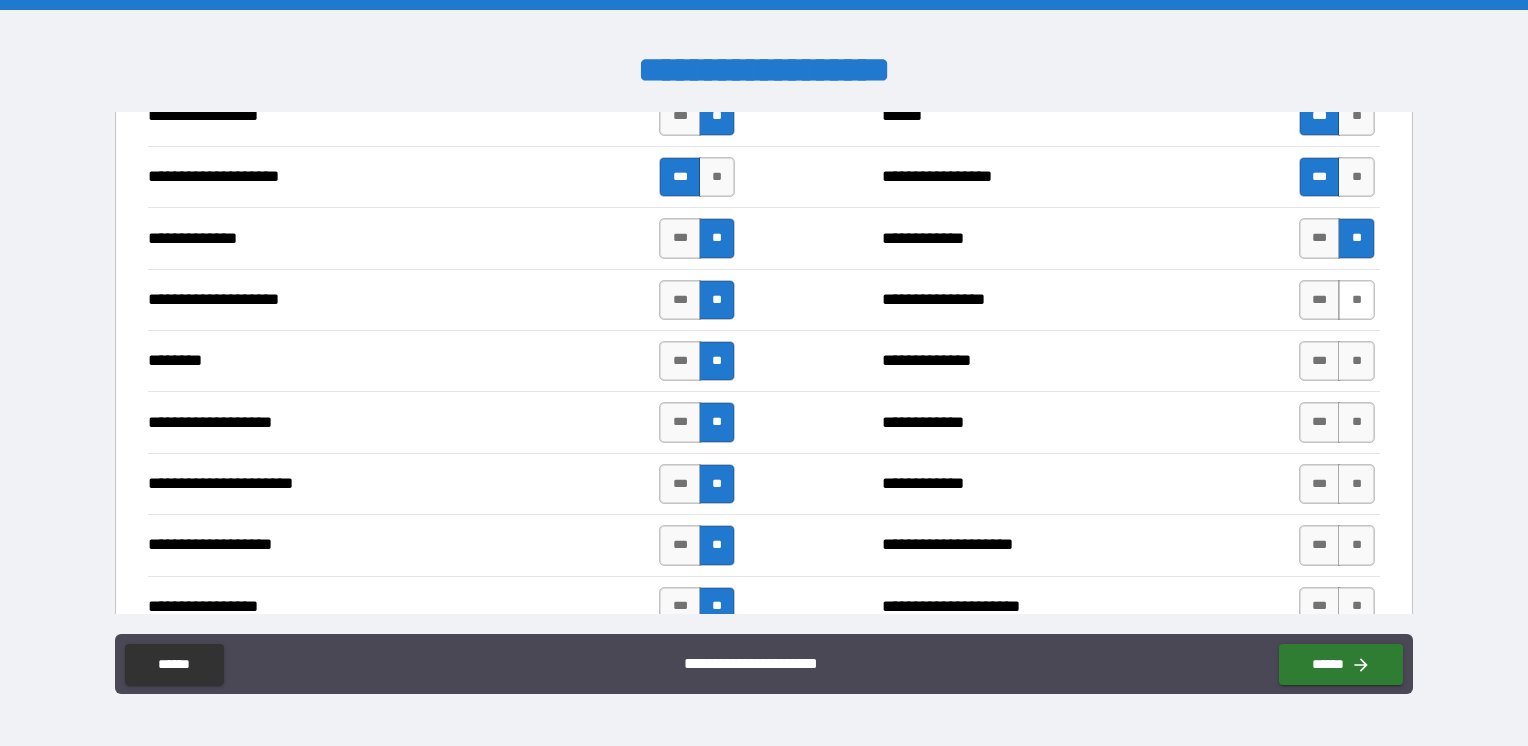 click on "**" at bounding box center (1356, 300) 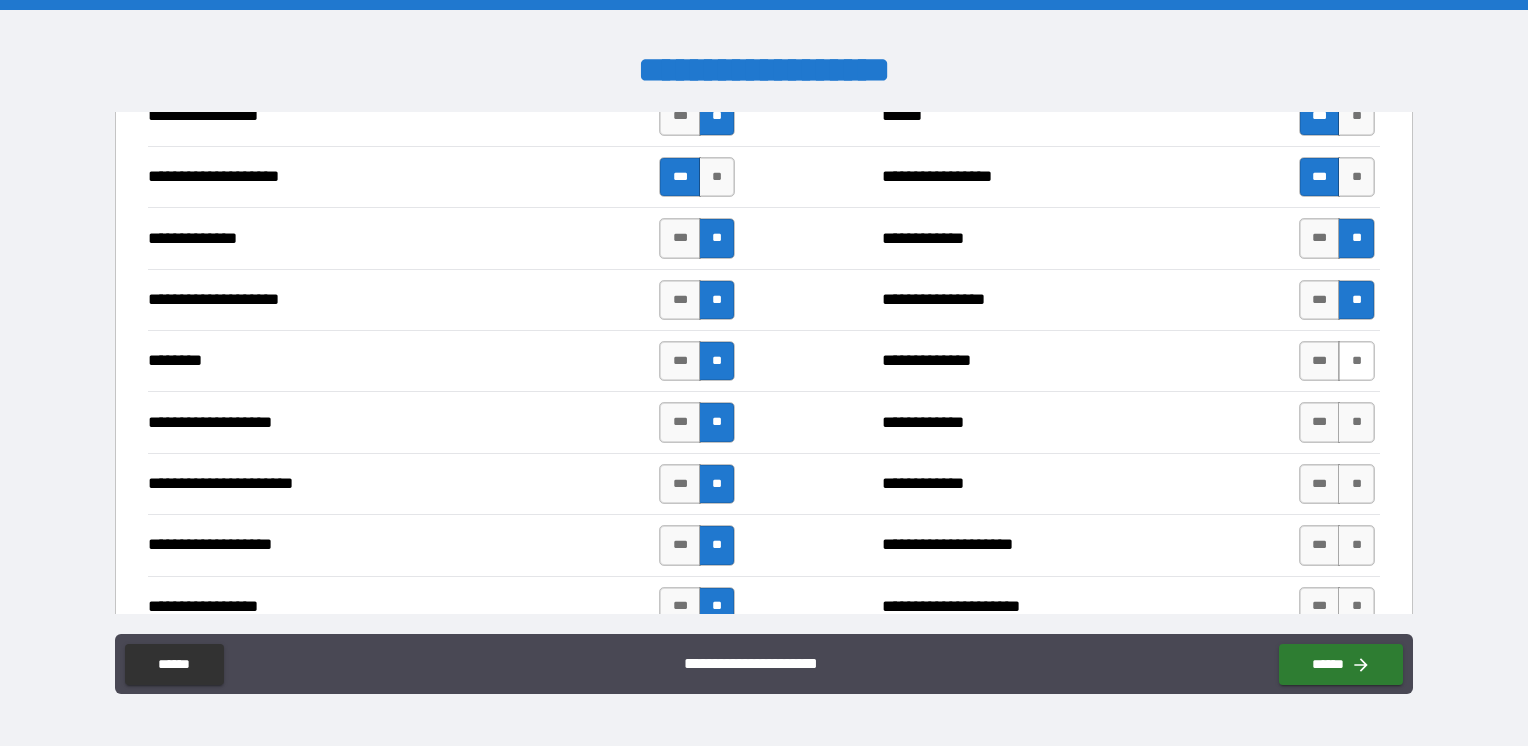 click on "**" at bounding box center [1356, 361] 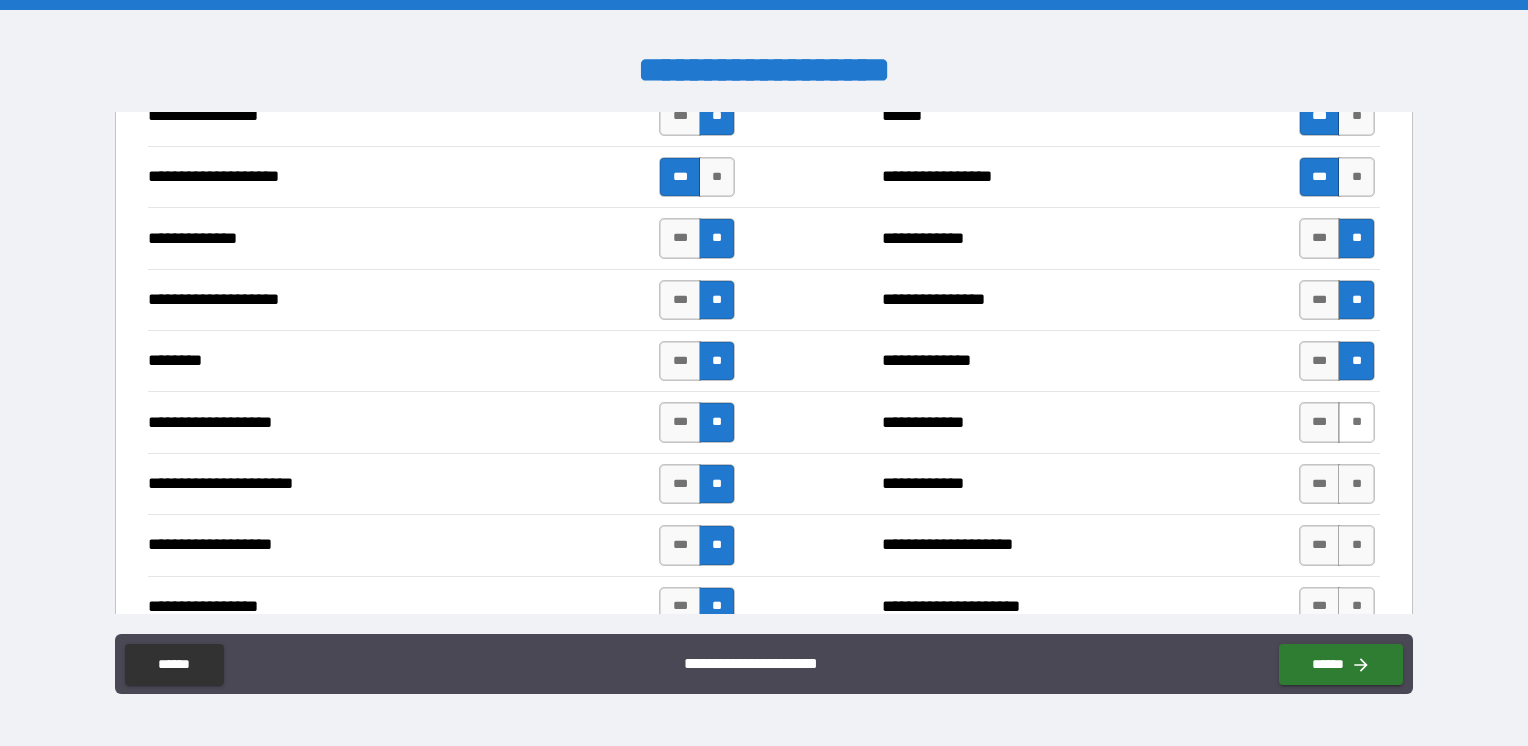 click on "**" at bounding box center [1356, 422] 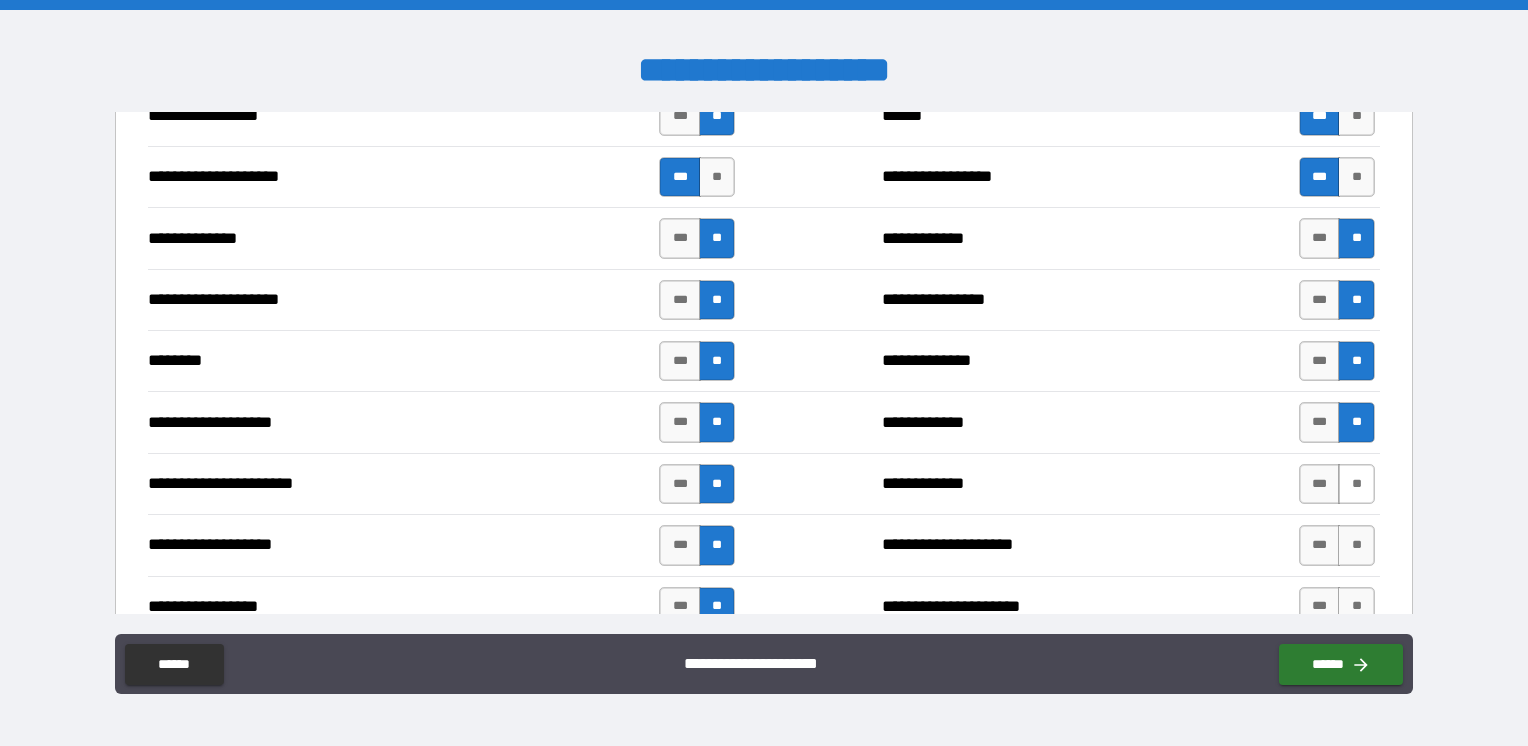 click on "**" at bounding box center [1356, 484] 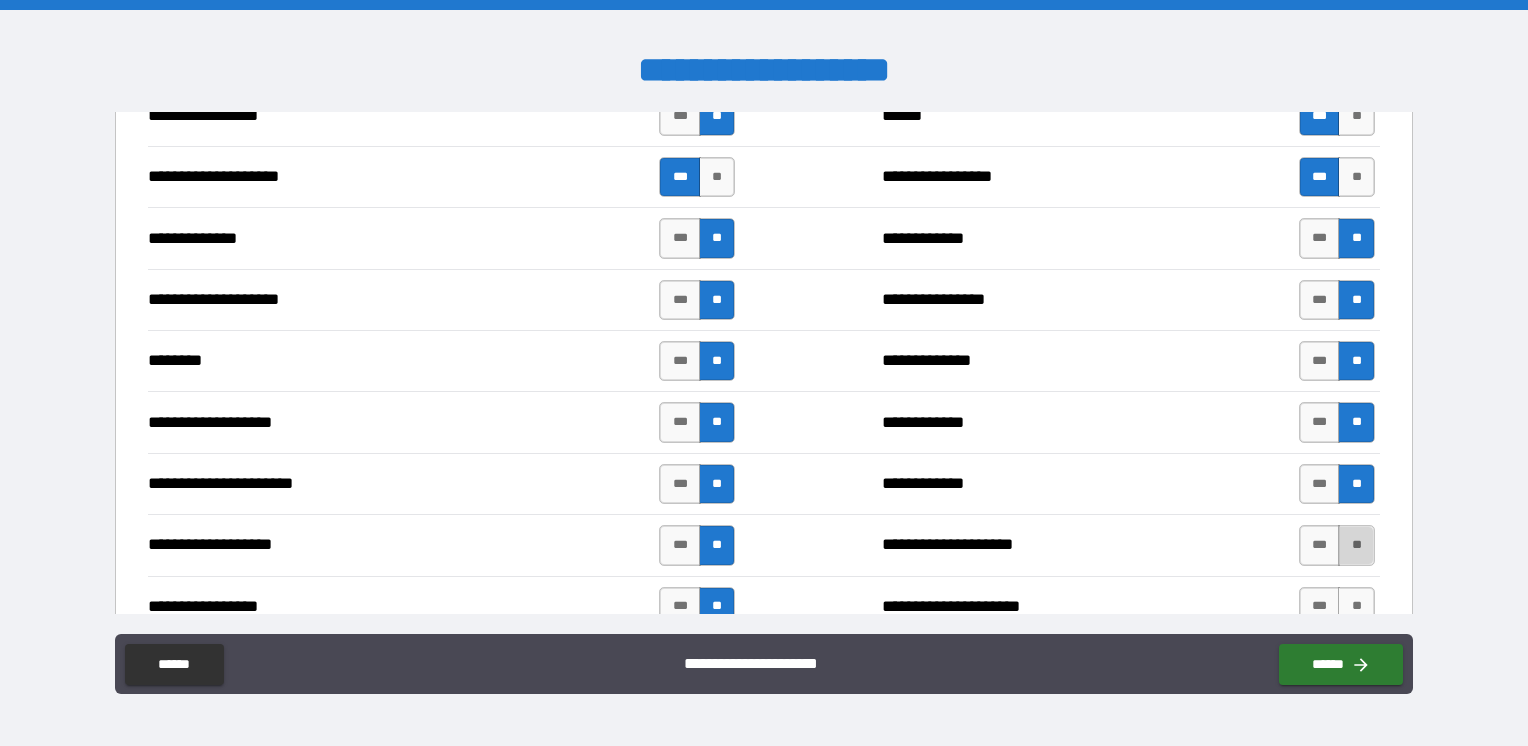 click on "**" at bounding box center [1356, 545] 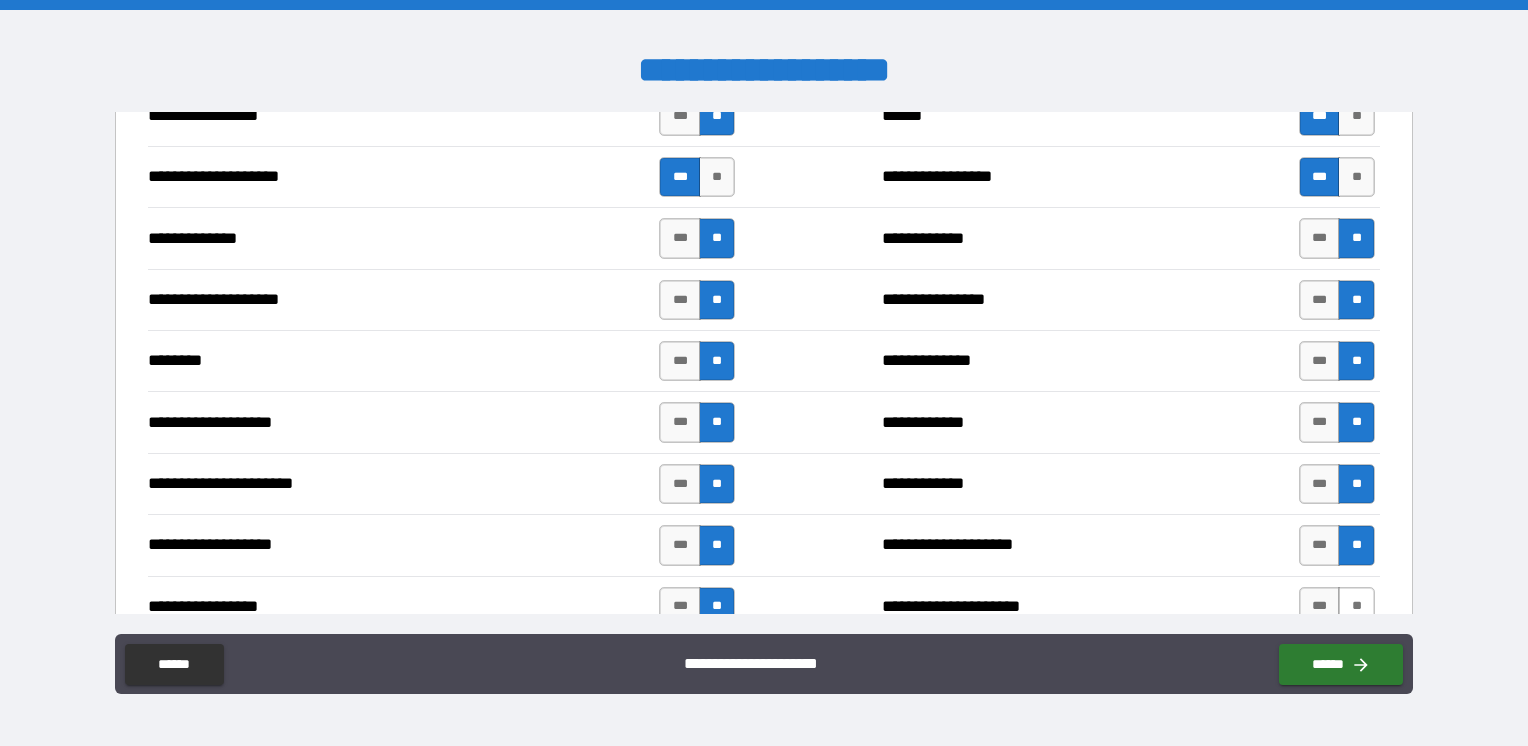 click on "**" at bounding box center (1356, 607) 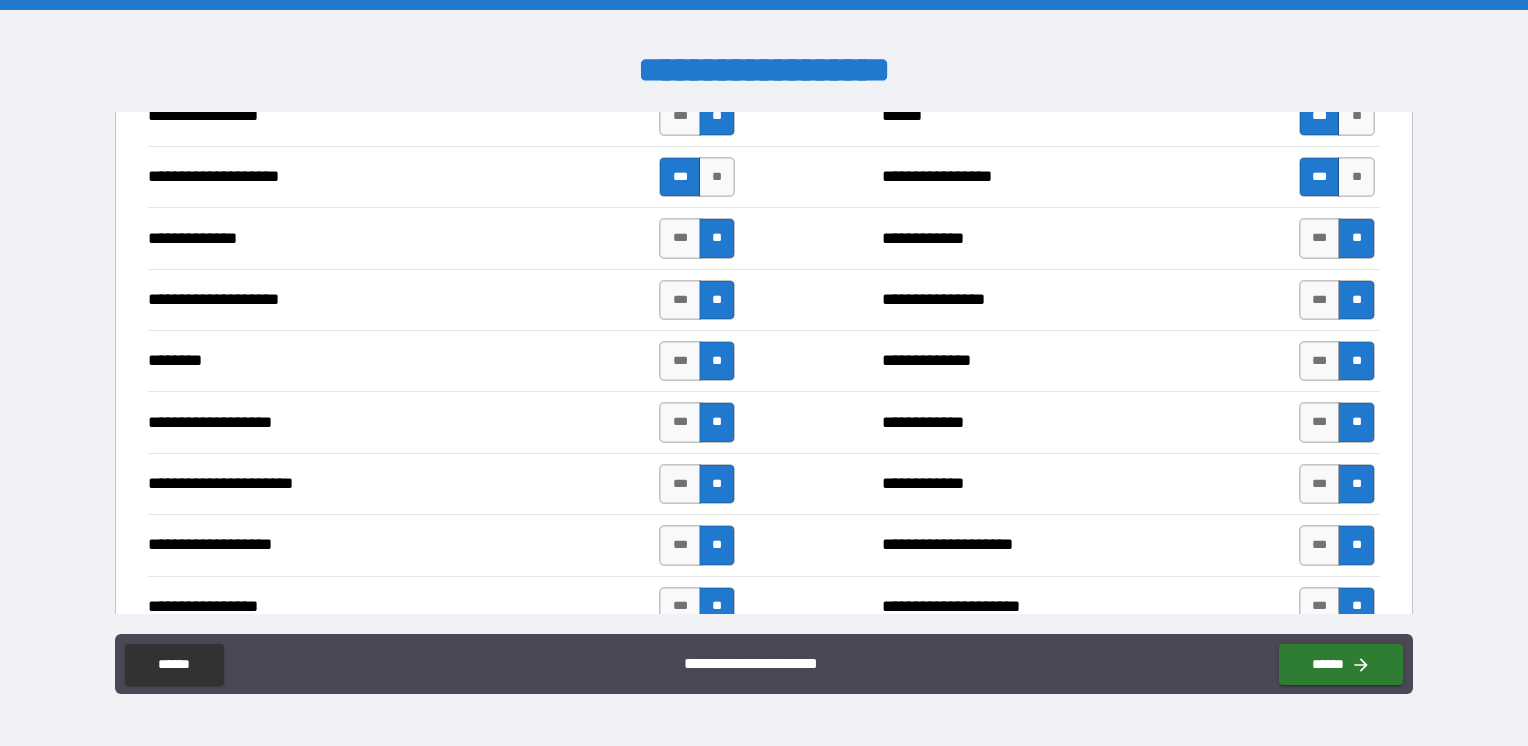 scroll, scrollTop: 3215, scrollLeft: 0, axis: vertical 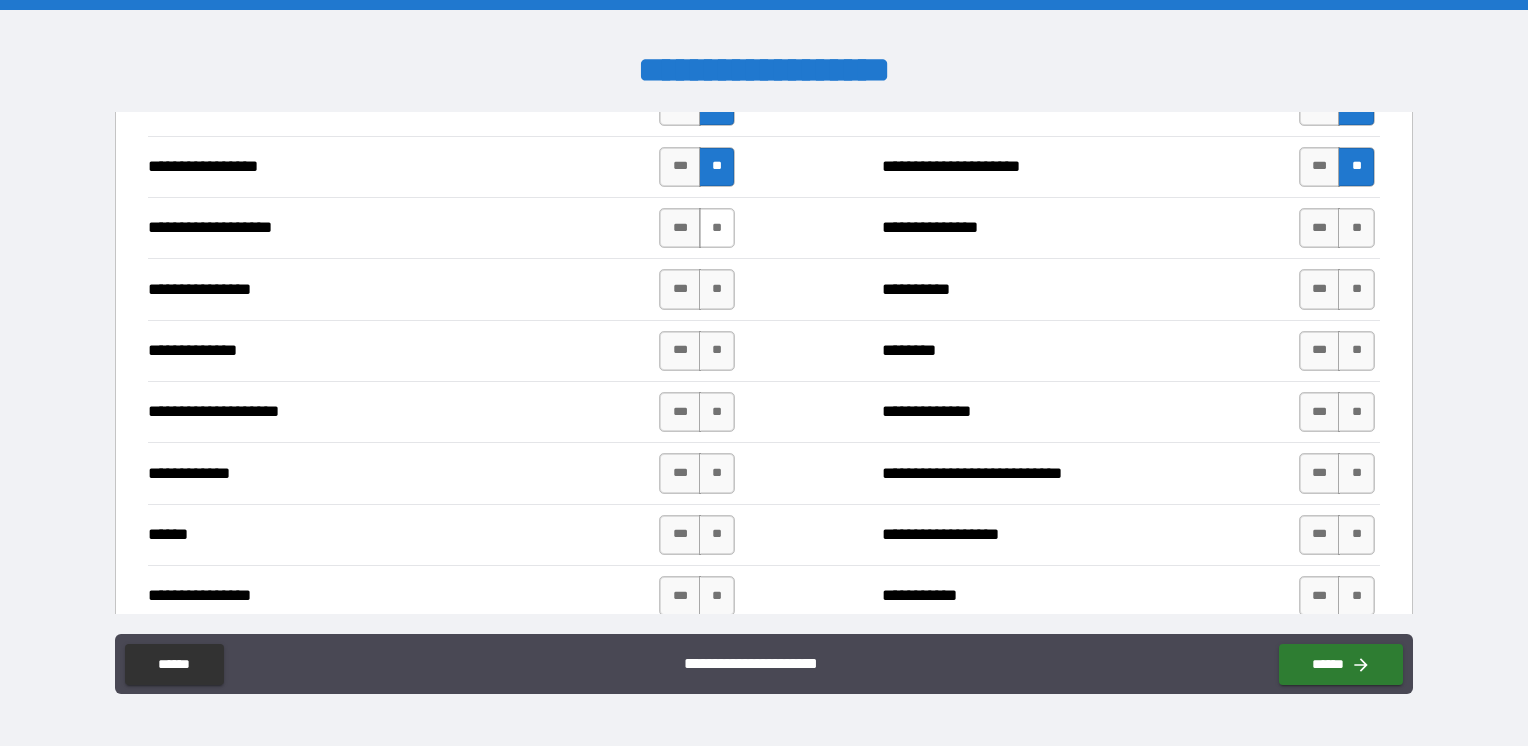 click on "**" at bounding box center (717, 228) 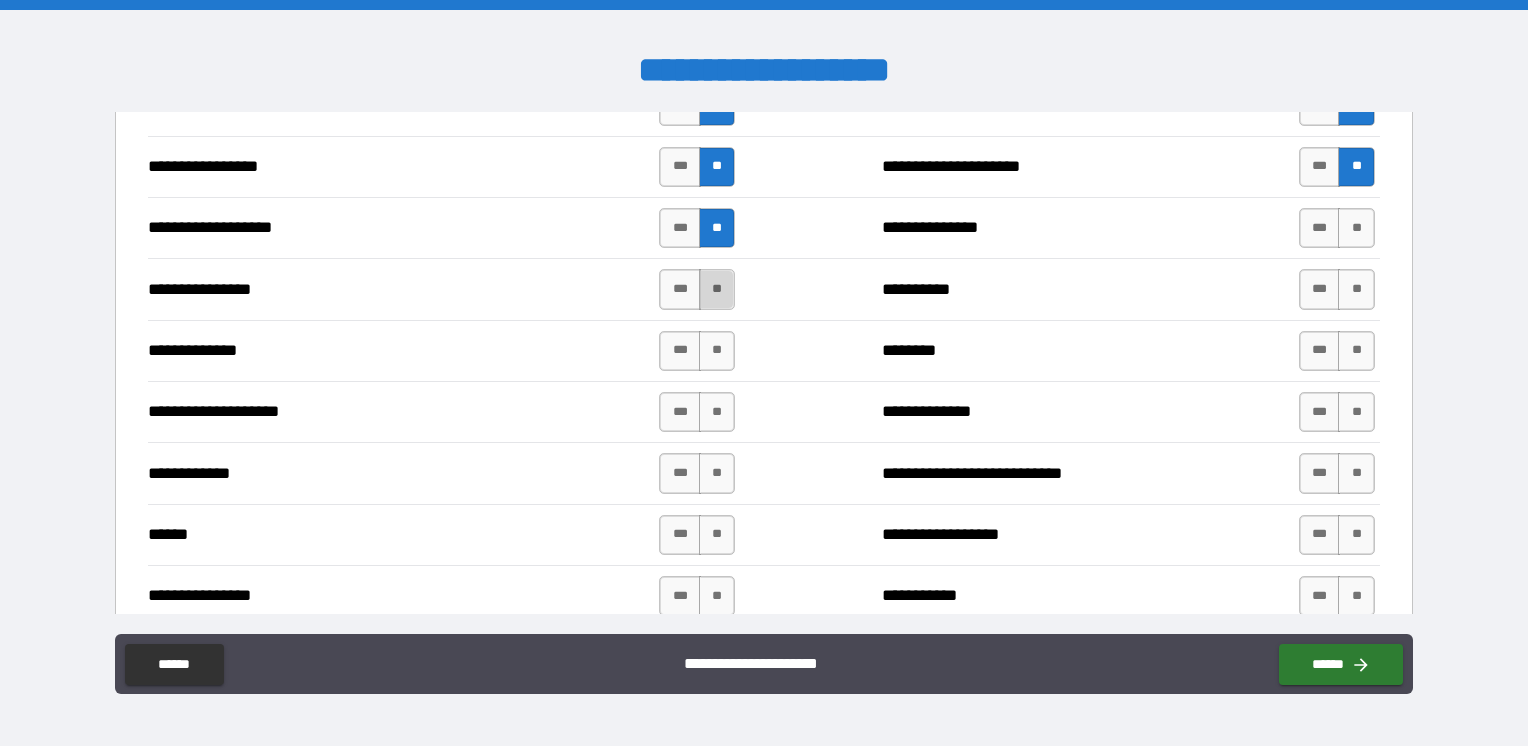 click on "**" at bounding box center [717, 289] 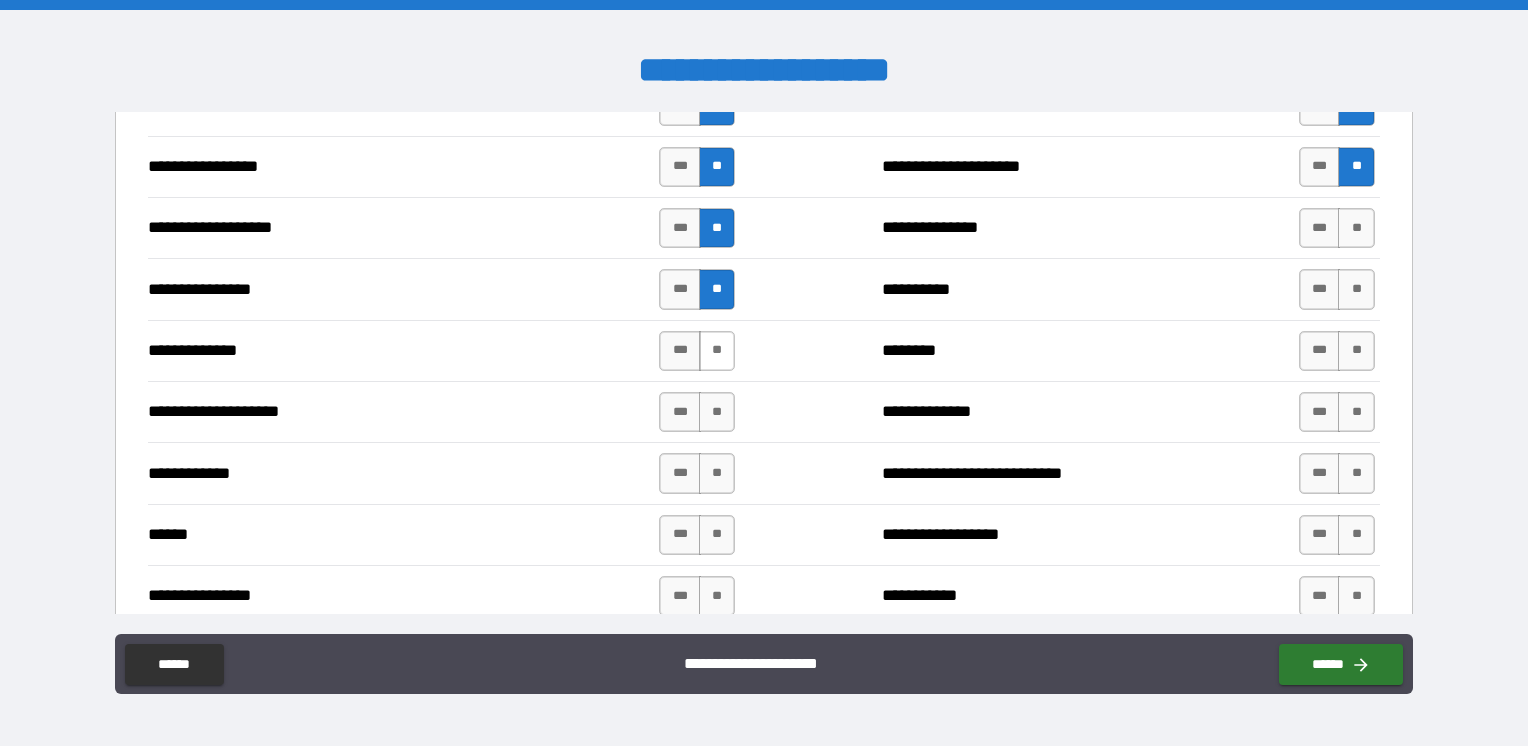 click on "**" at bounding box center [717, 351] 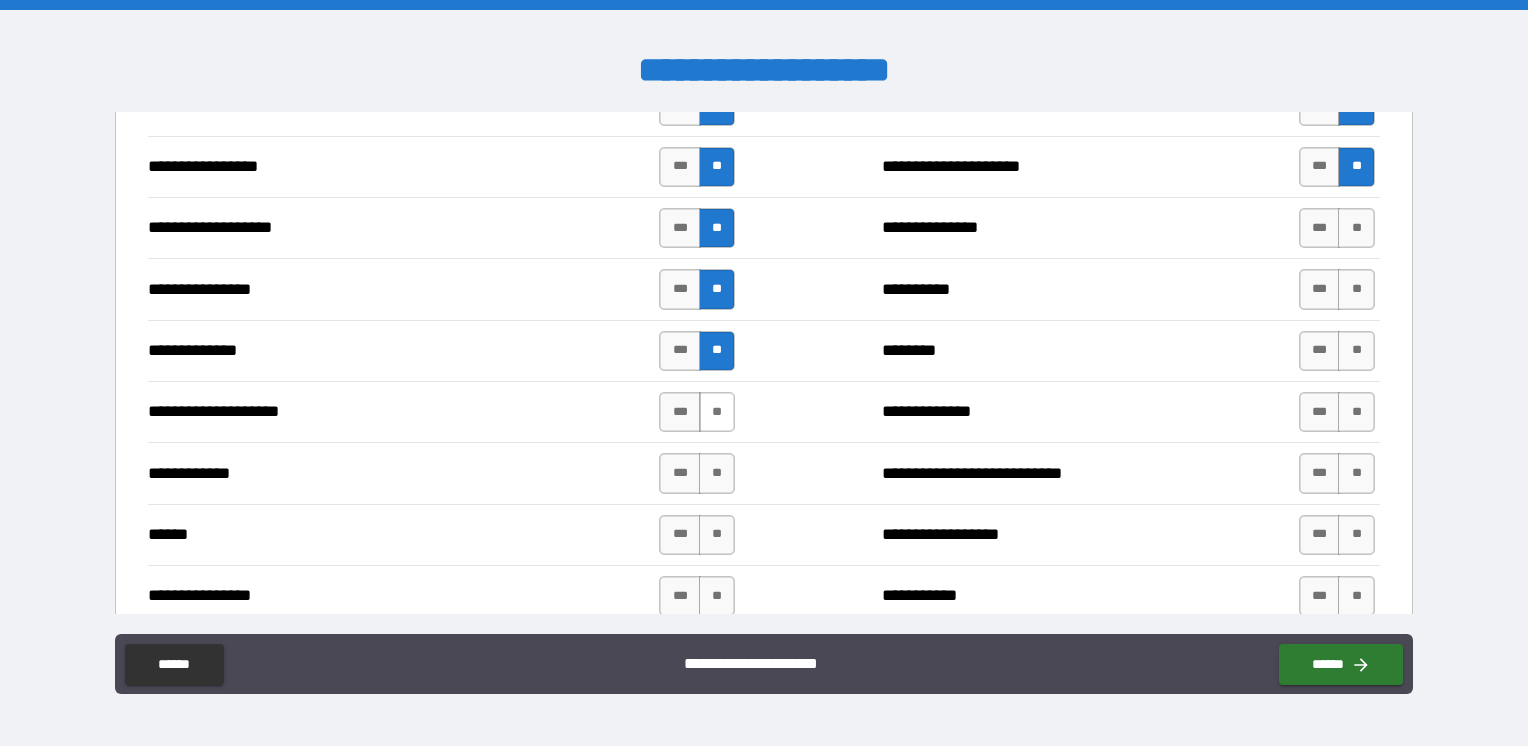 click on "**" at bounding box center (717, 412) 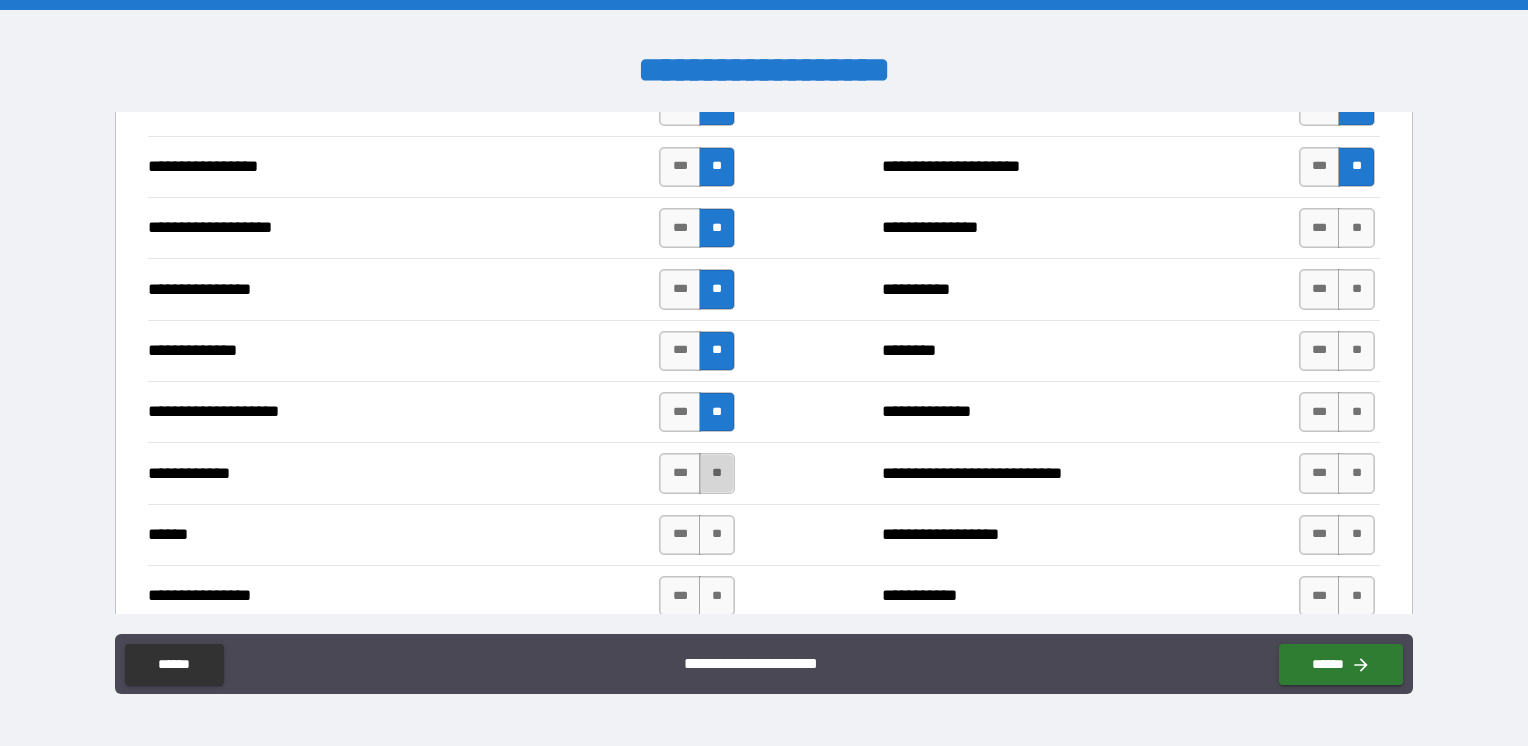 click on "**" at bounding box center (717, 473) 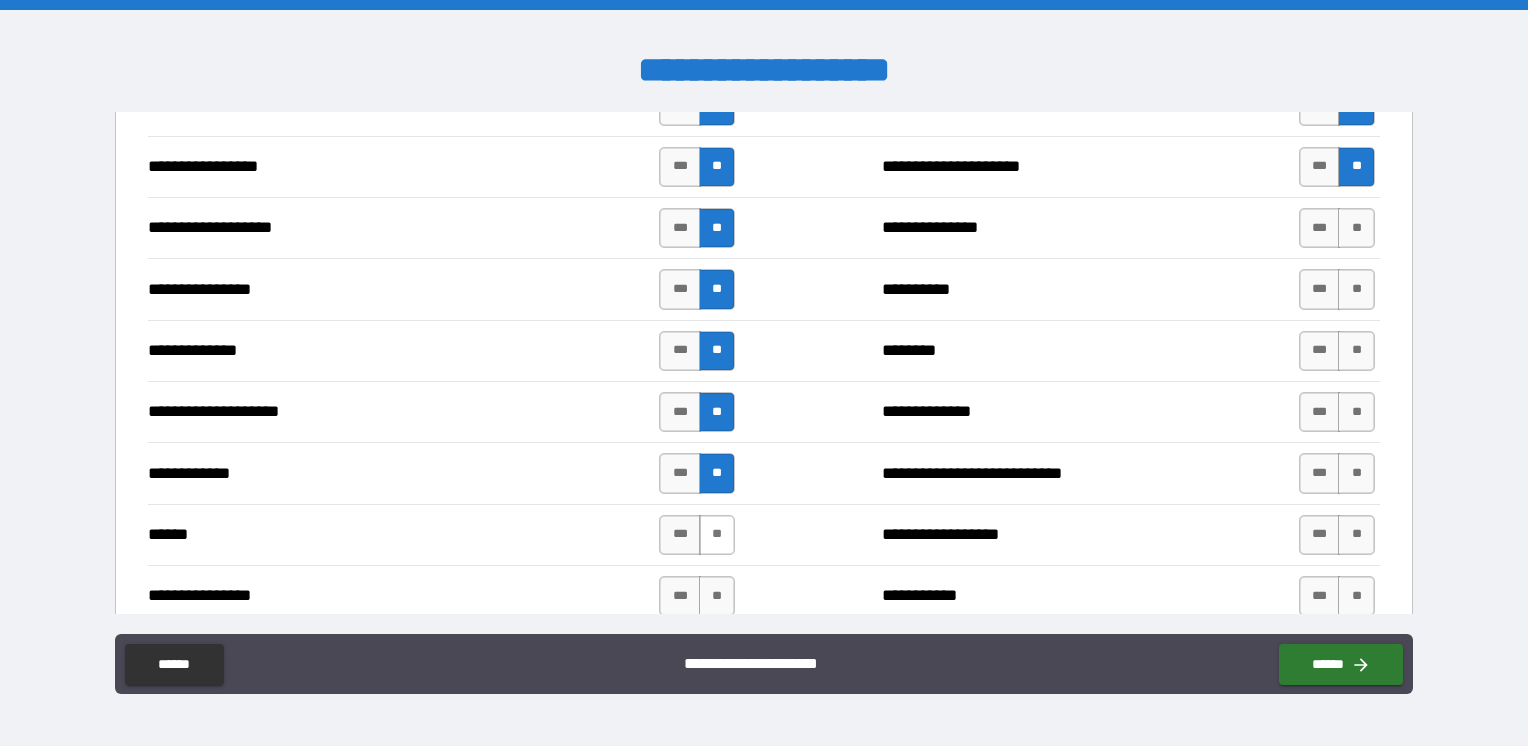 click on "**" at bounding box center [717, 535] 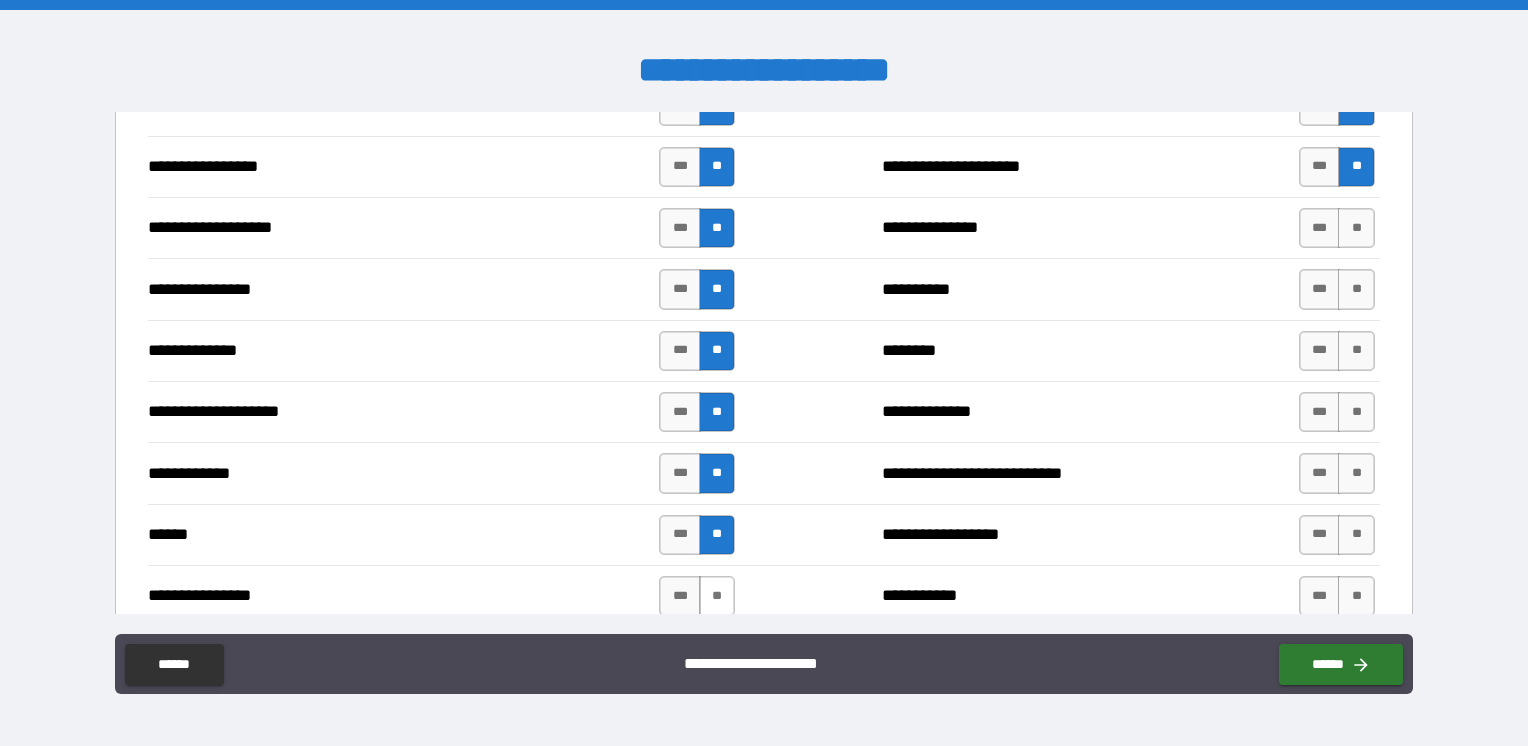 click on "**" at bounding box center (717, 596) 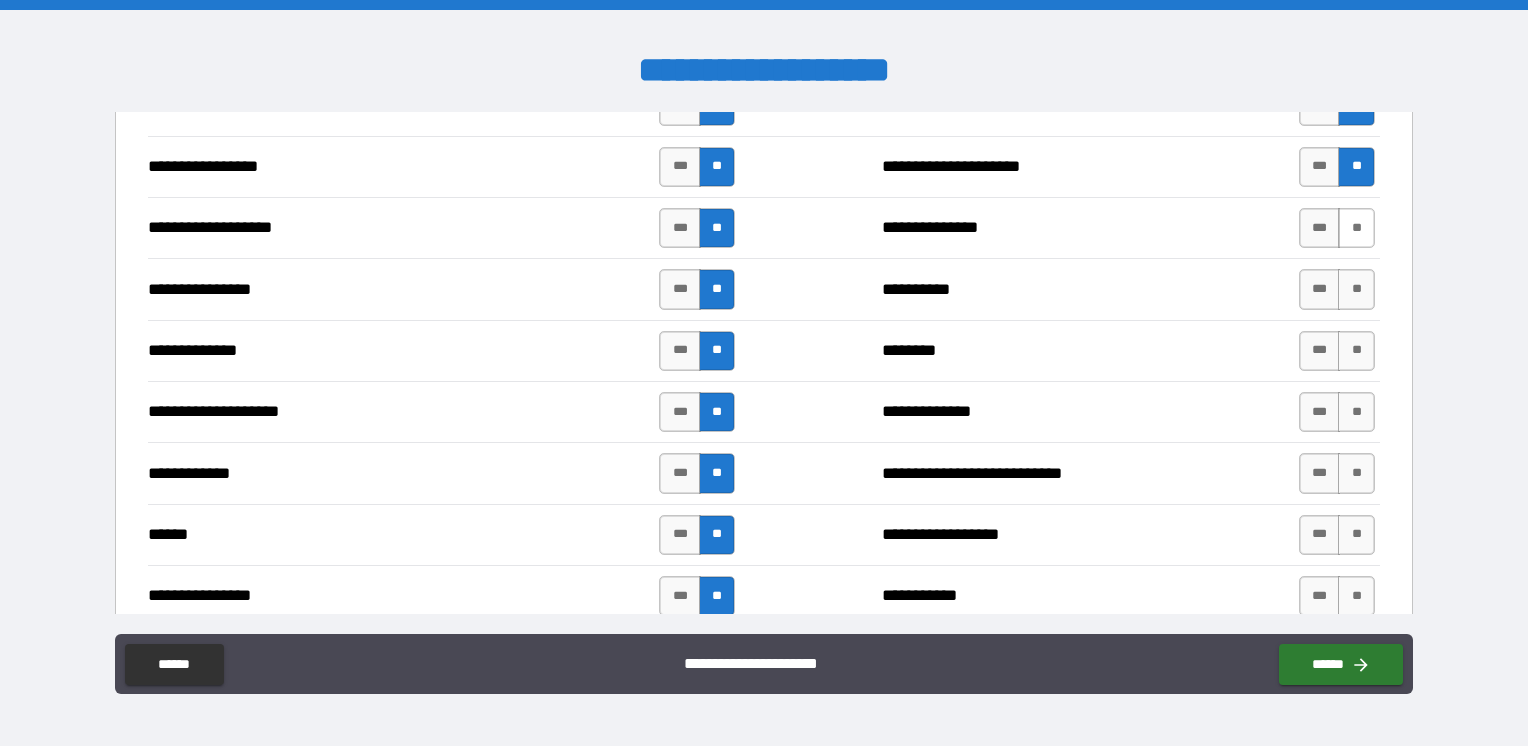 click on "**" at bounding box center [1356, 228] 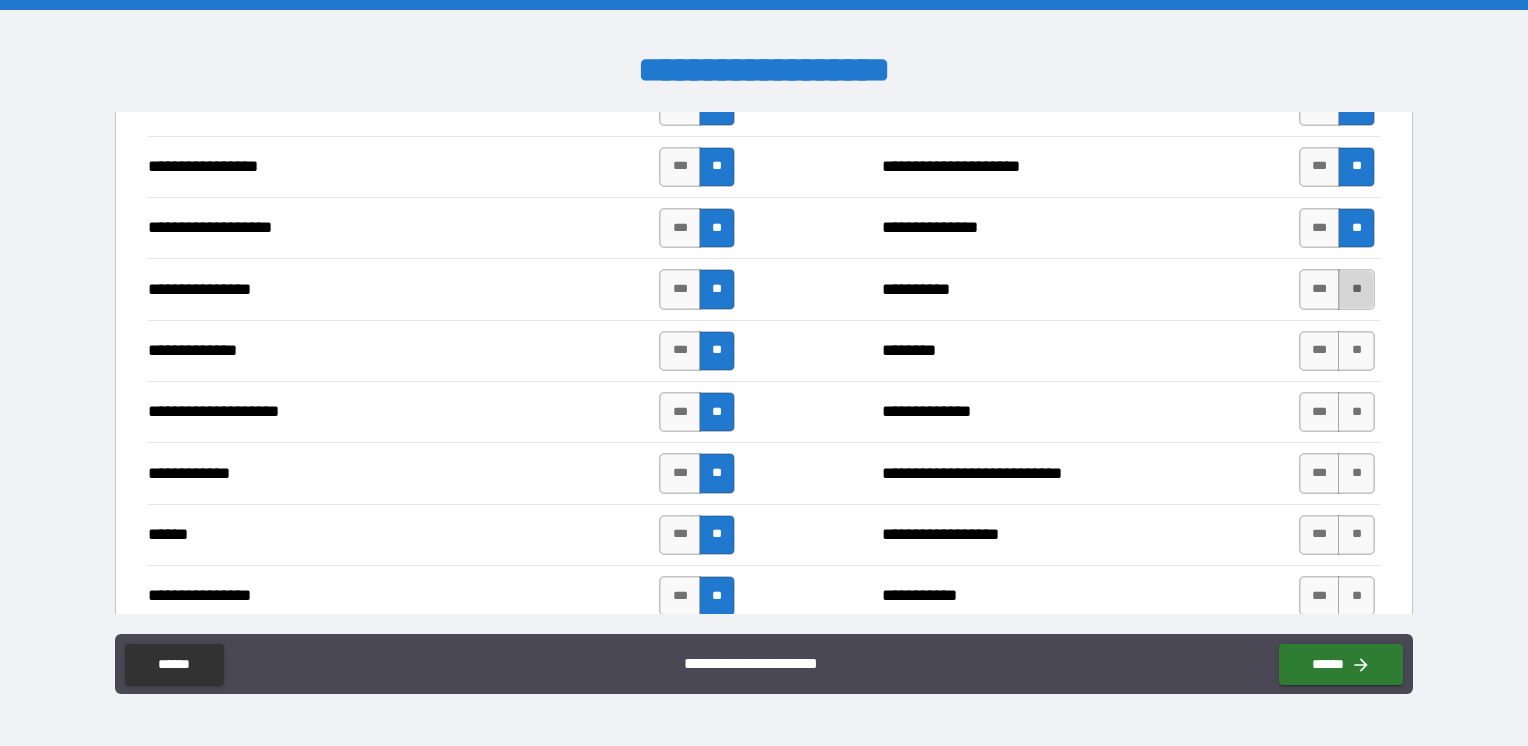 click on "**" at bounding box center [1356, 289] 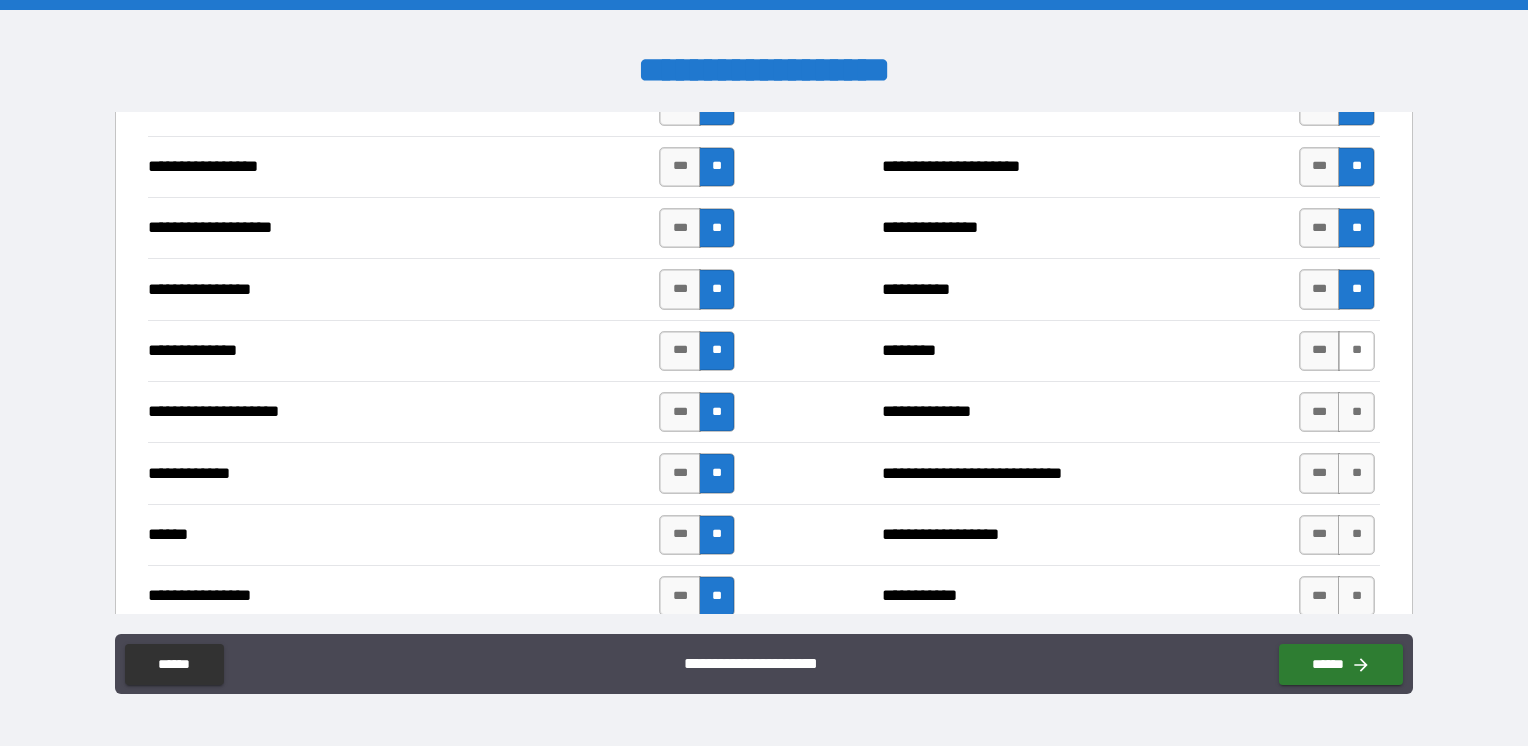 click on "**" at bounding box center (1356, 351) 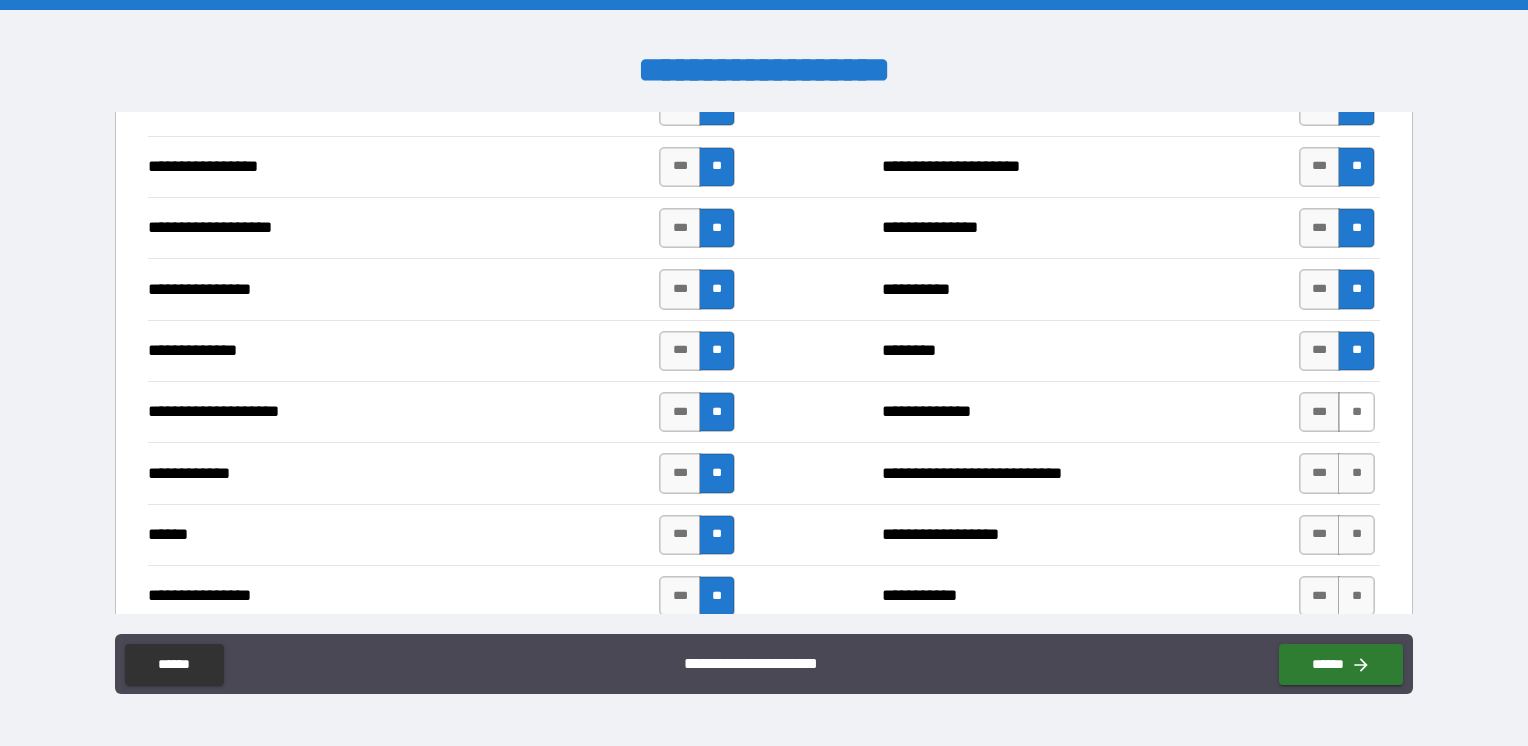 click on "**" at bounding box center (1356, 412) 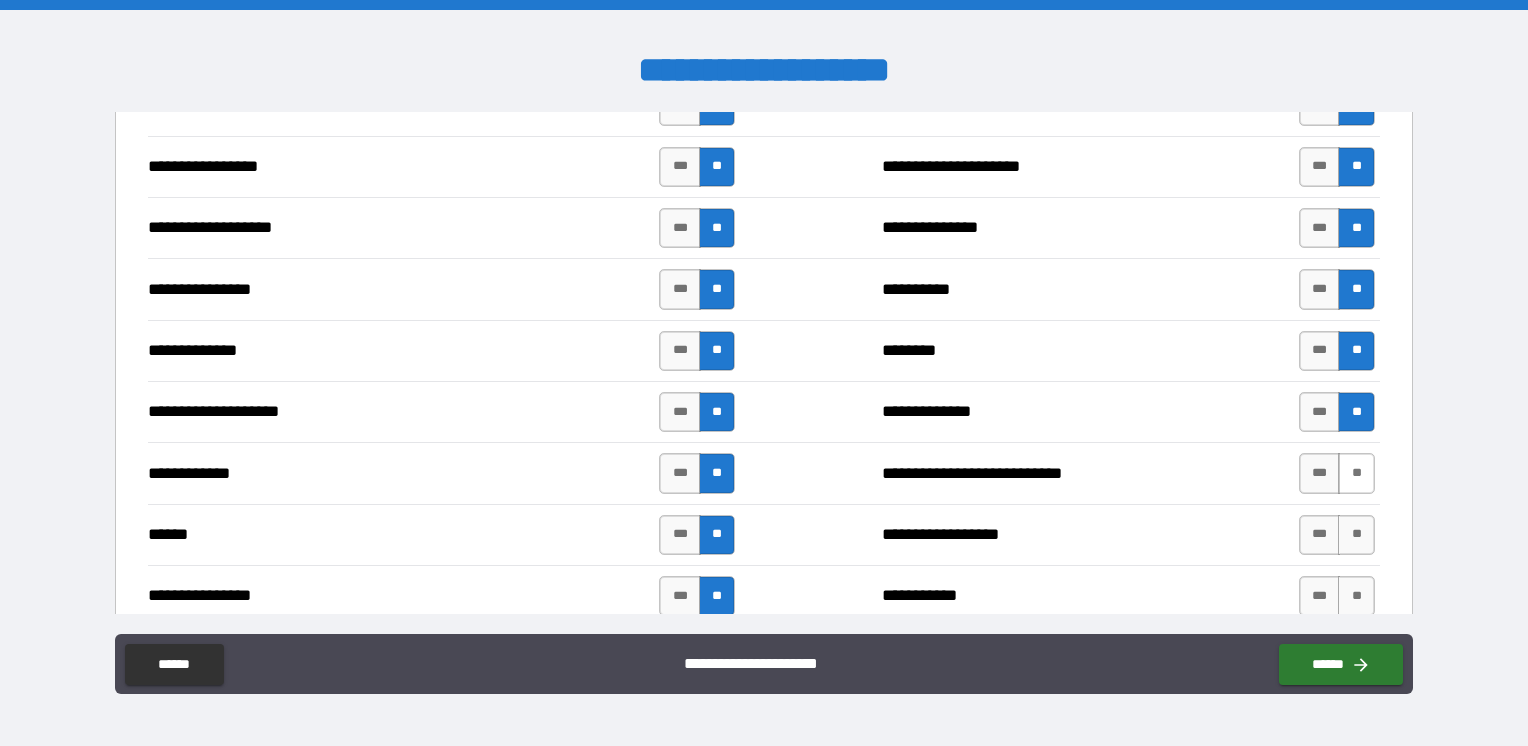 click on "**" at bounding box center (1356, 473) 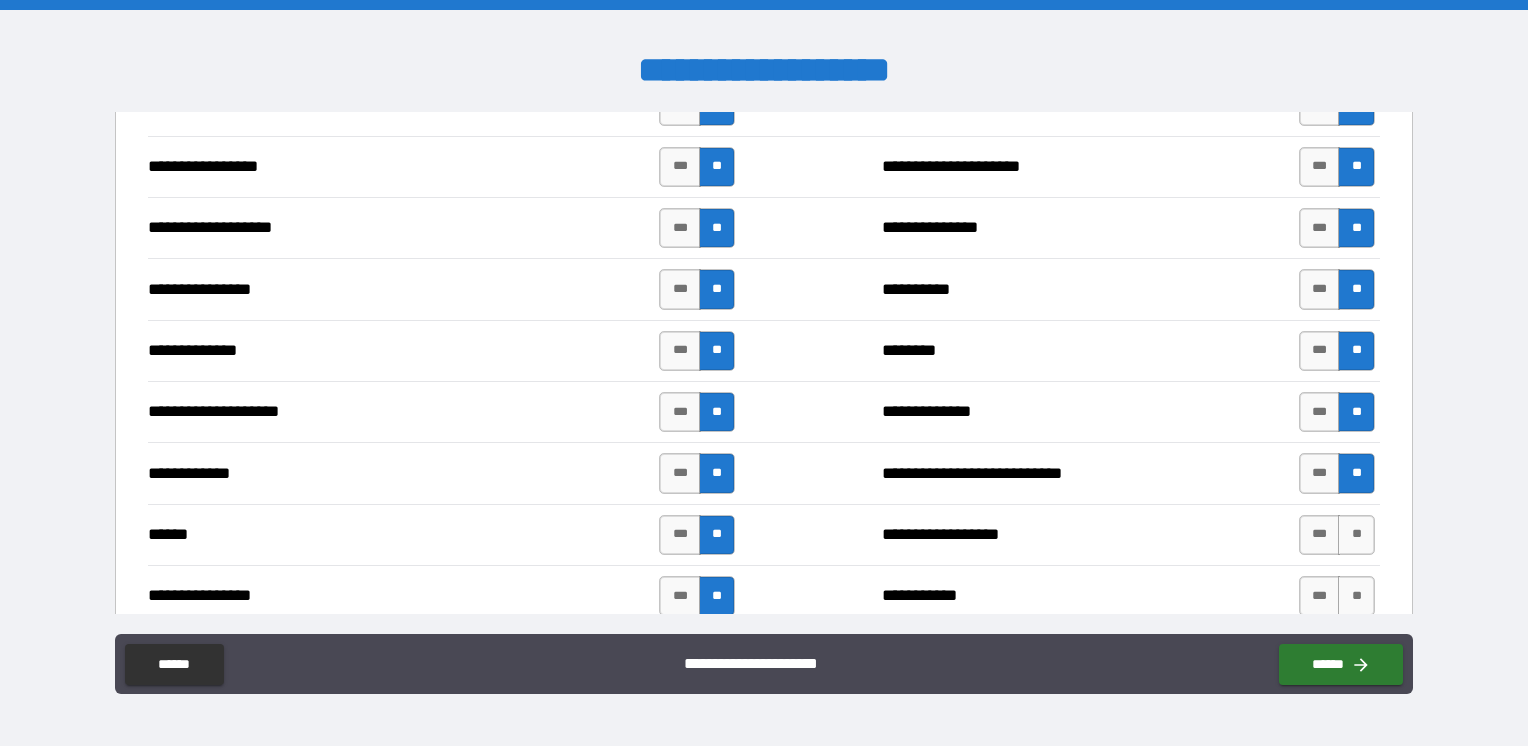 drag, startPoint x: 1345, startPoint y: 519, endPoint x: 1340, endPoint y: 545, distance: 26.476404 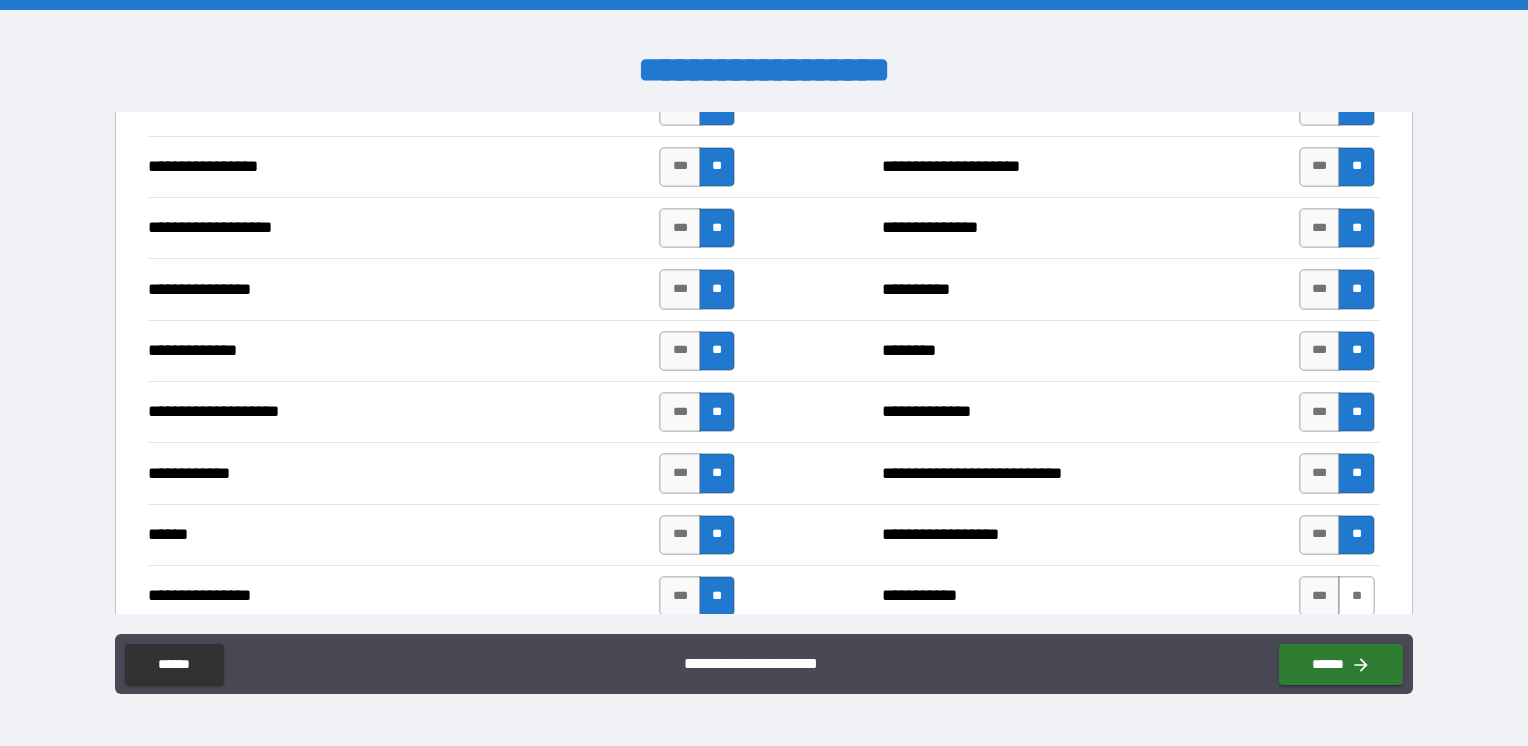click on "**" at bounding box center [1356, 596] 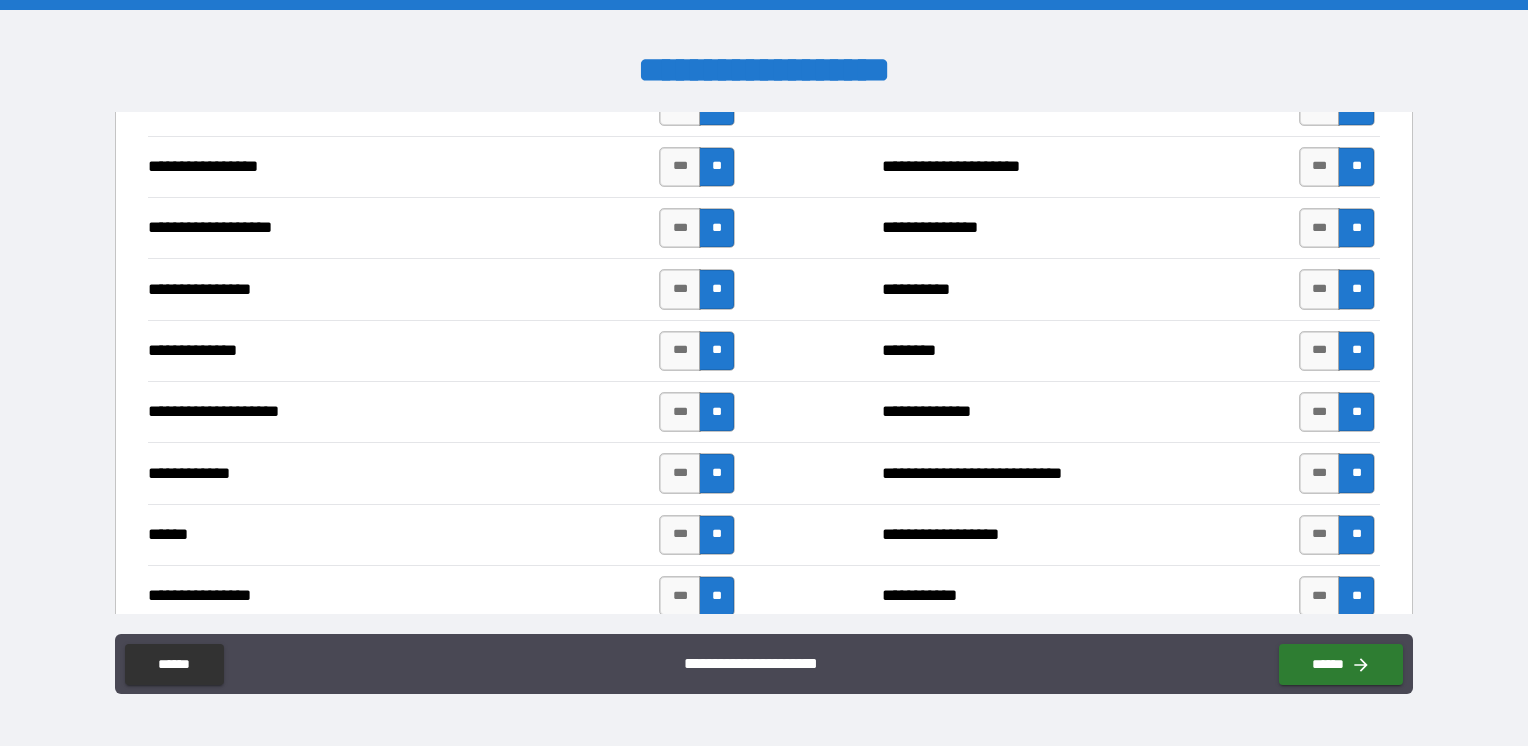 scroll, scrollTop: 3654, scrollLeft: 0, axis: vertical 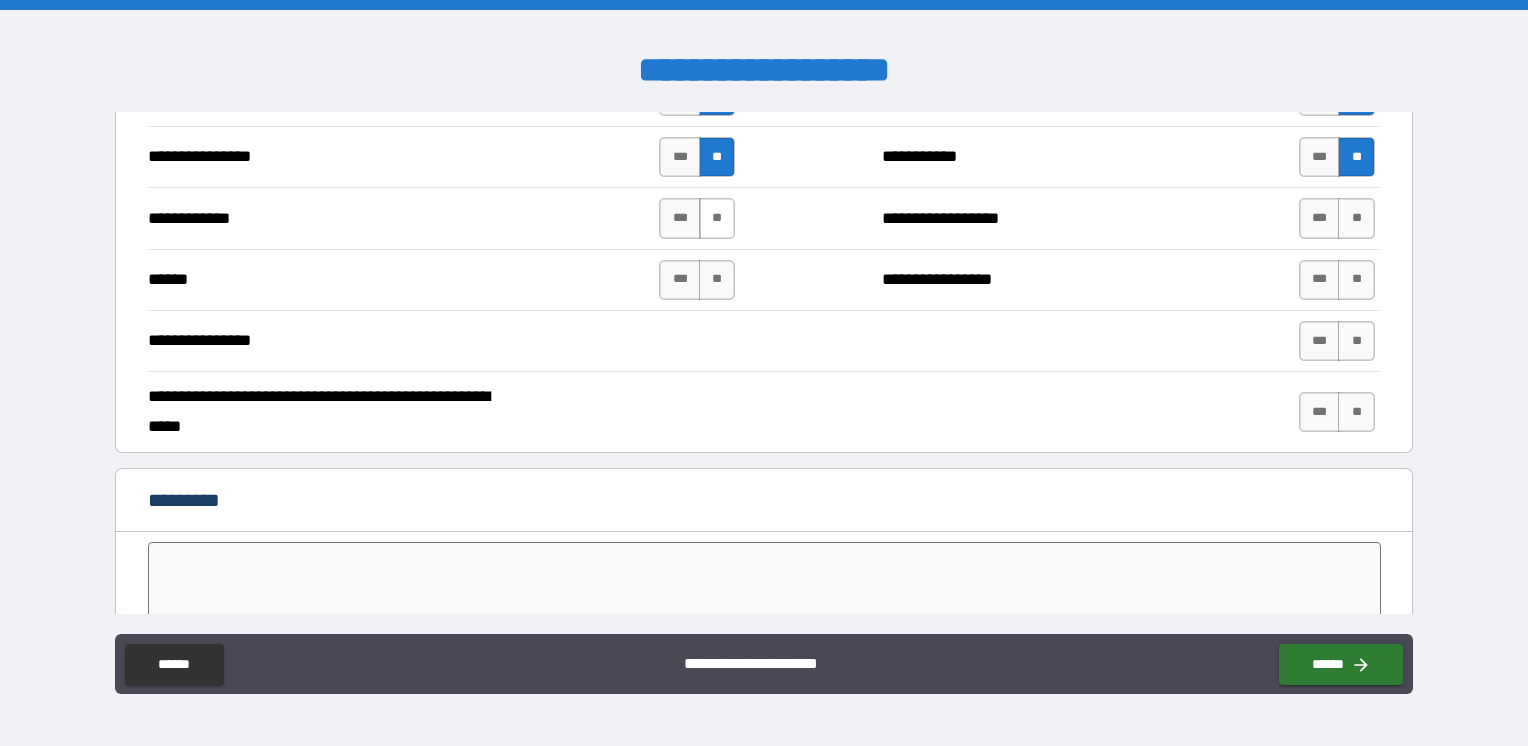 click on "**" at bounding box center (717, 218) 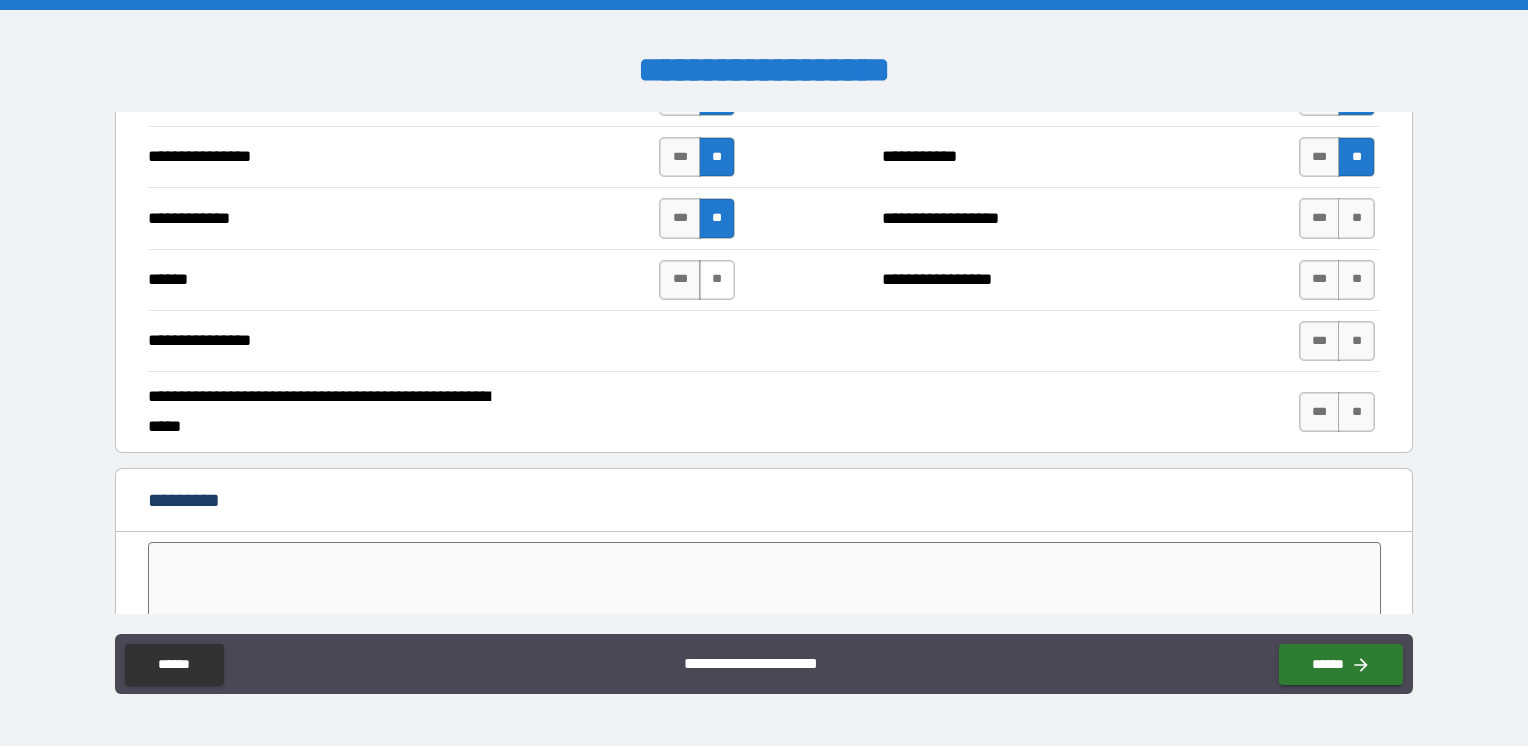 click on "**" at bounding box center (717, 280) 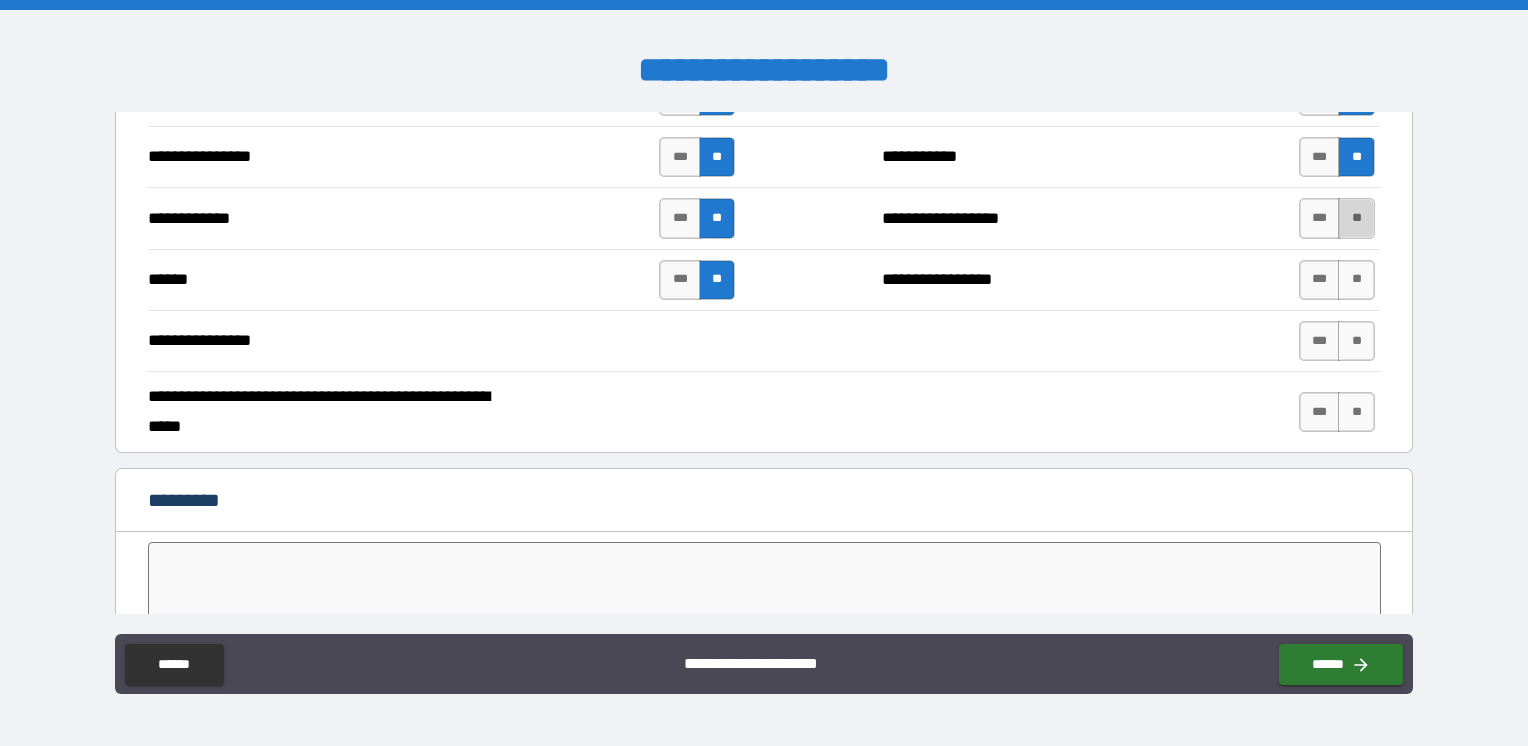 click on "**" at bounding box center (1356, 218) 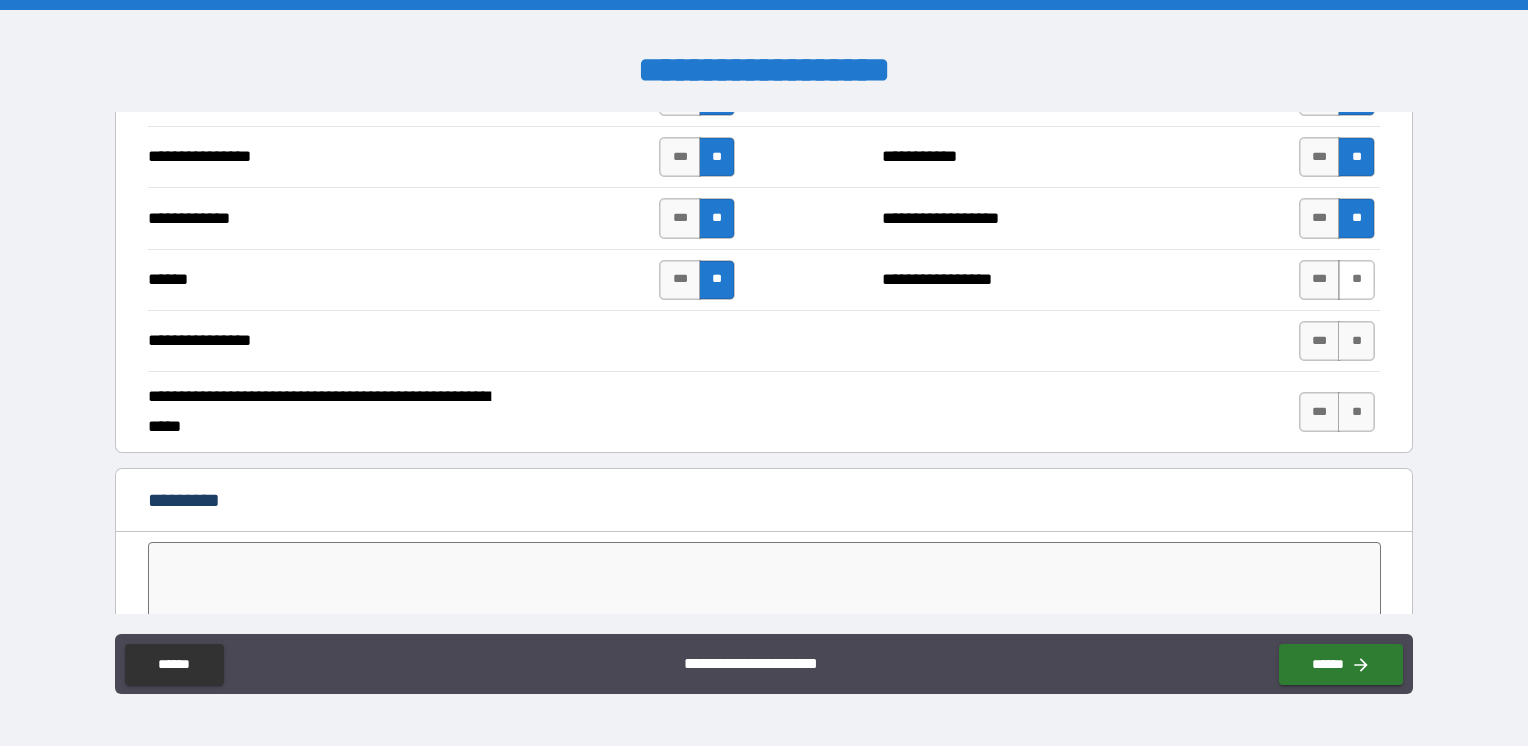 drag, startPoint x: 1346, startPoint y: 264, endPoint x: 1346, endPoint y: 275, distance: 11 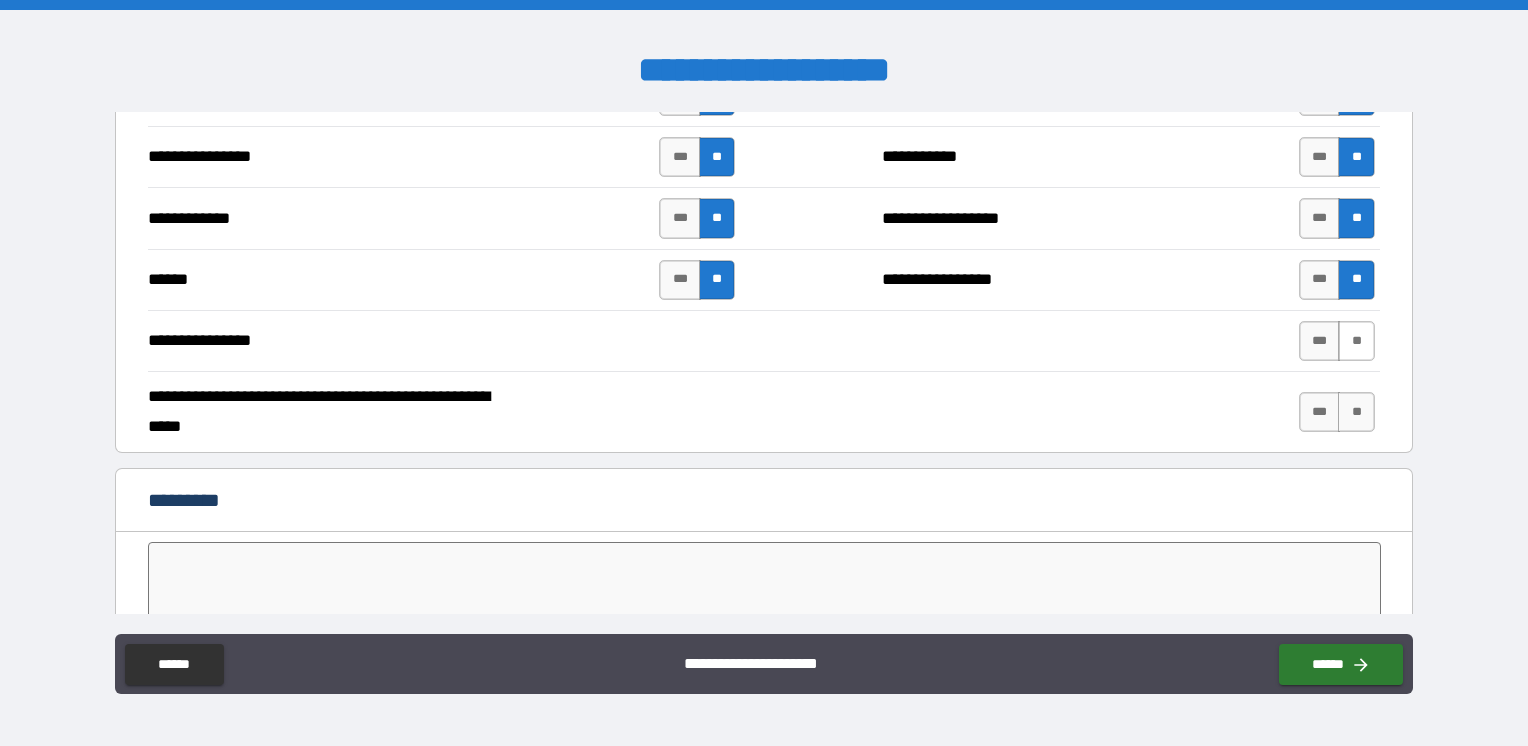 click on "**" at bounding box center [1356, 341] 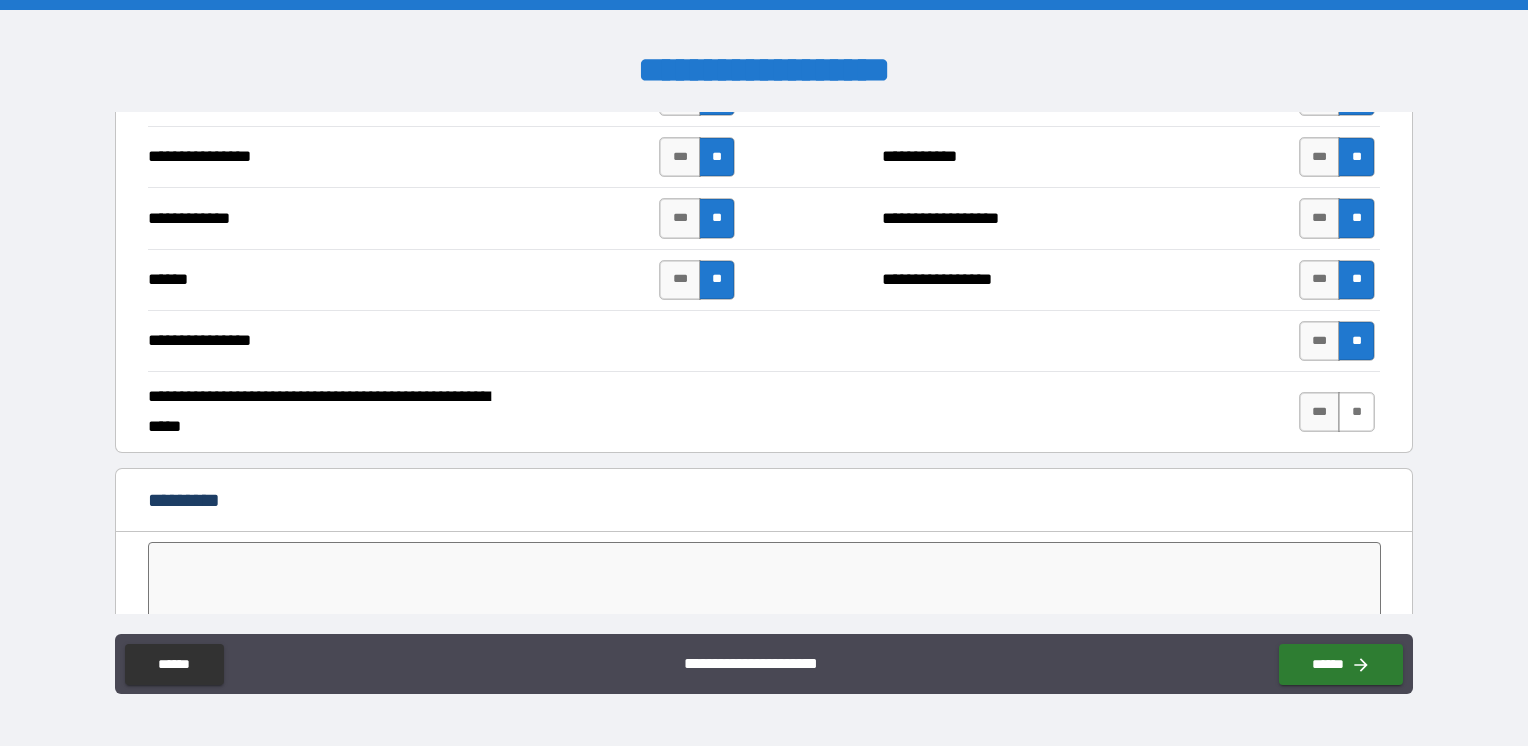 click on "**" at bounding box center [1356, 412] 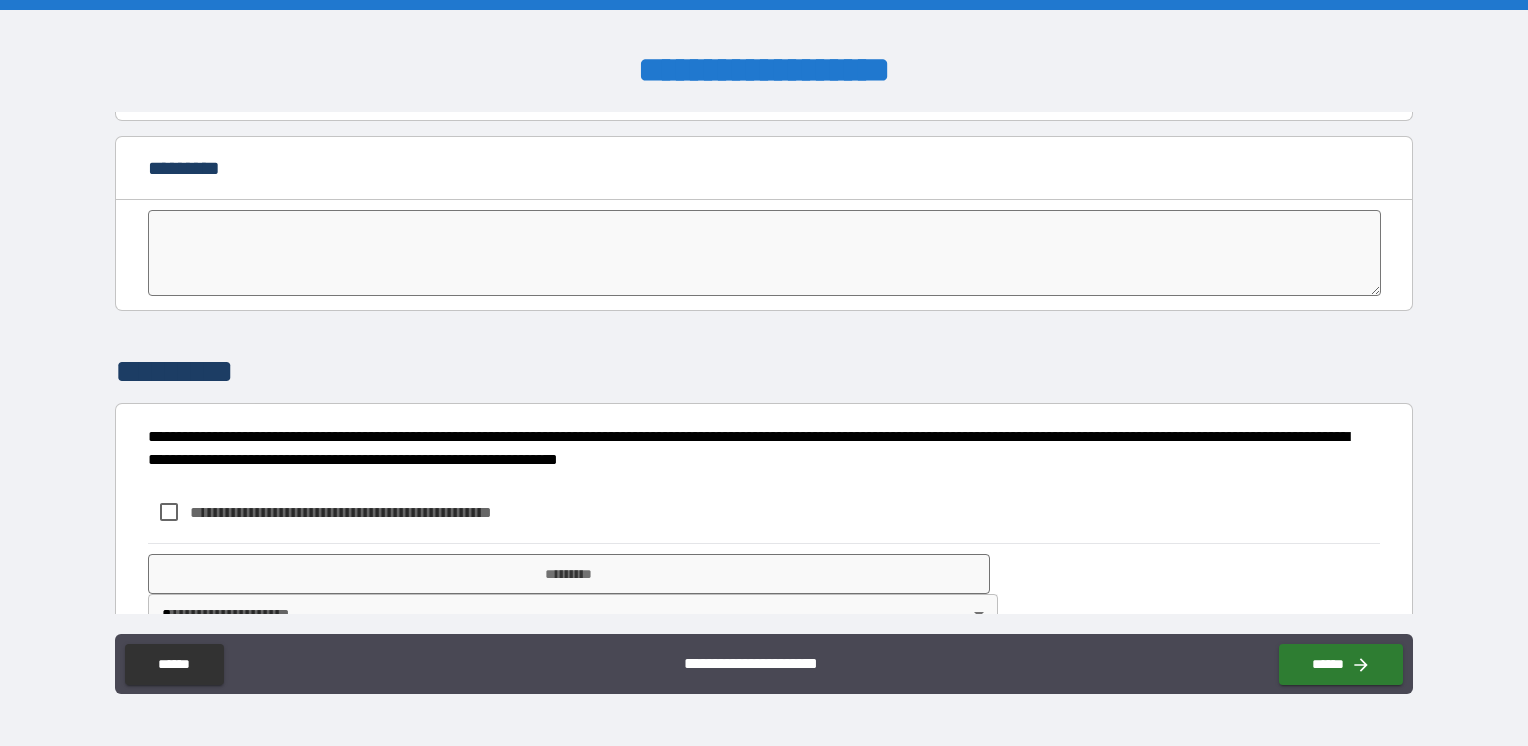 scroll, scrollTop: 4022, scrollLeft: 0, axis: vertical 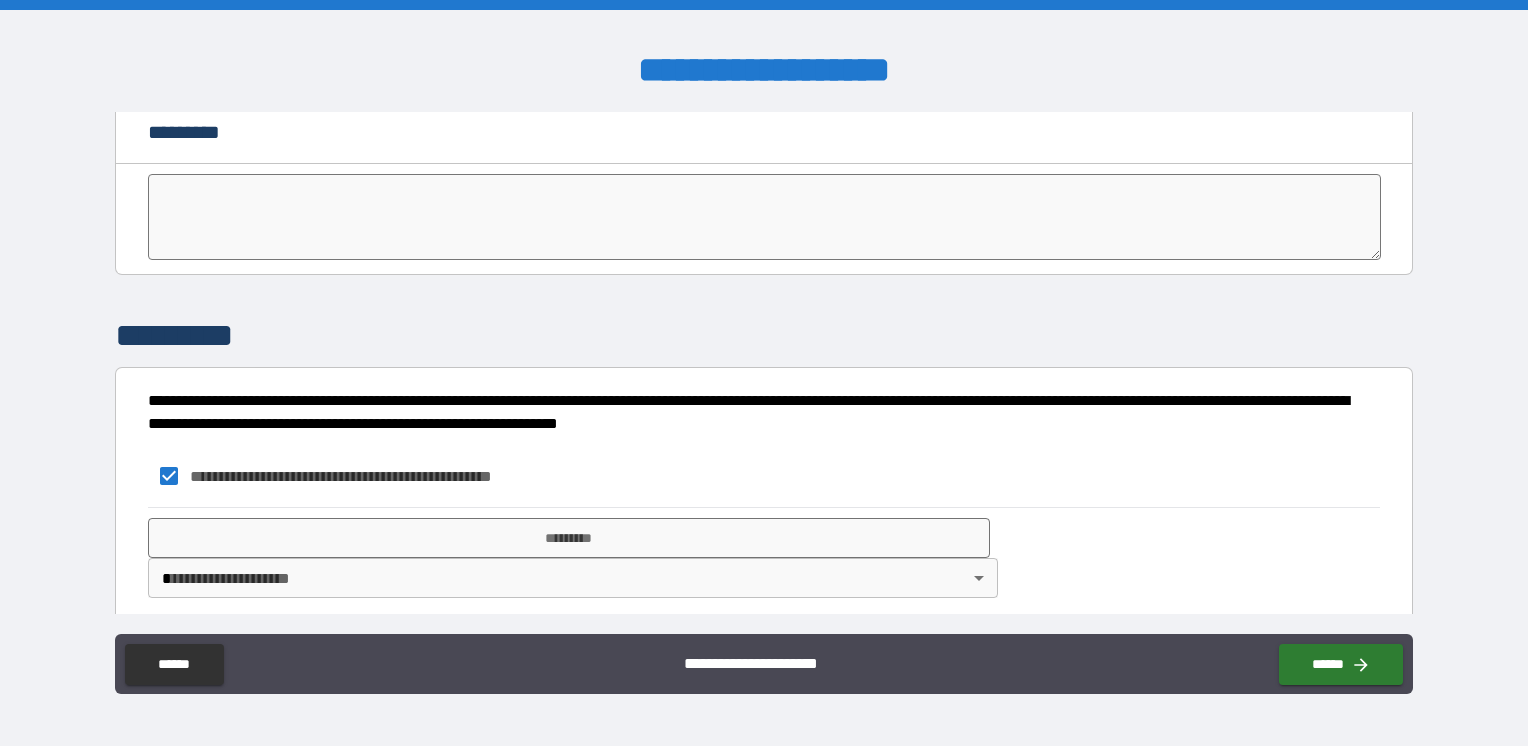 click at bounding box center (764, 217) 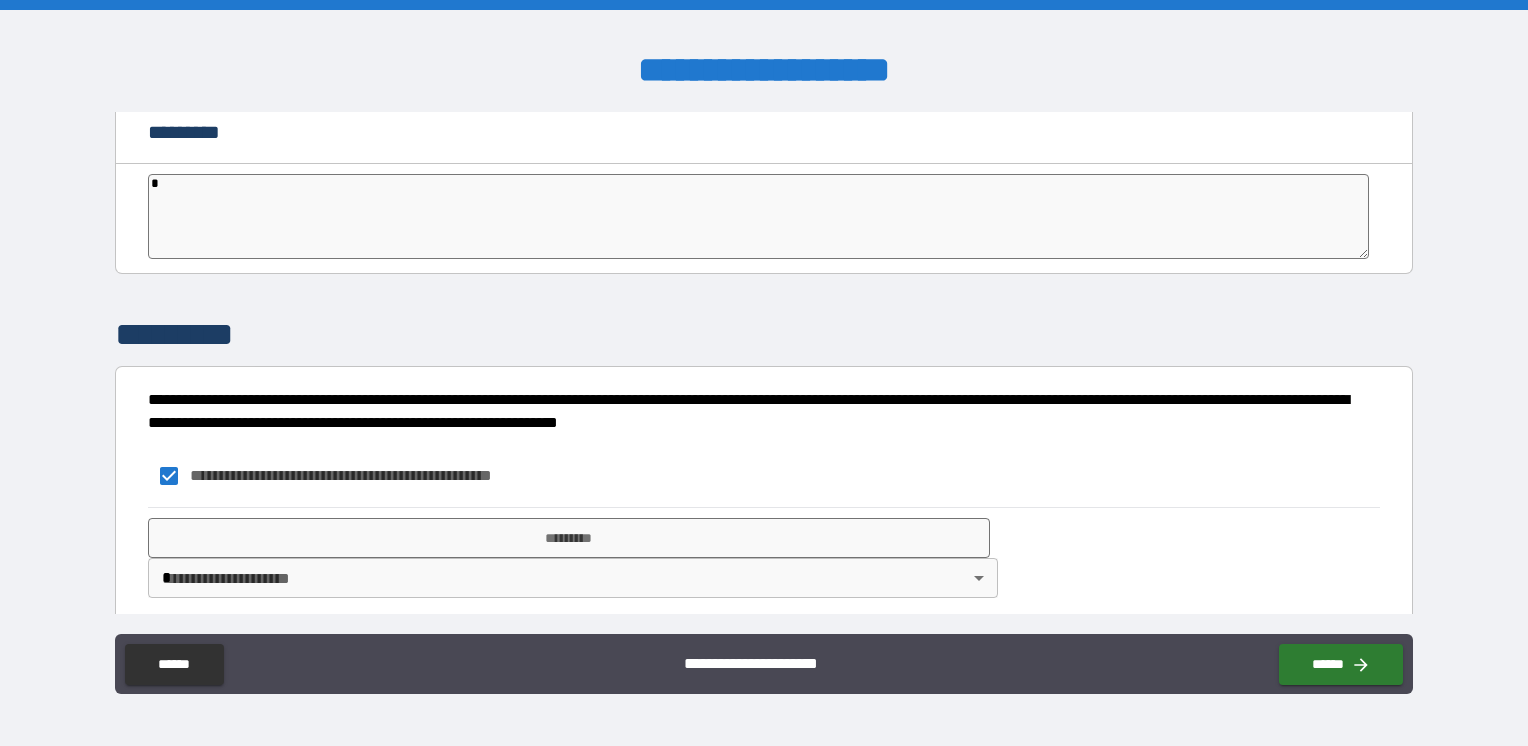 type on "*" 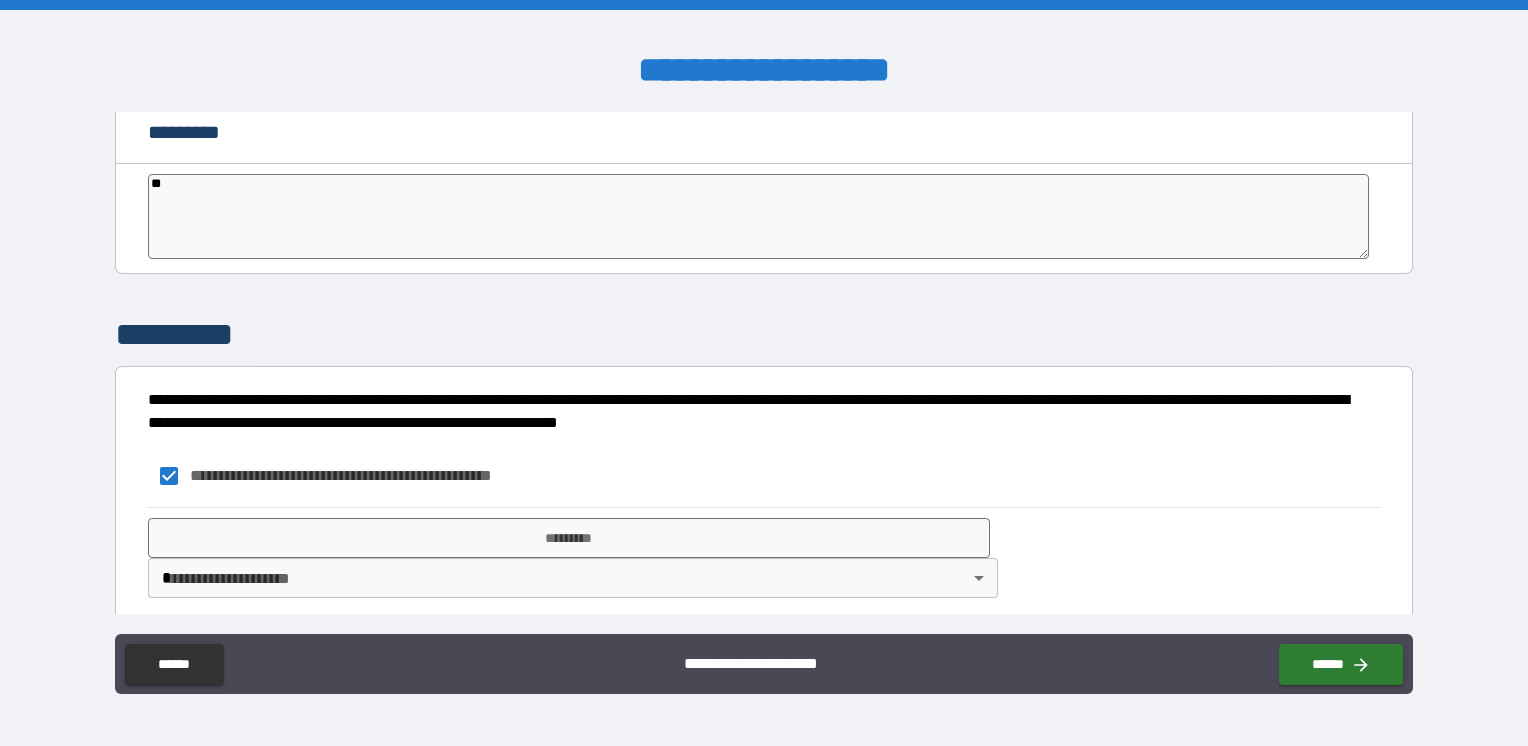type on "*" 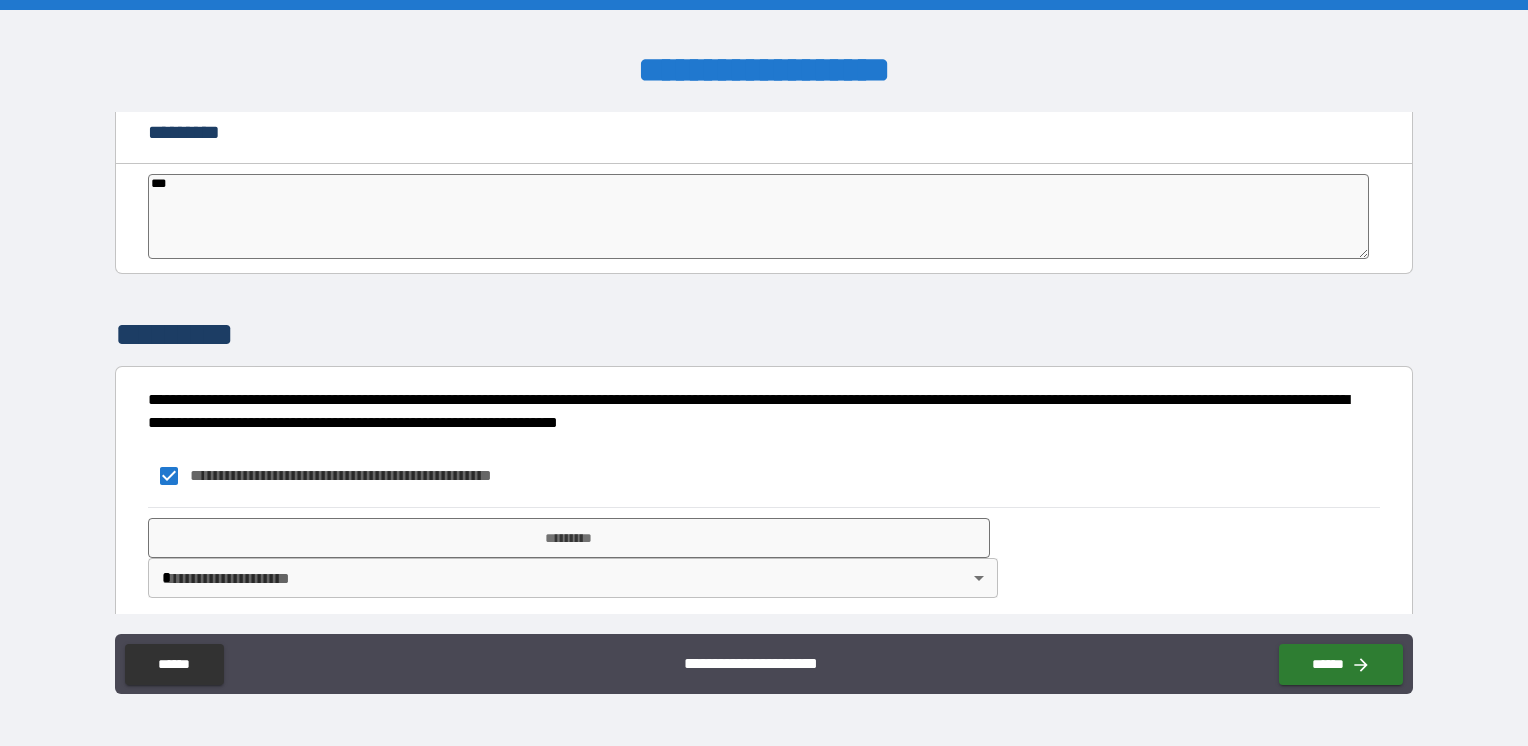 type on "****" 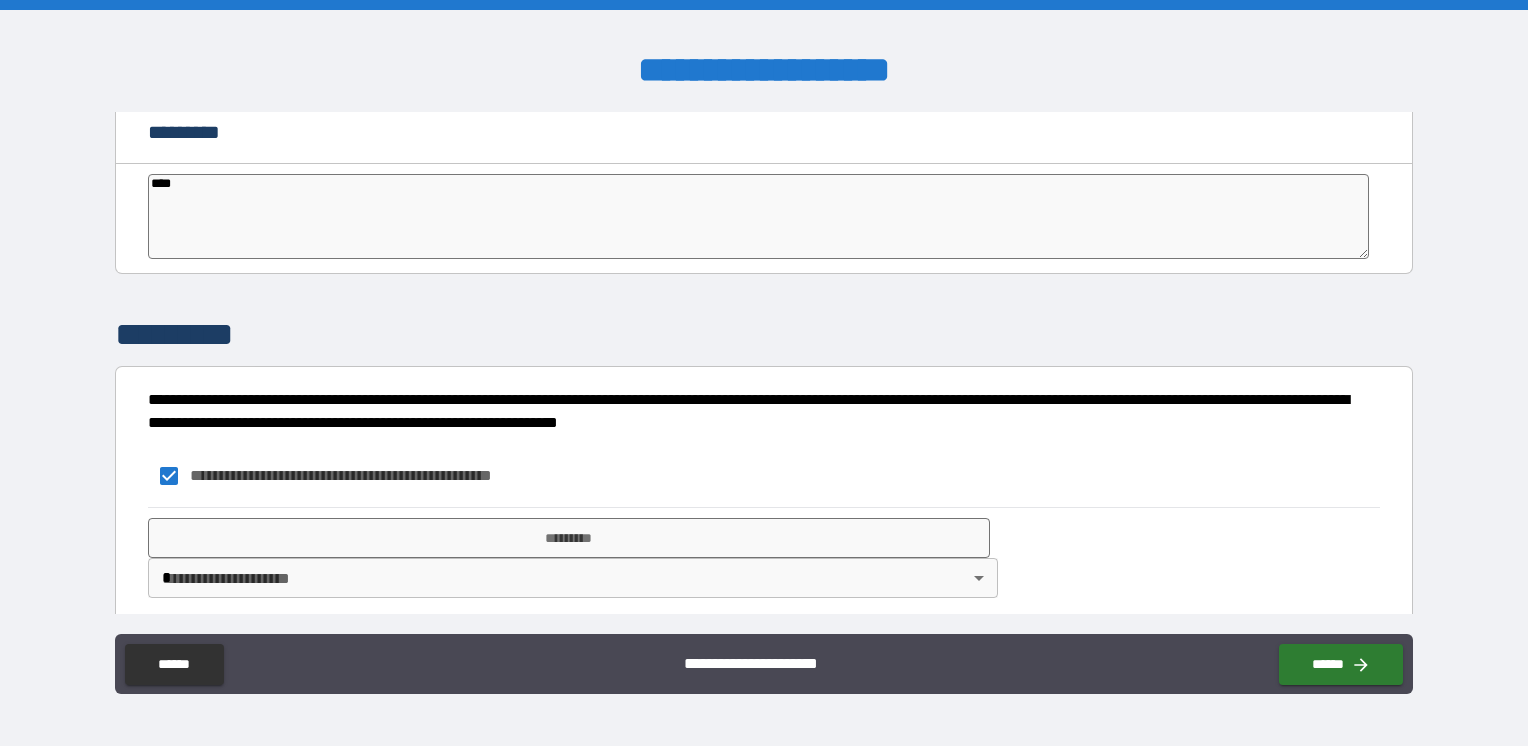 type on "*" 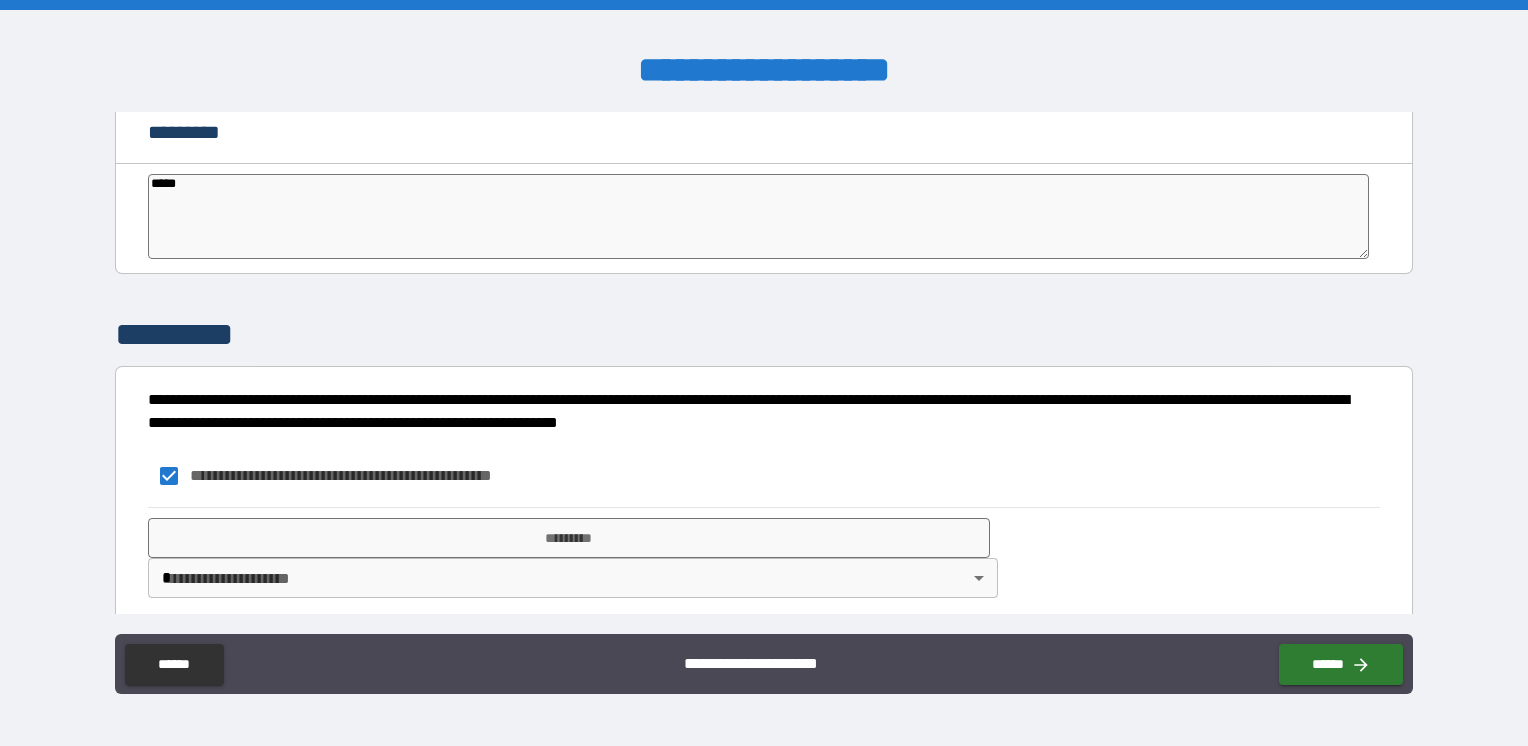 type on "*****" 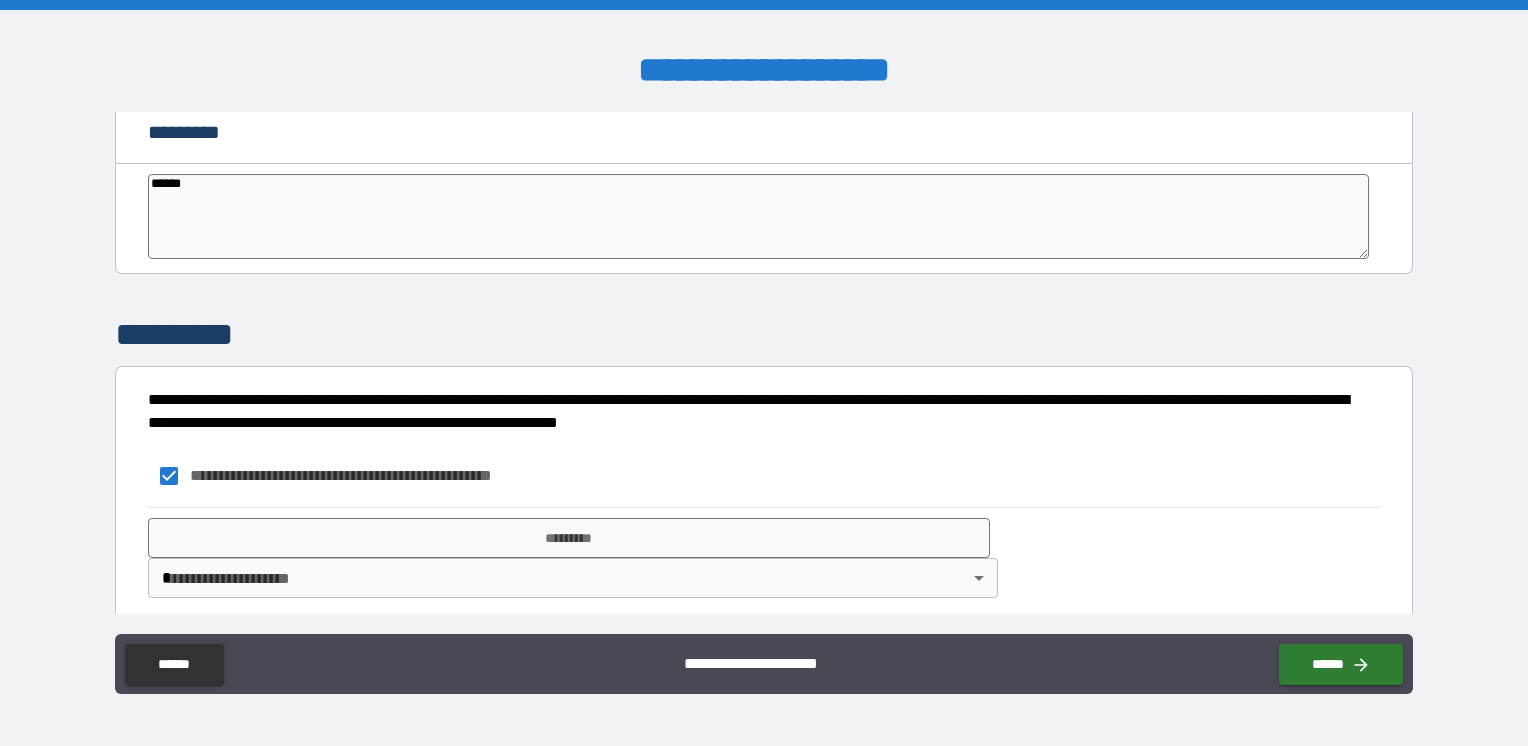 type on "*" 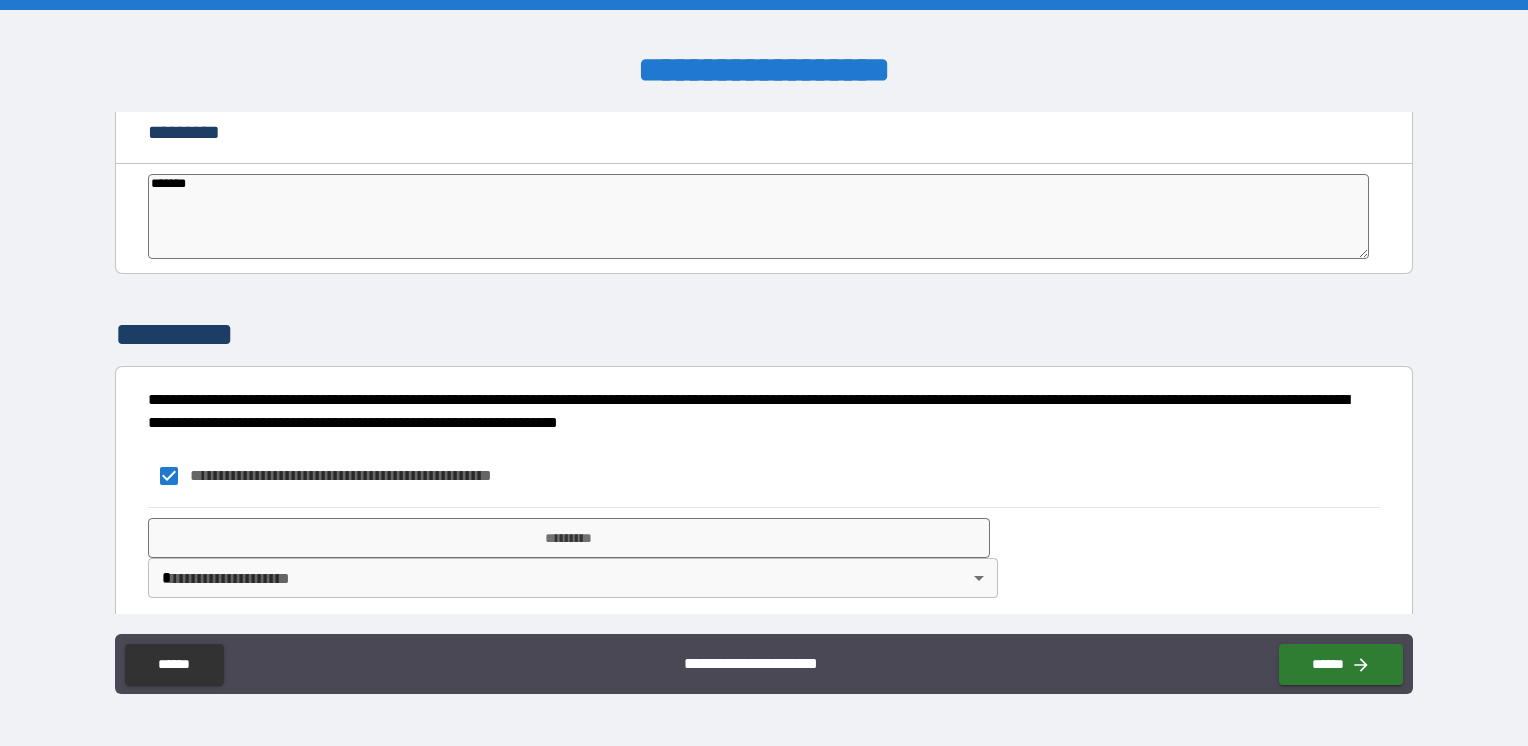 type on "*" 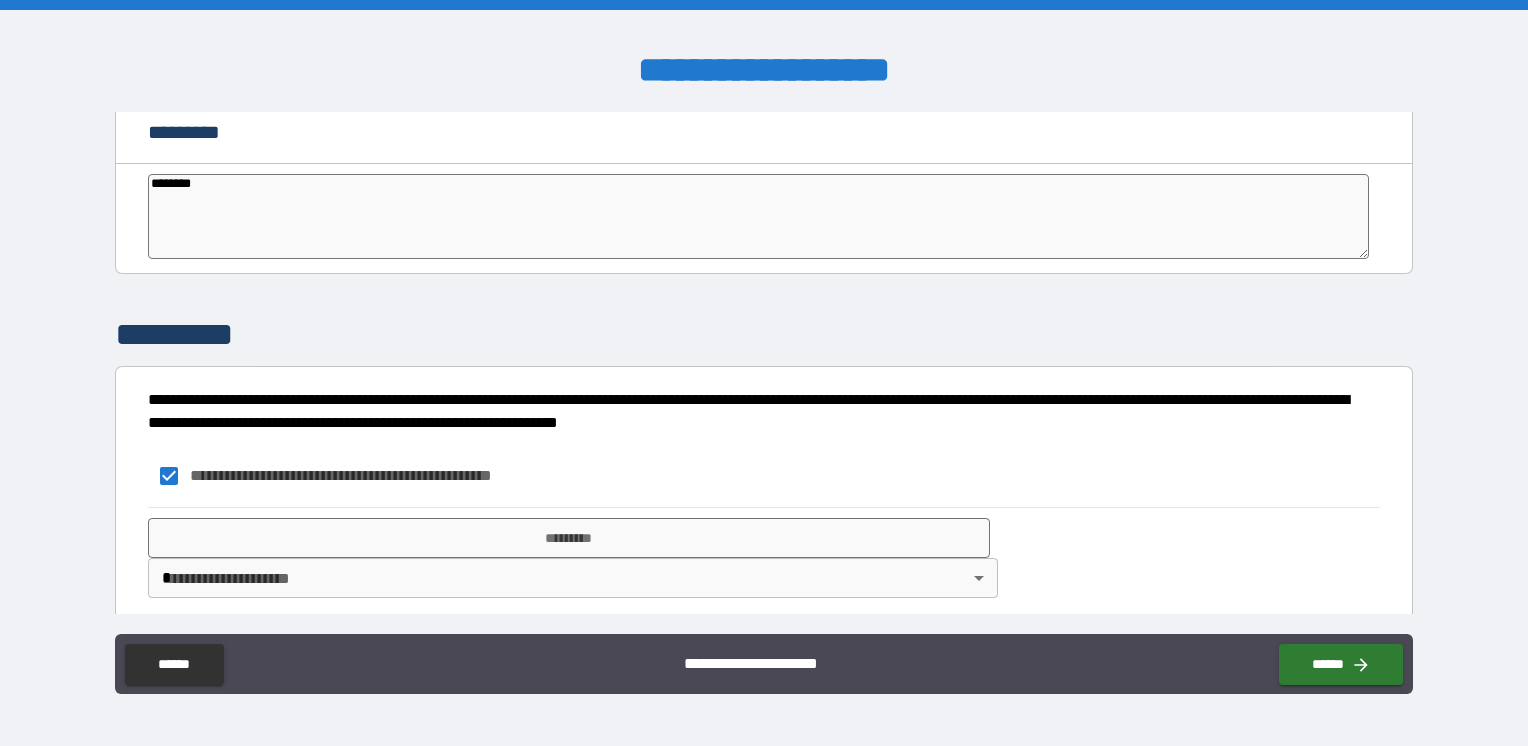 type on "*" 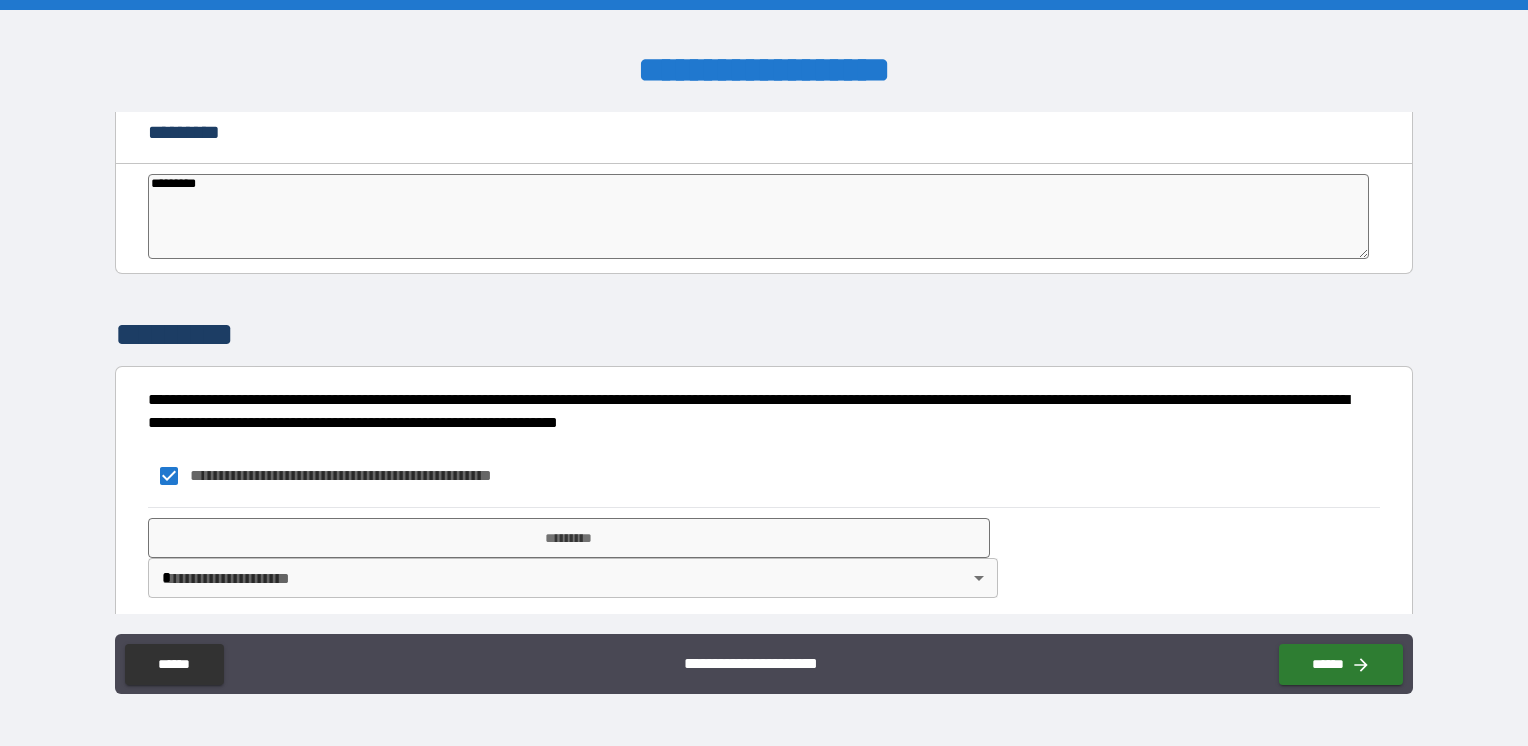 type on "**********" 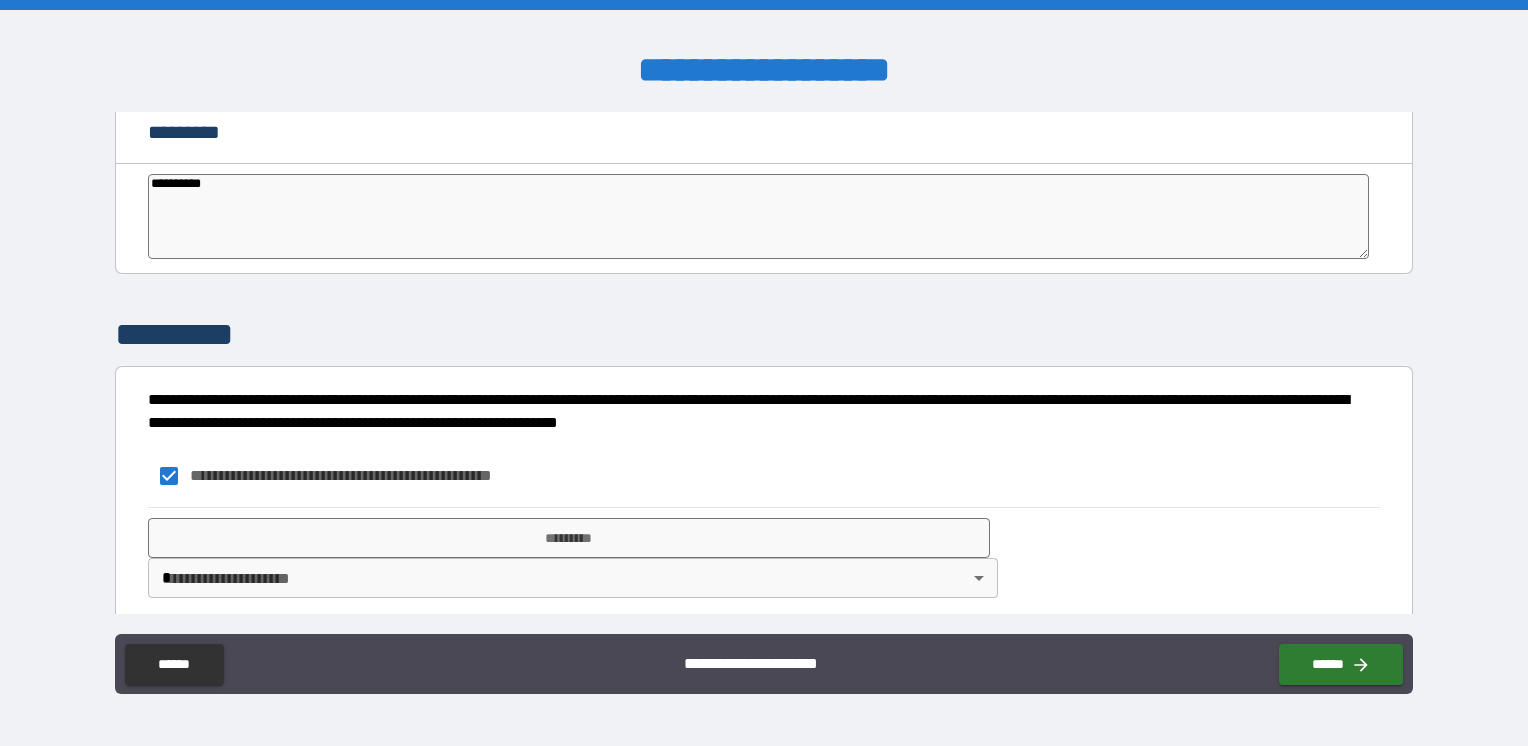 type on "*" 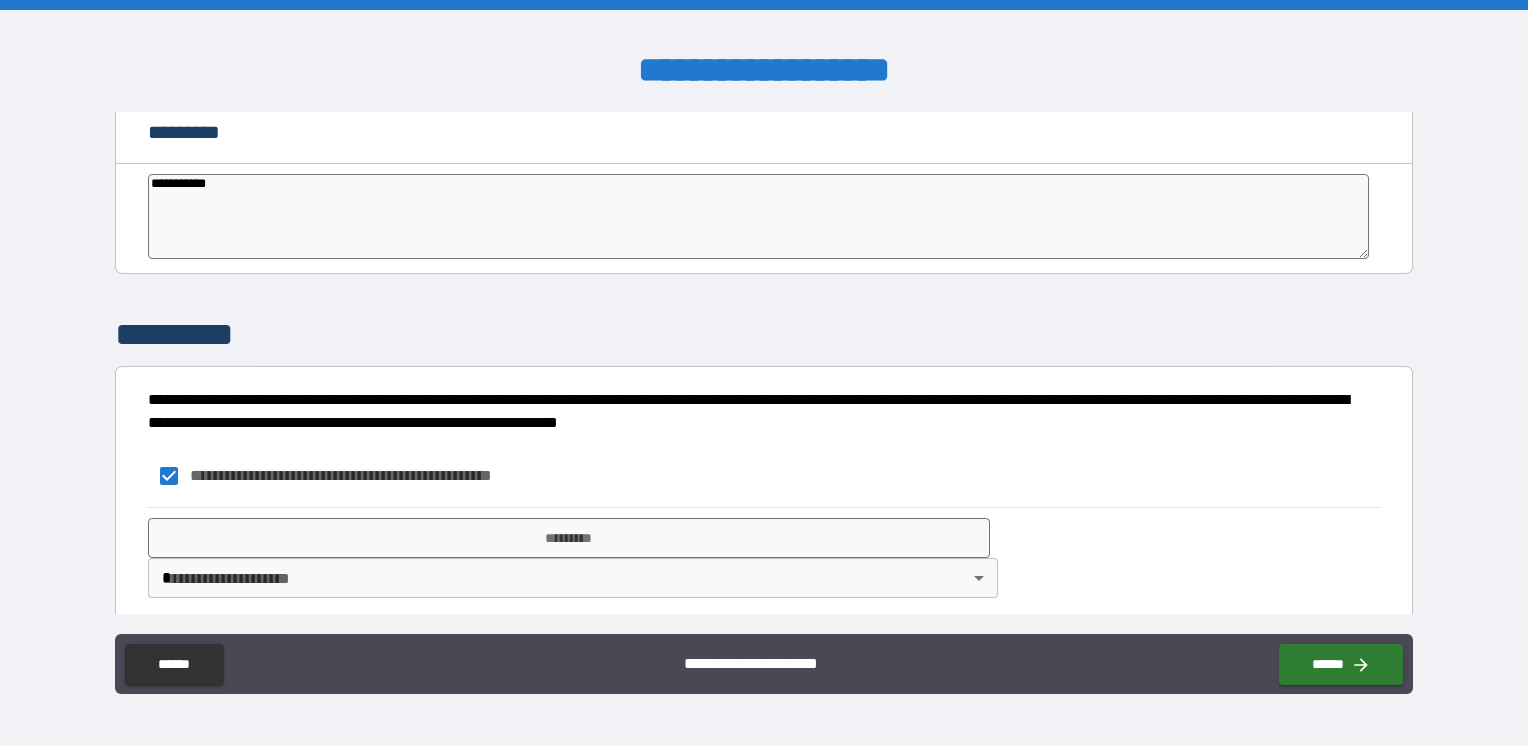 type on "**********" 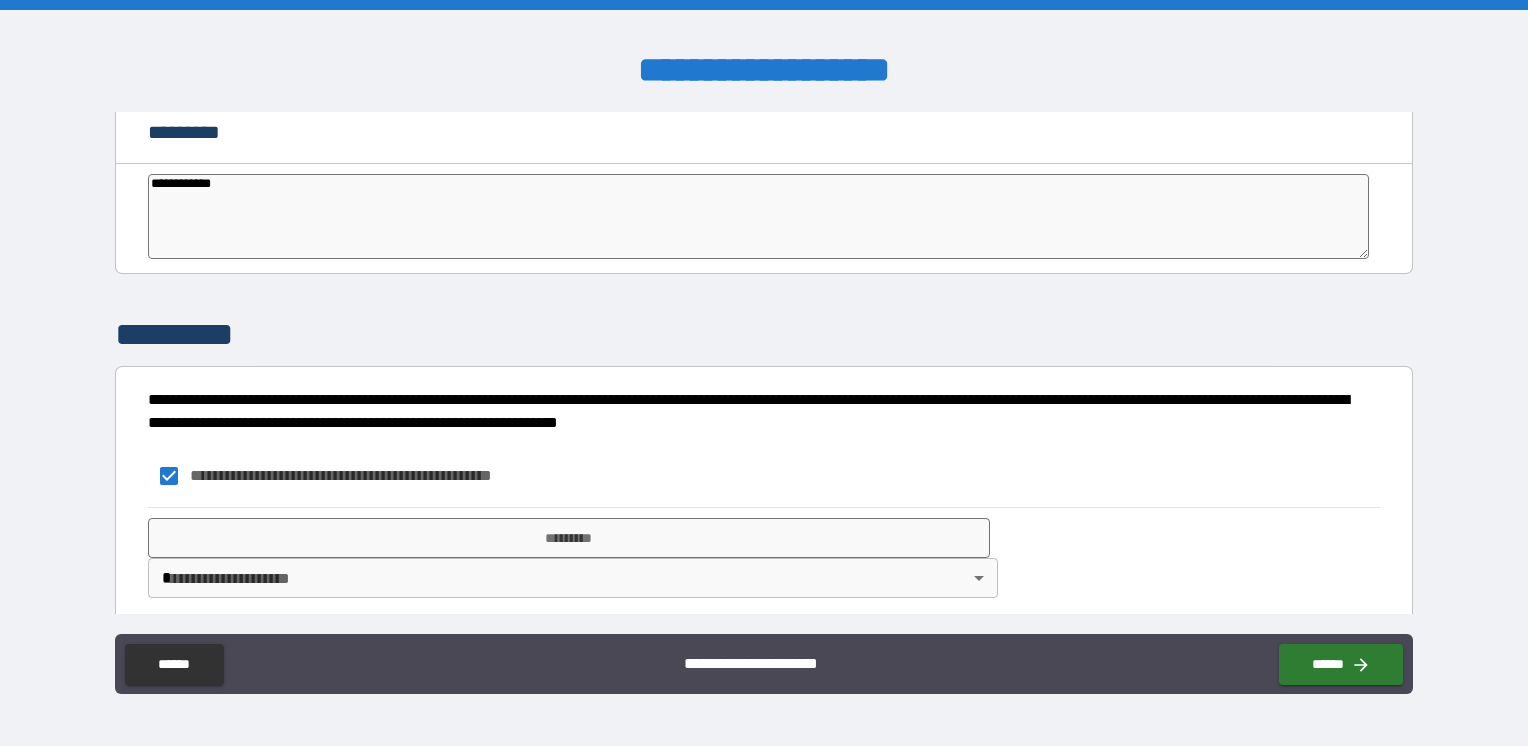 type on "*" 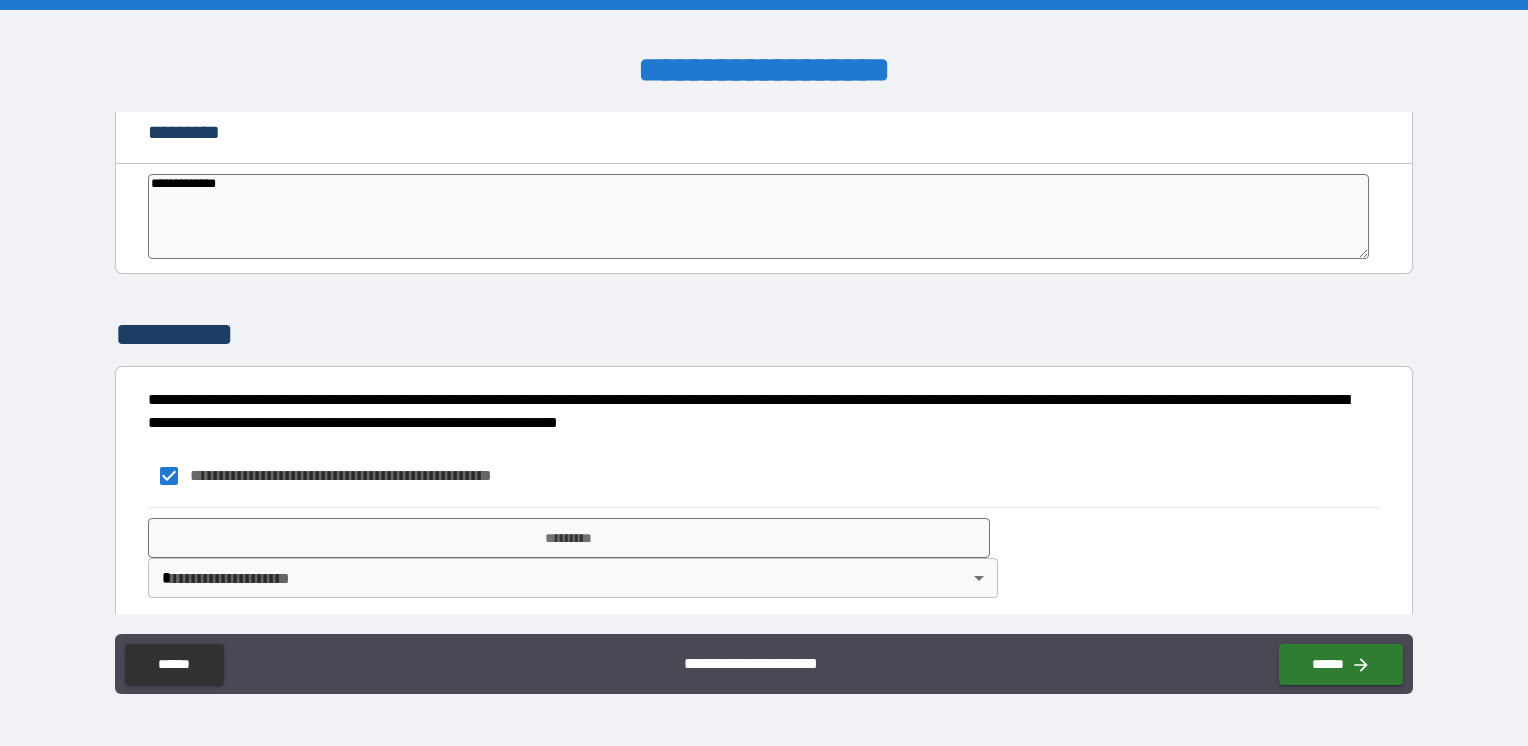 type on "*" 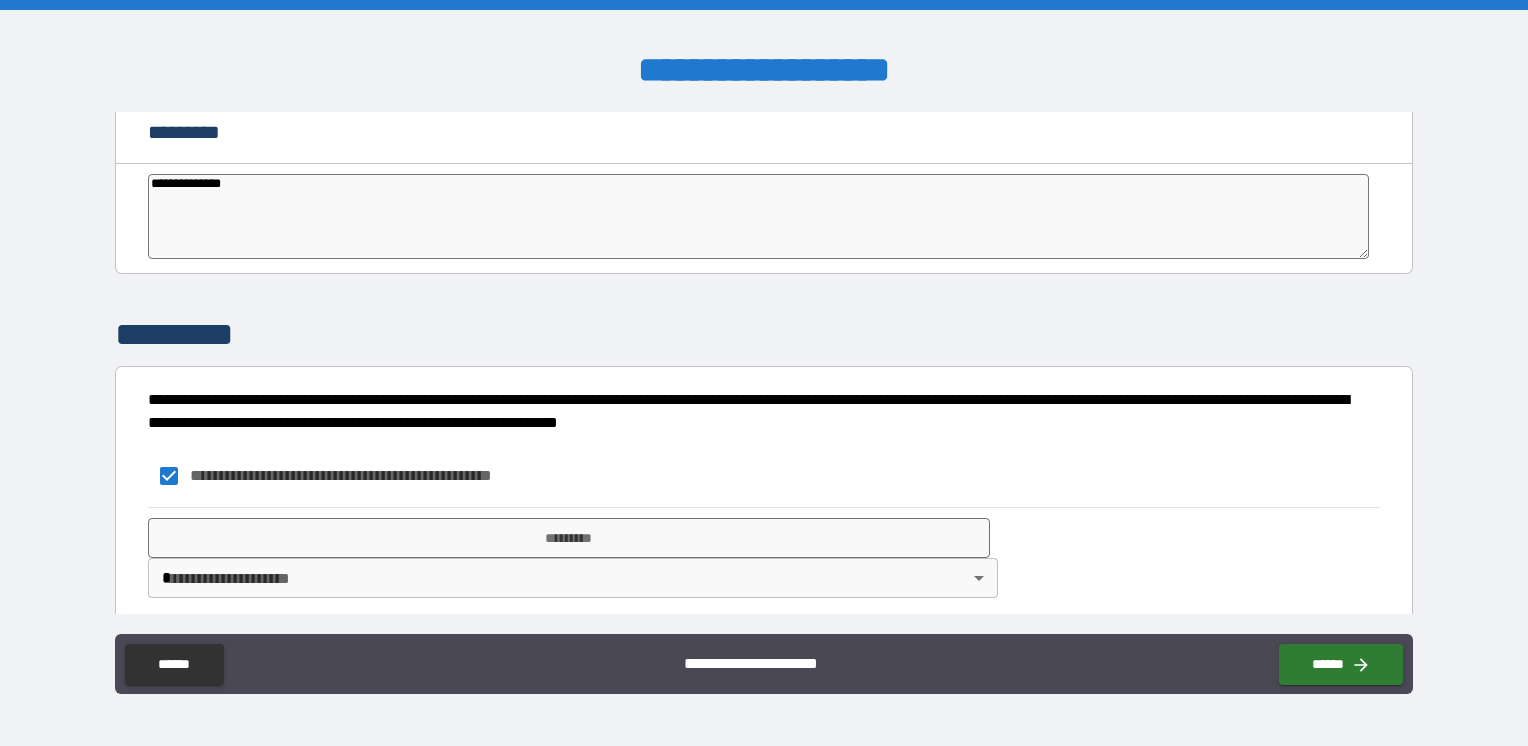 type on "*" 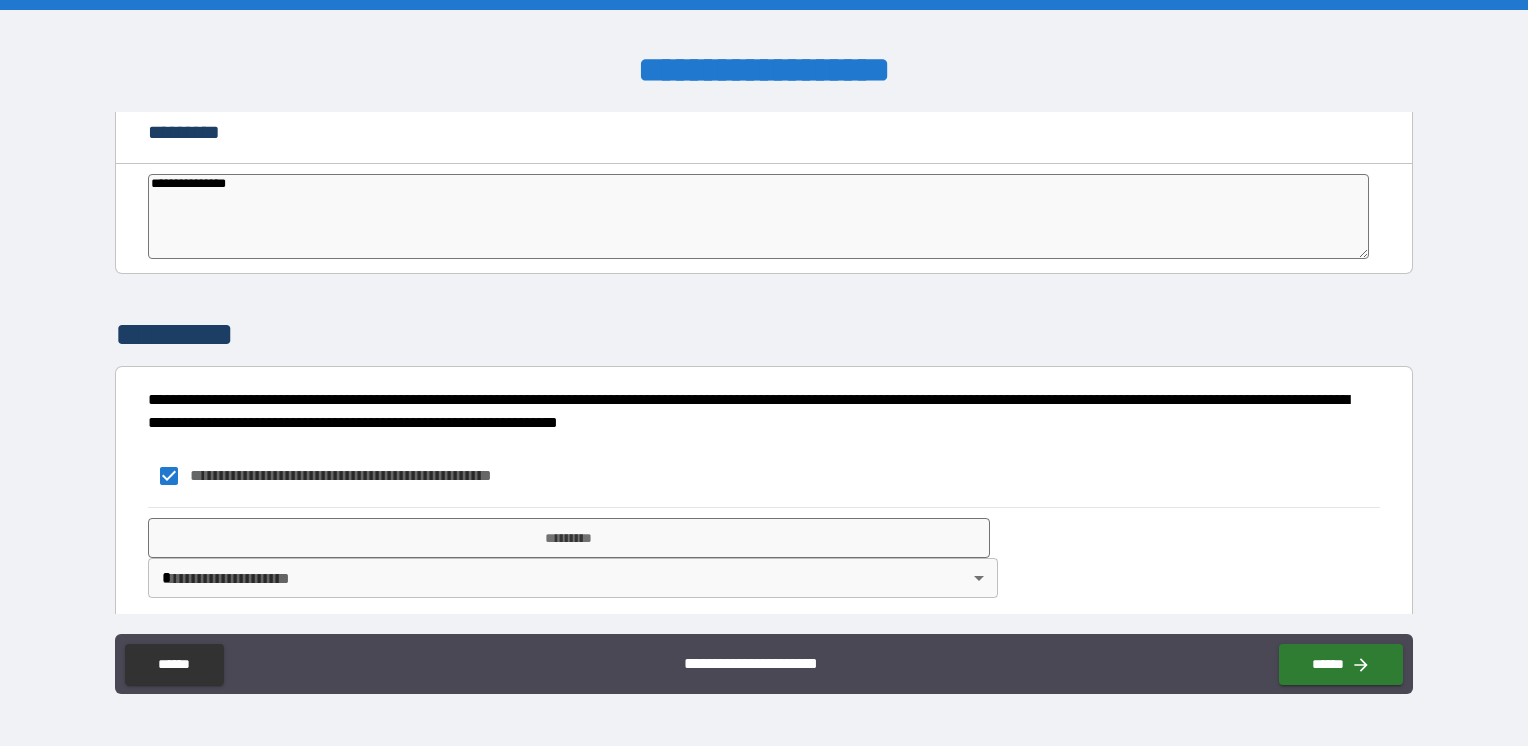 type on "*" 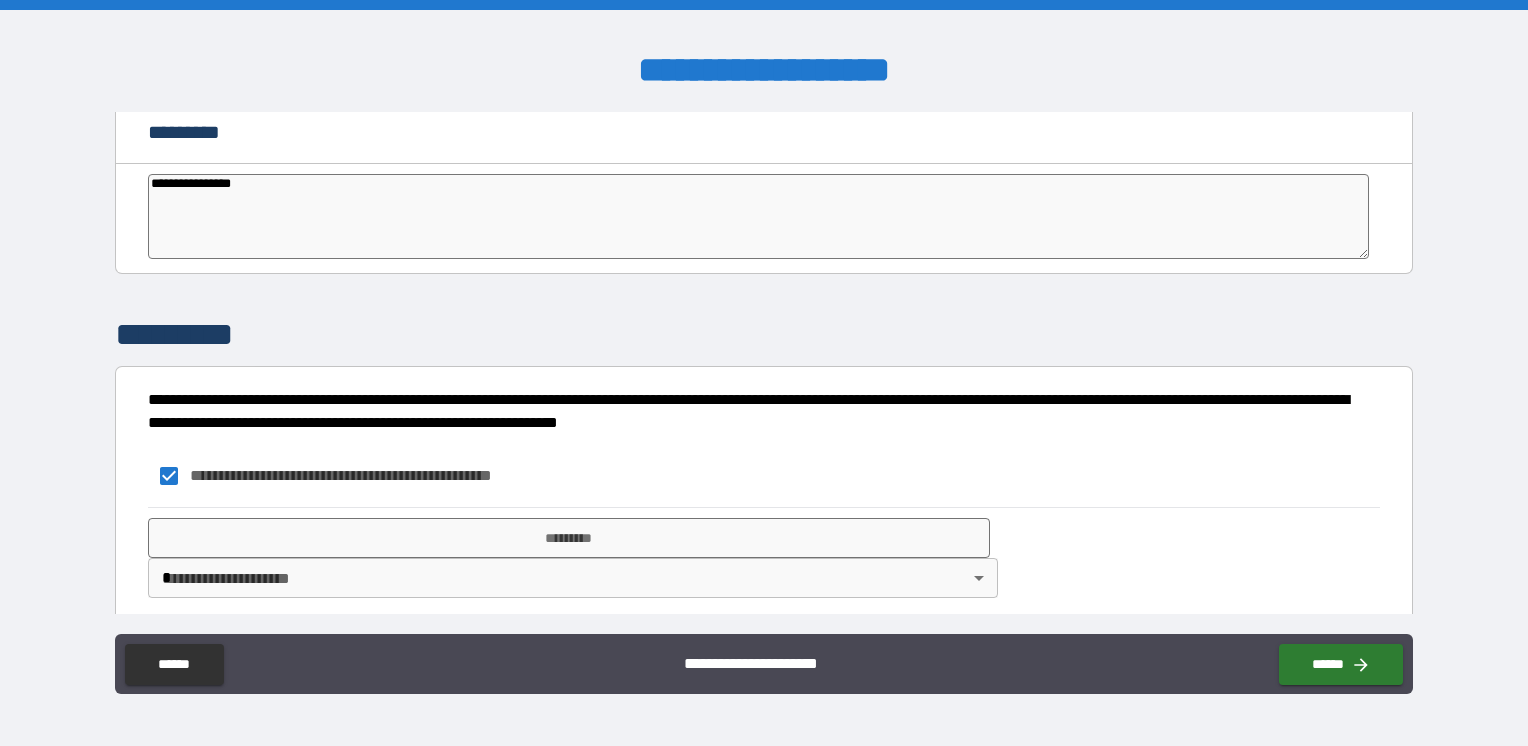 type on "*" 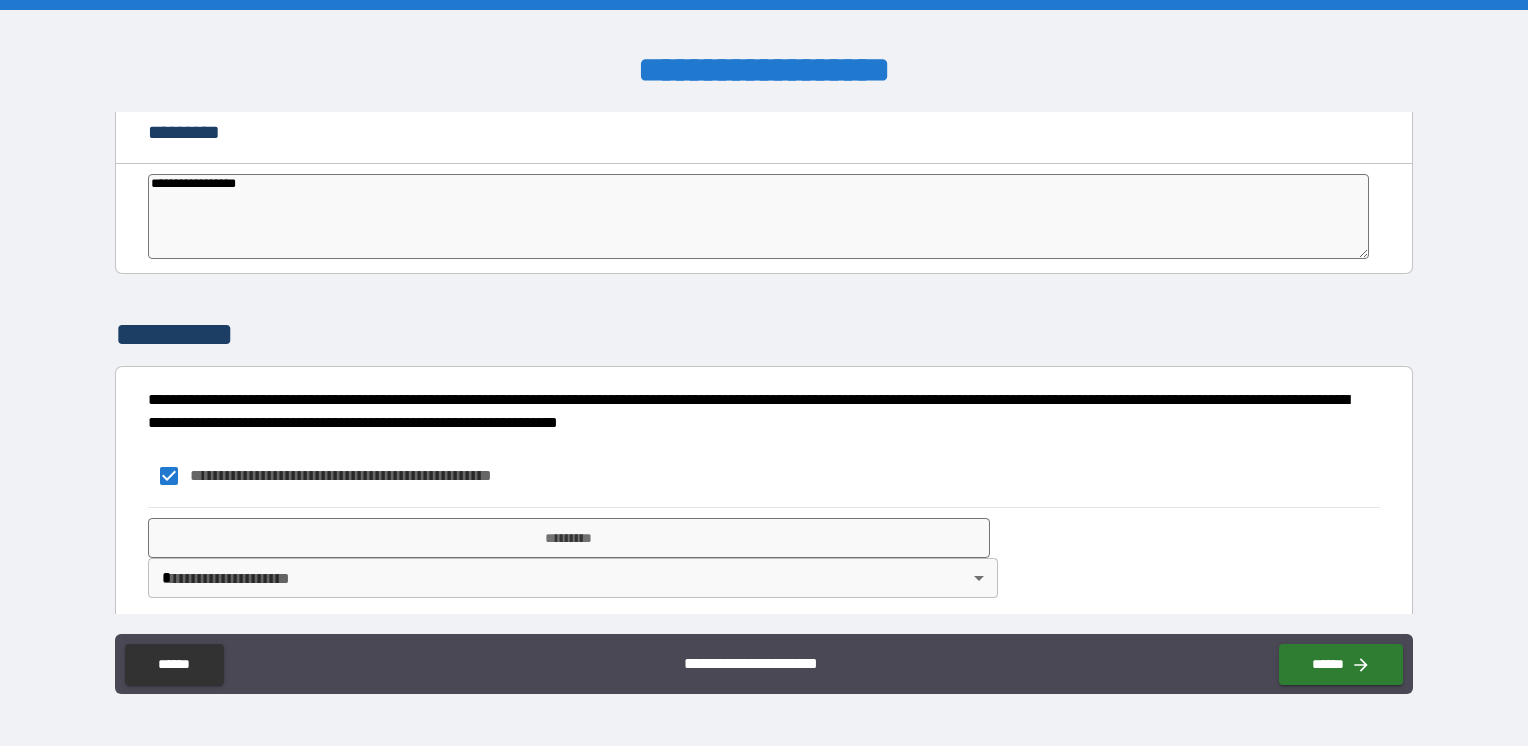 type on "**********" 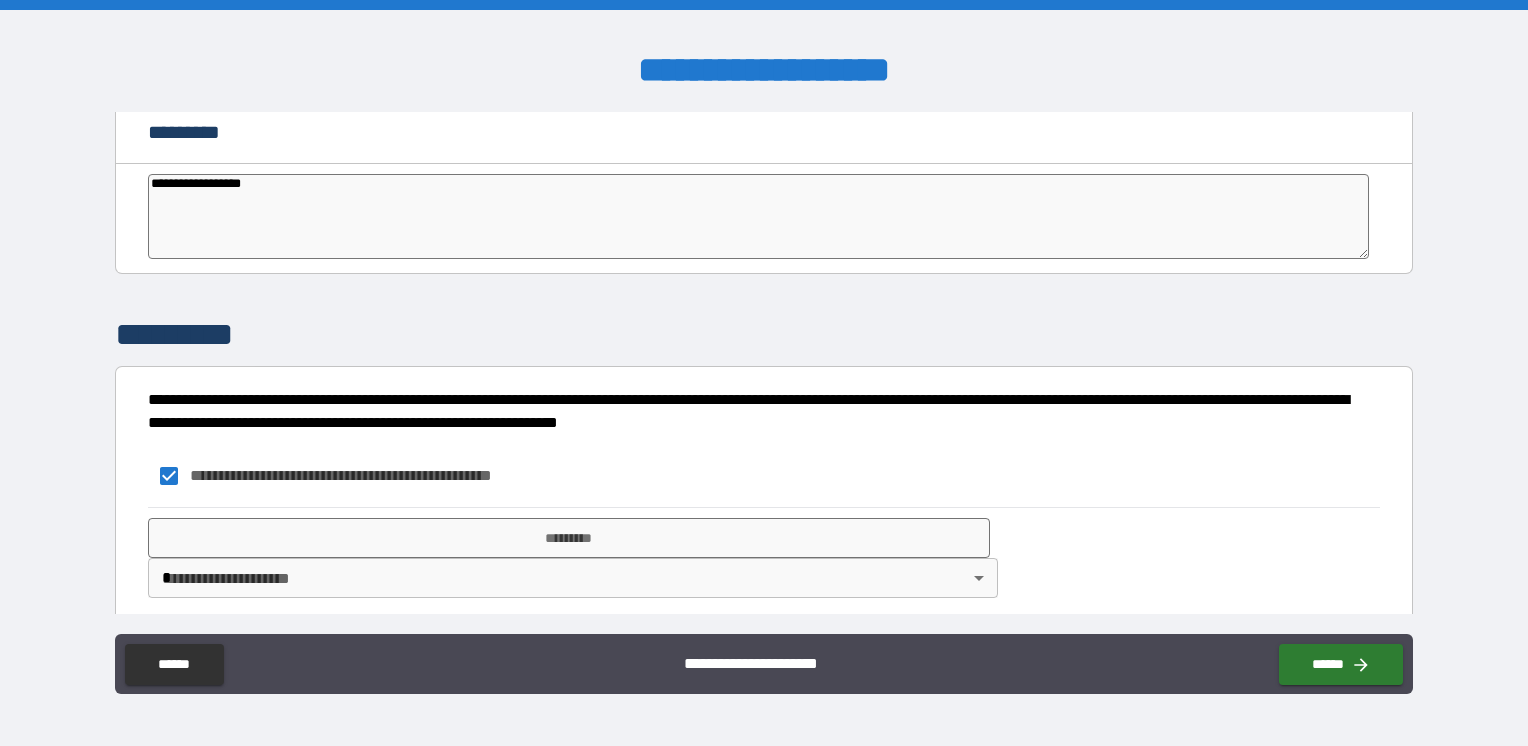 type on "*" 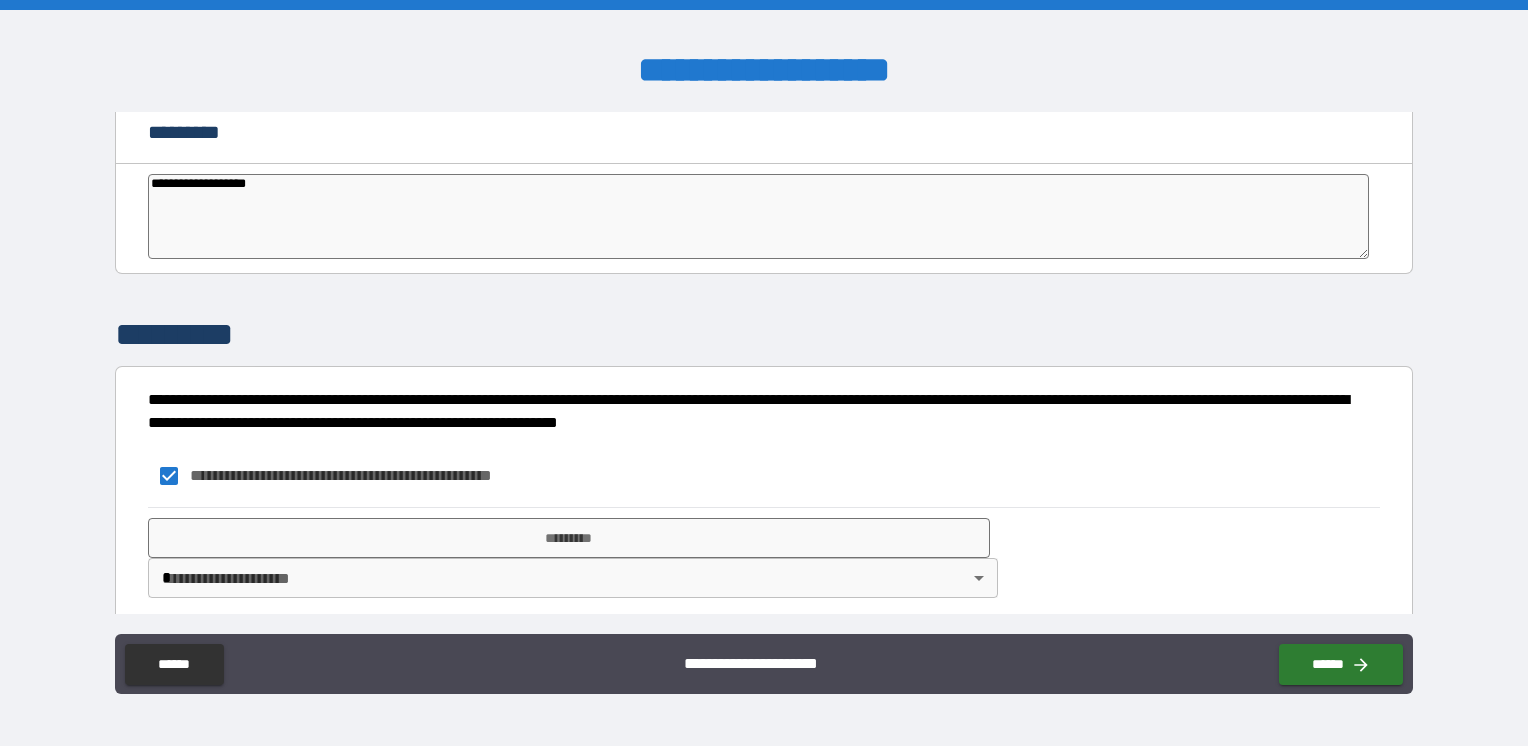 type on "**********" 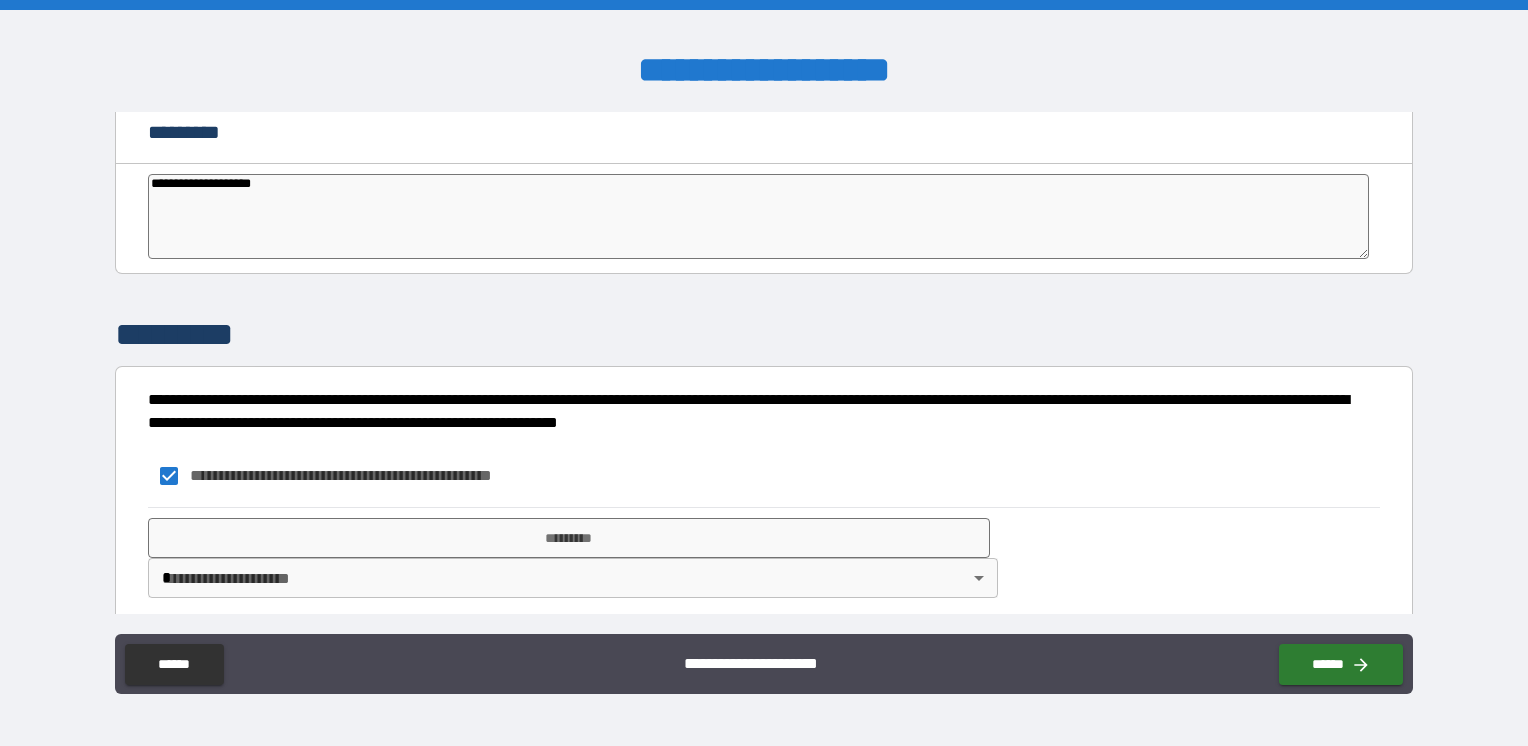 type on "*" 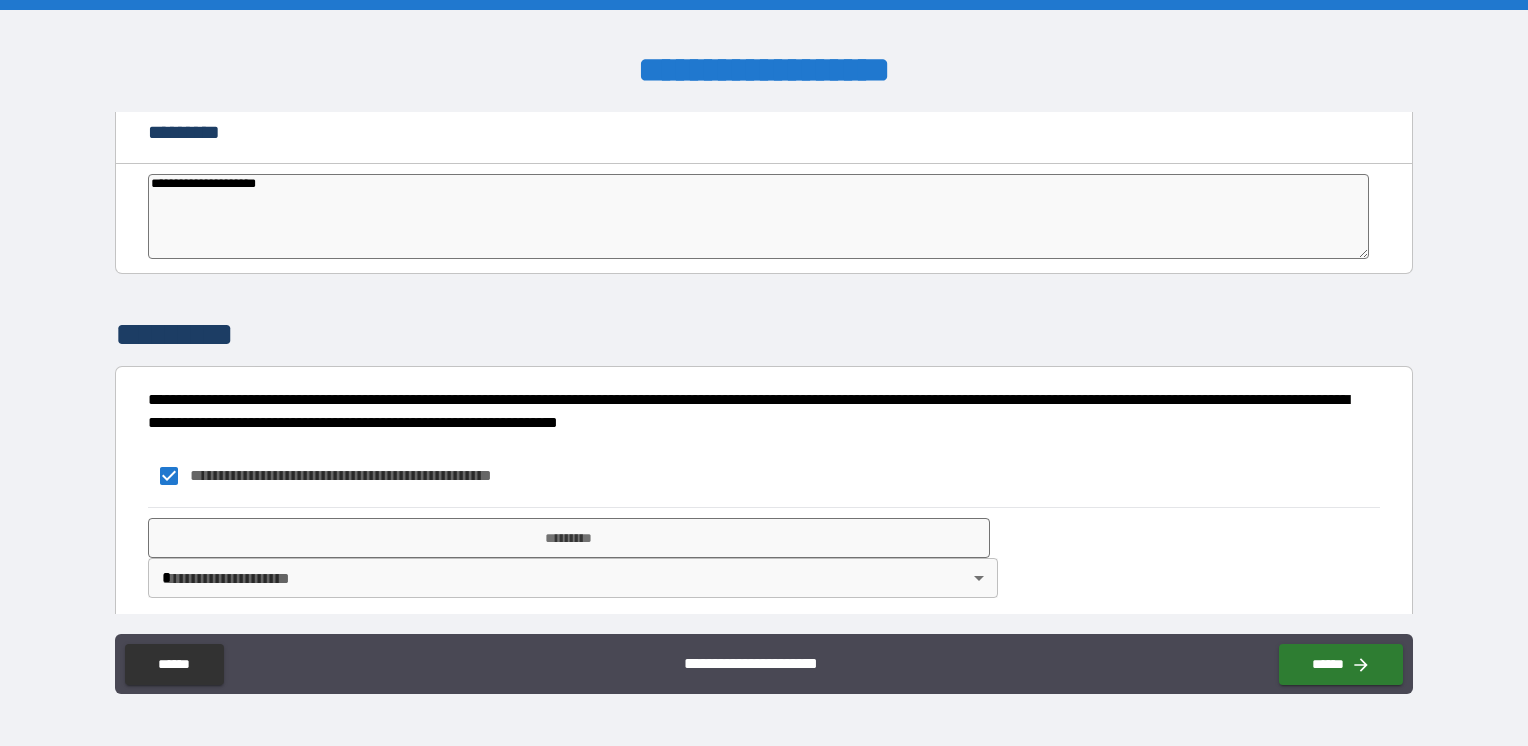 type on "**********" 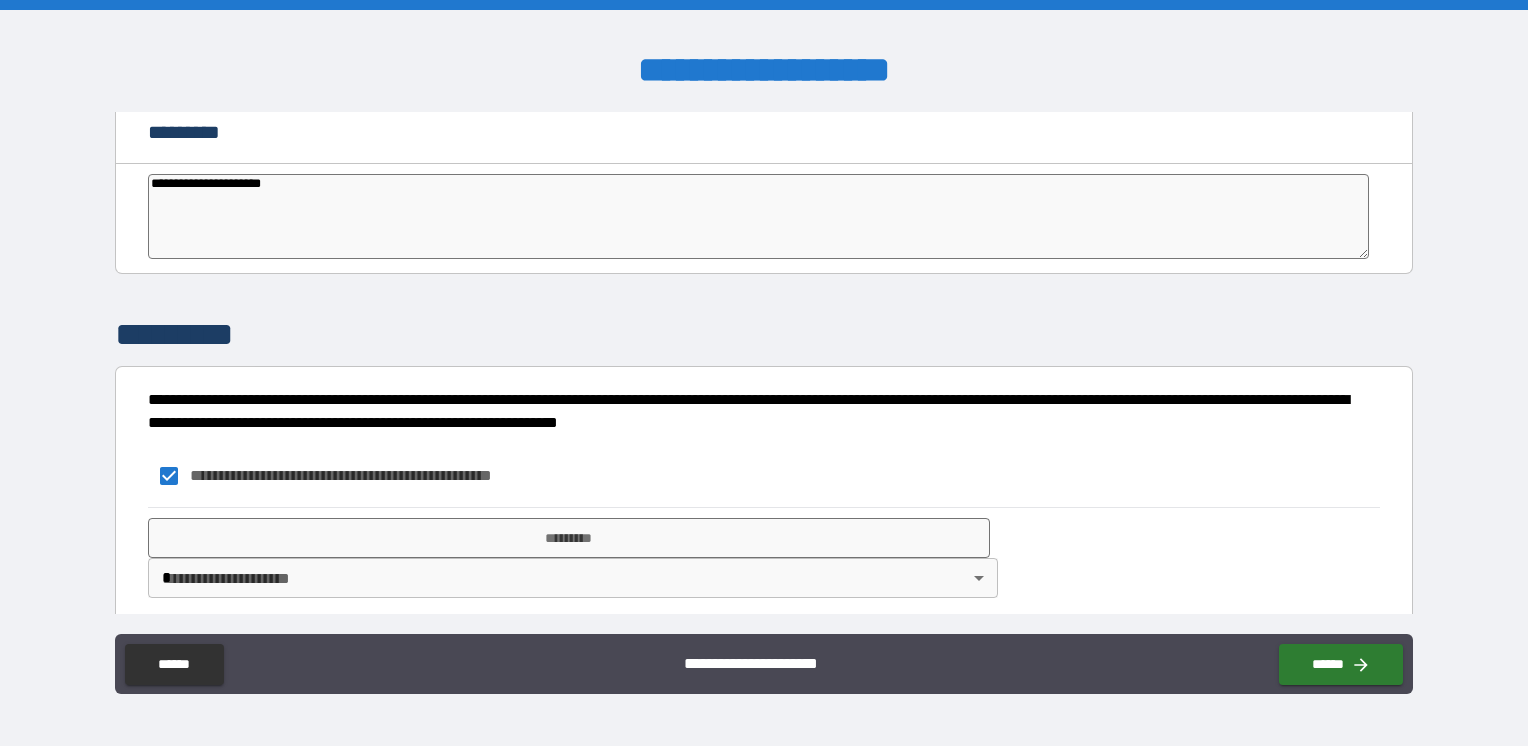 type on "**********" 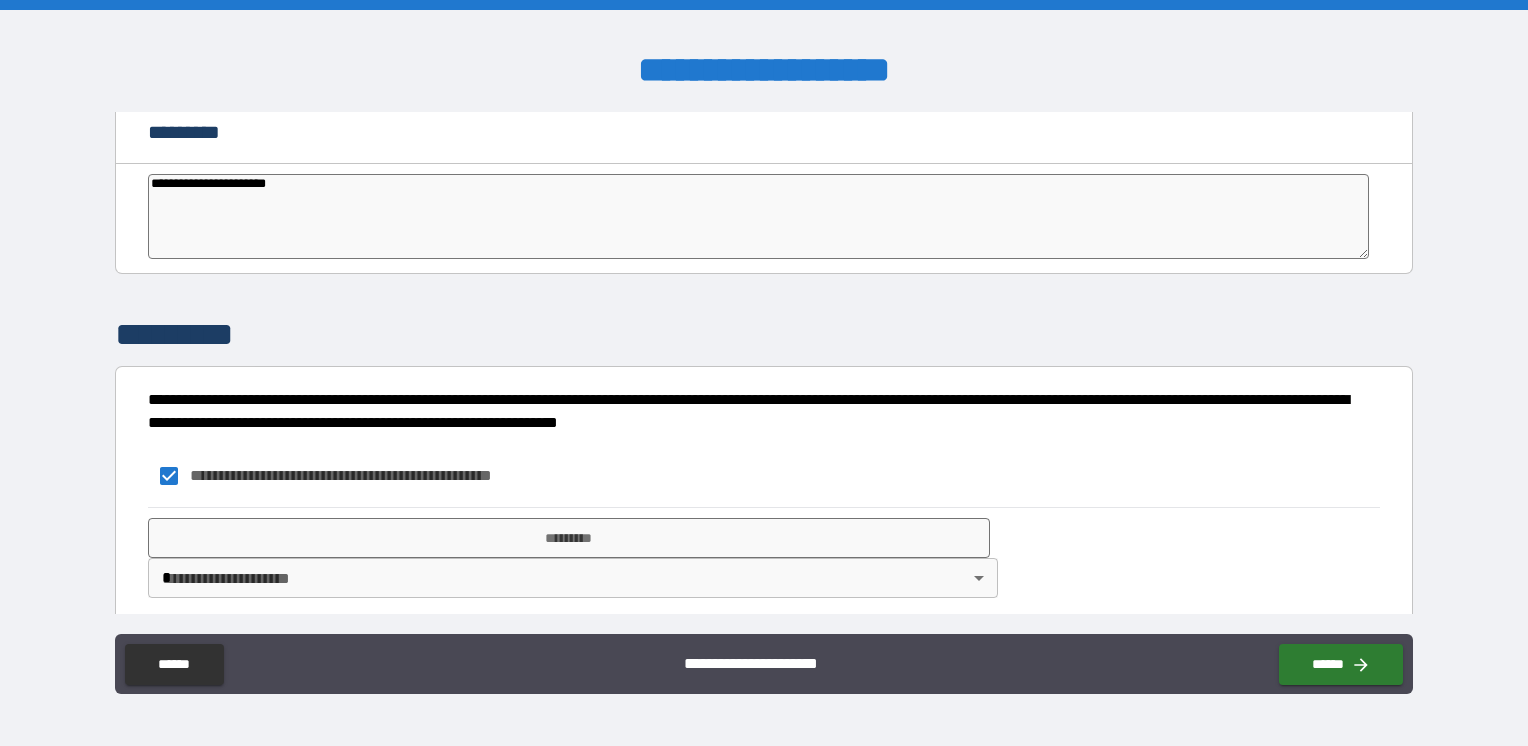 type on "*" 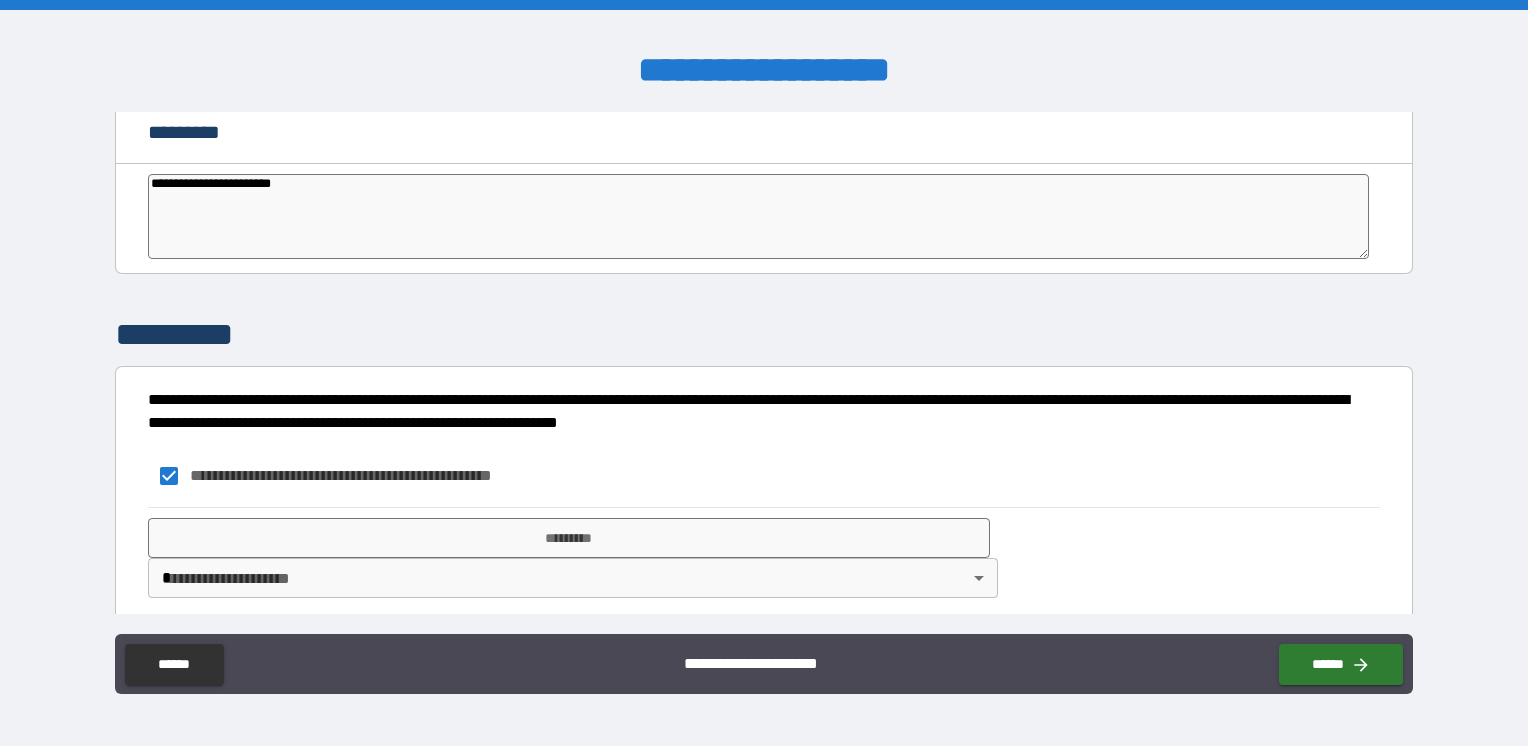 type on "*" 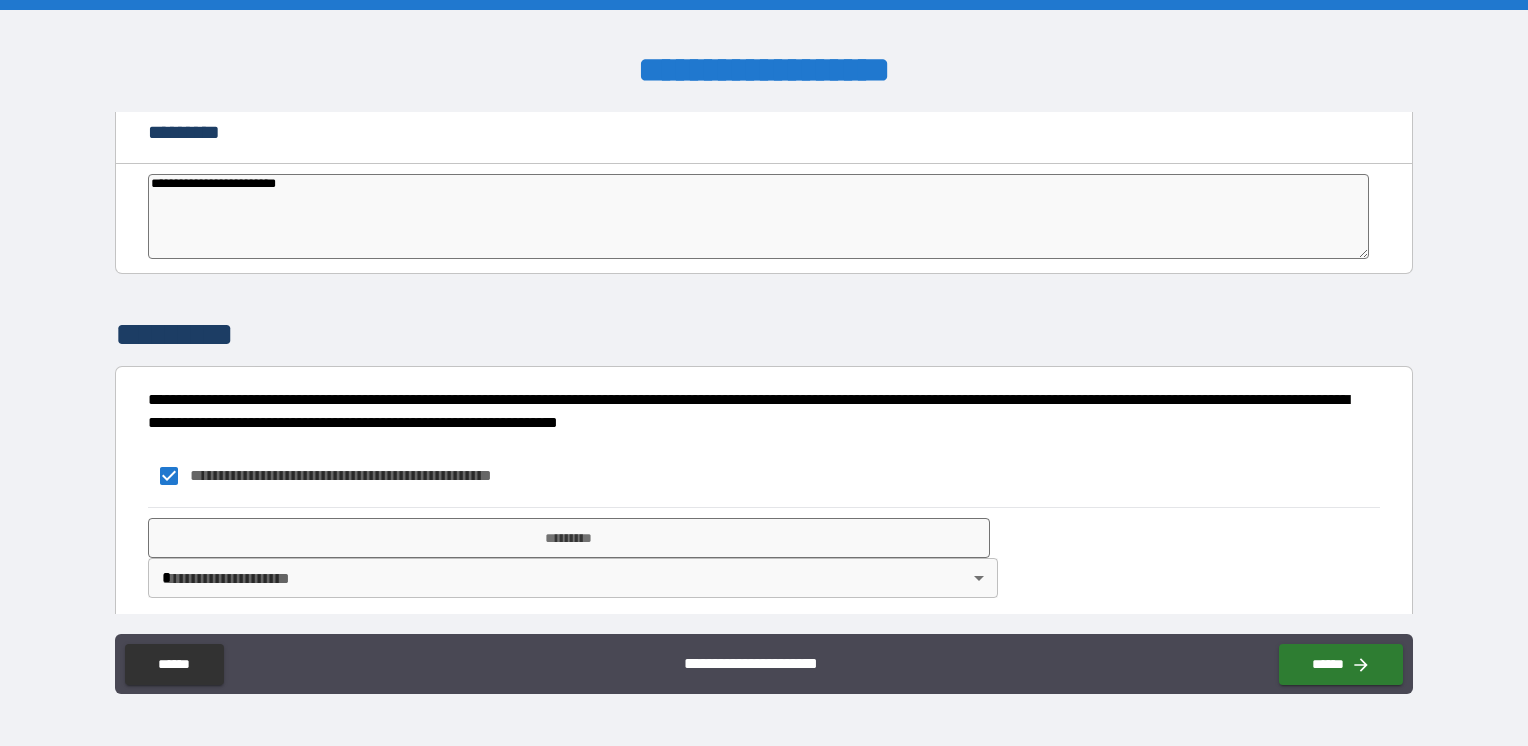 type on "*" 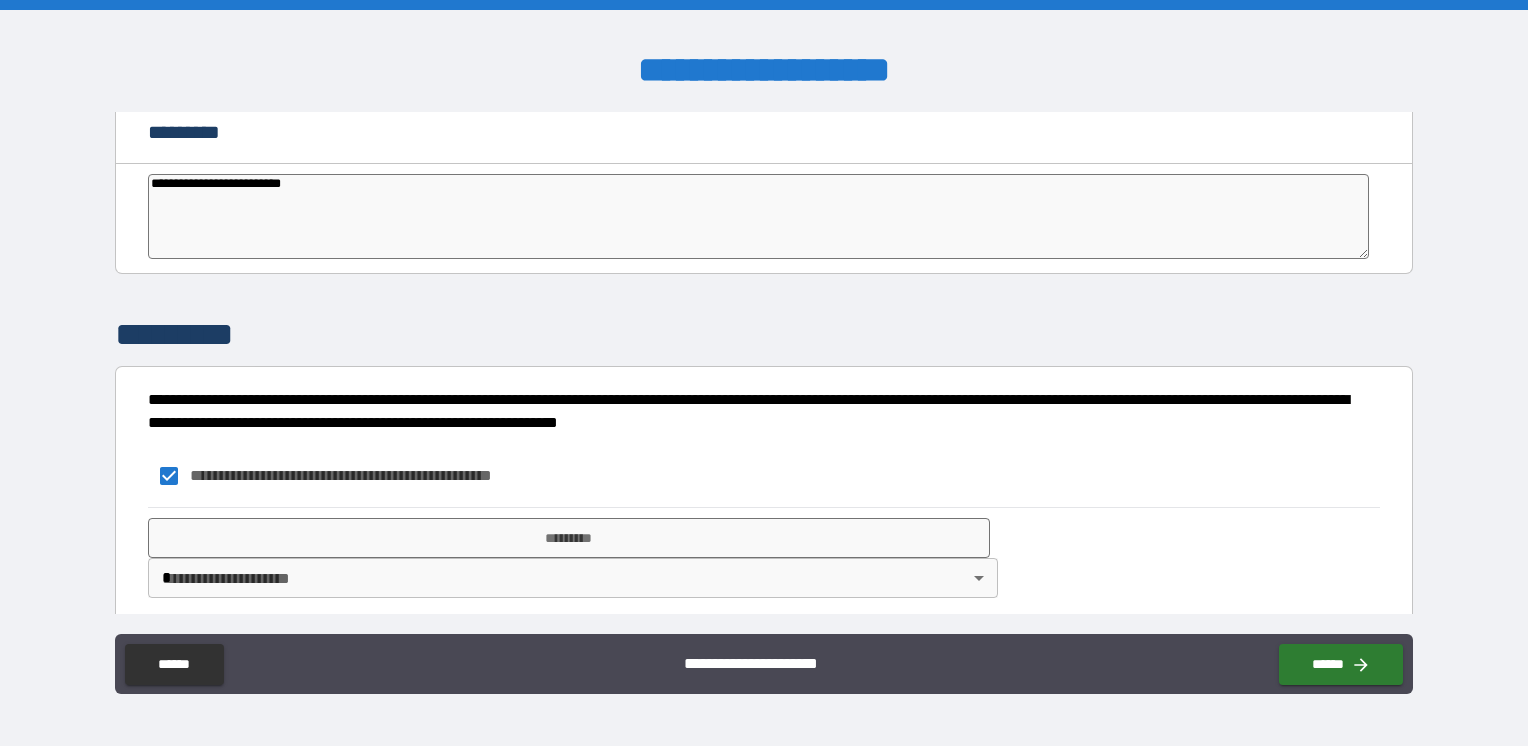 type on "*" 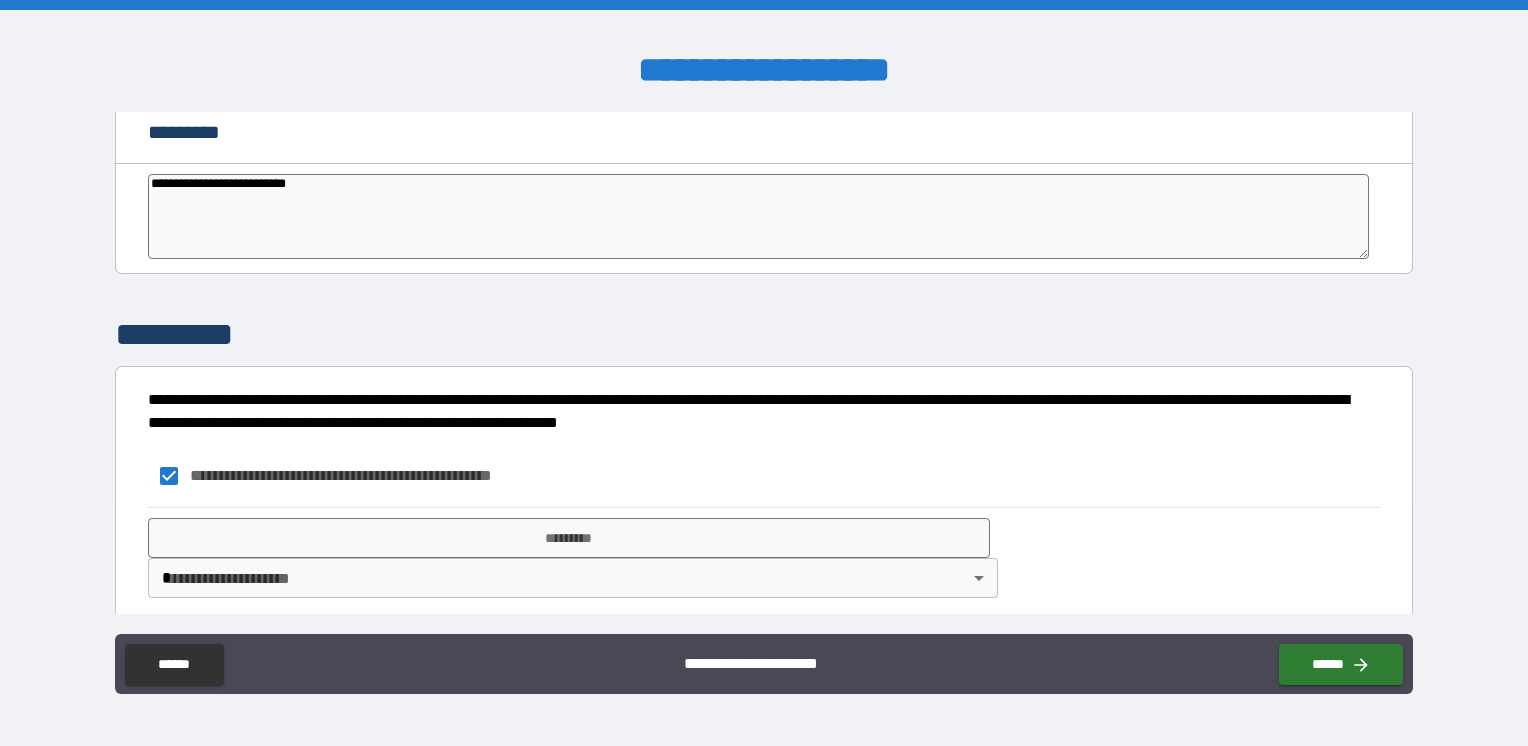 type on "**********" 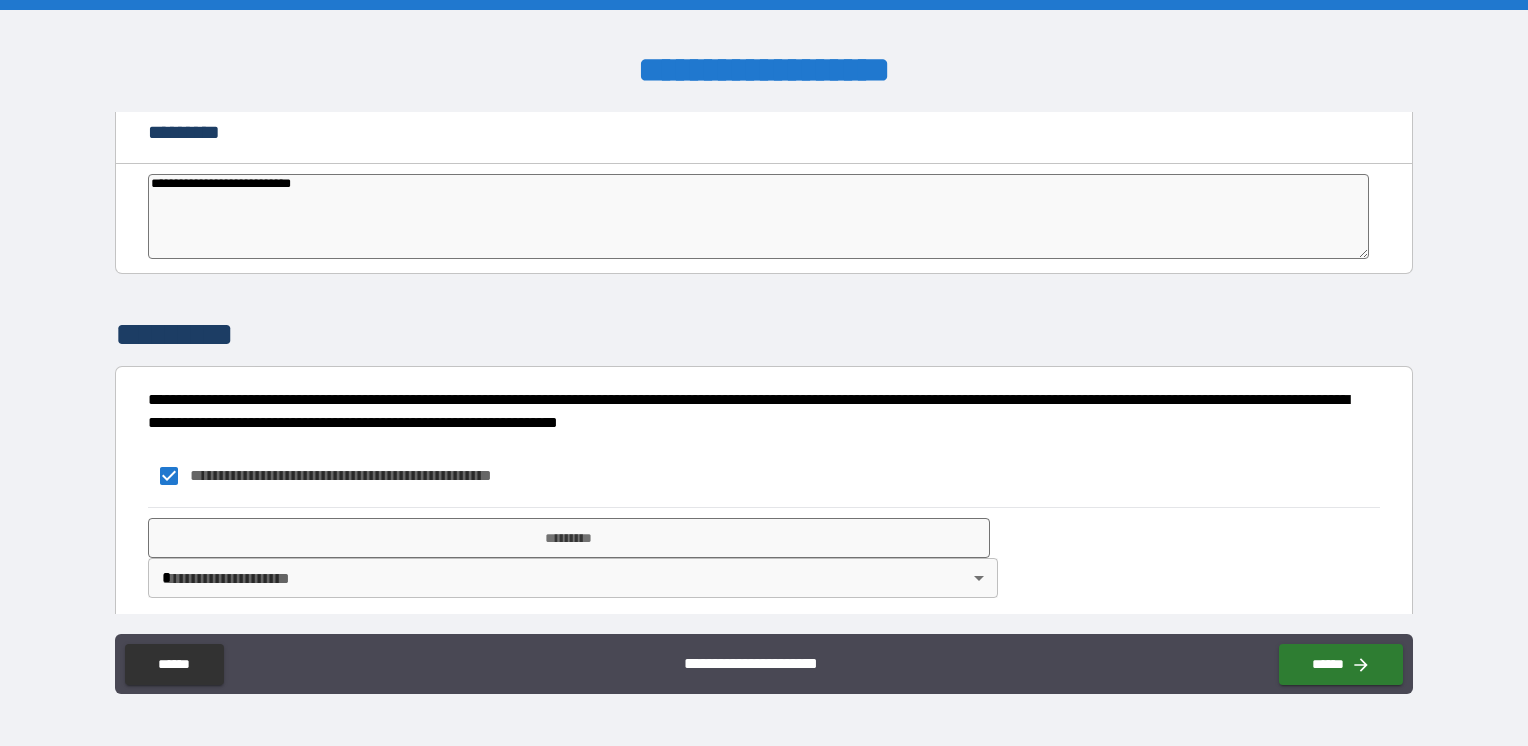 type on "*" 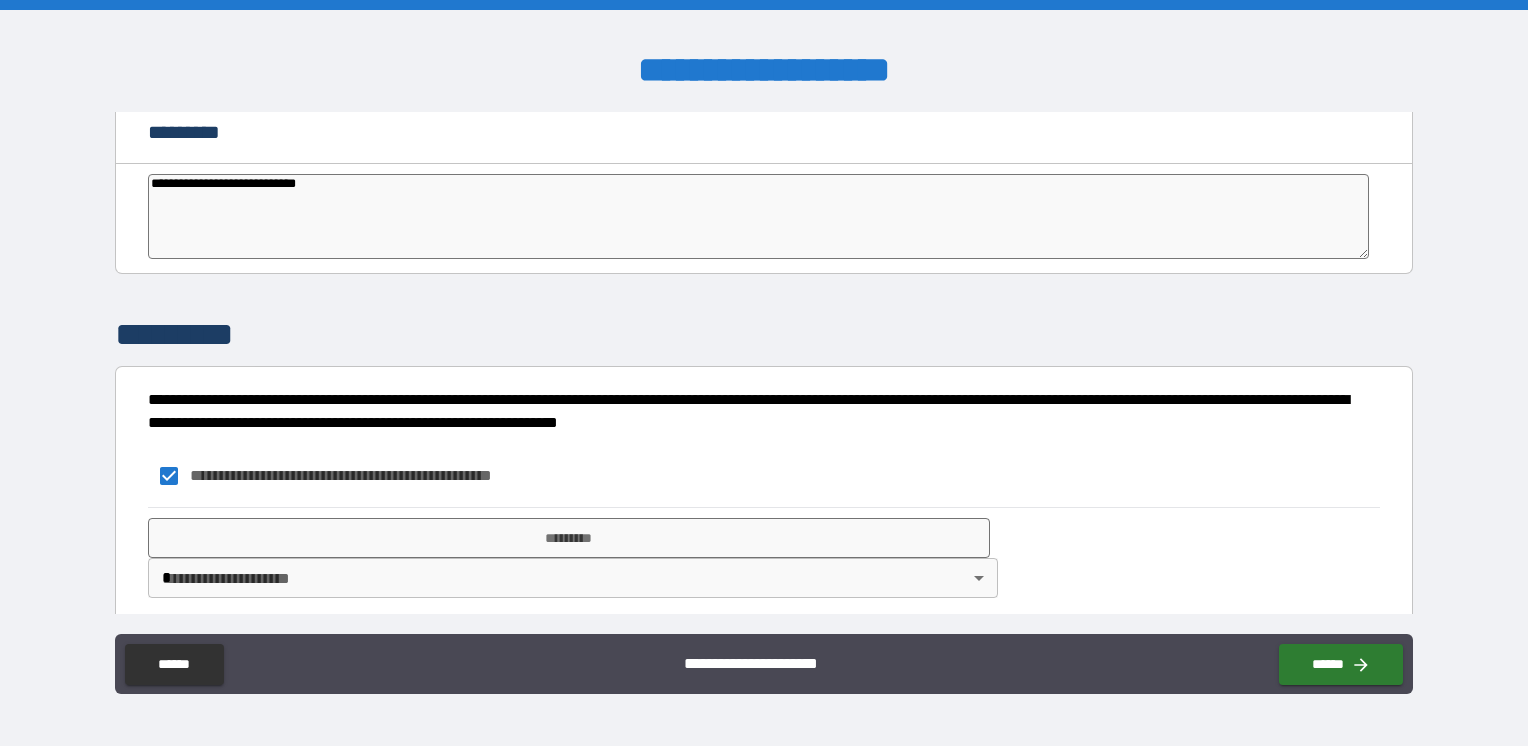type on "*" 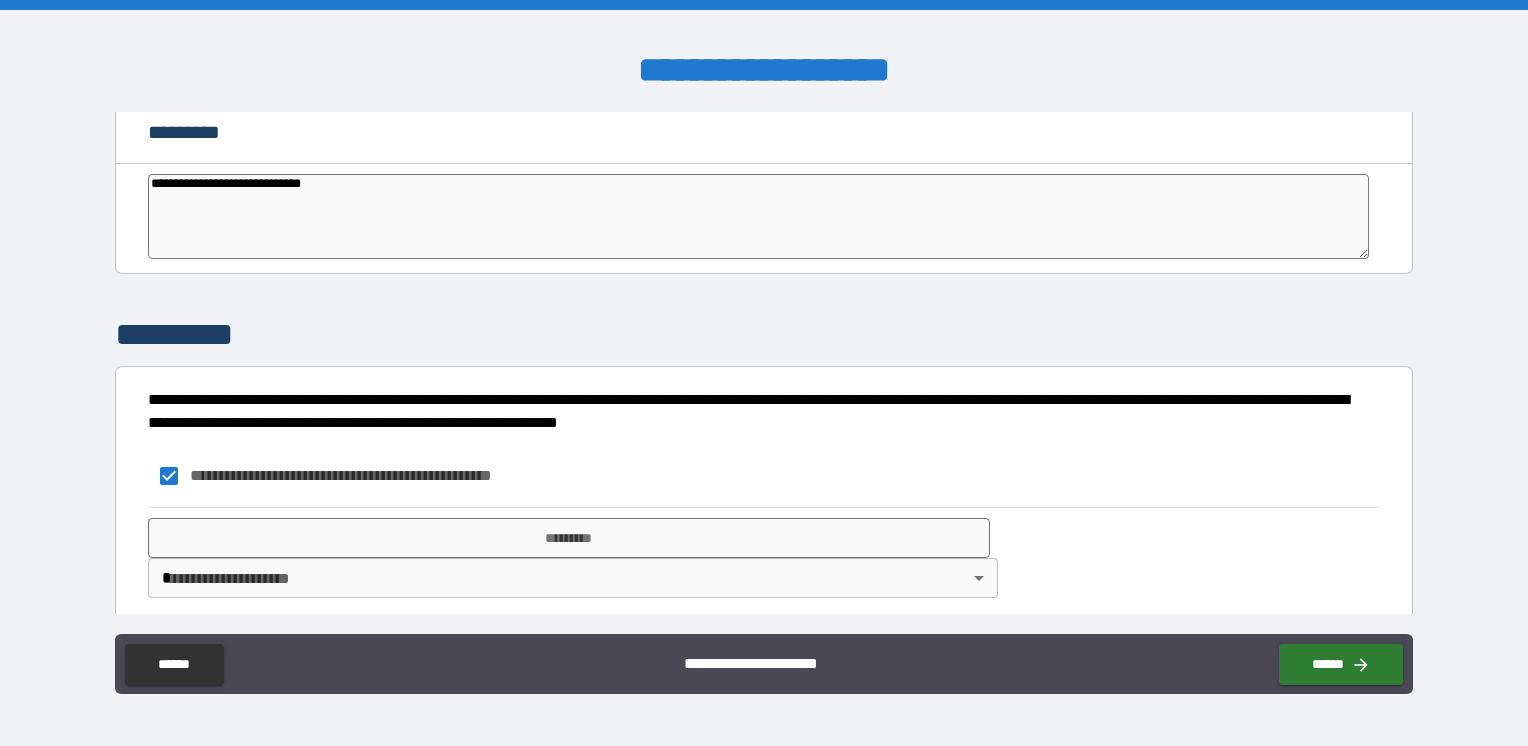 type on "**********" 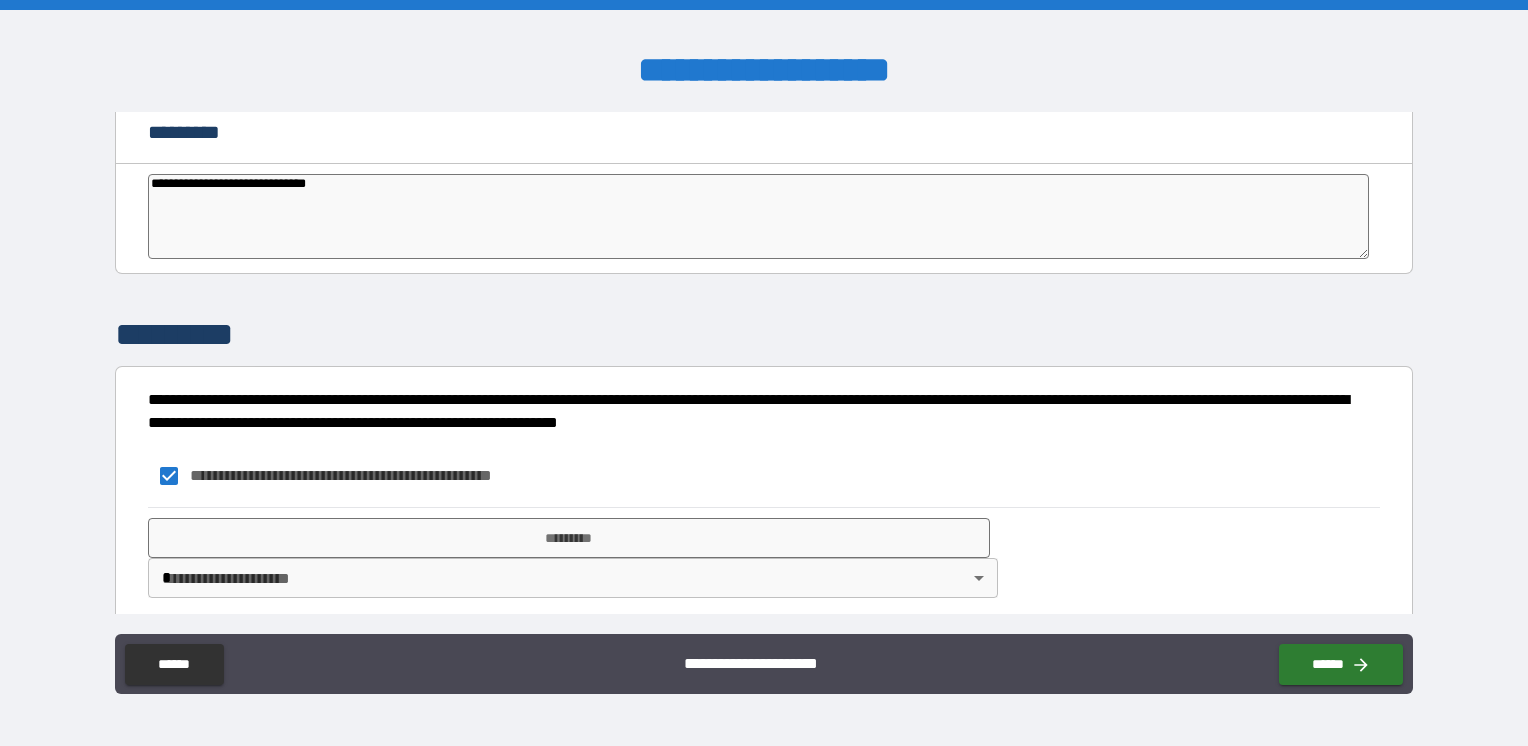 type on "*" 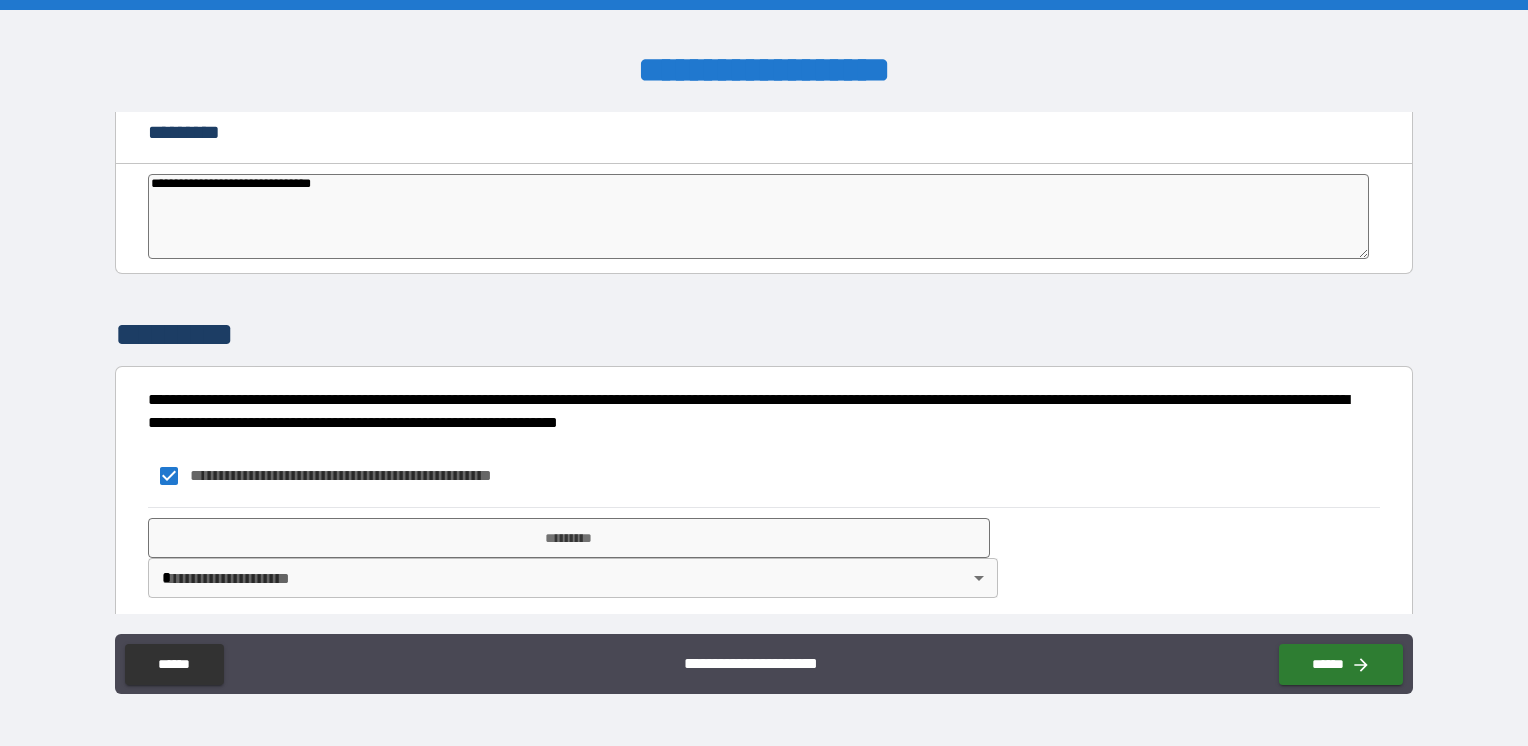 type on "*" 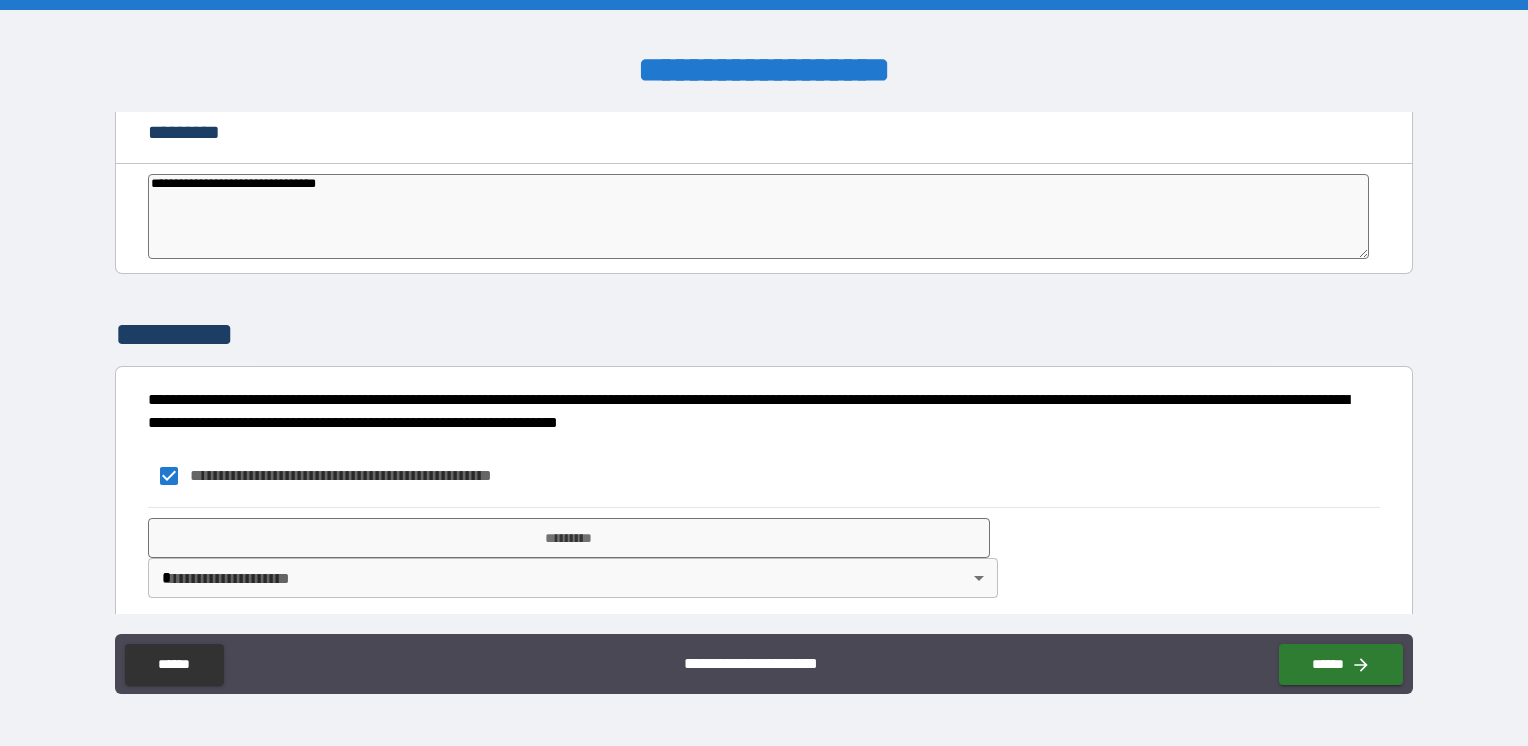 type on "*" 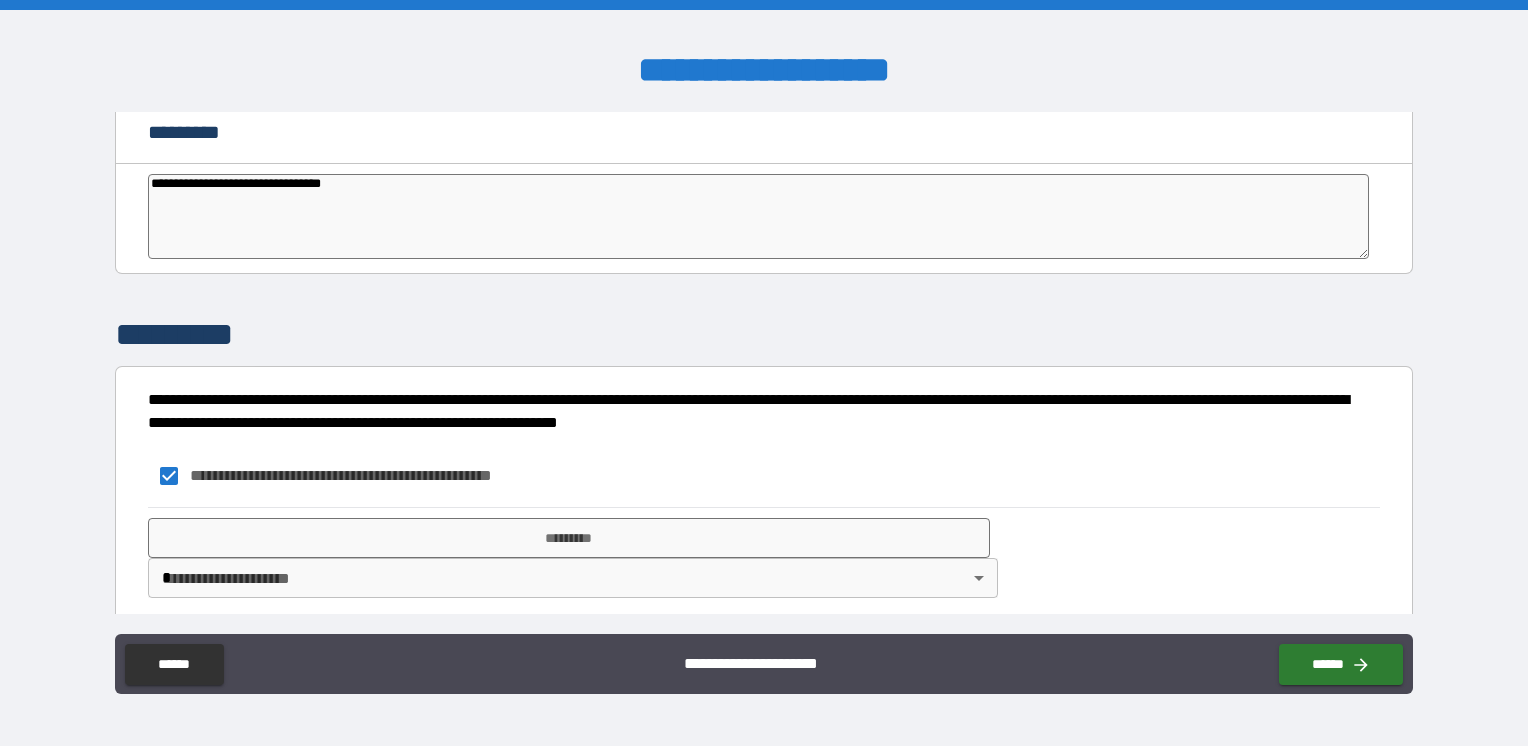 type on "**********" 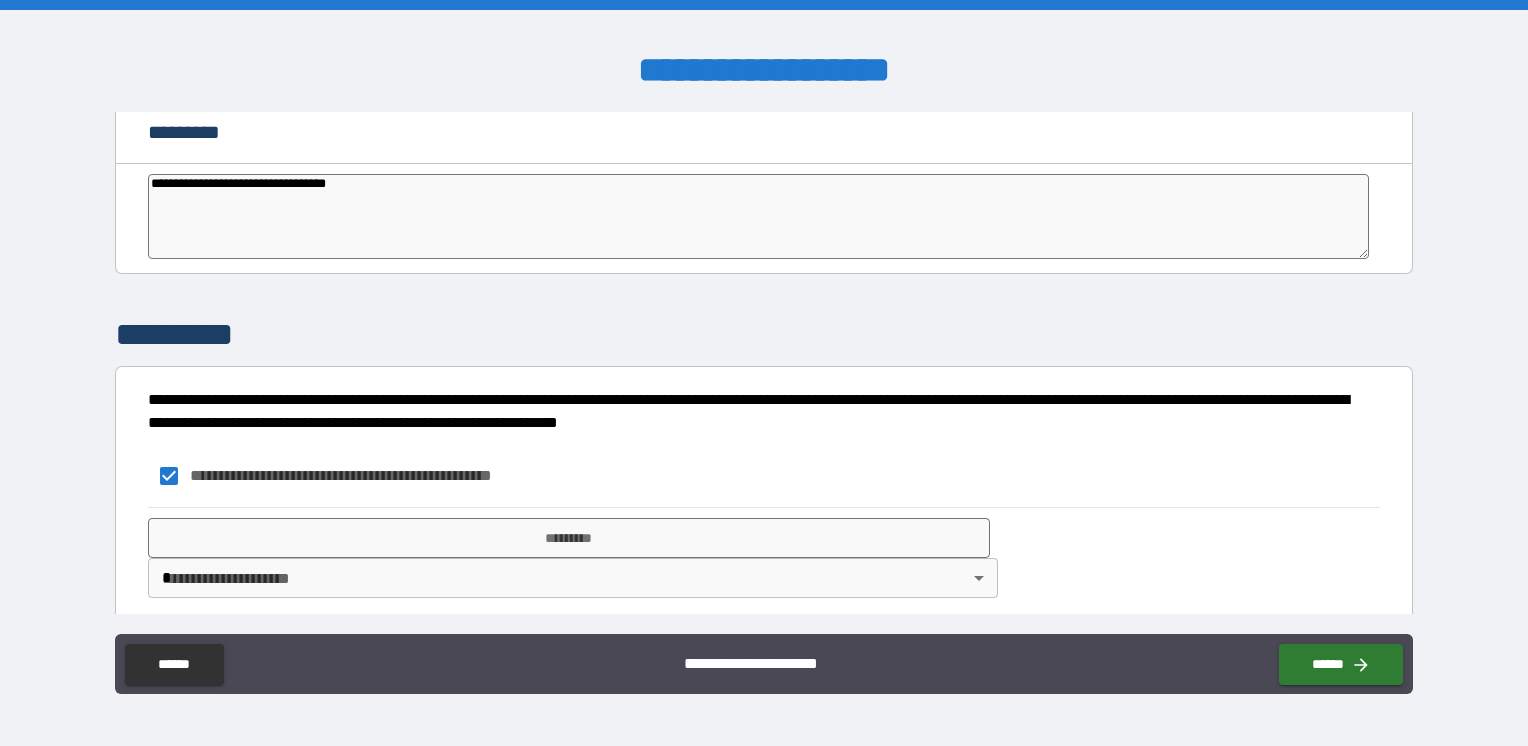 type on "*" 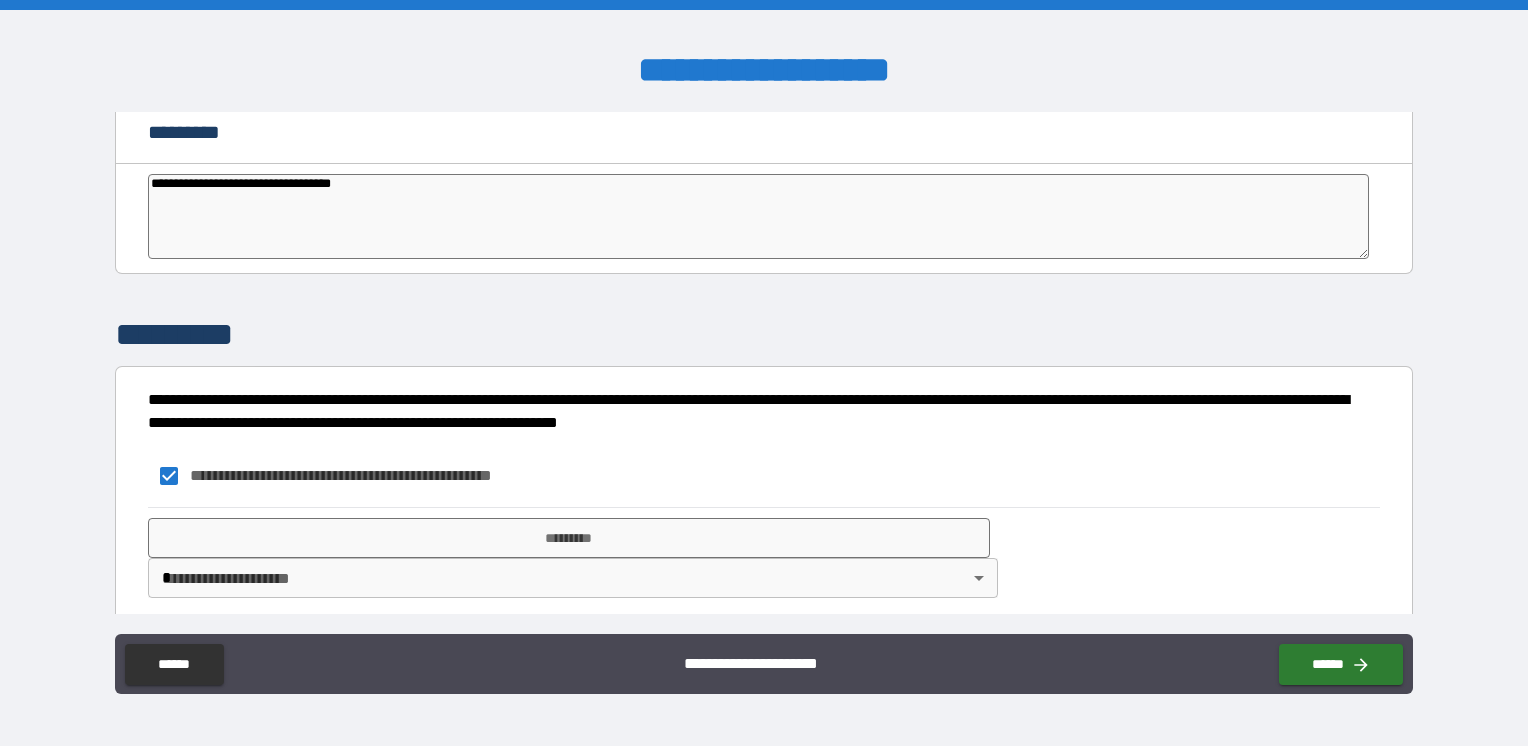 type on "*" 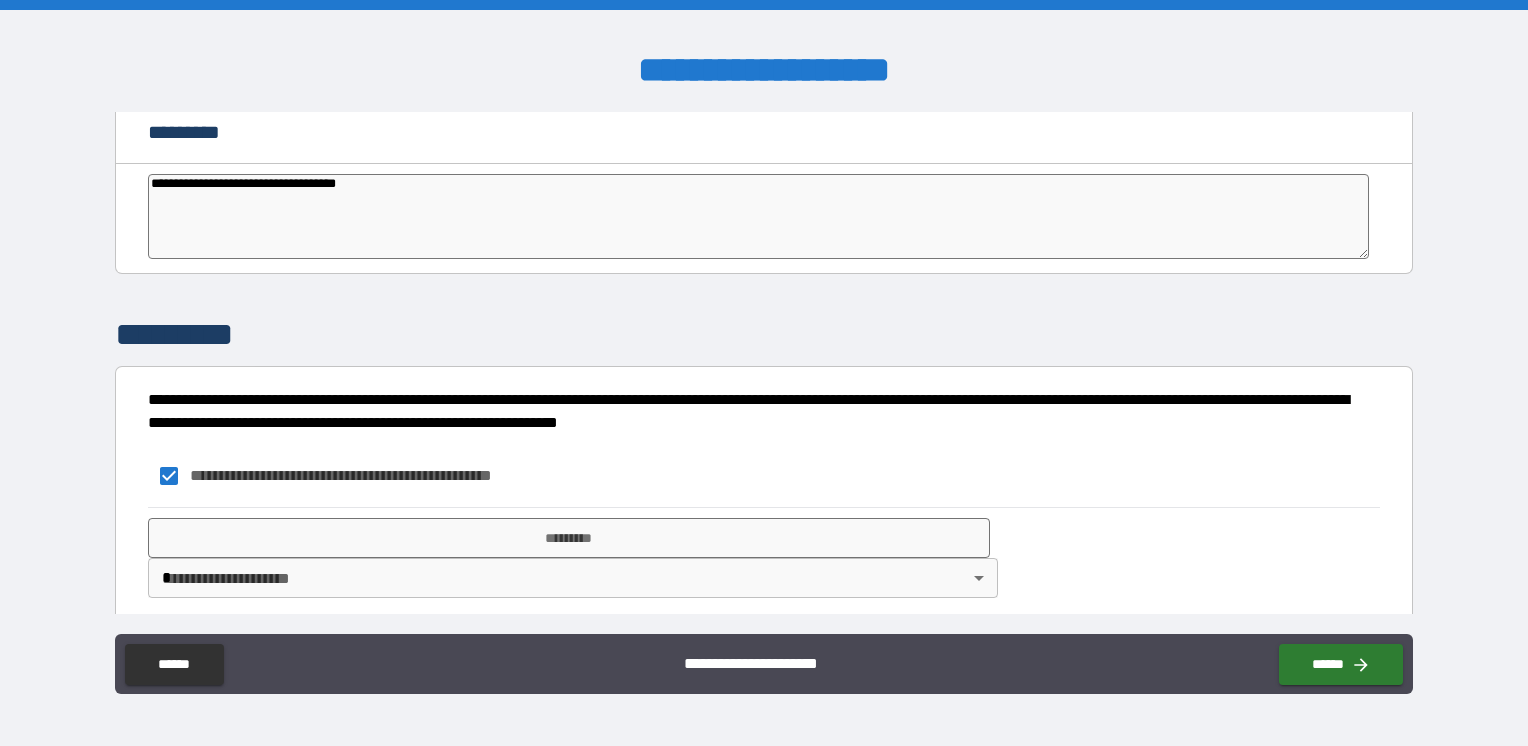 type on "*" 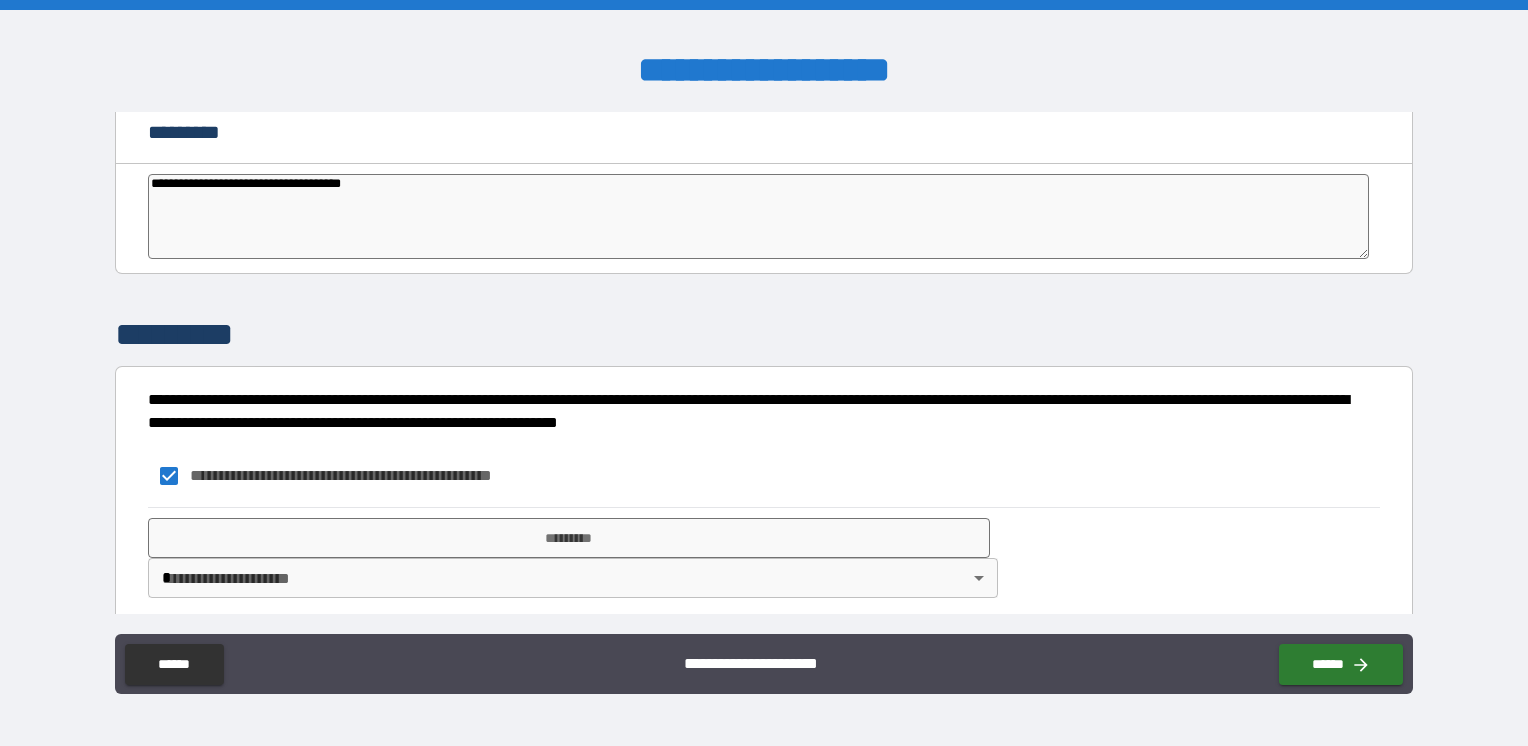 type on "*" 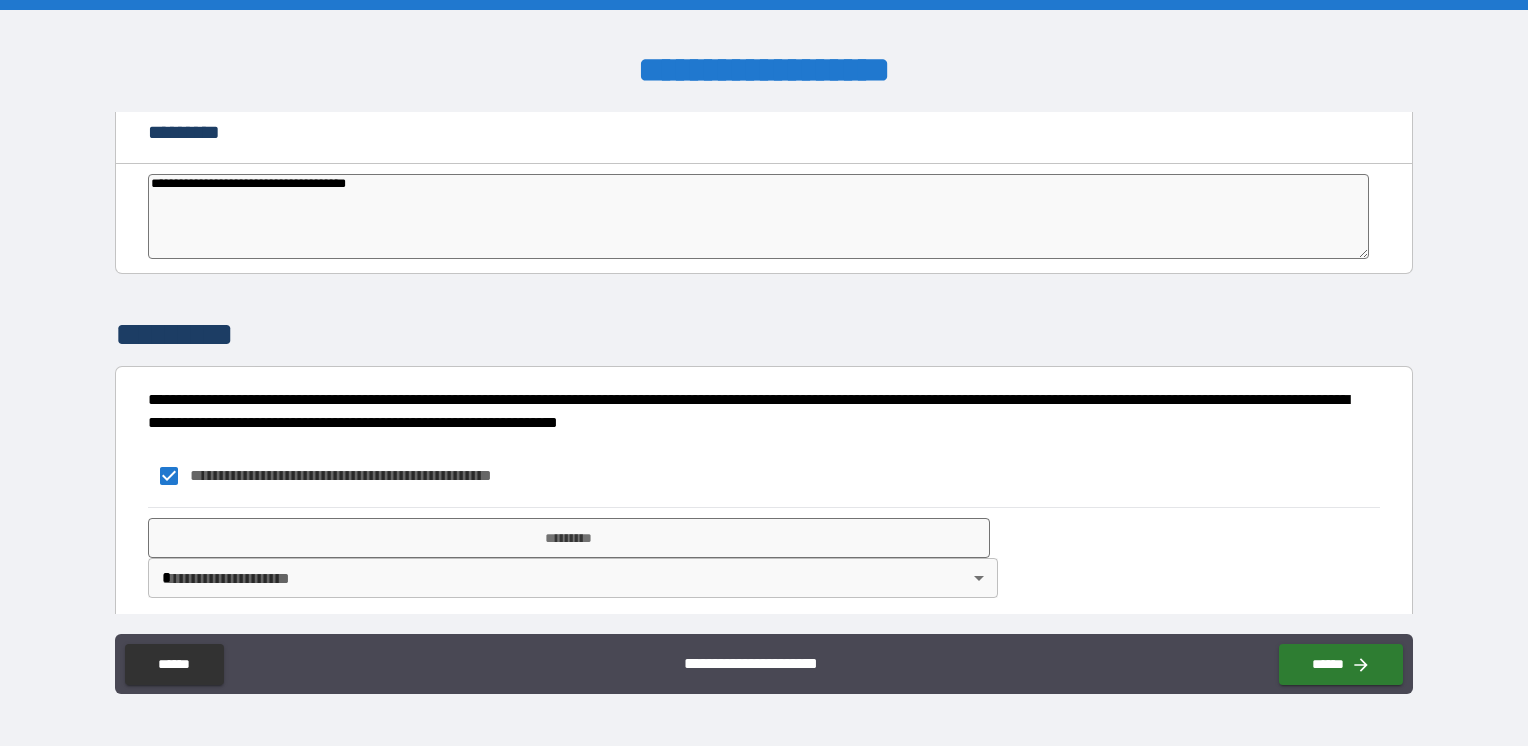type on "*" 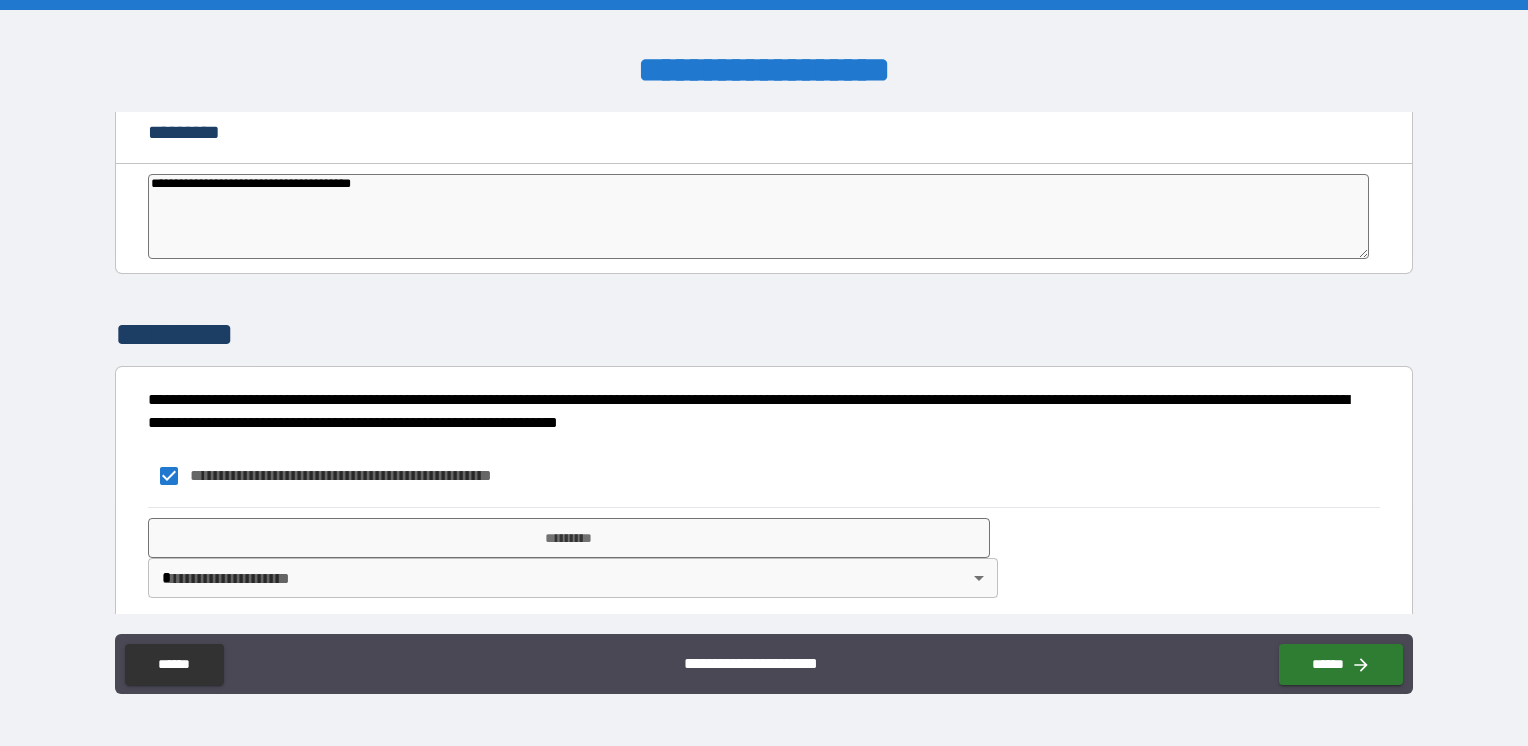 type on "*" 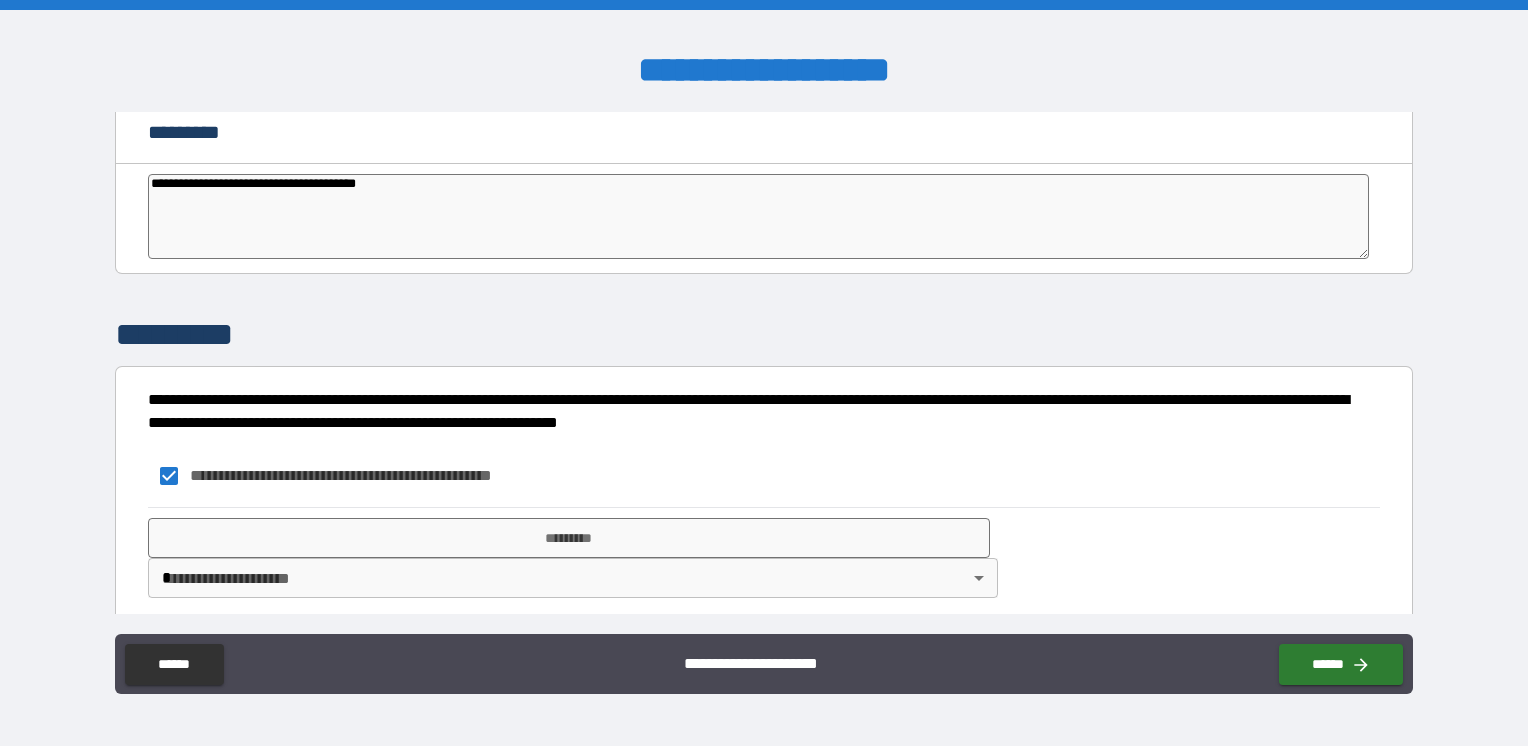 type on "*" 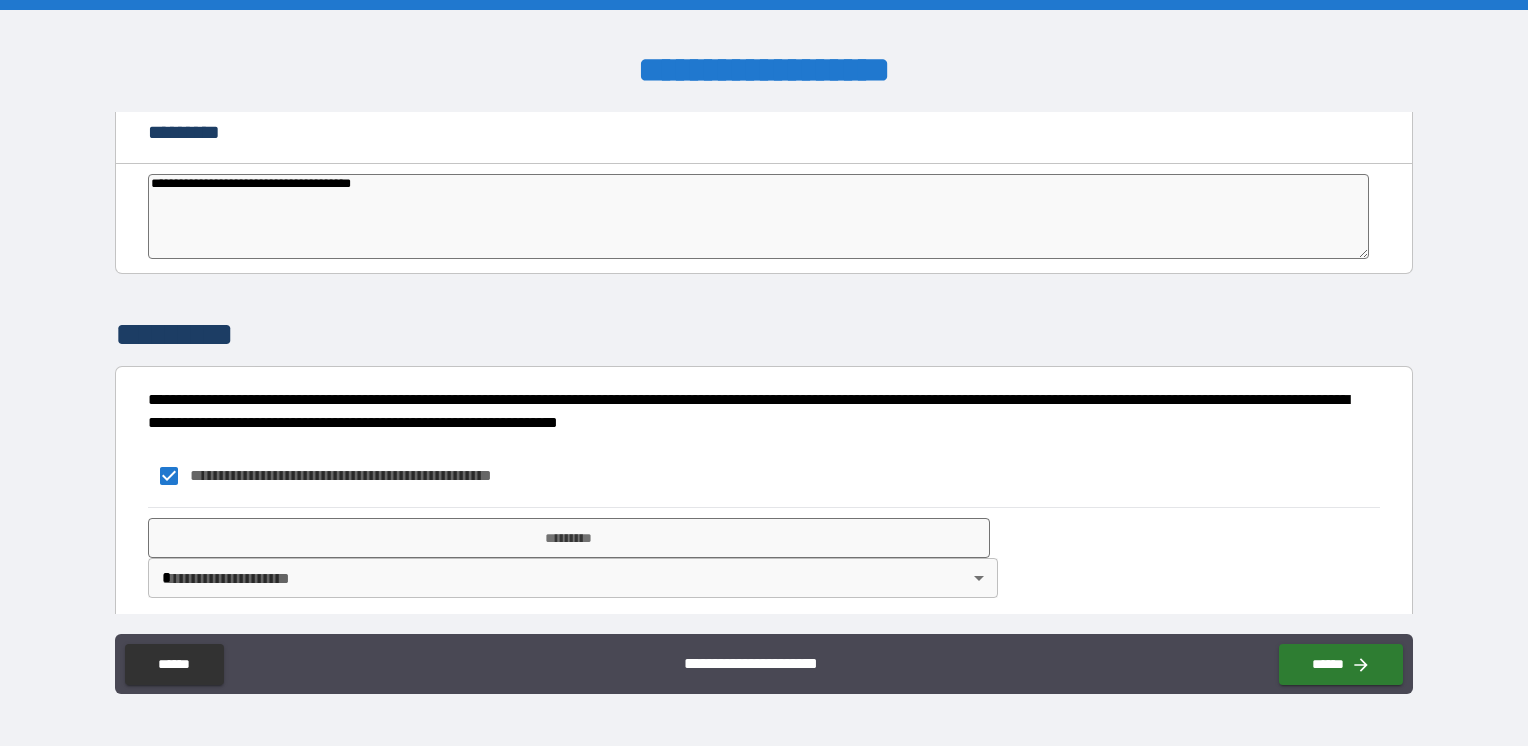 type on "*" 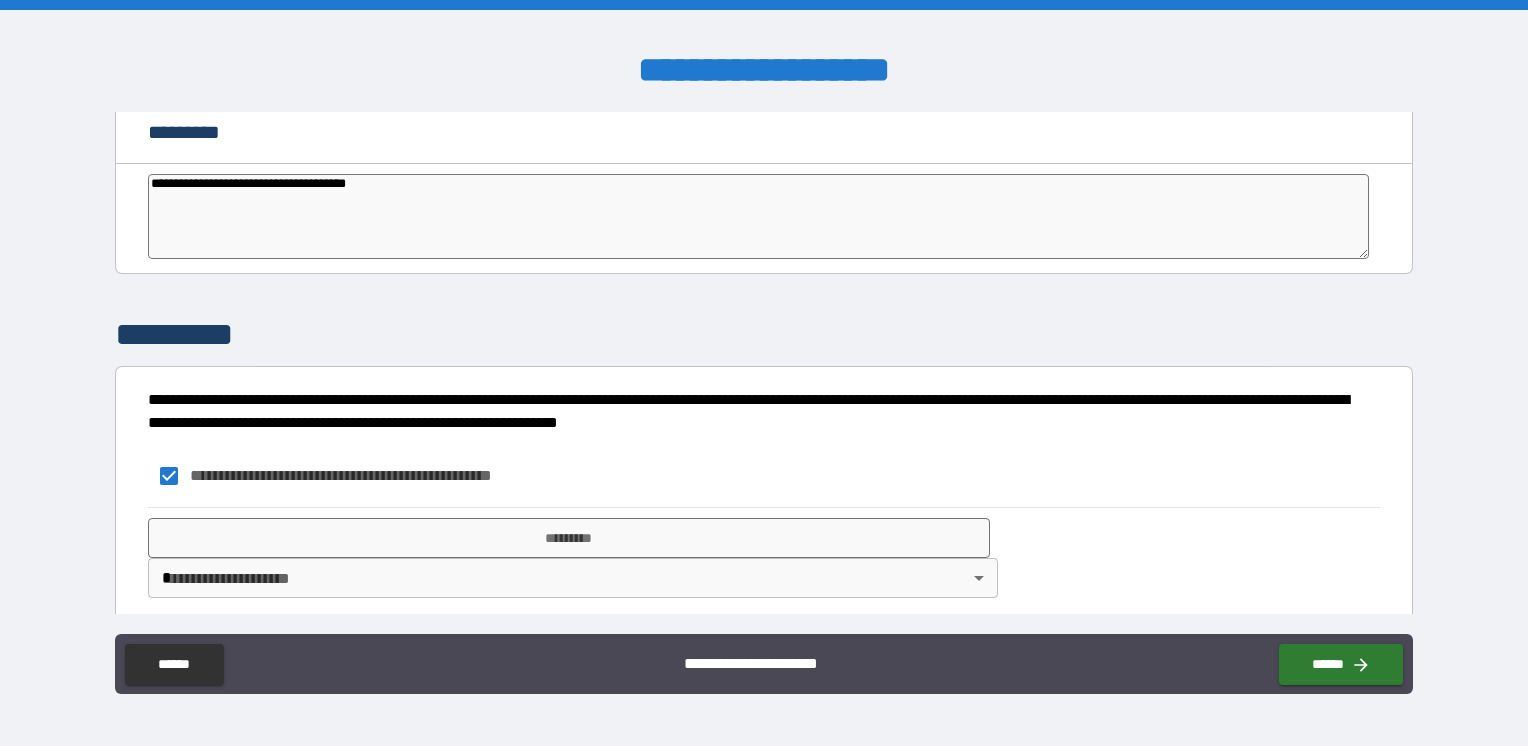 type on "*" 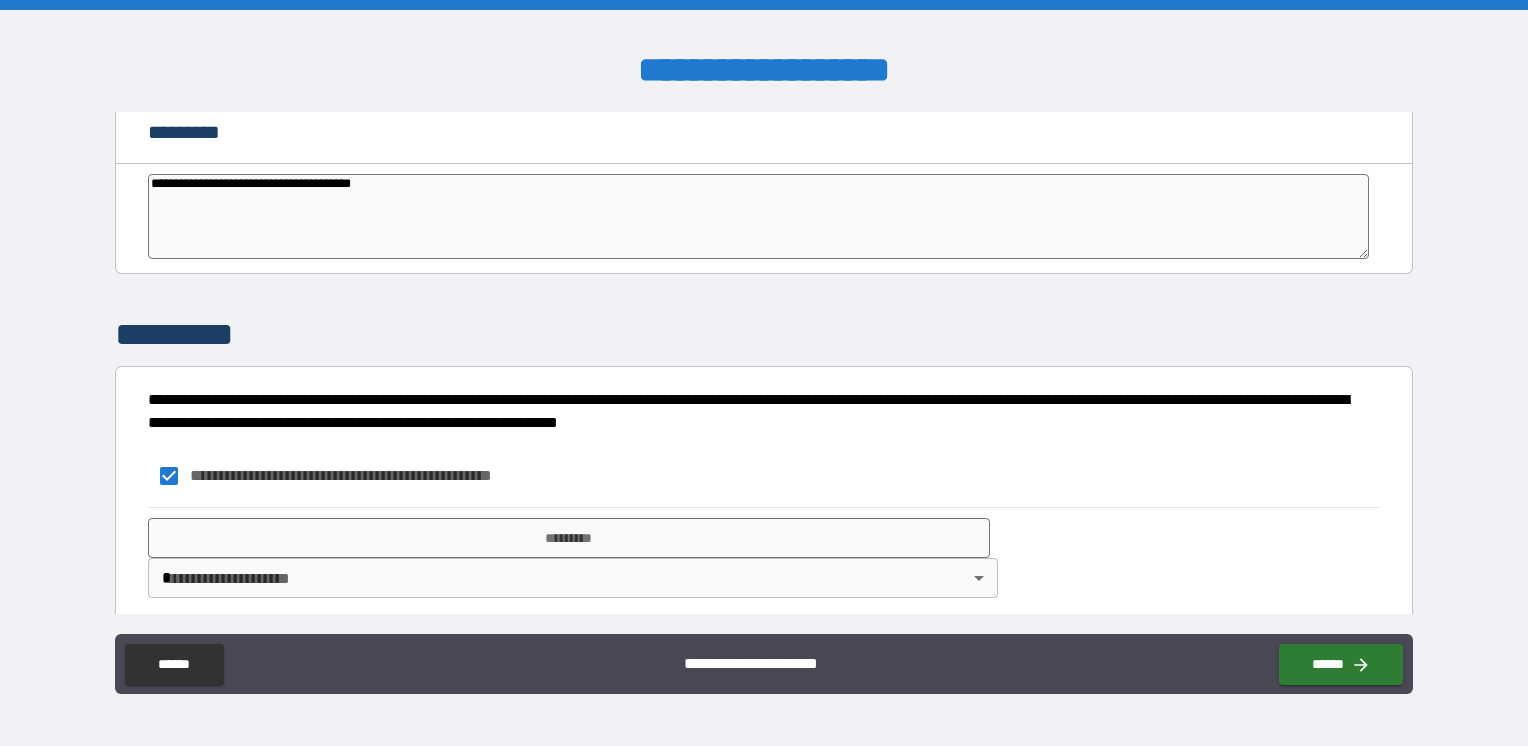 type on "**********" 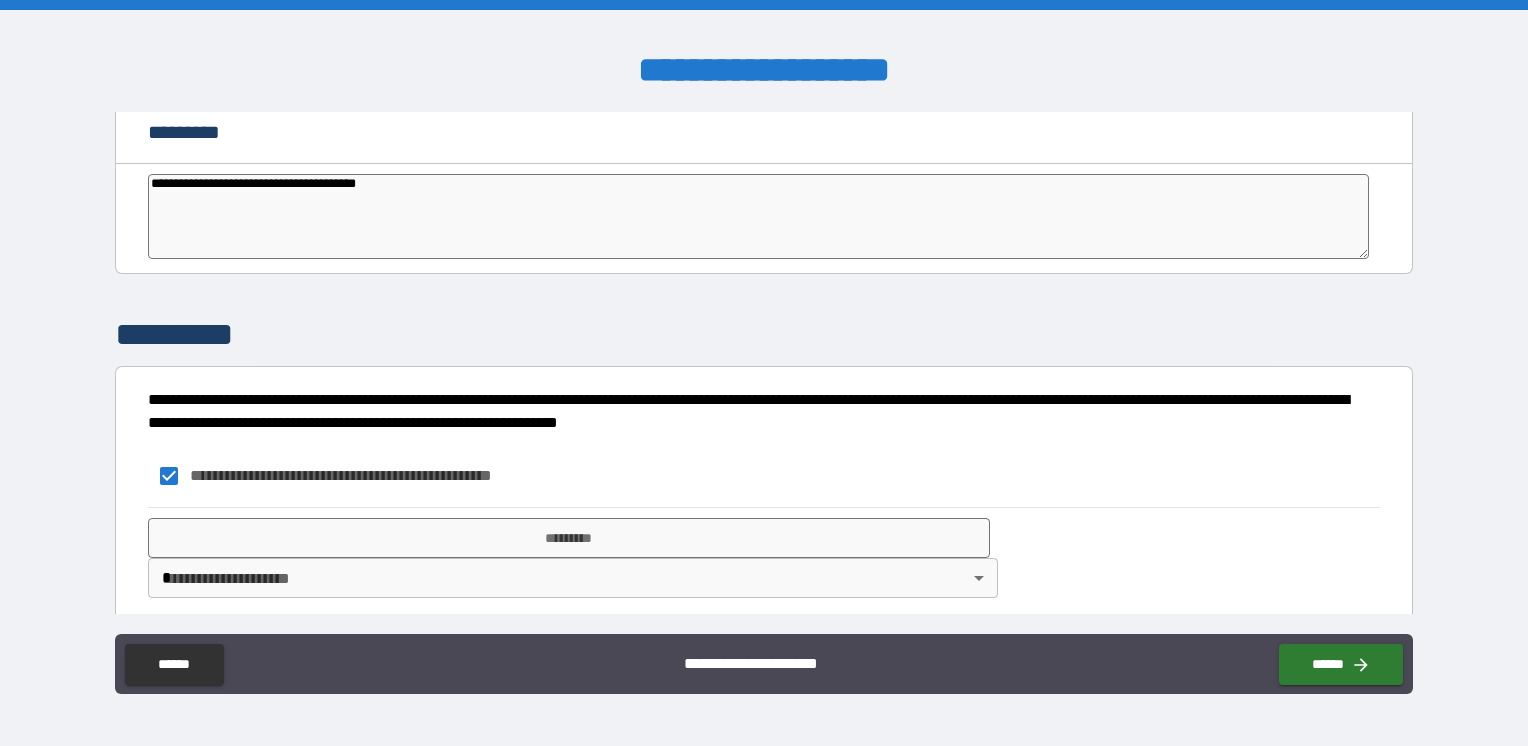 type on "*" 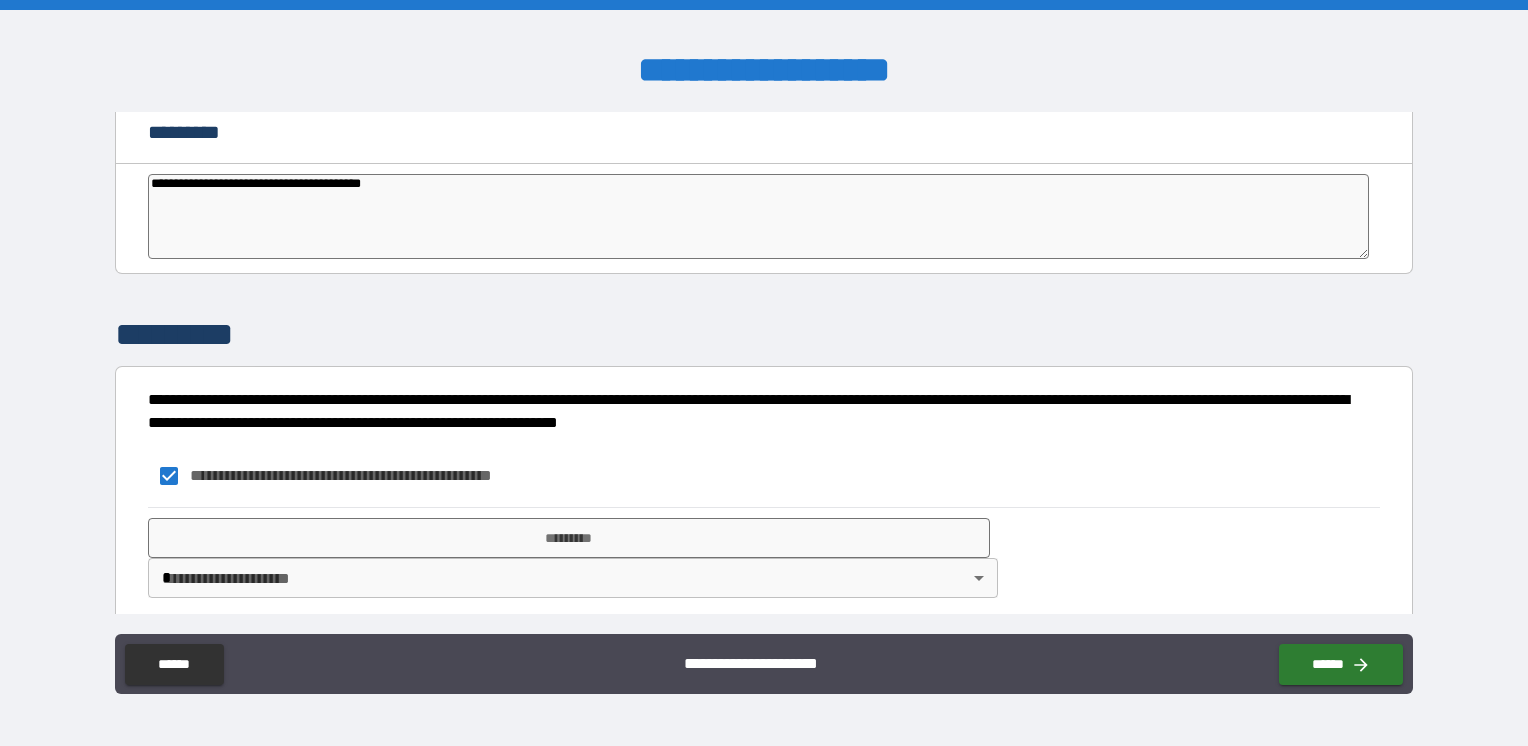type on "*" 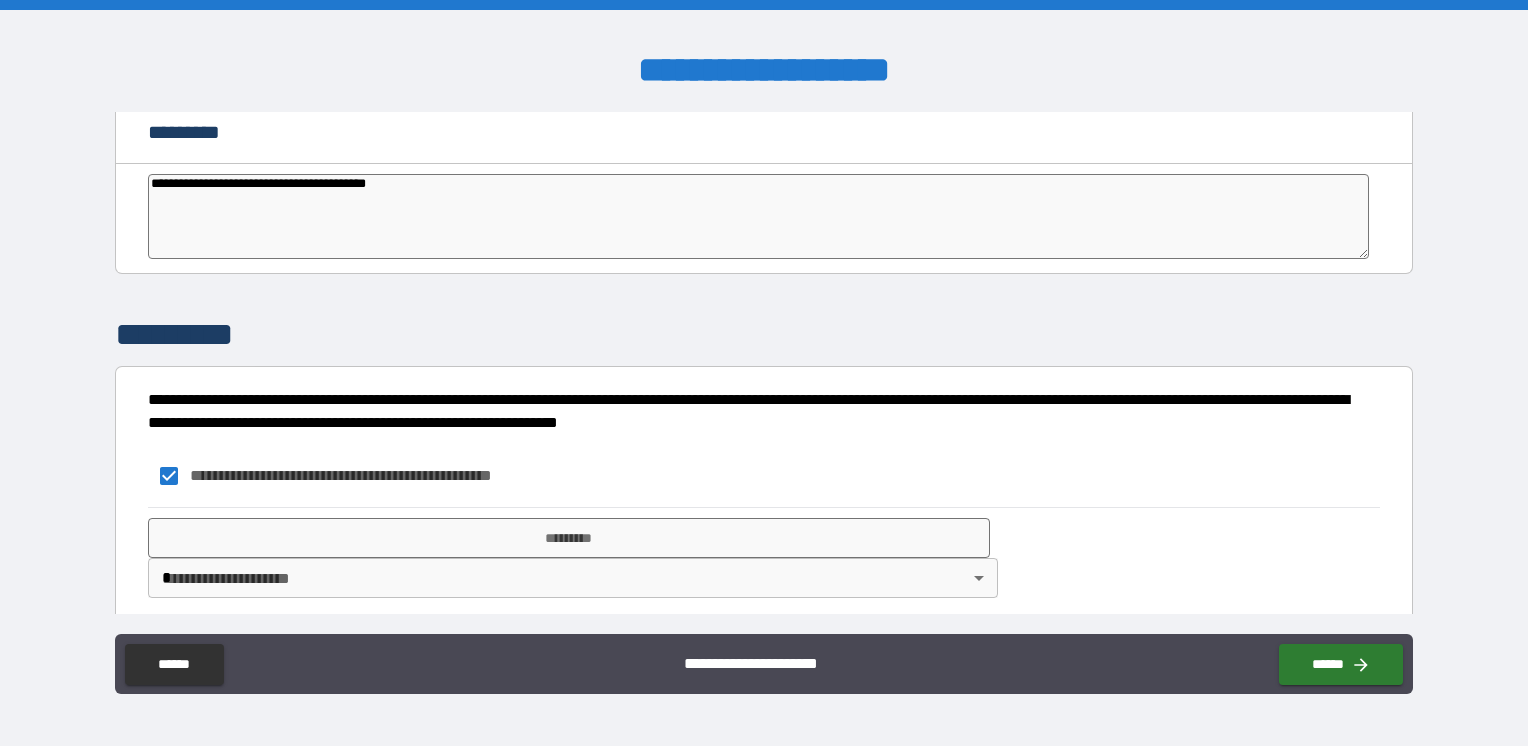 type on "**********" 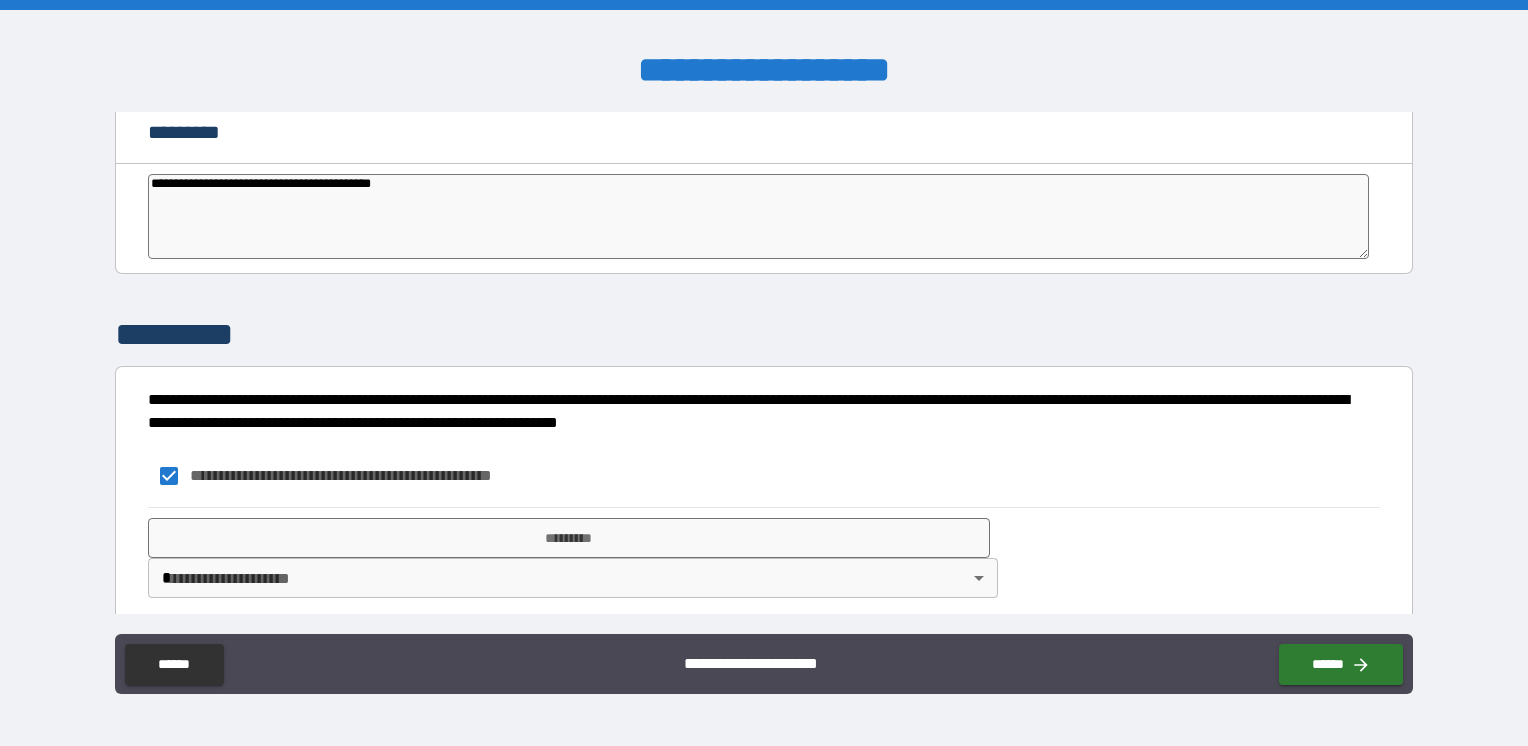 type on "*" 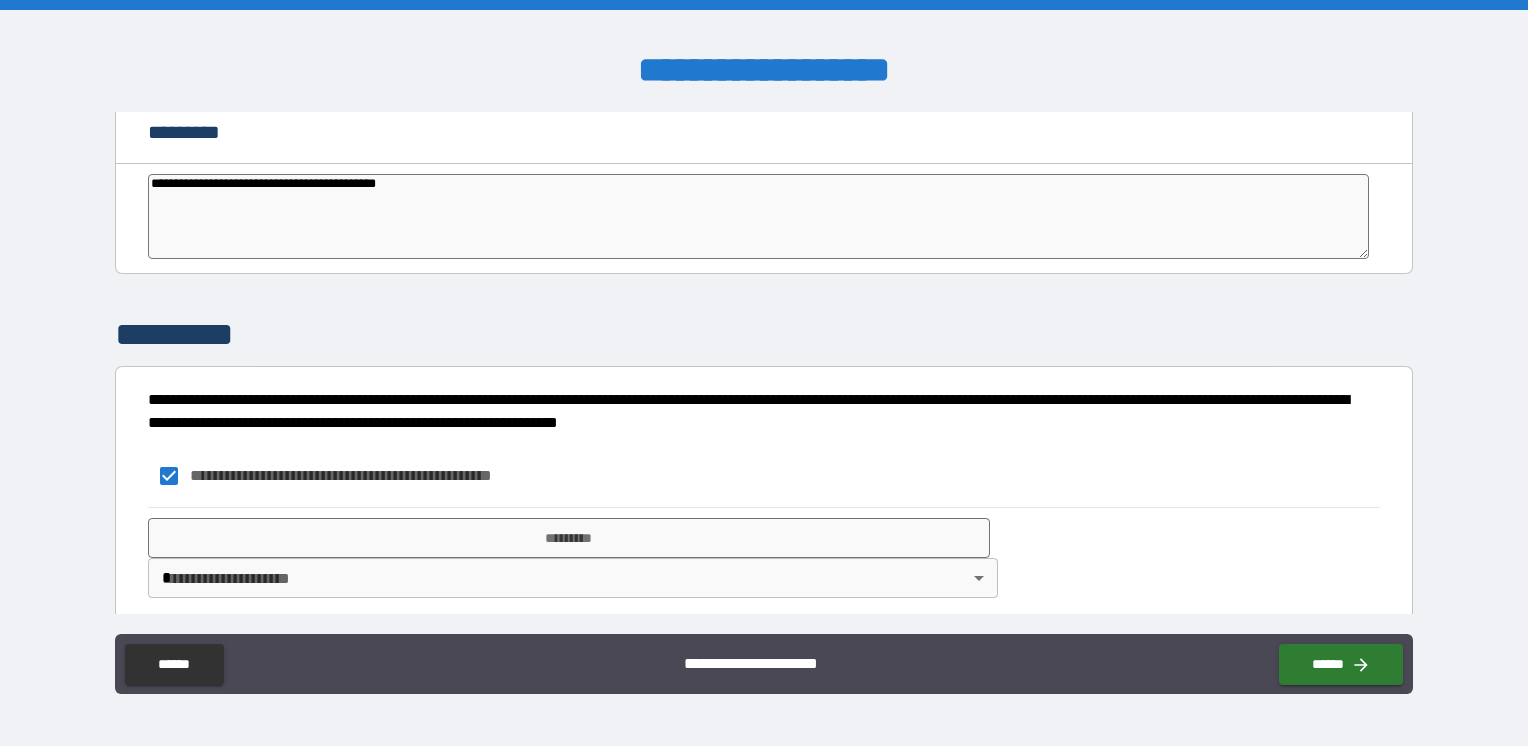 type on "*" 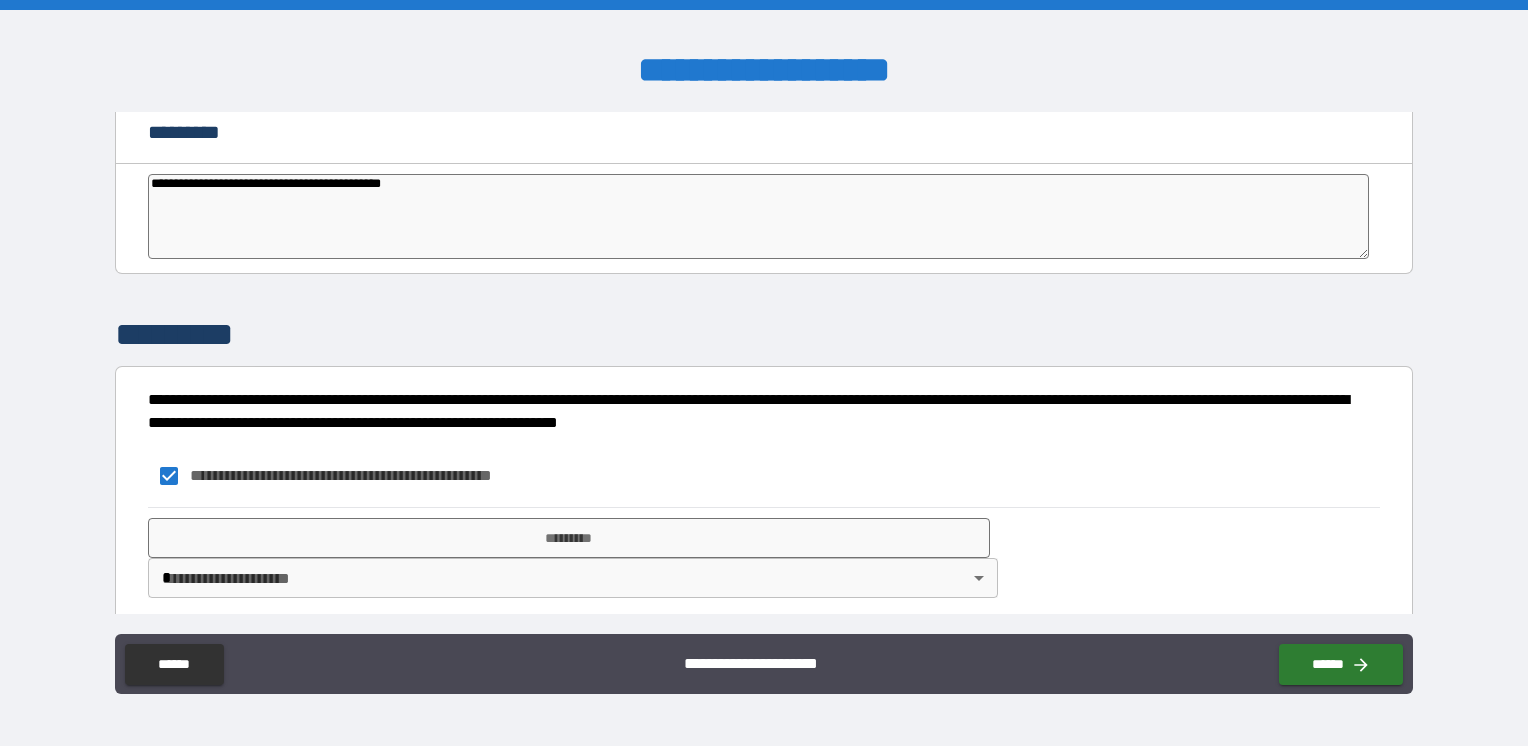 type on "*" 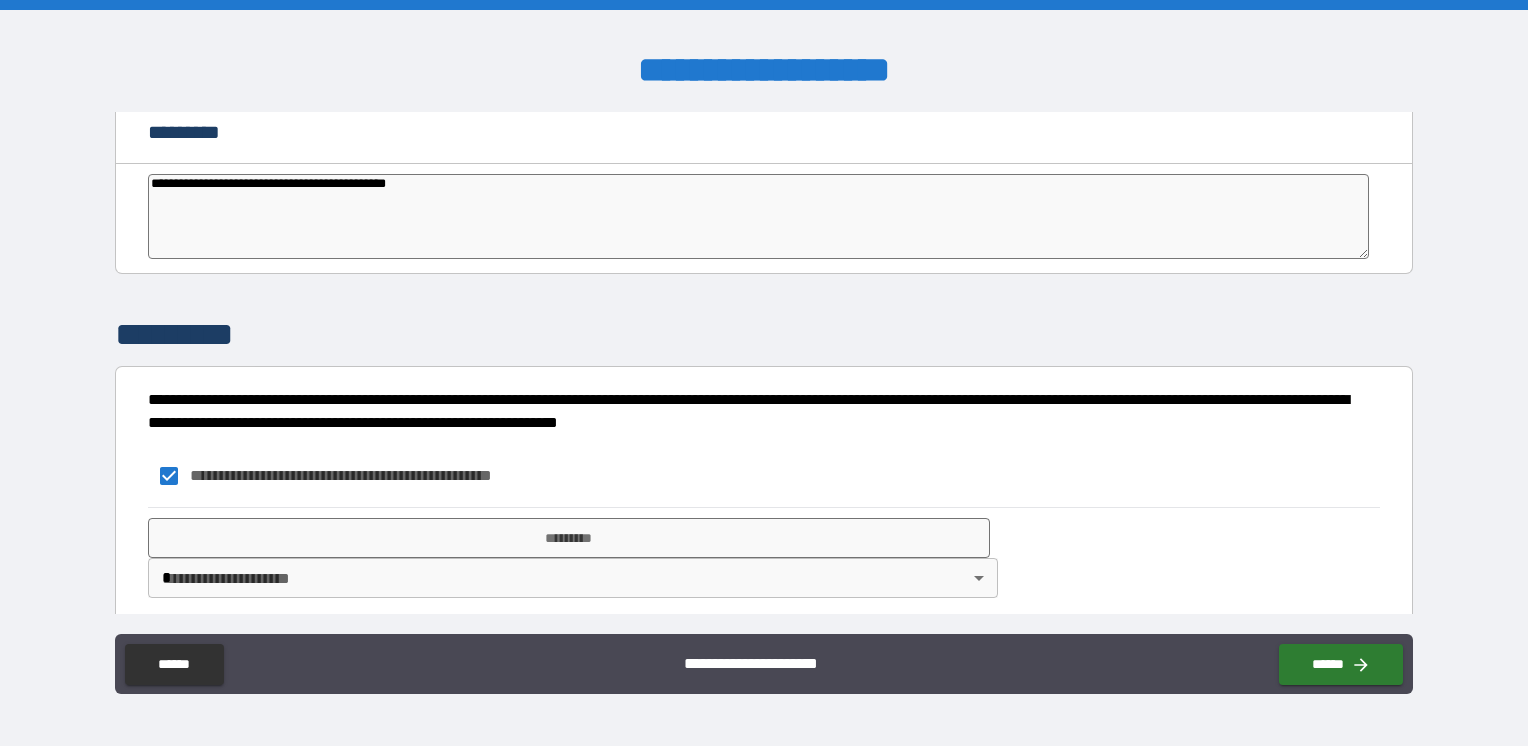 type on "**********" 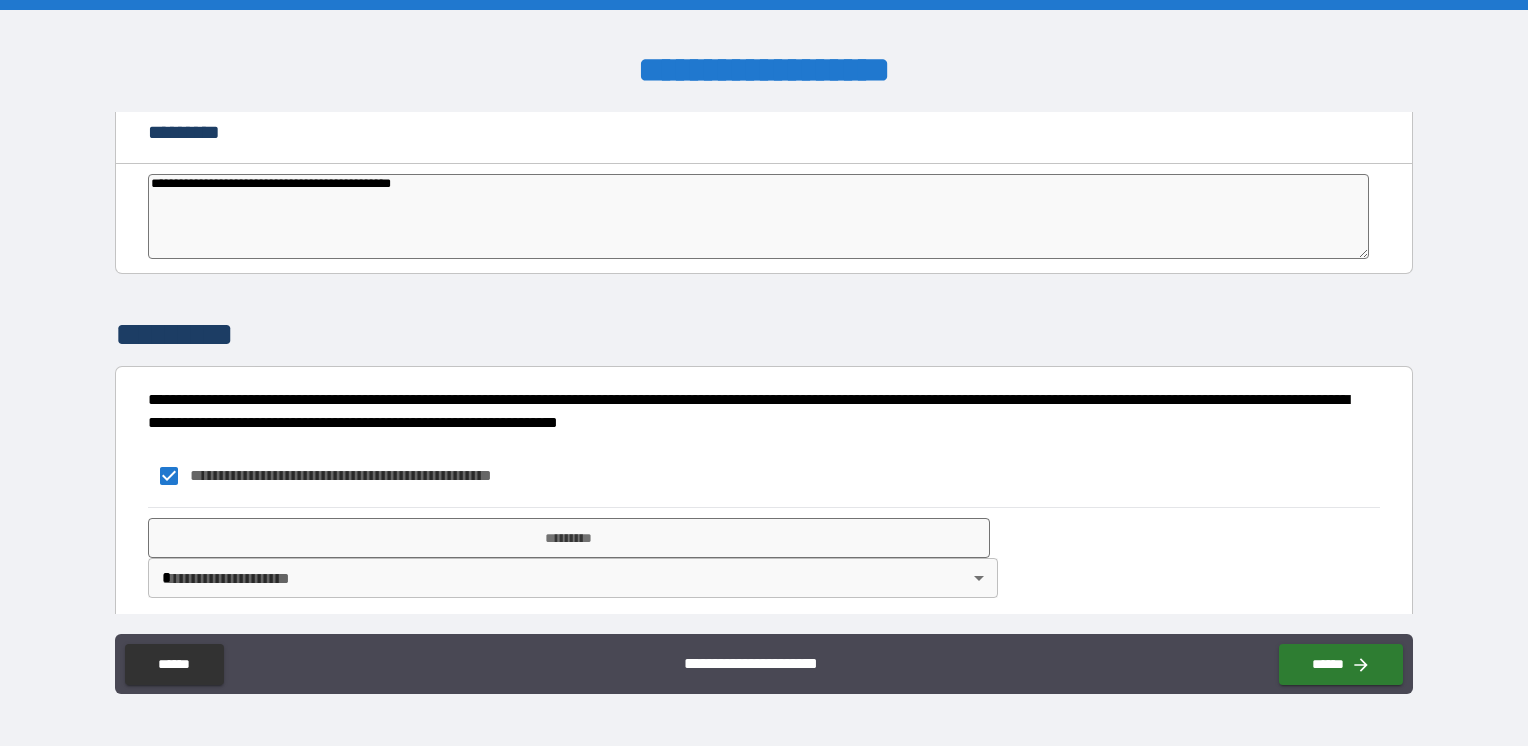 type on "*" 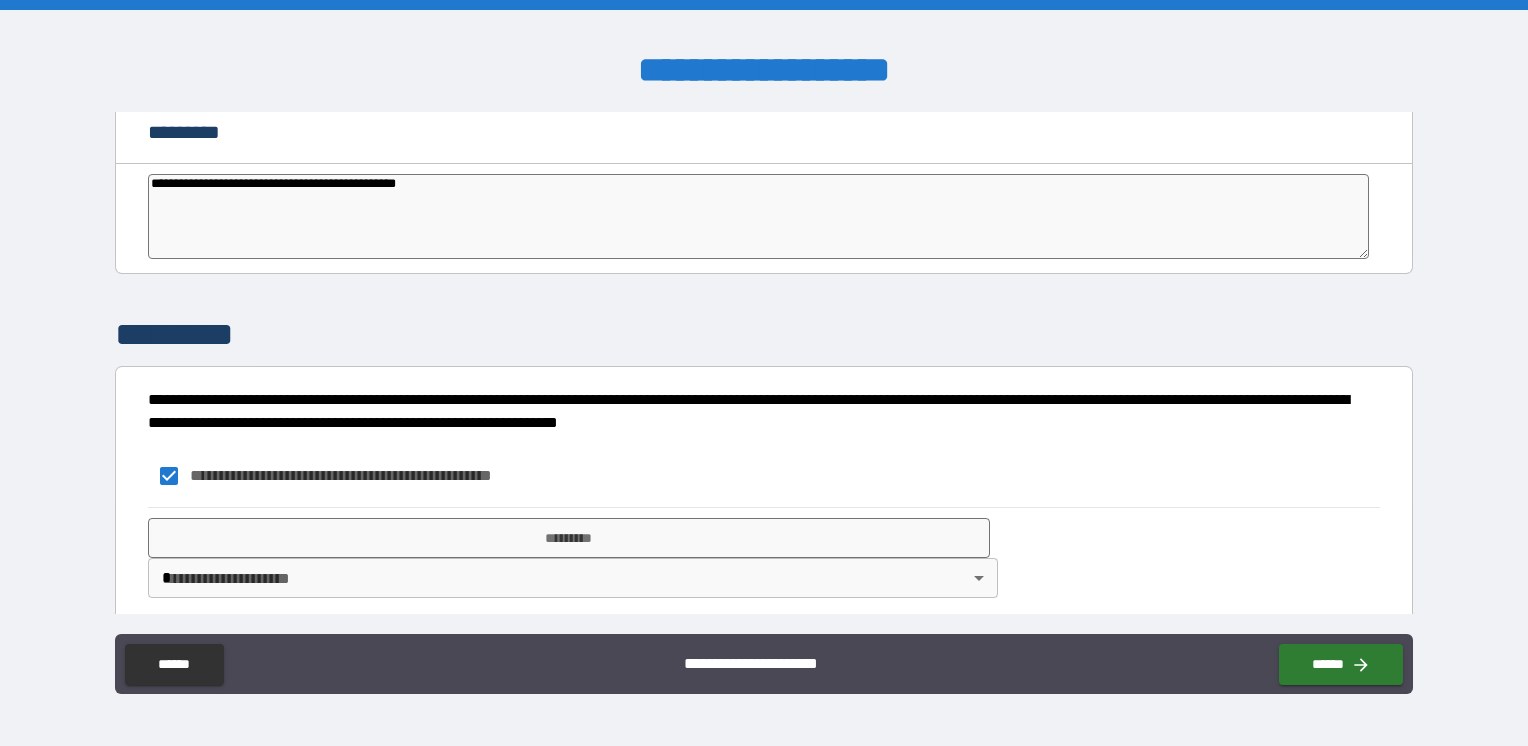 type on "*" 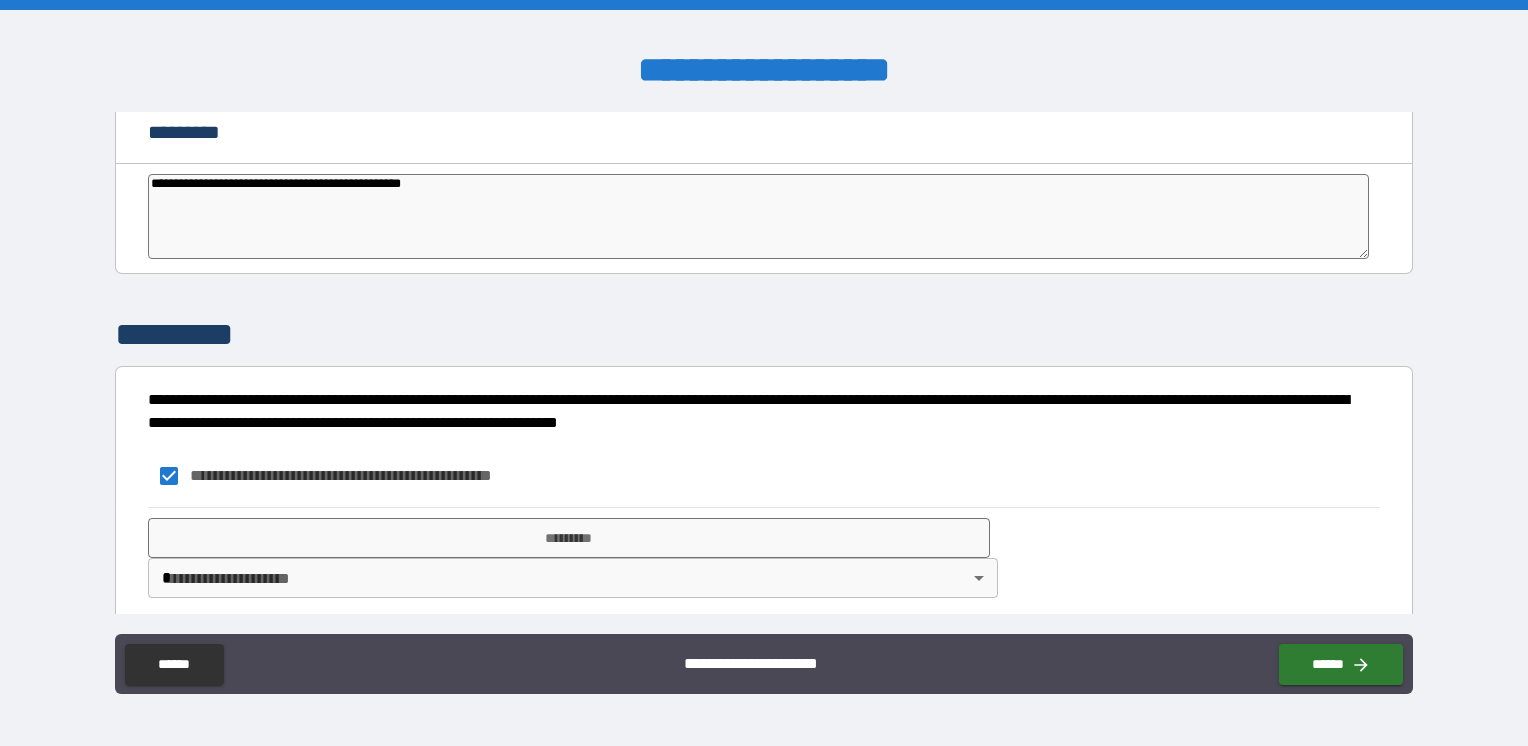 type on "**********" 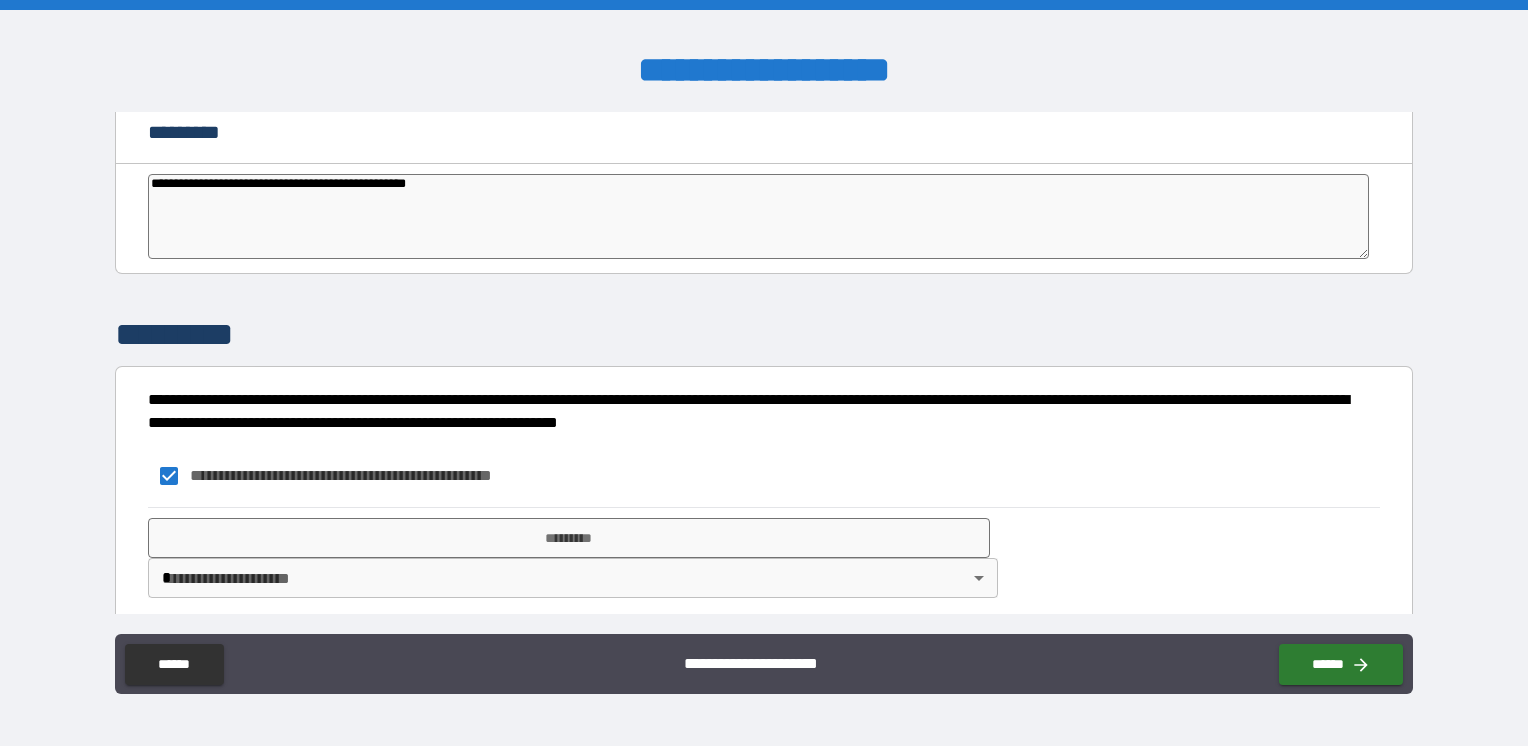 type on "*" 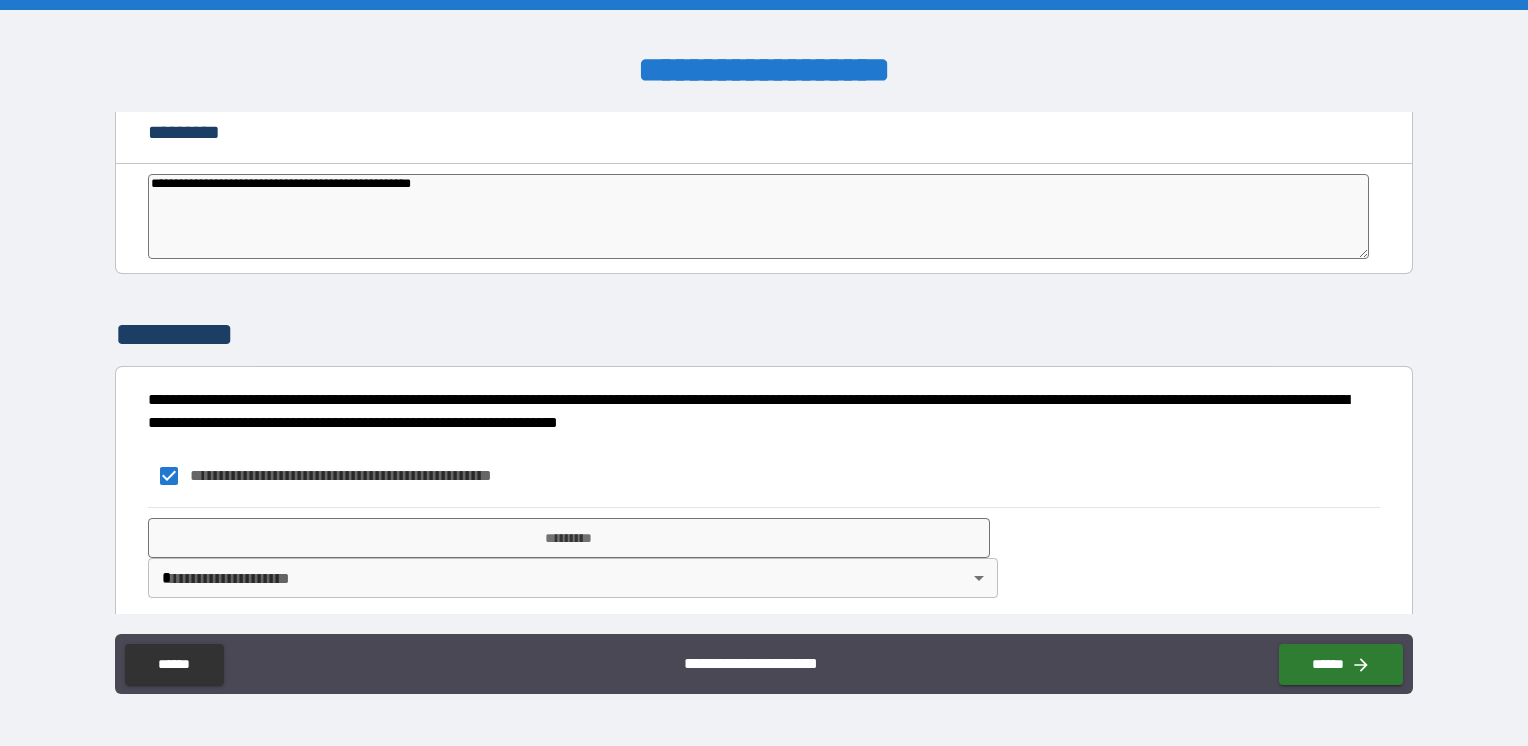 type on "*" 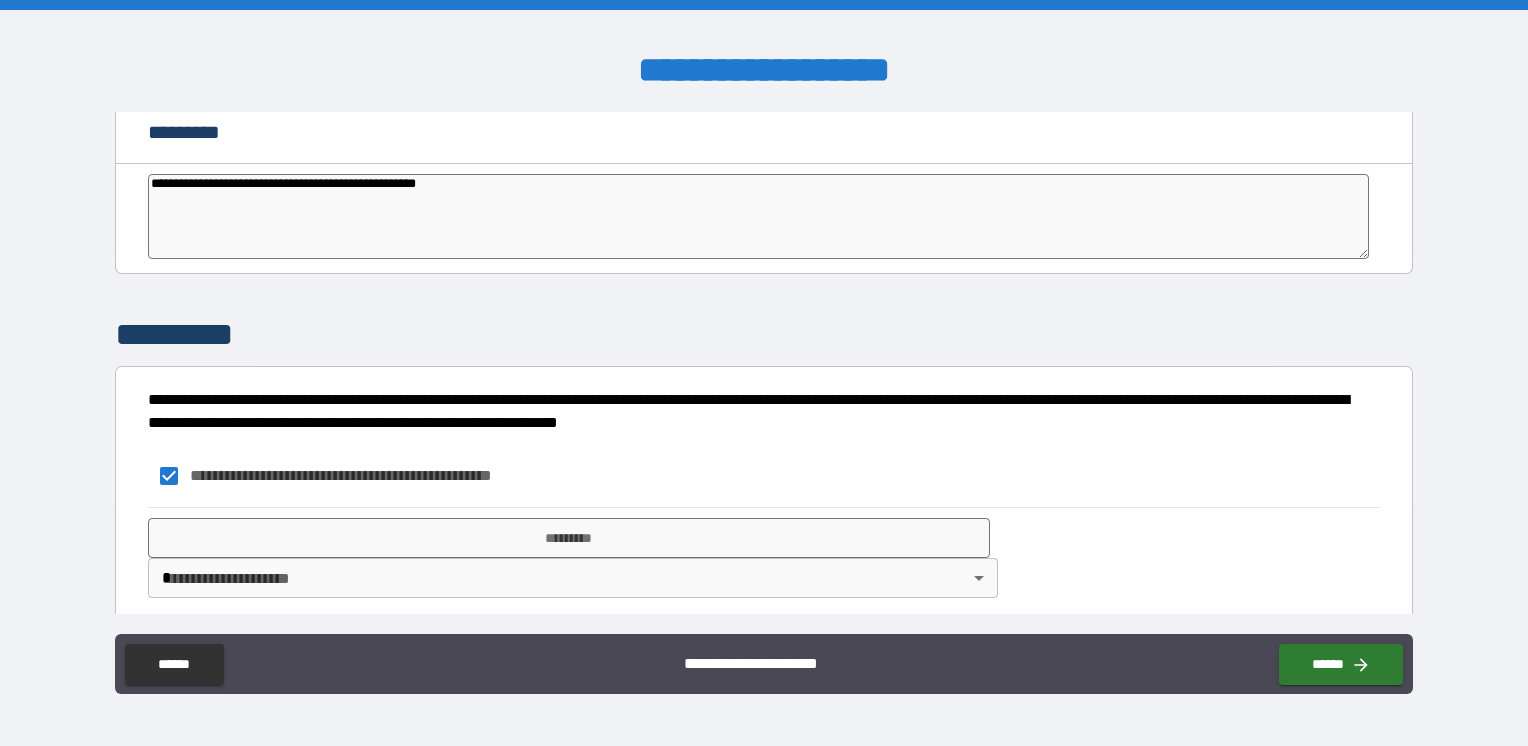 type on "*" 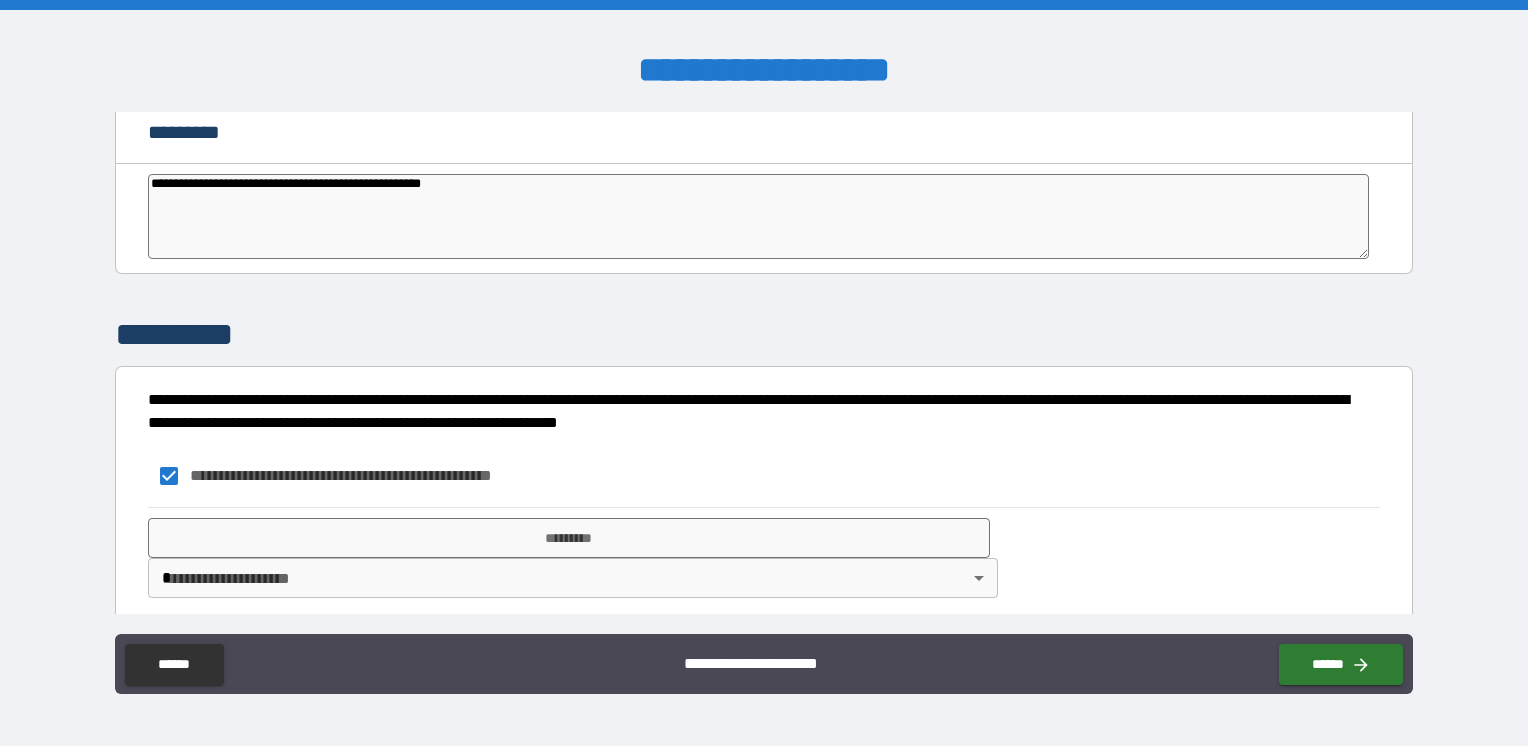 type on "*" 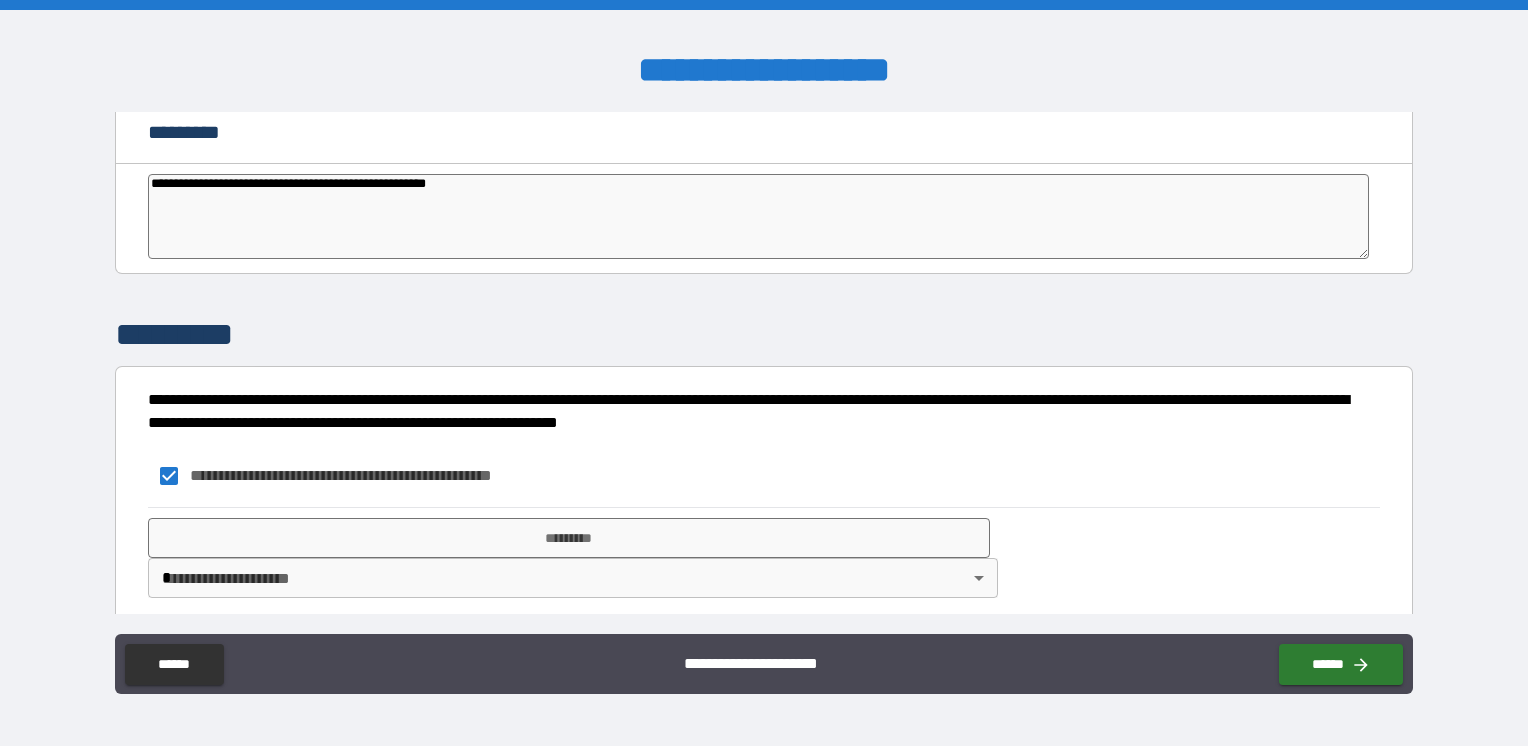 type on "*" 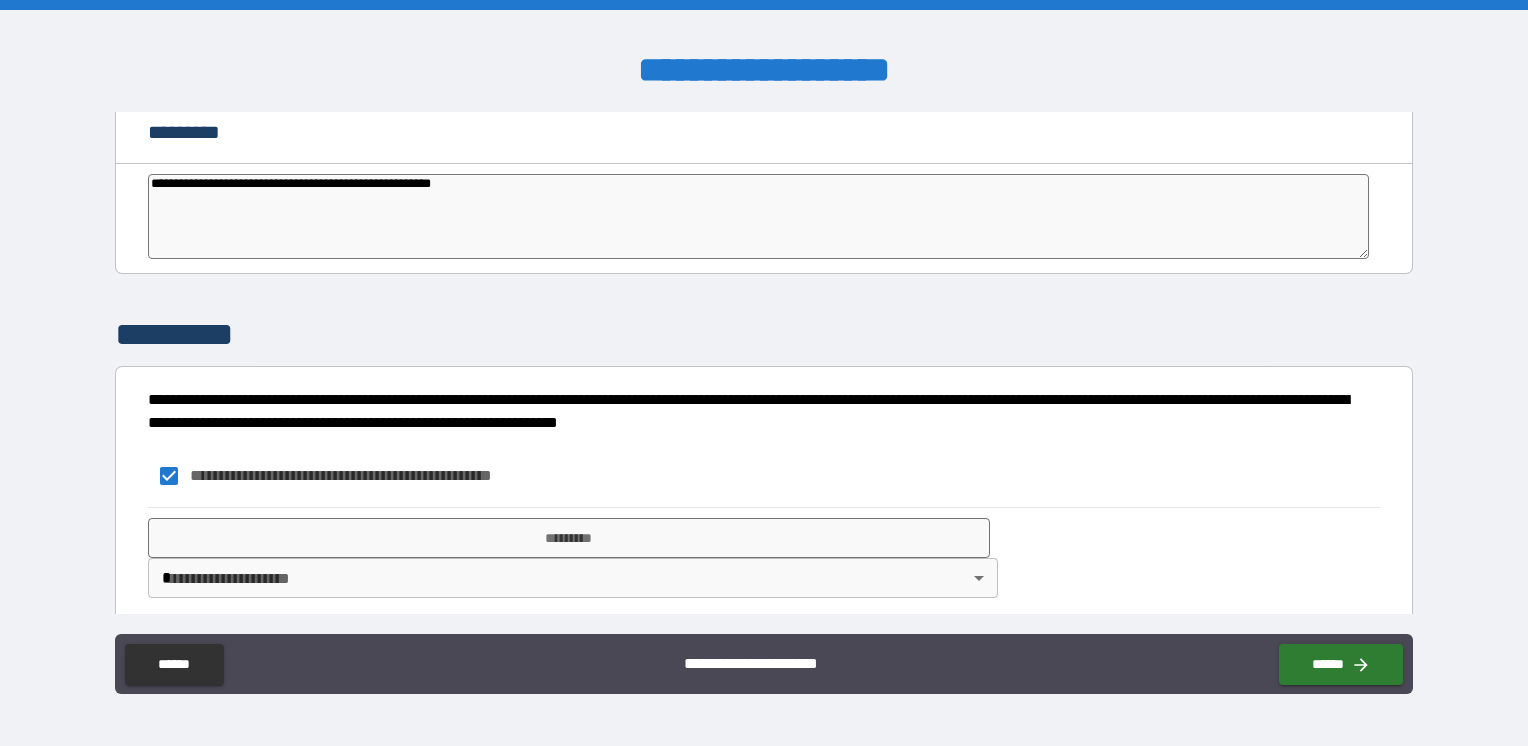 type on "*" 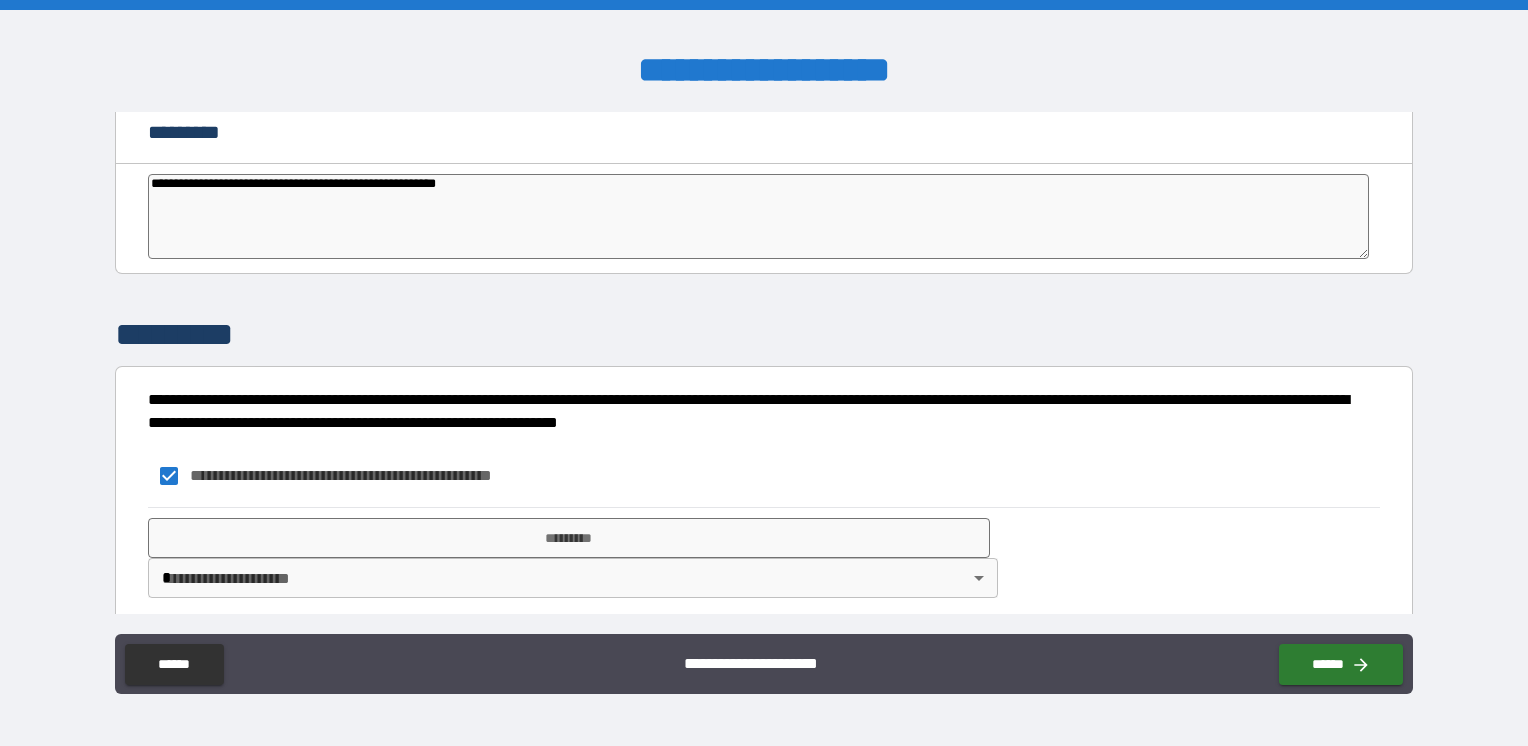type on "*" 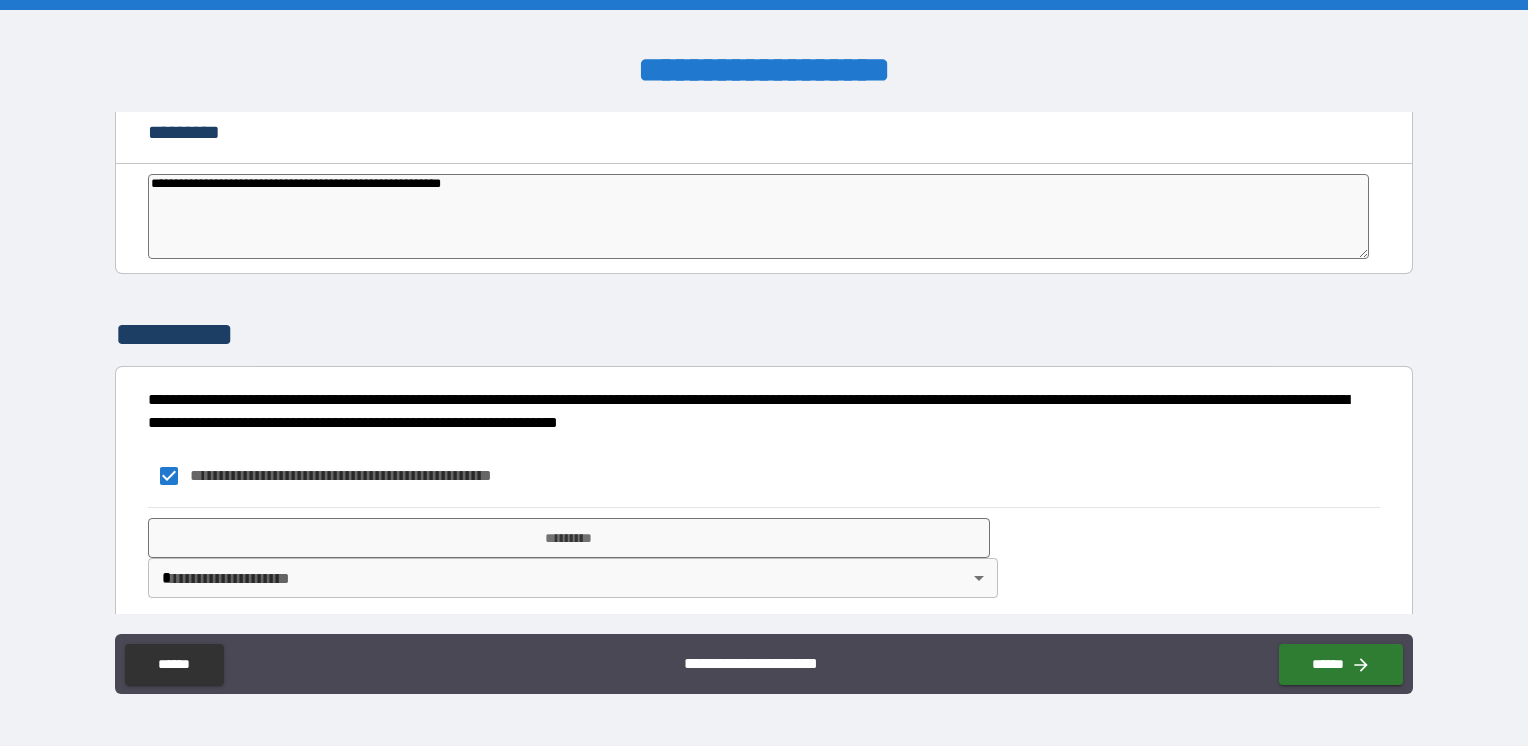 type on "*" 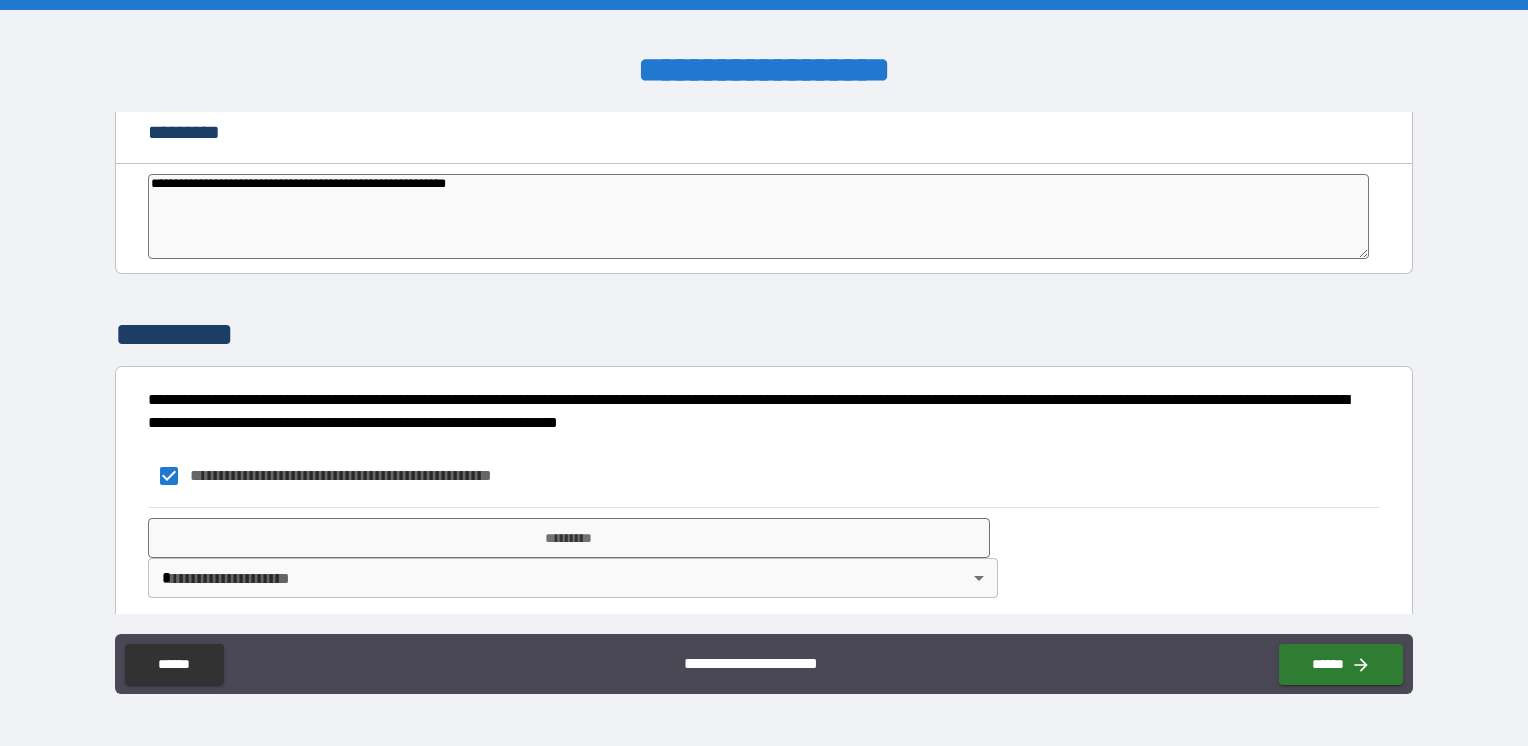 type on "*" 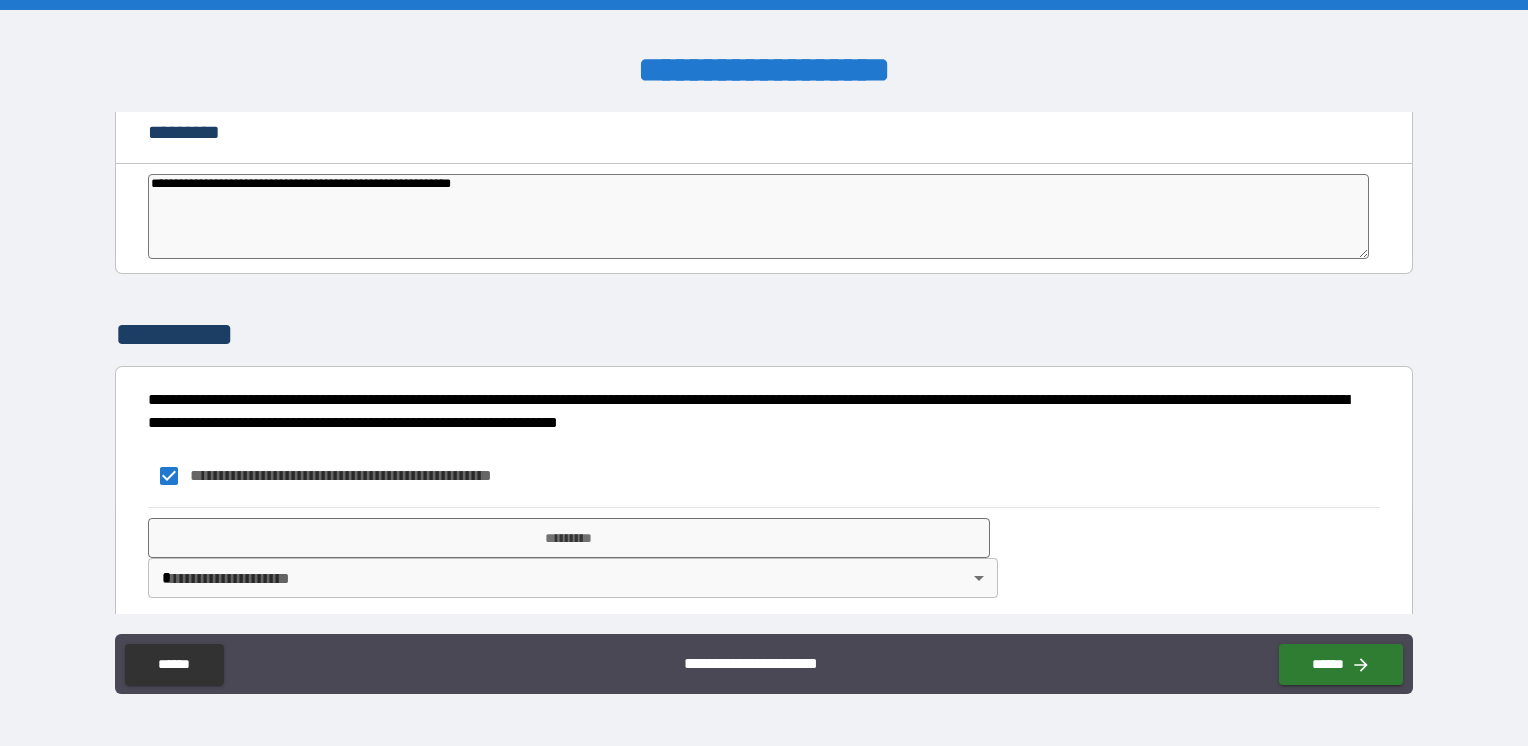 type on "**********" 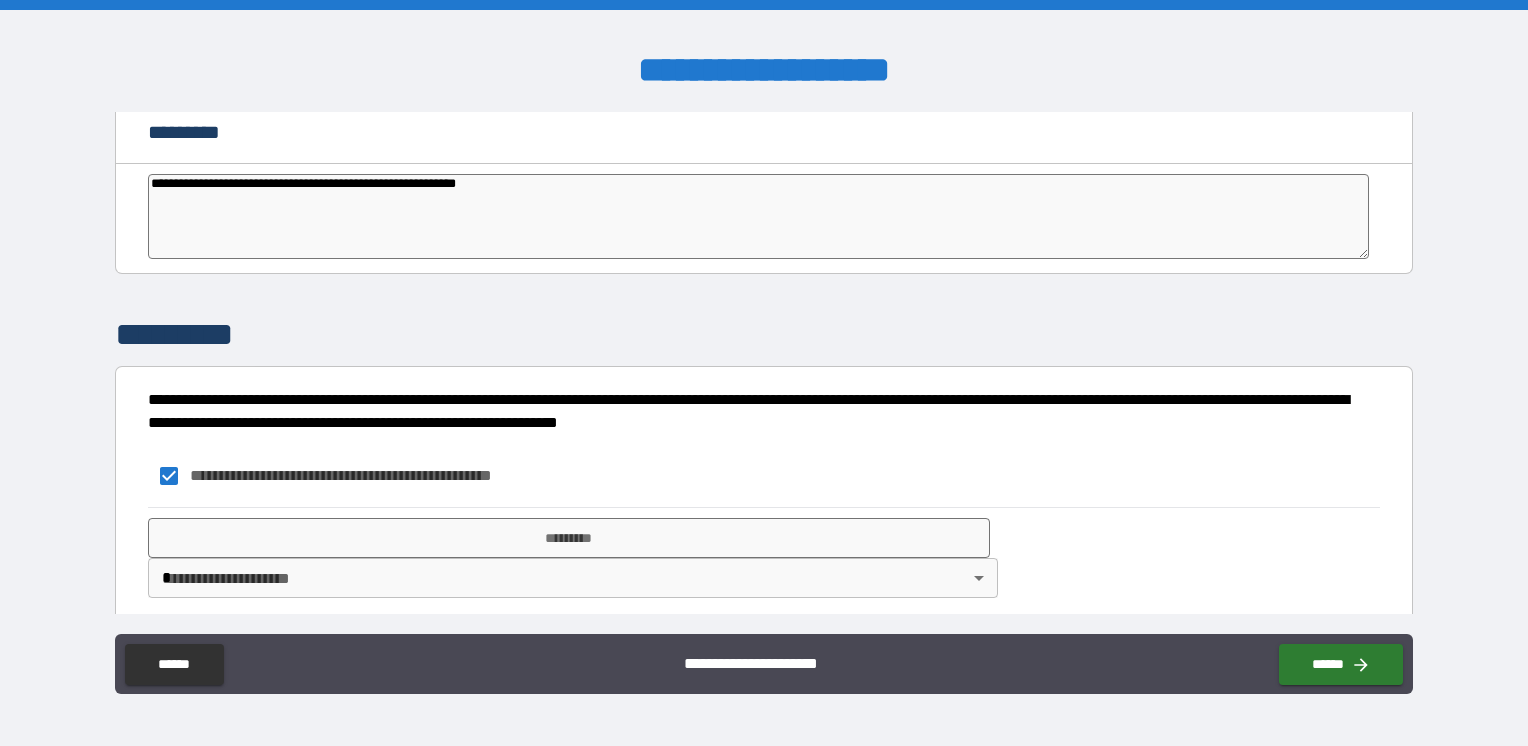 type on "*" 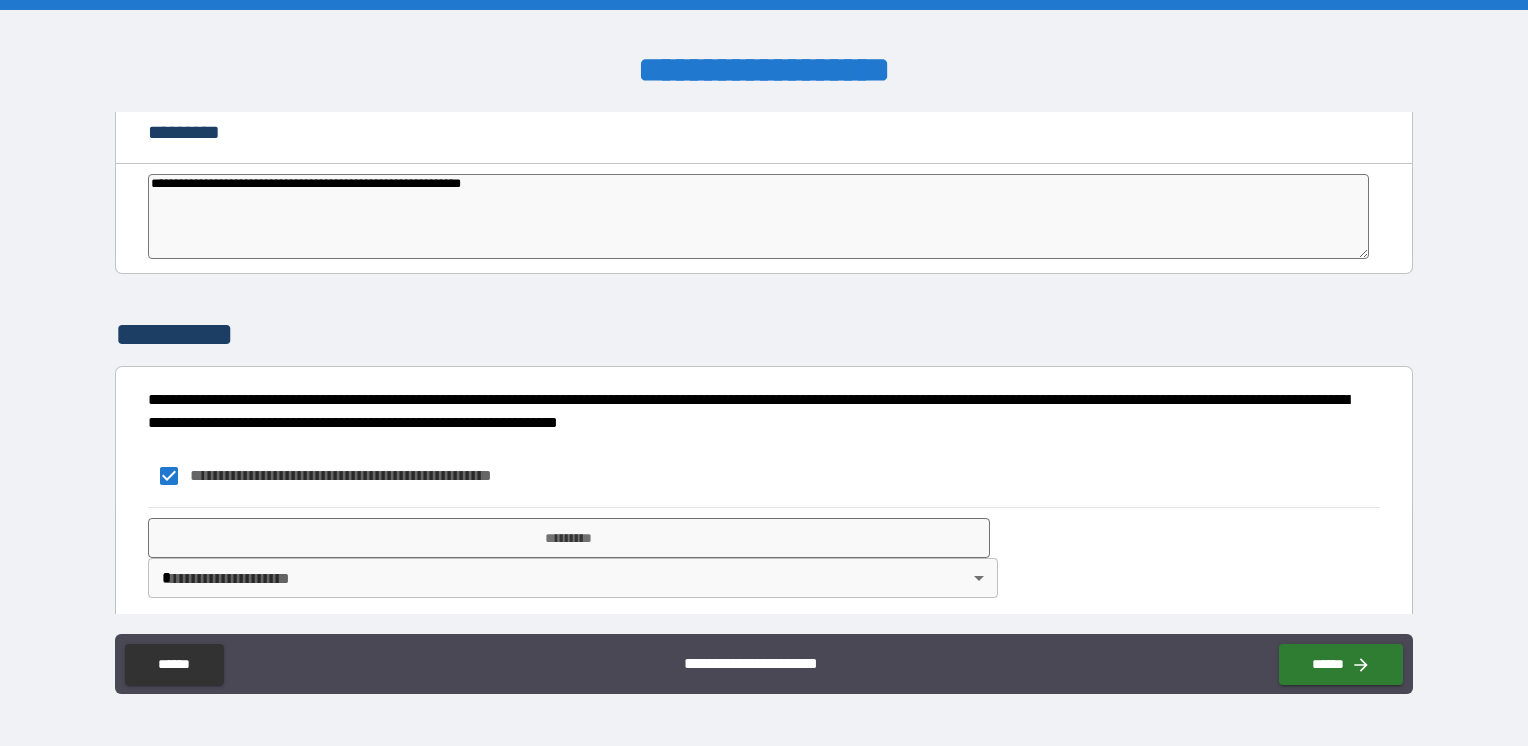 type on "**********" 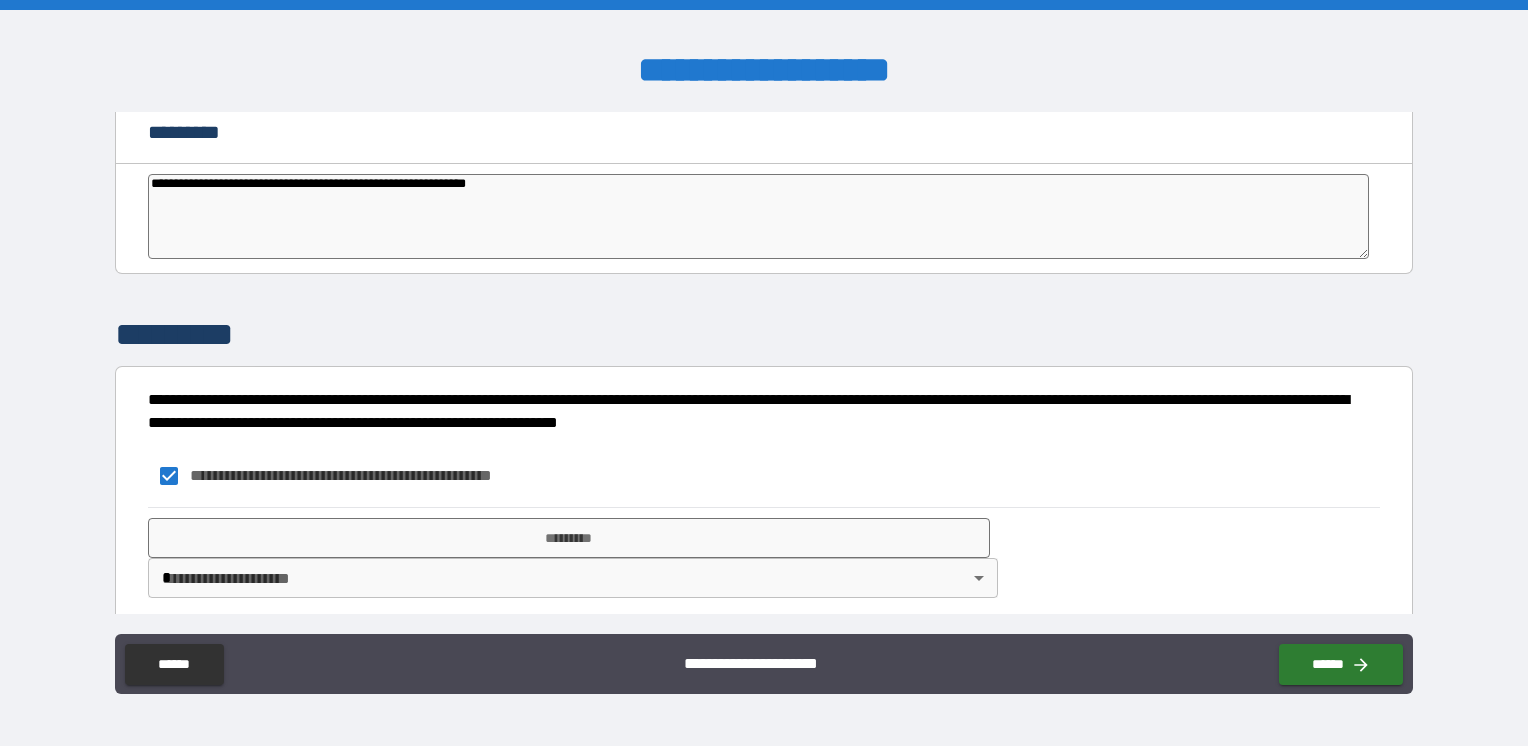 type on "**********" 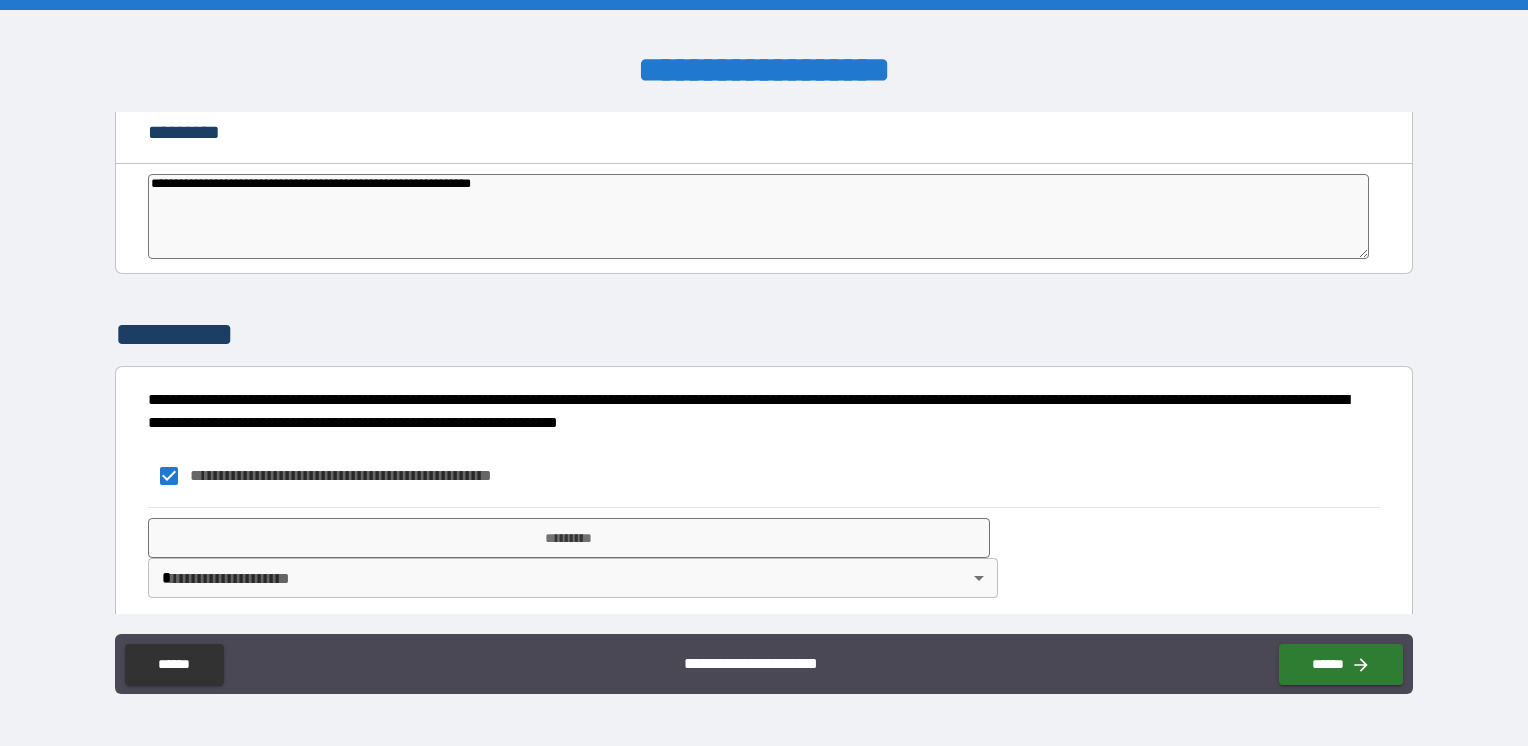 type on "*" 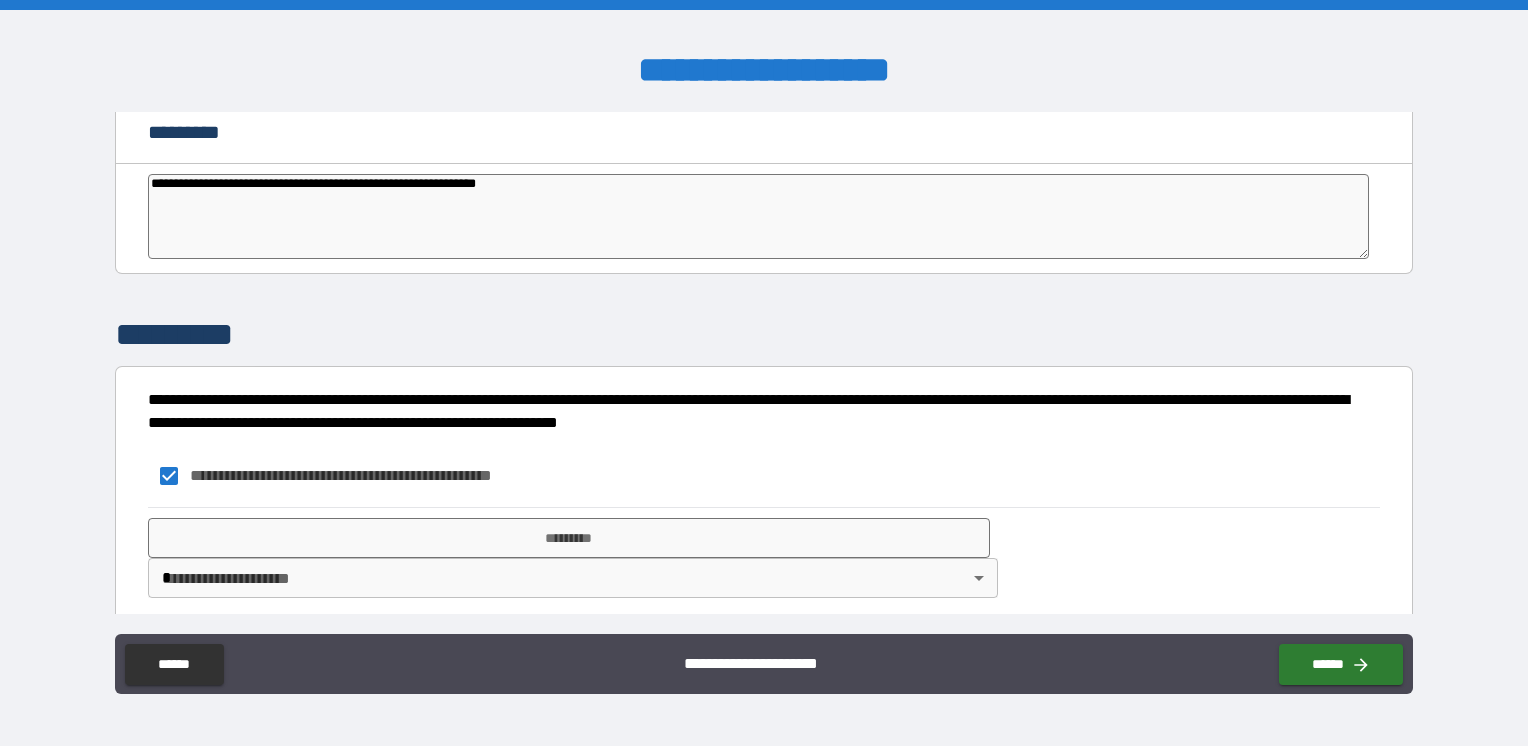 type on "*" 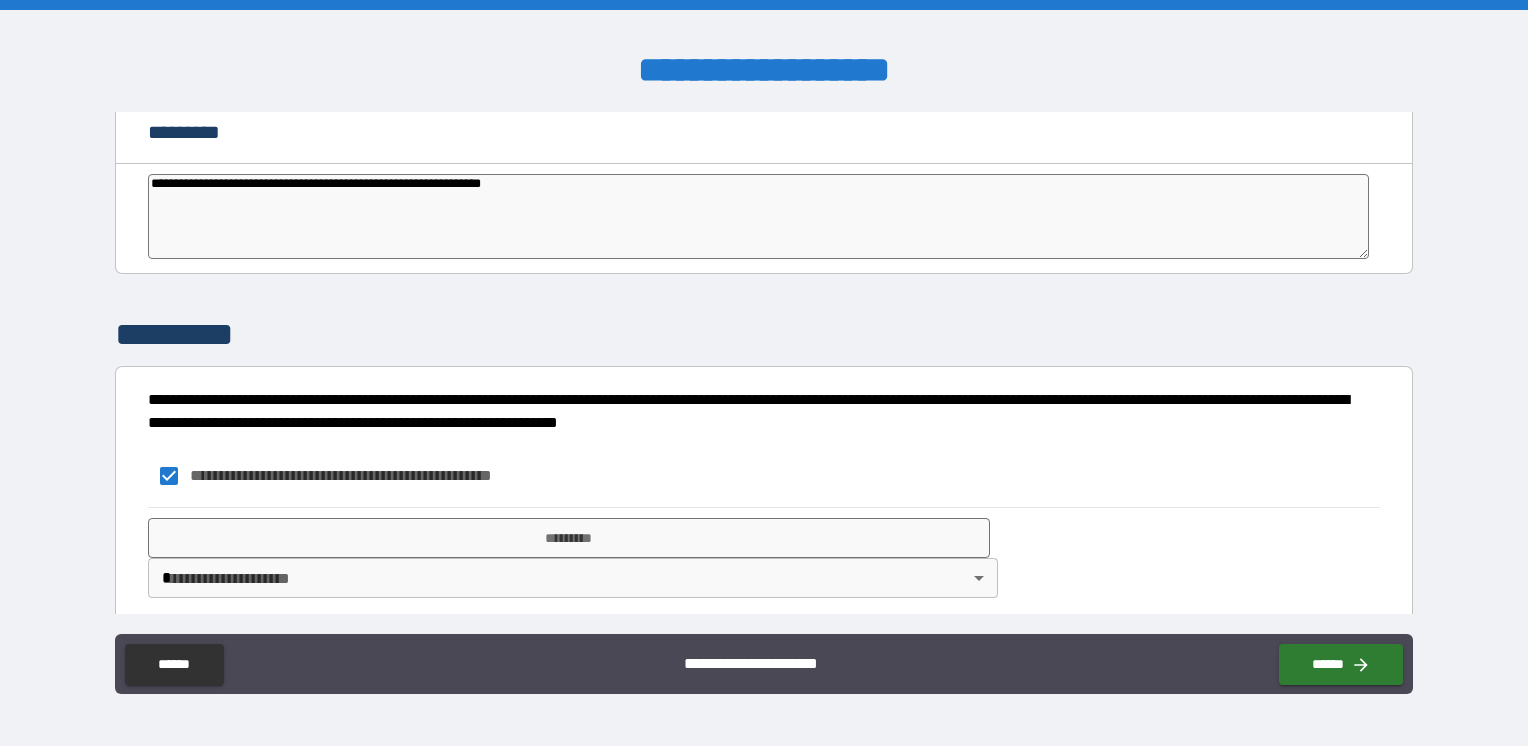 type on "**********" 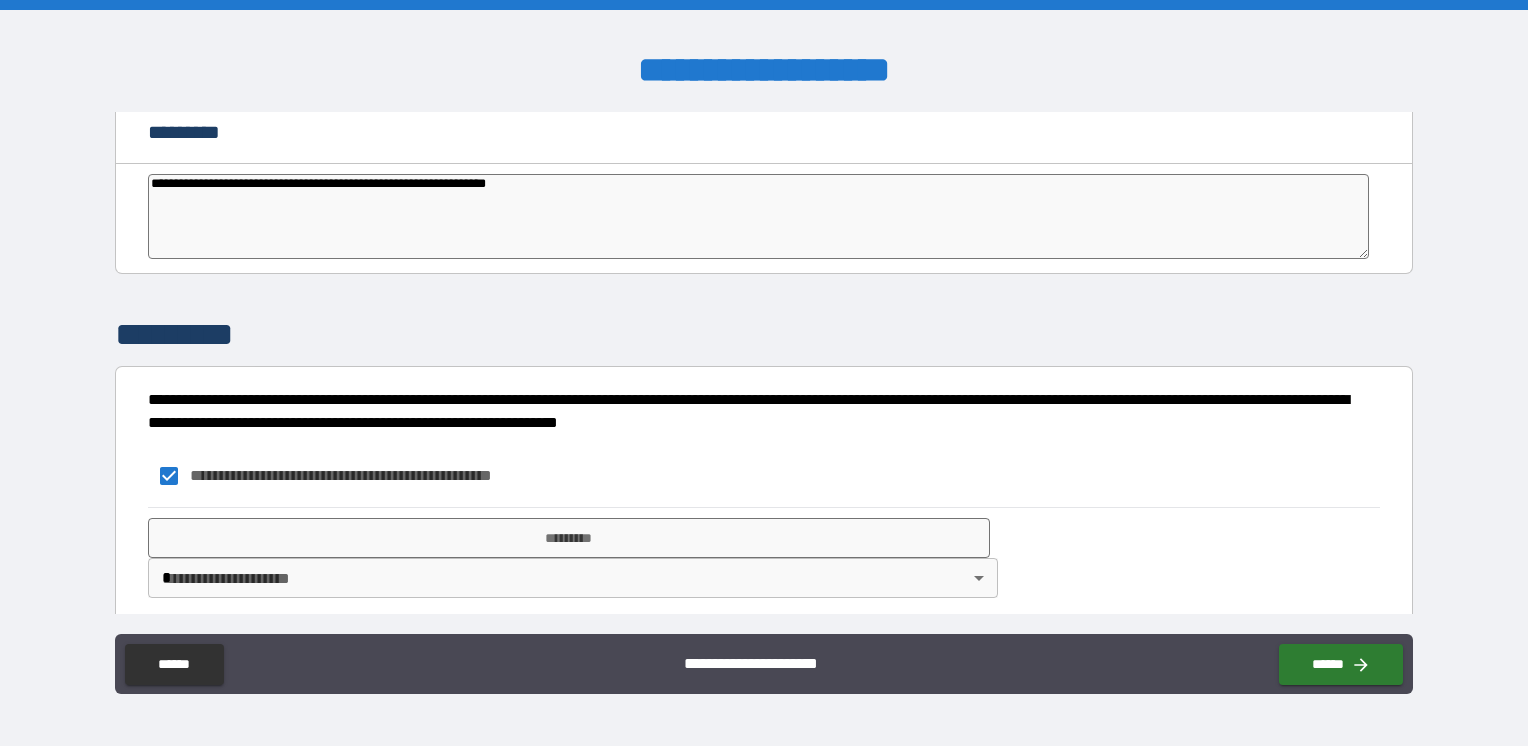 type on "*" 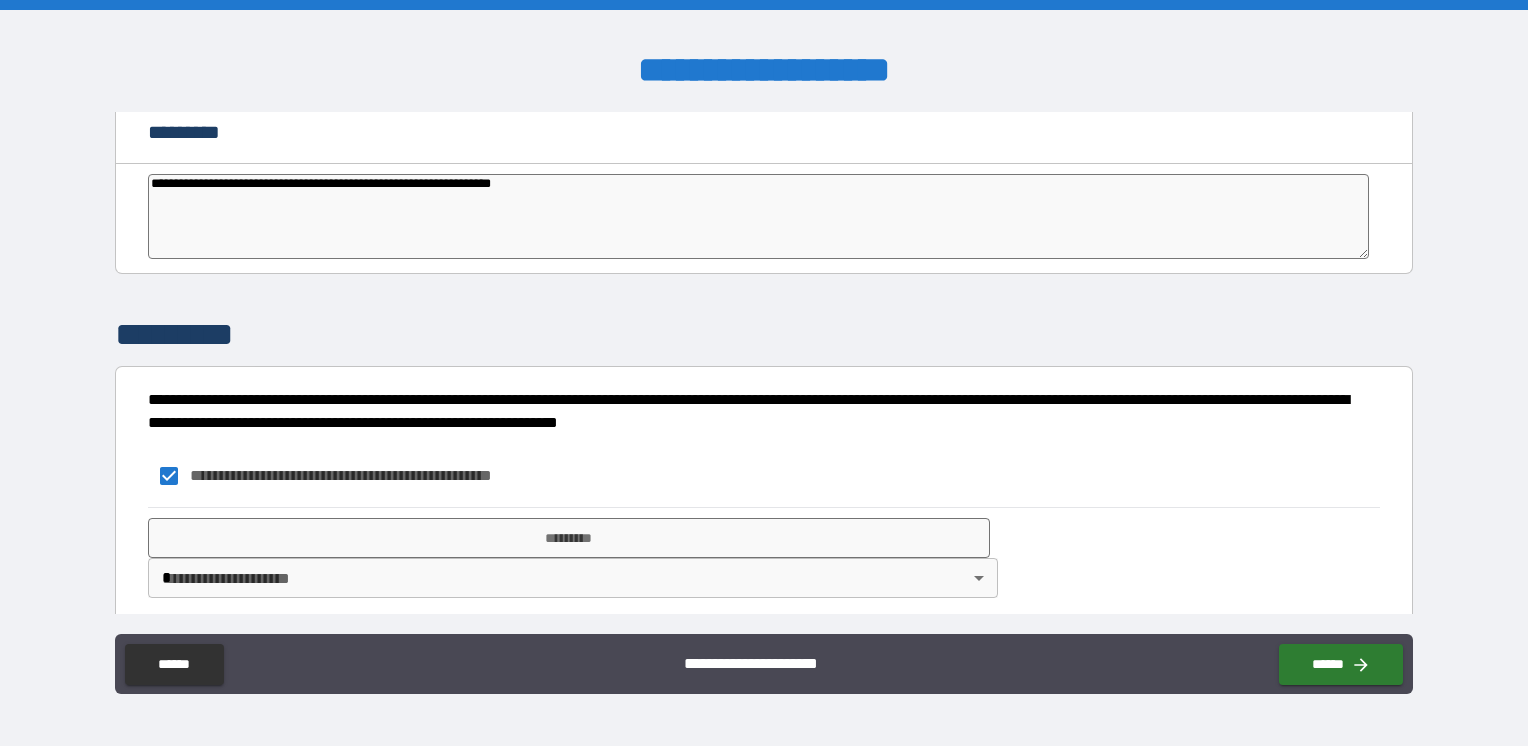 type on "*" 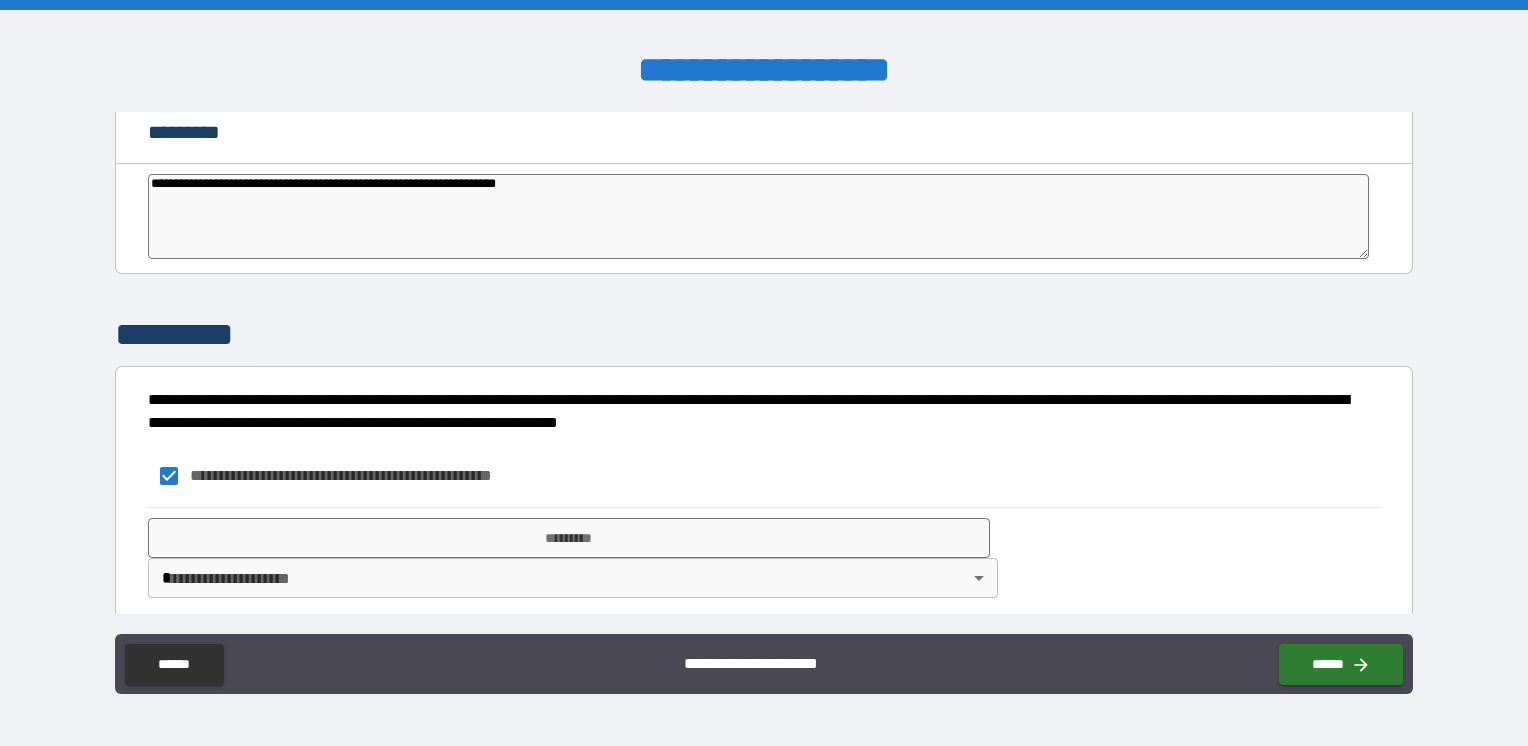 type on "**********" 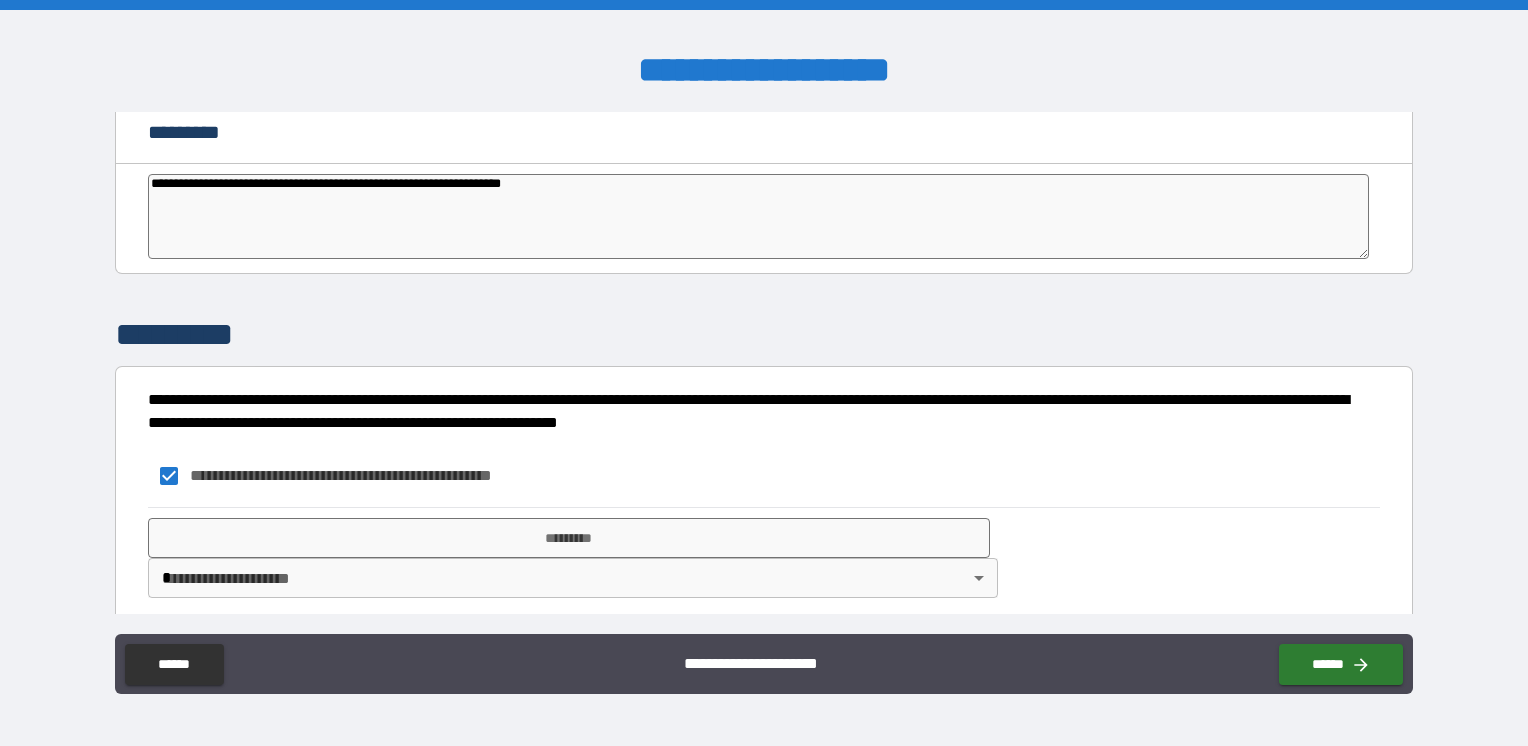 type on "*" 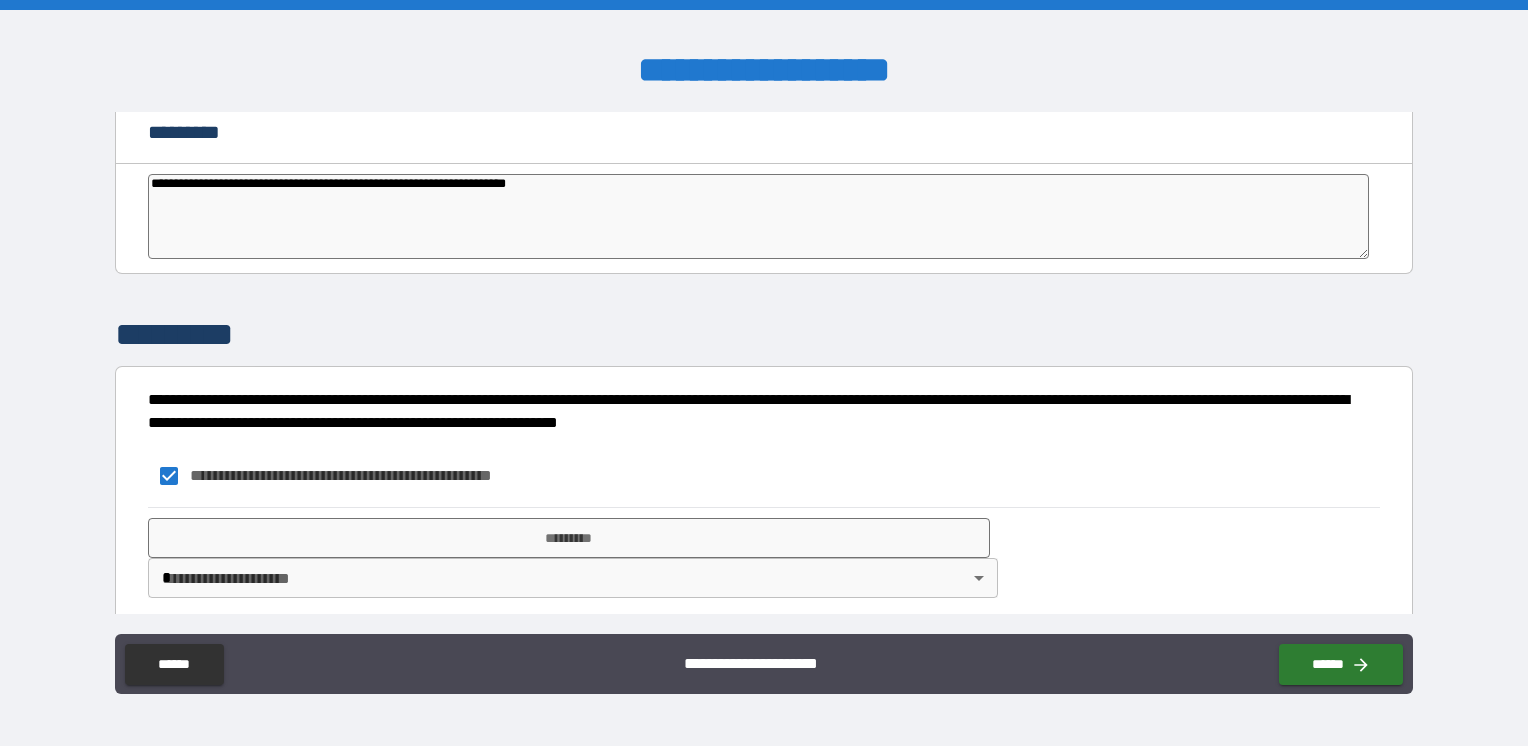 type on "**********" 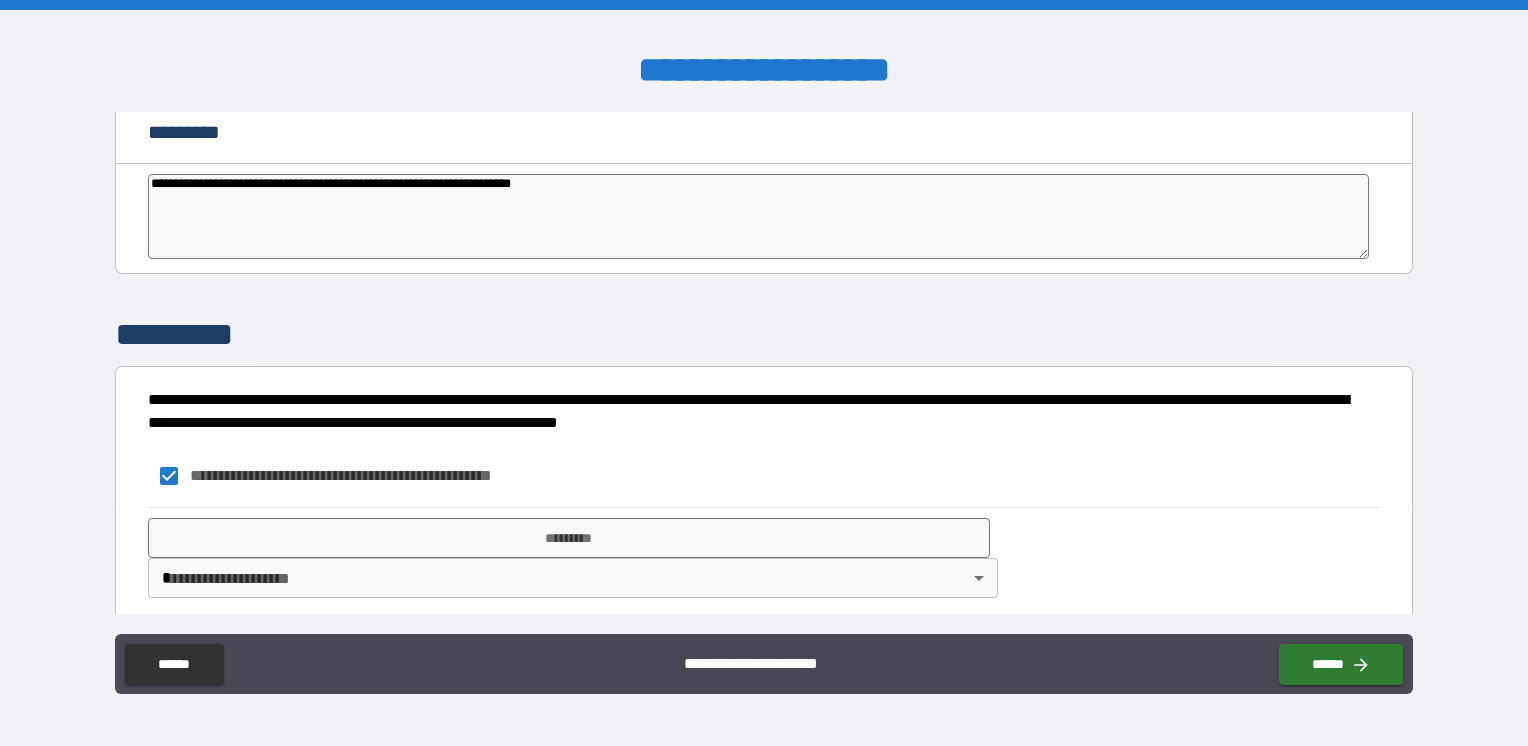 type on "*" 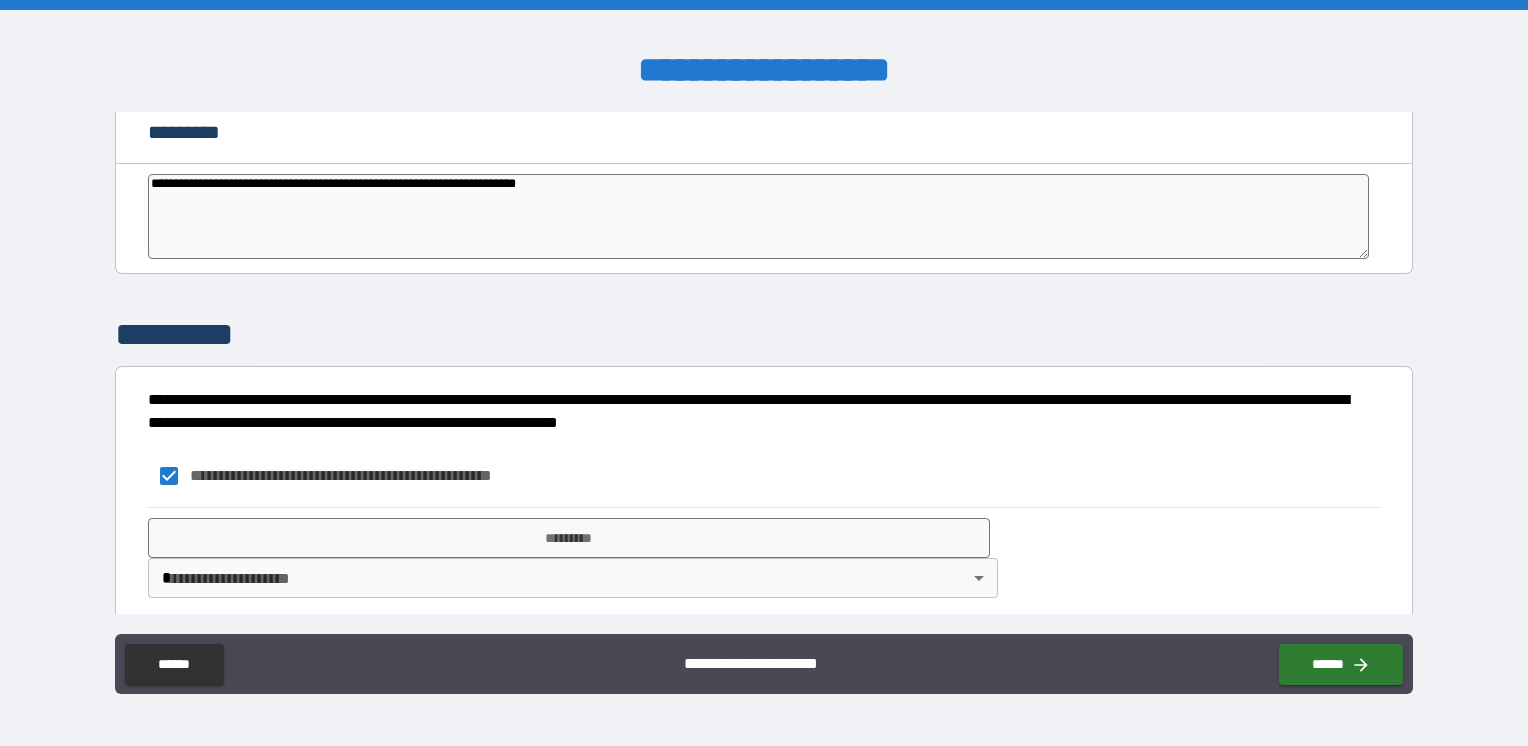 type on "**********" 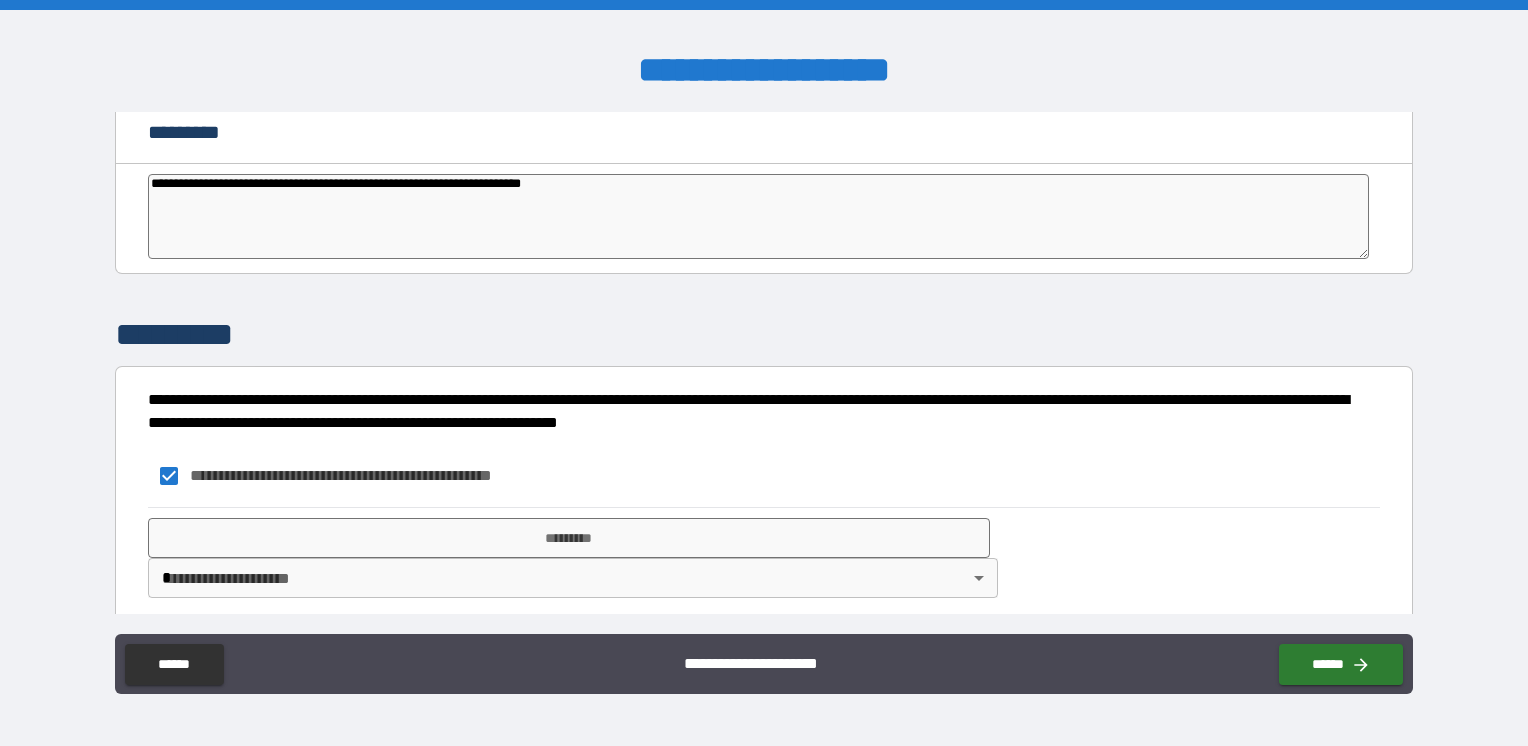 type on "*" 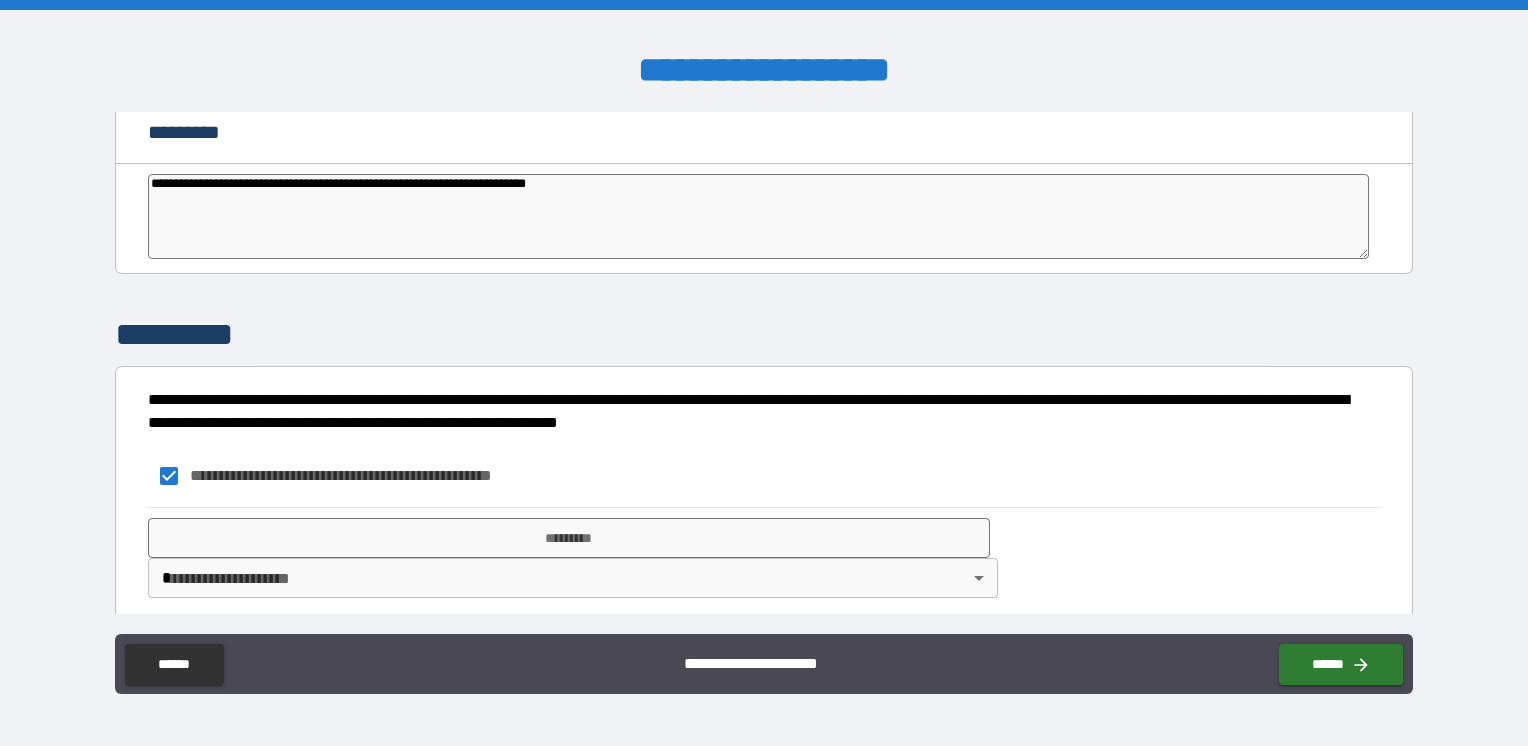 type on "*" 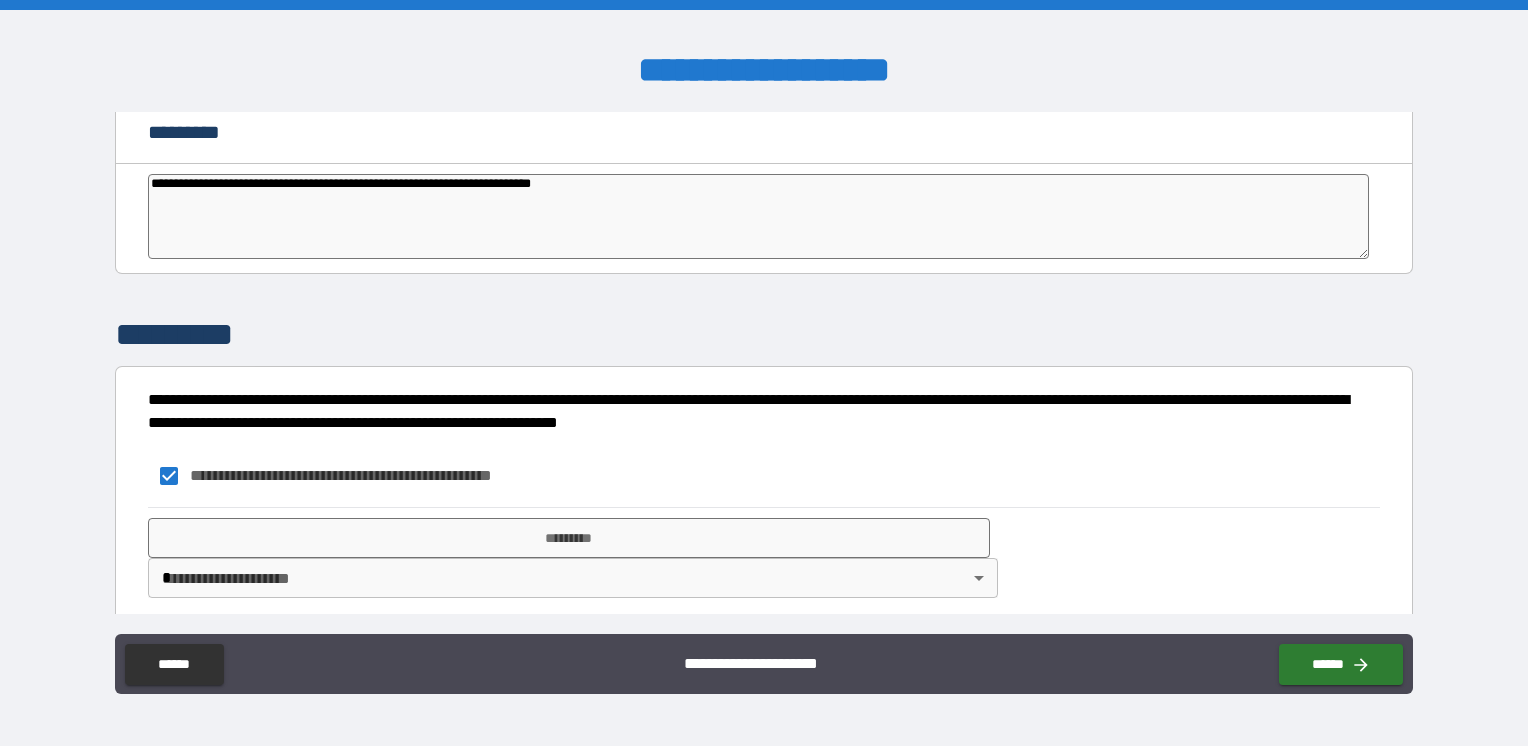 type on "*" 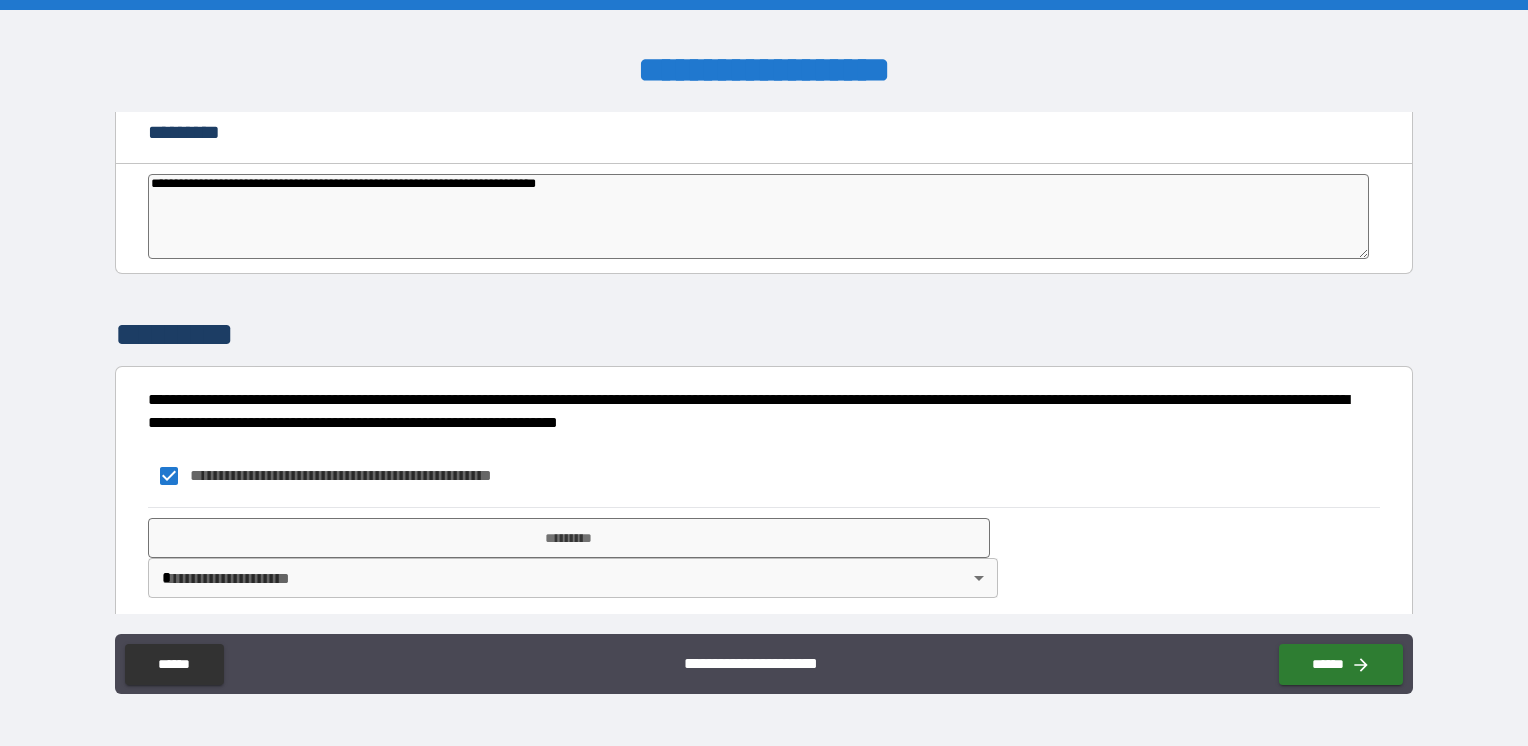 type on "*" 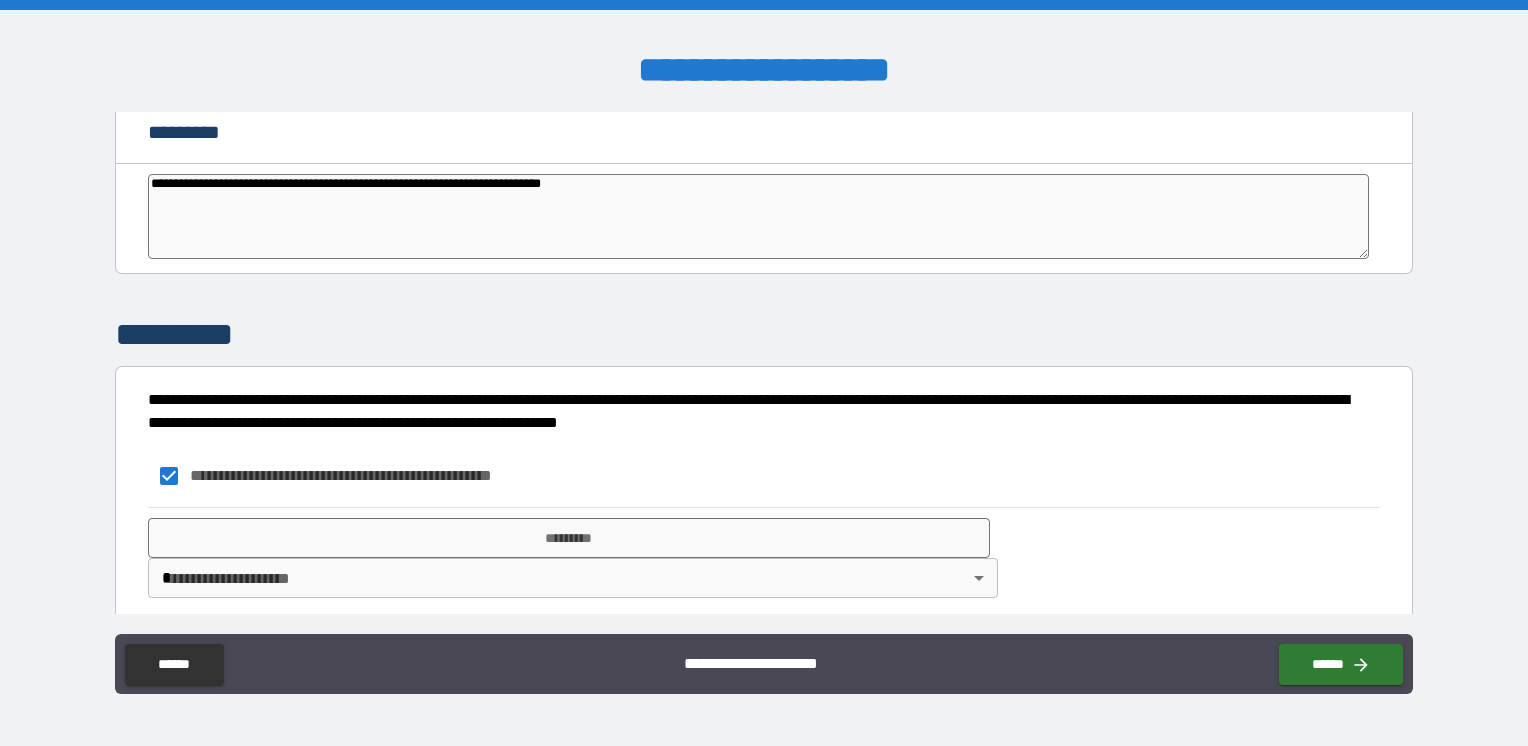 type on "*" 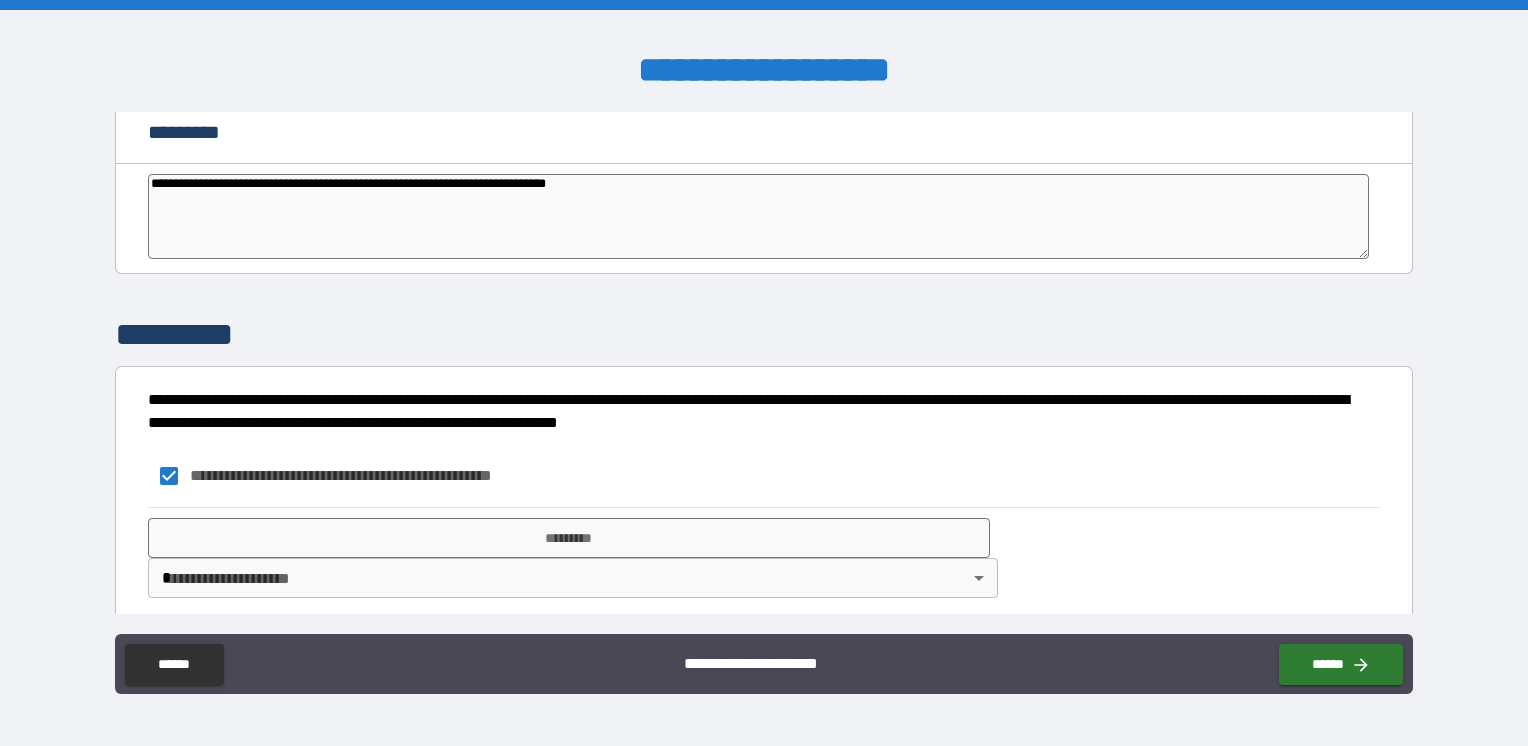 type on "**********" 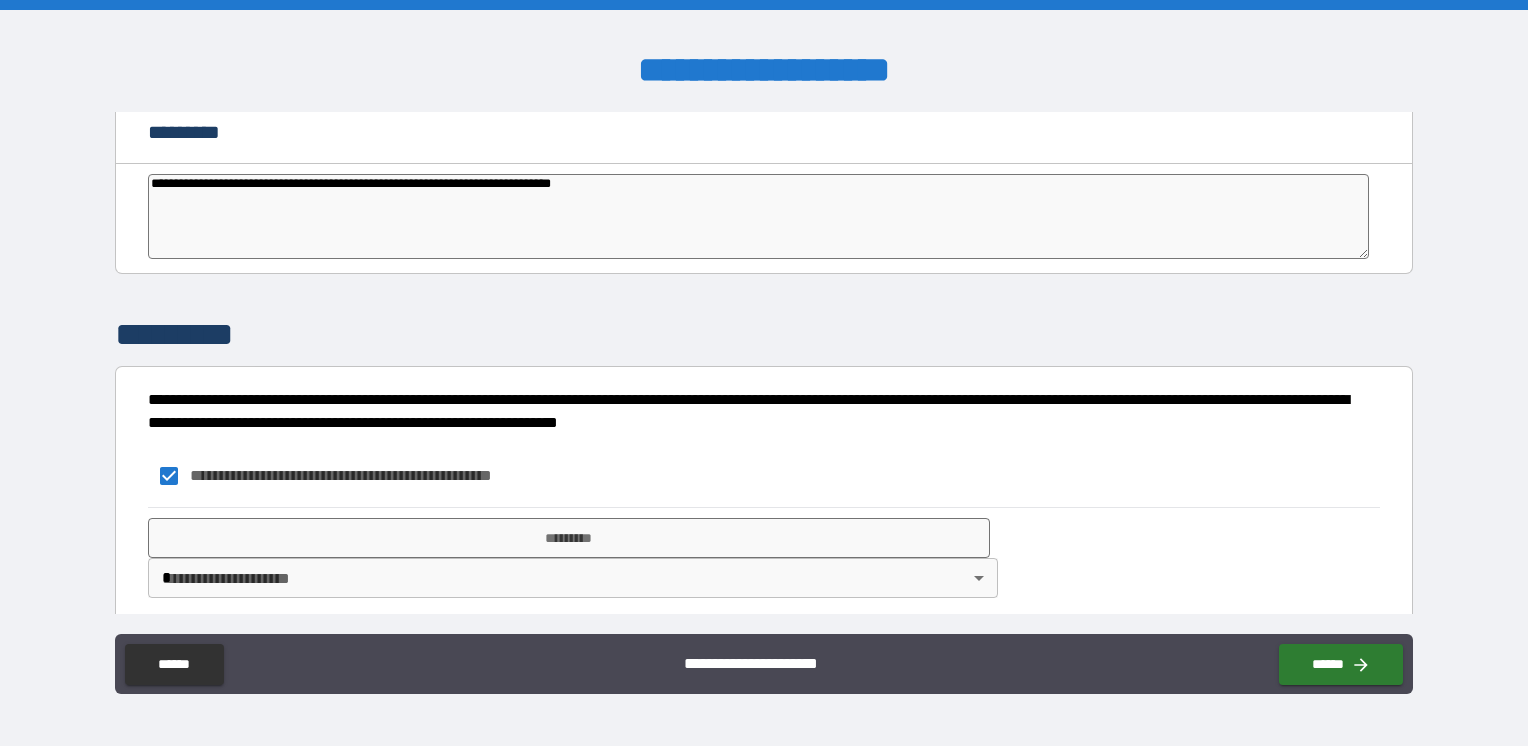 type on "*" 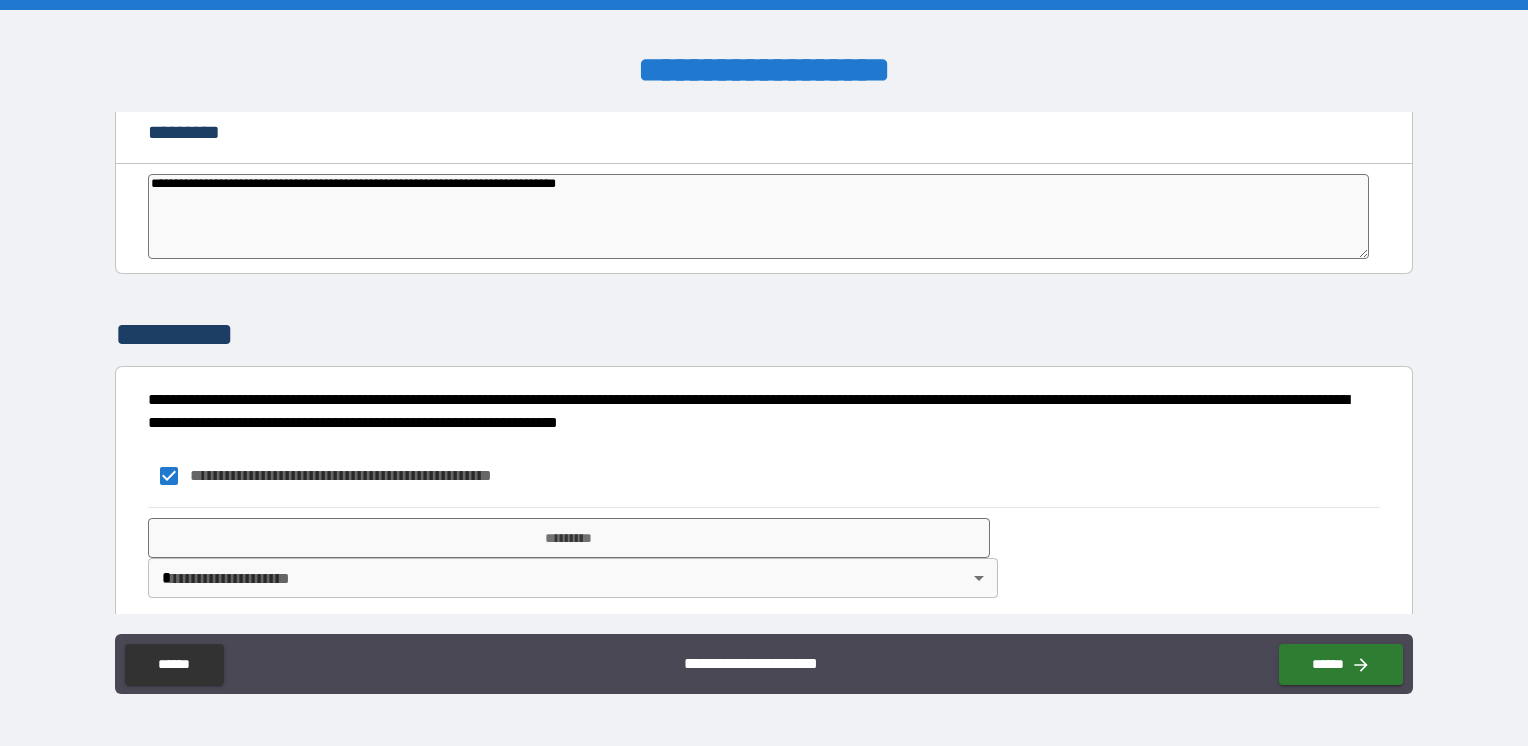type on "*" 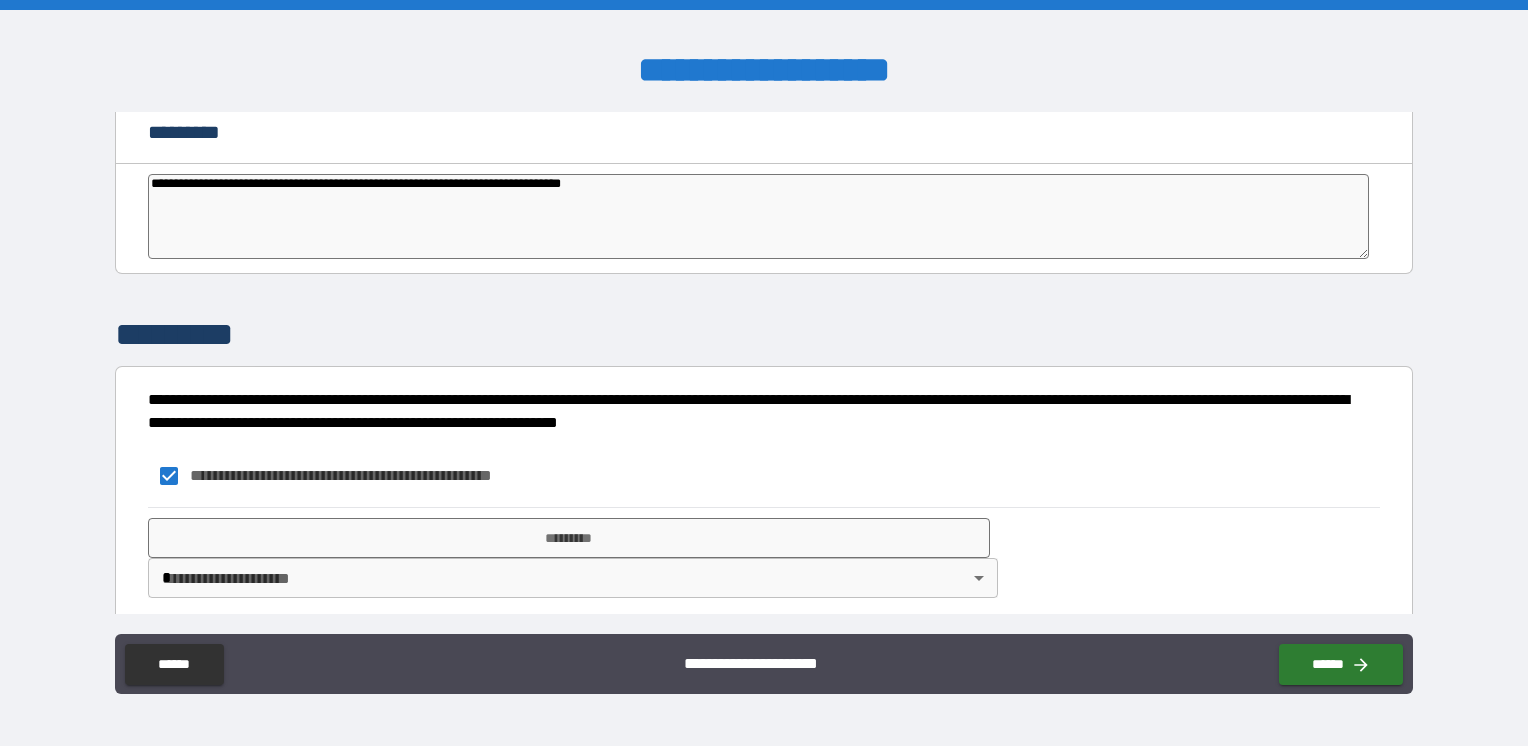 type on "*" 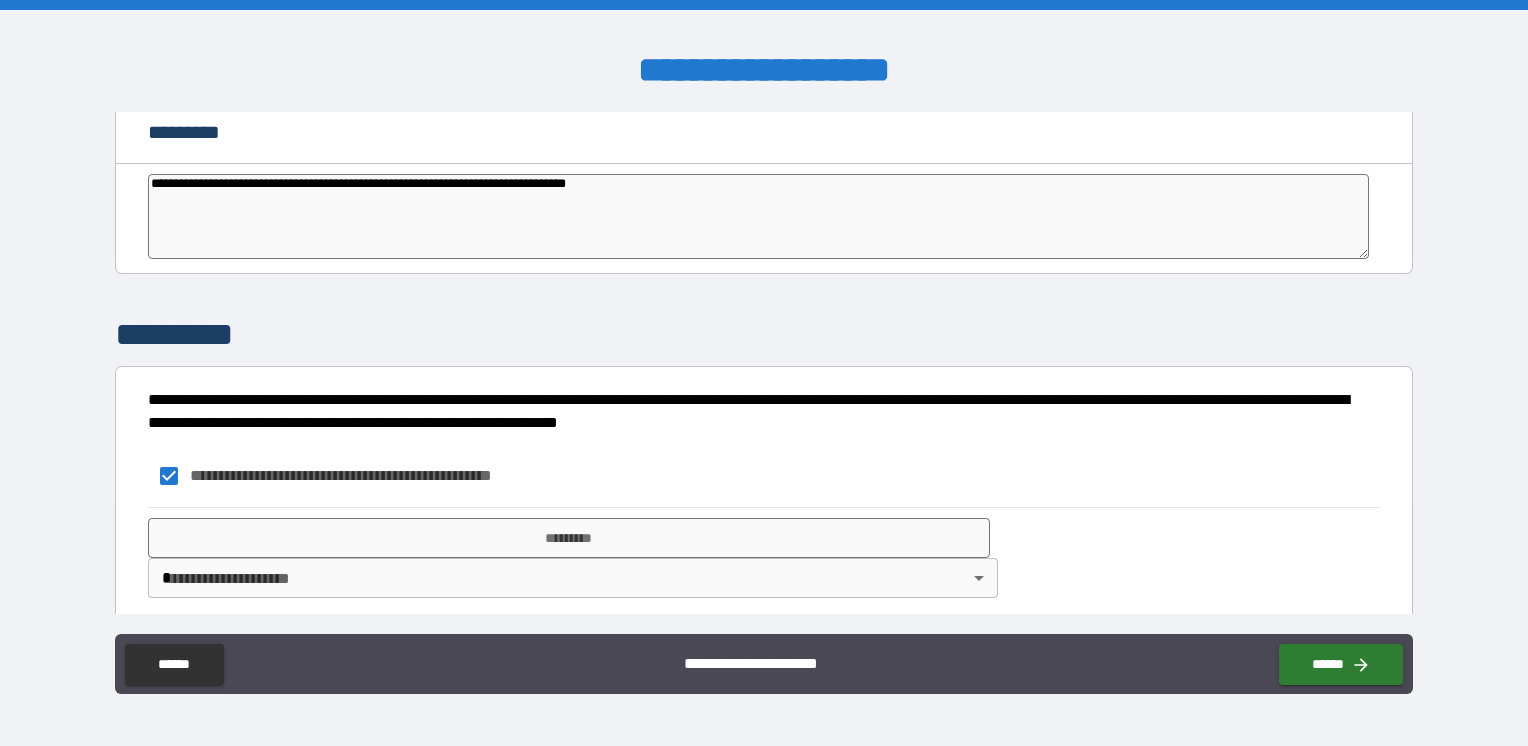 type on "*" 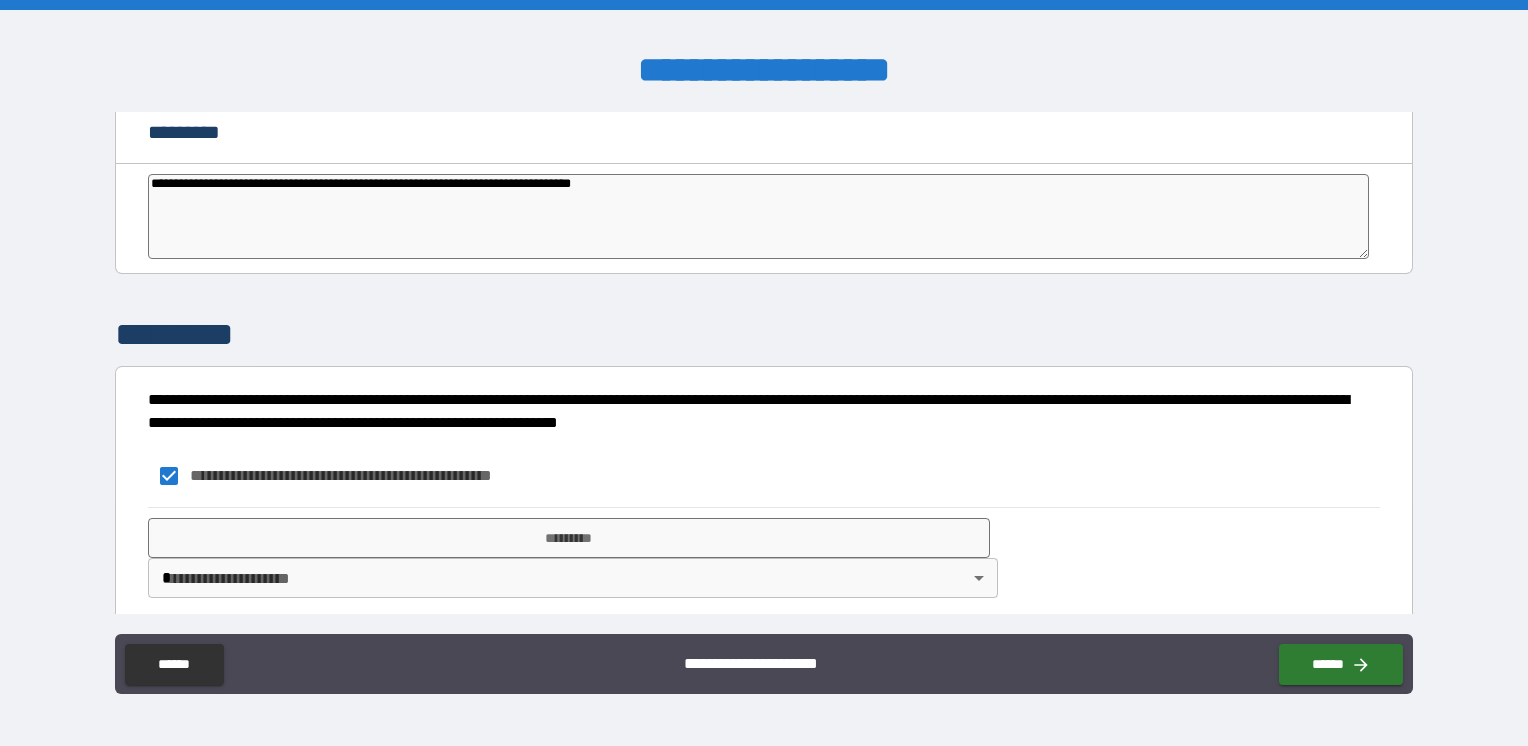 type on "*" 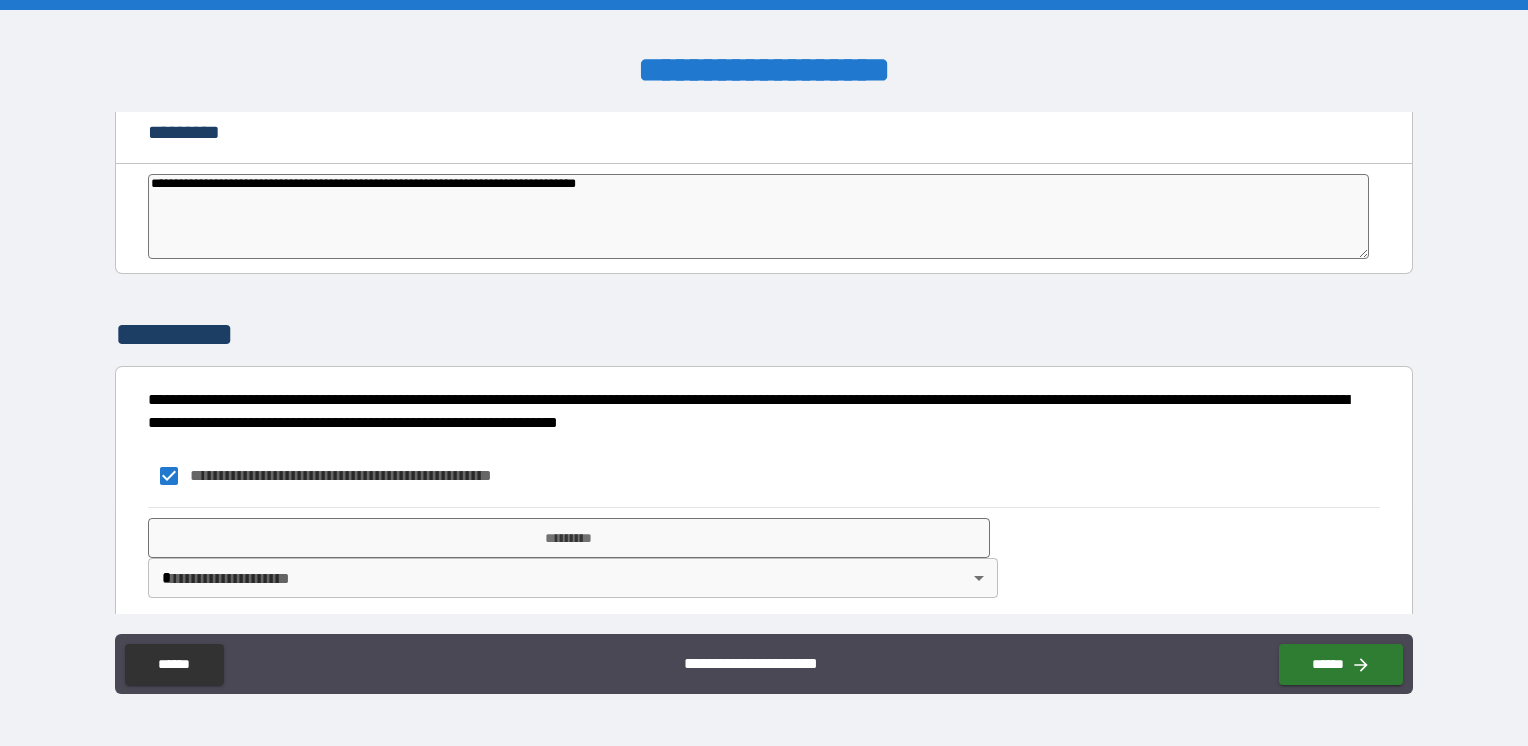 type on "*" 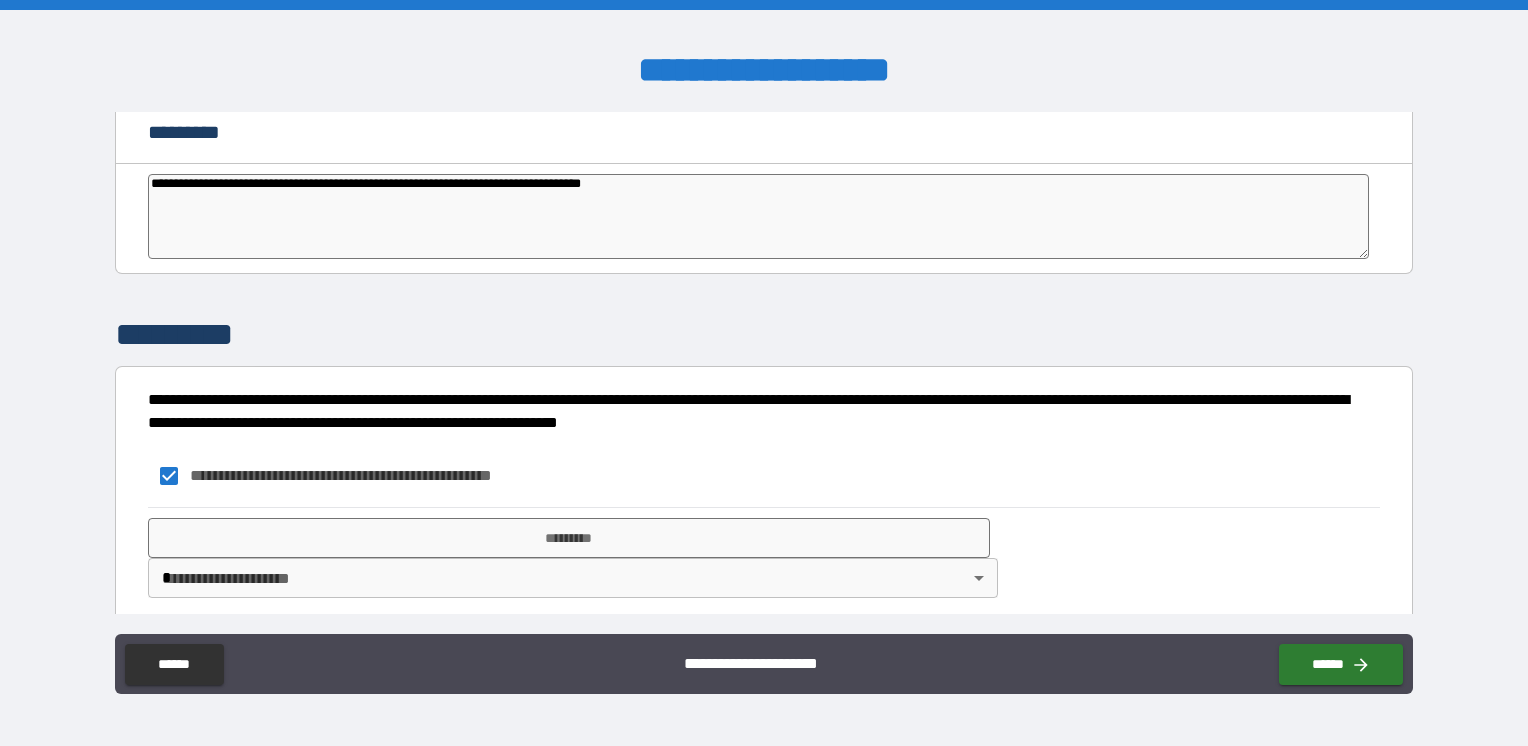 type on "**********" 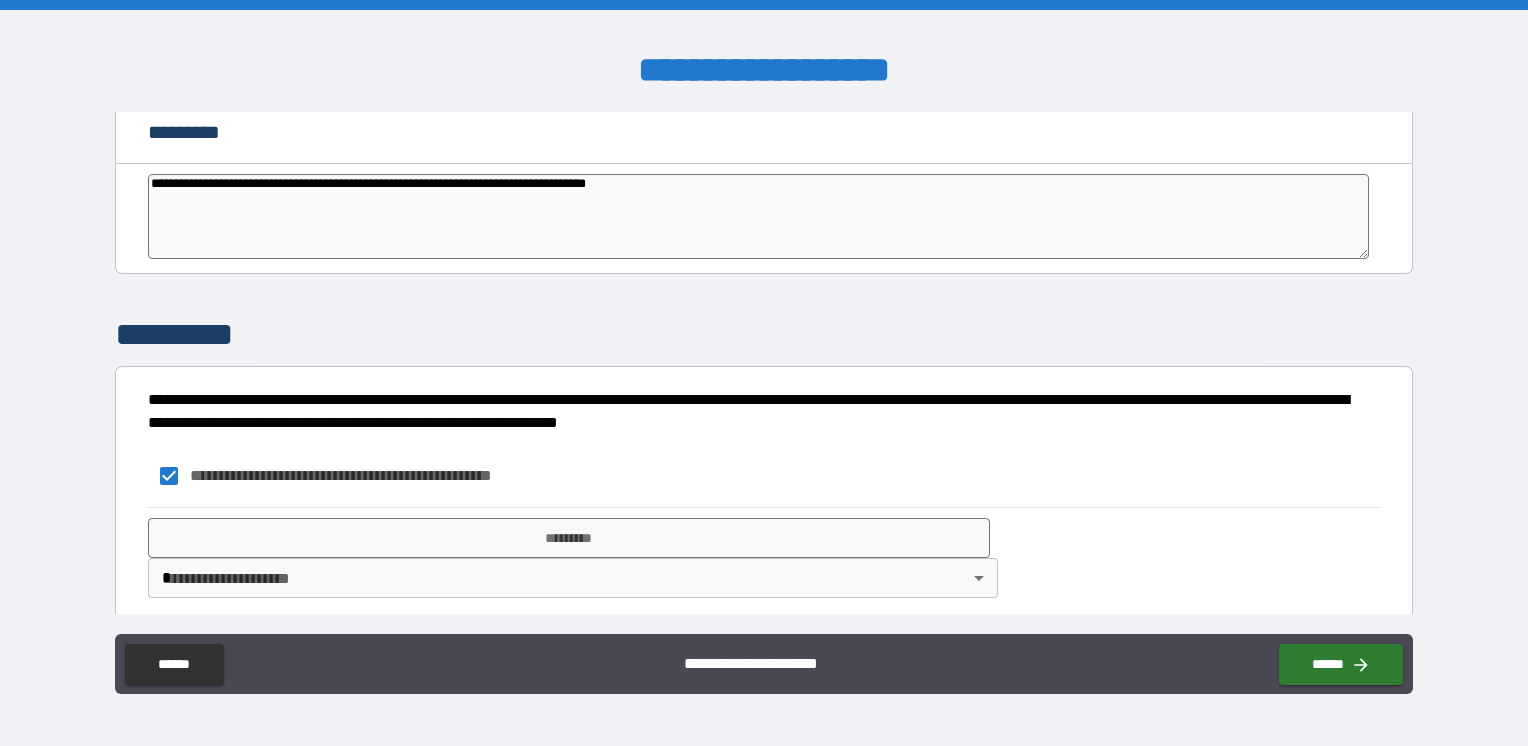 type on "*" 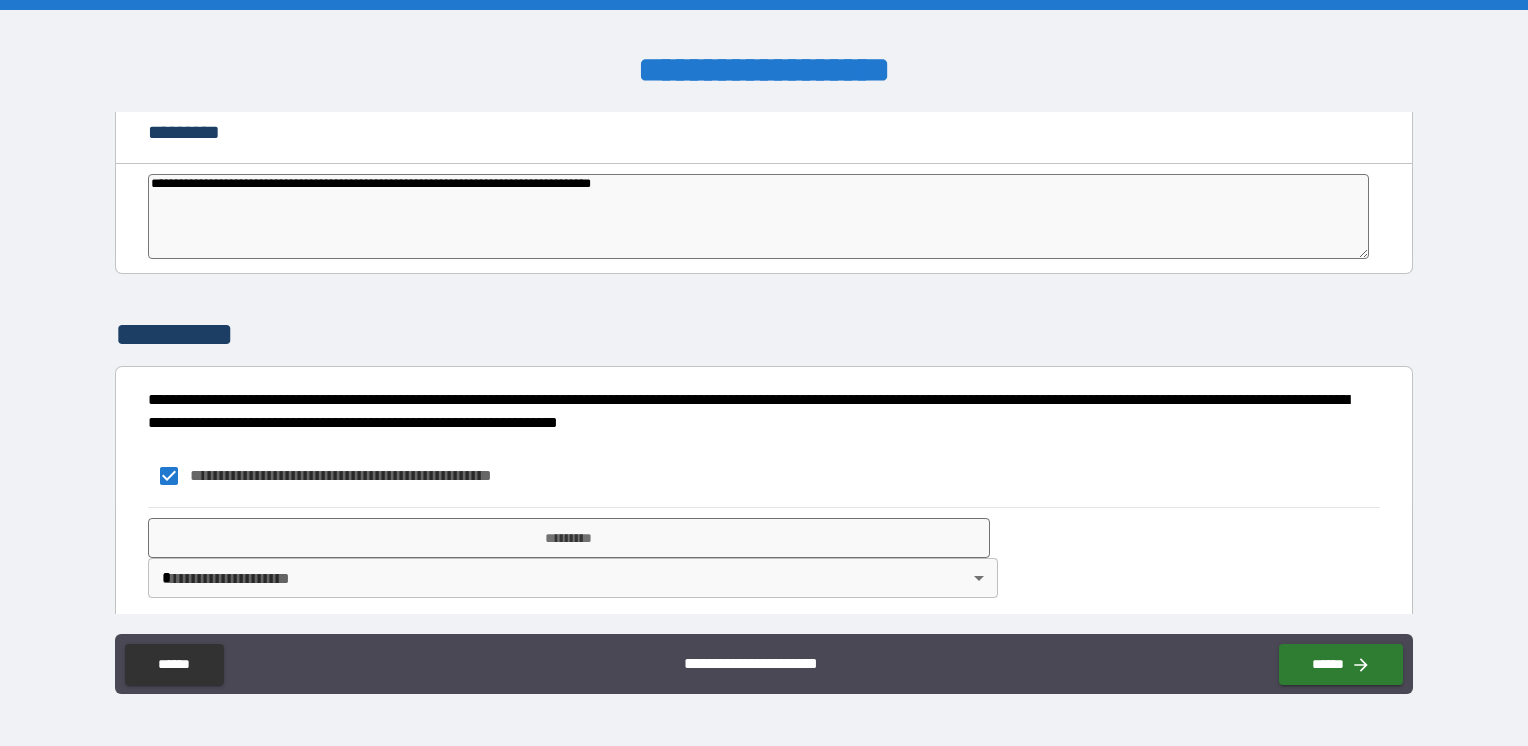 type on "*" 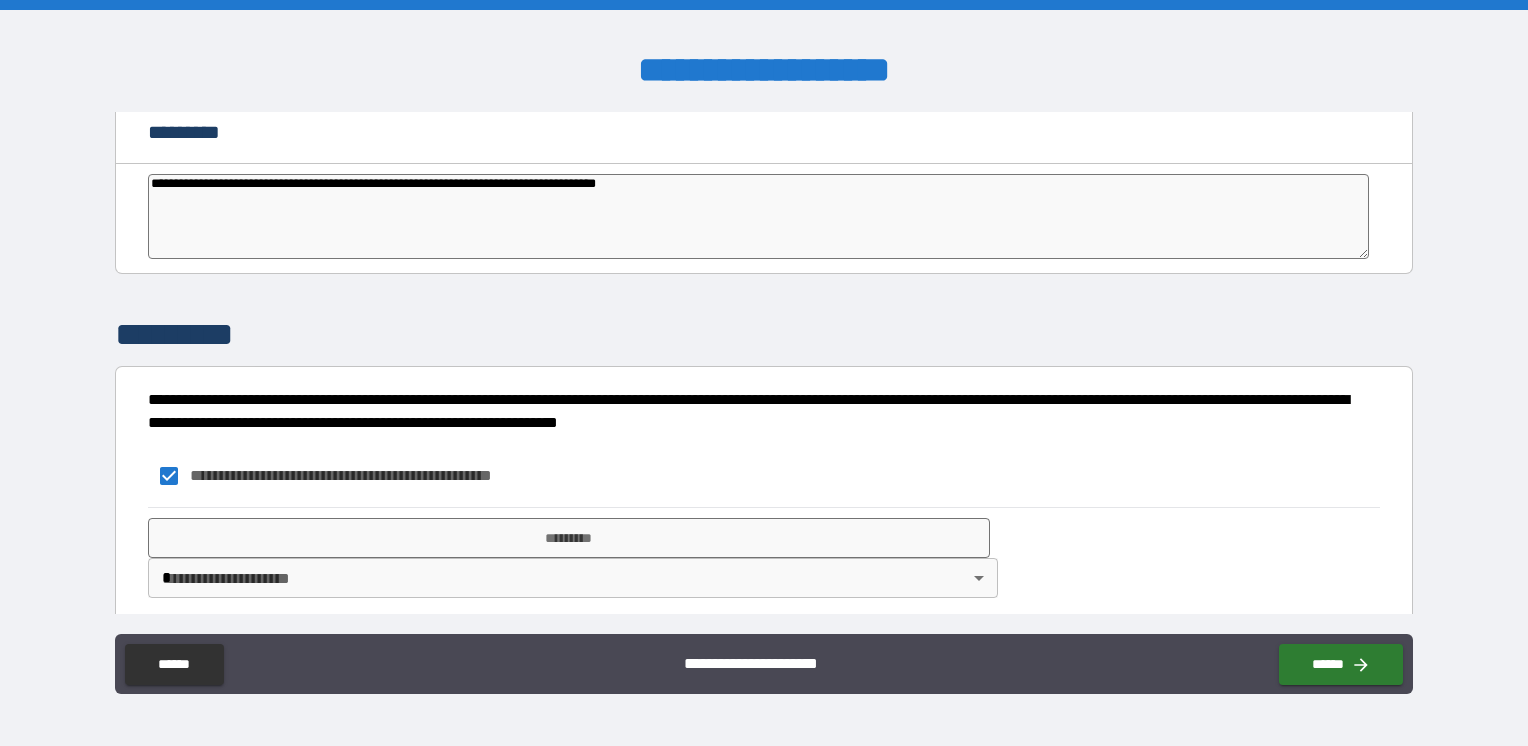 type on "*" 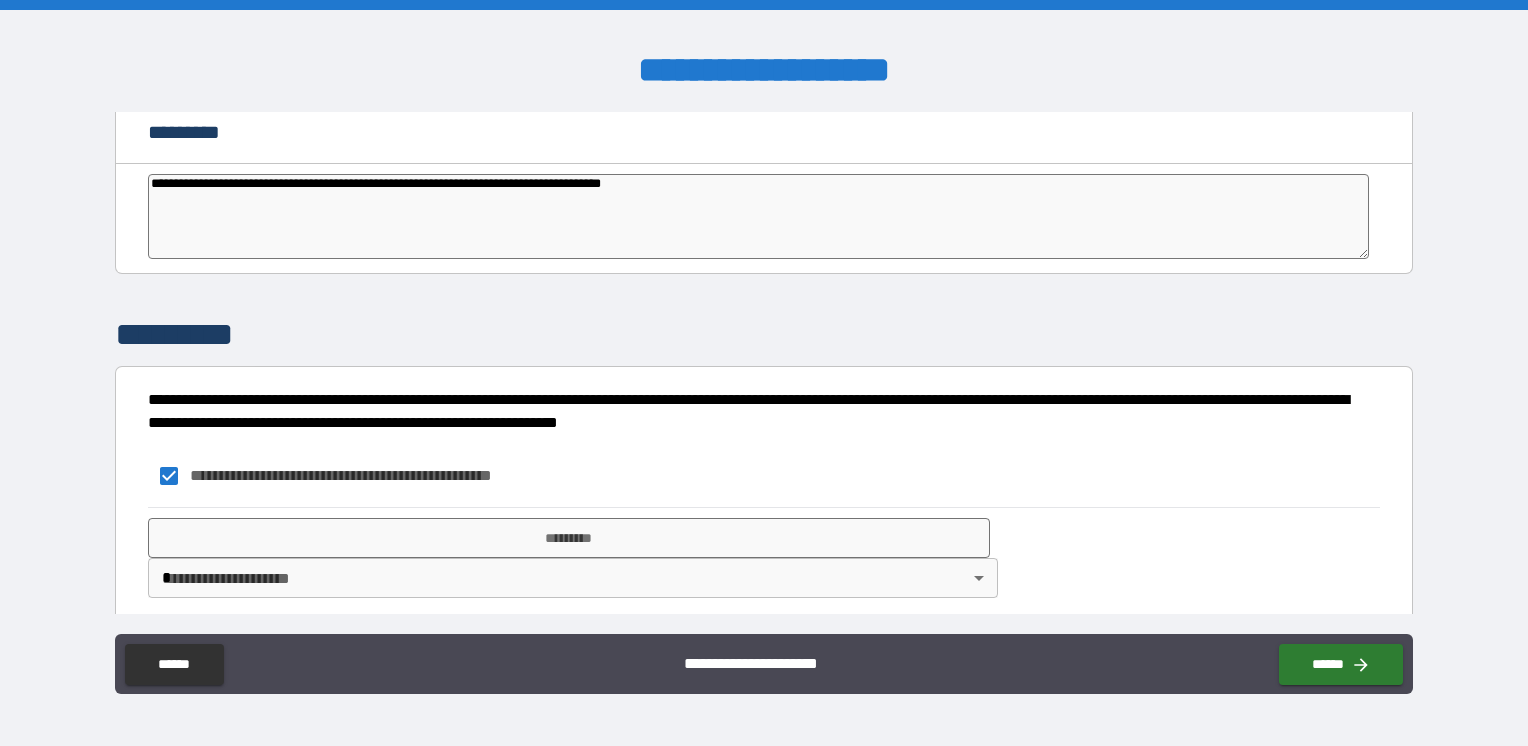 type on "**********" 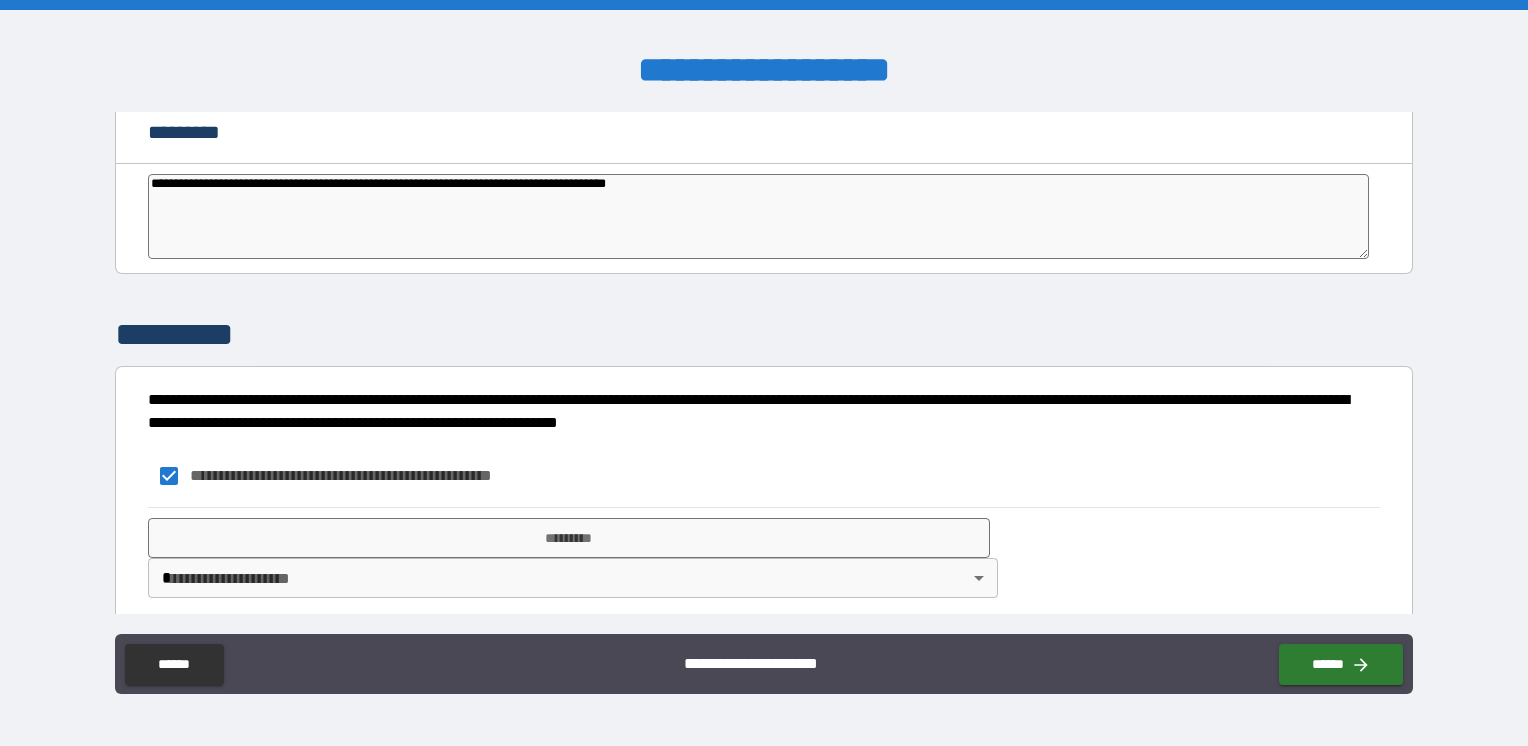 type on "*" 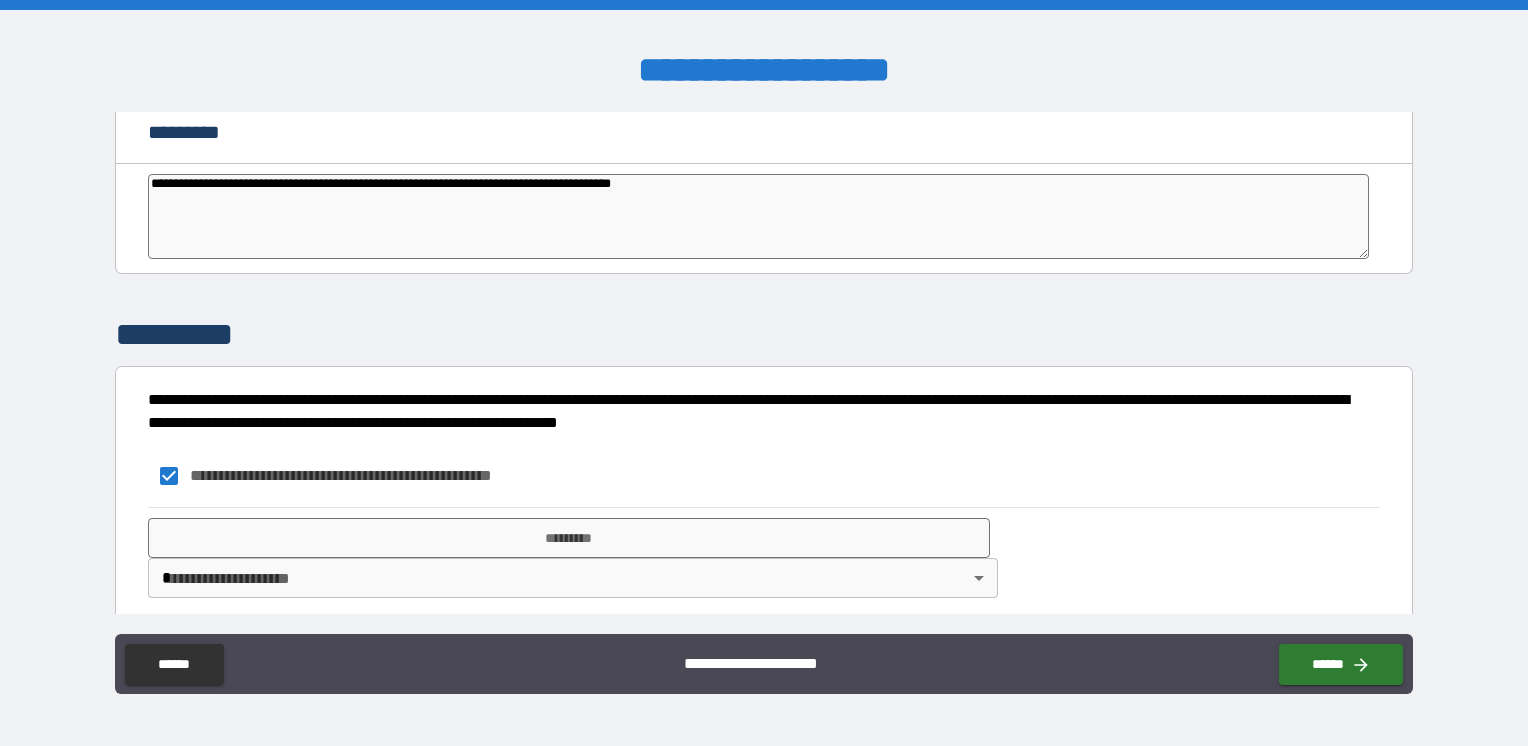 type on "*" 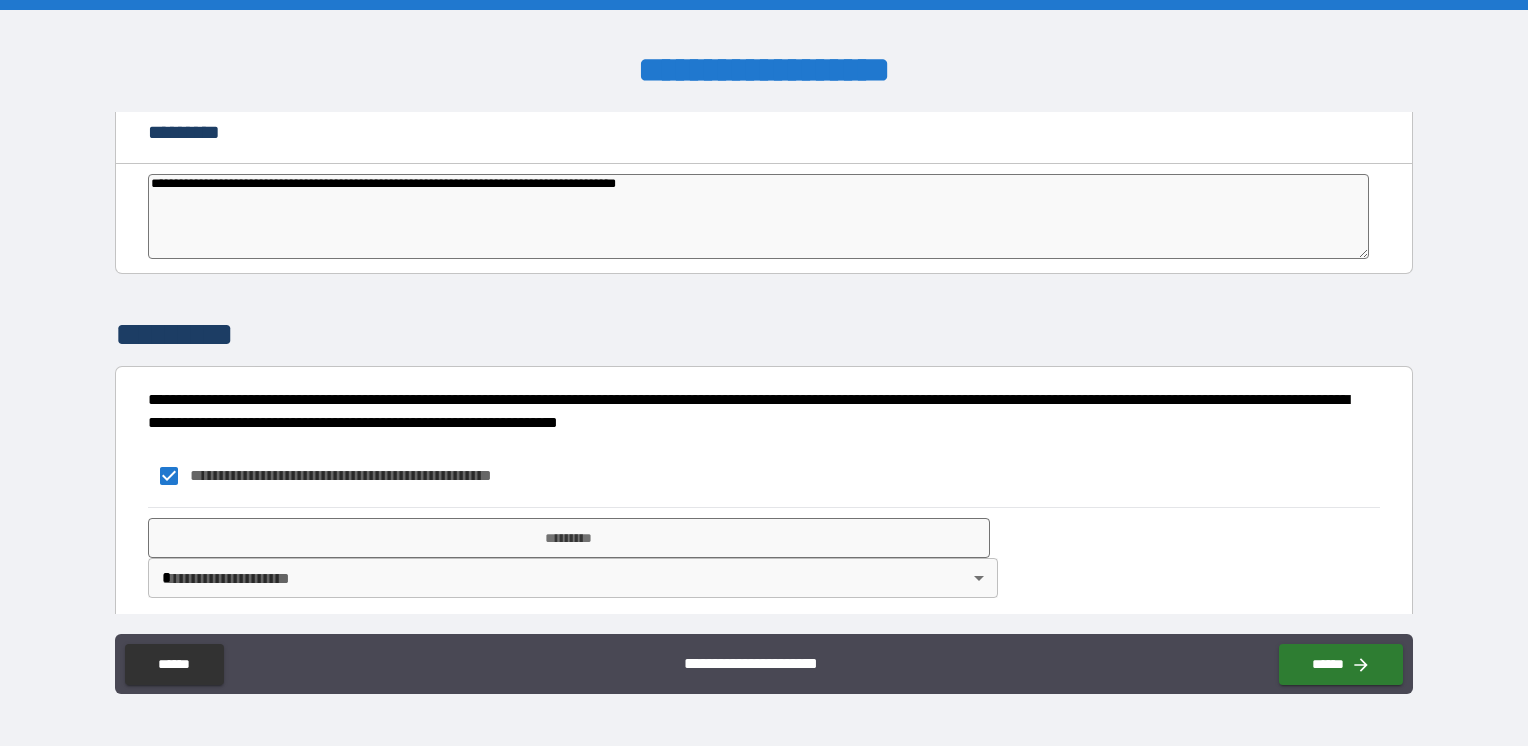 type on "**********" 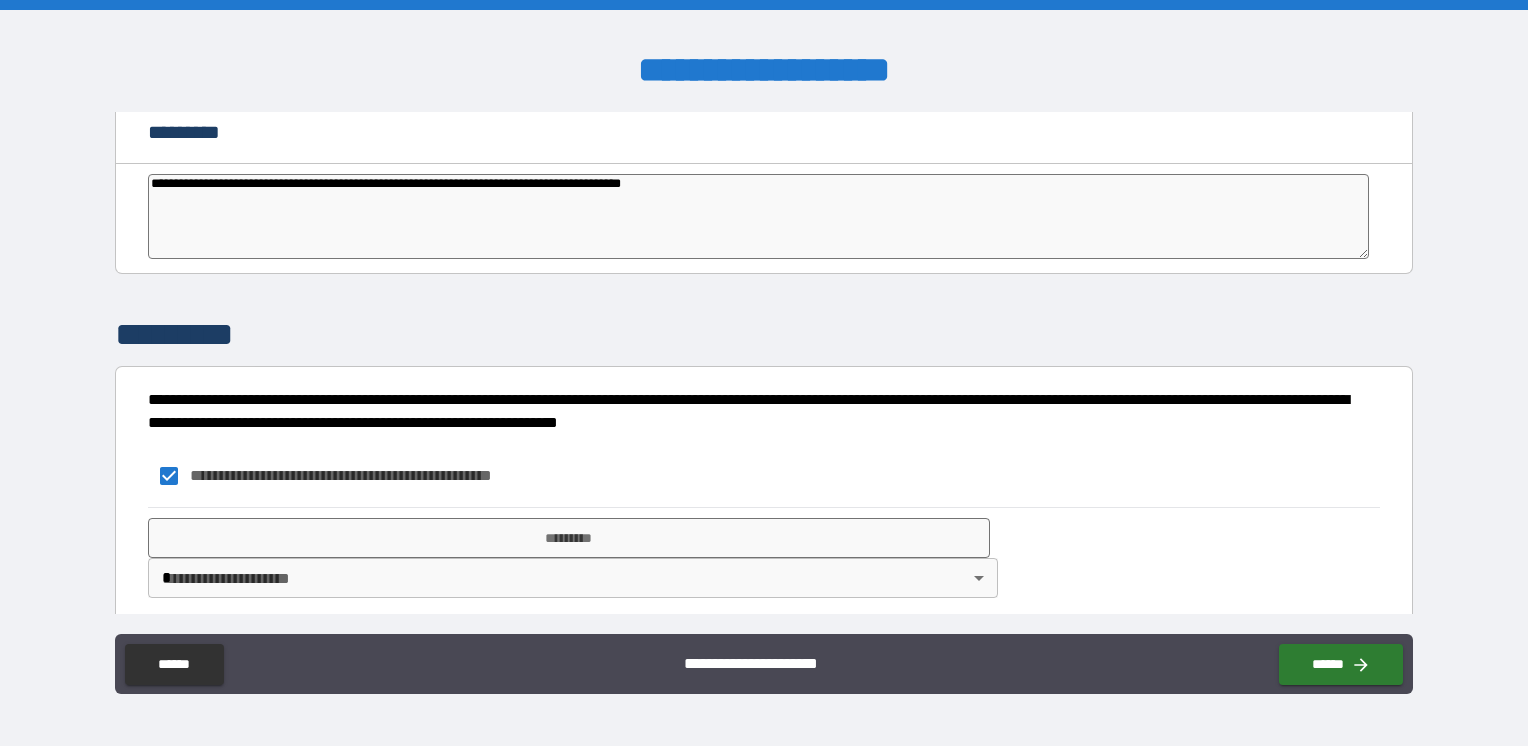 type on "*" 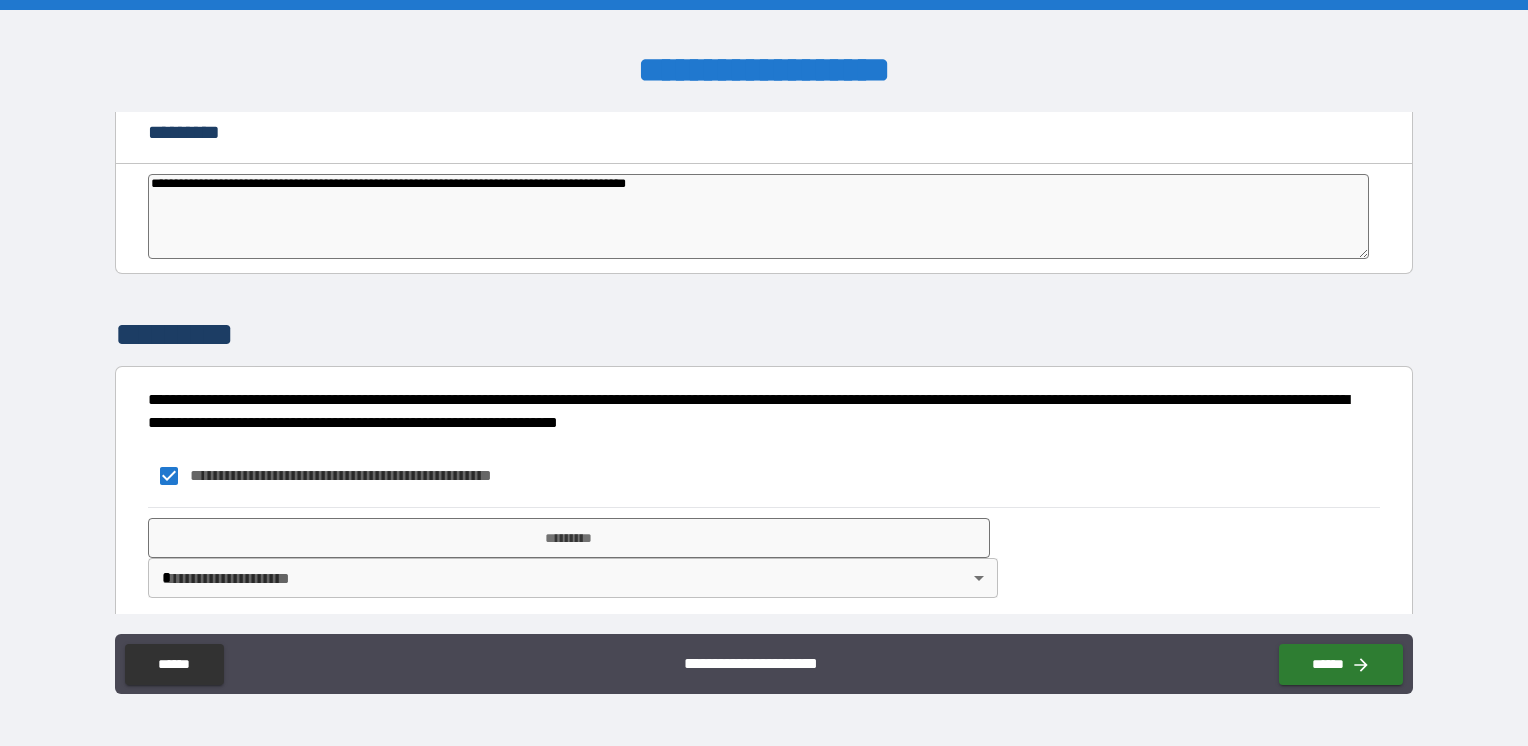type 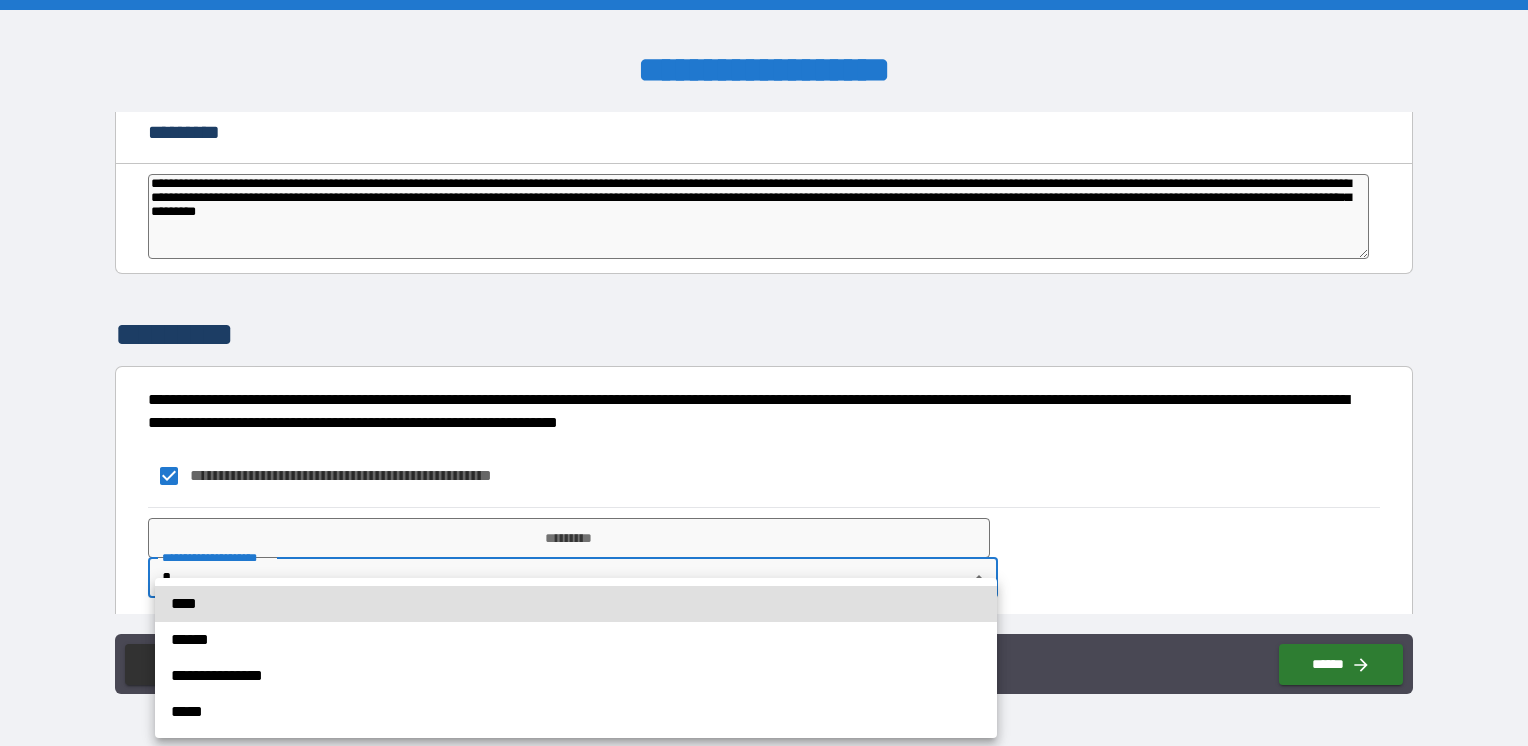 click on "**********" at bounding box center [764, 373] 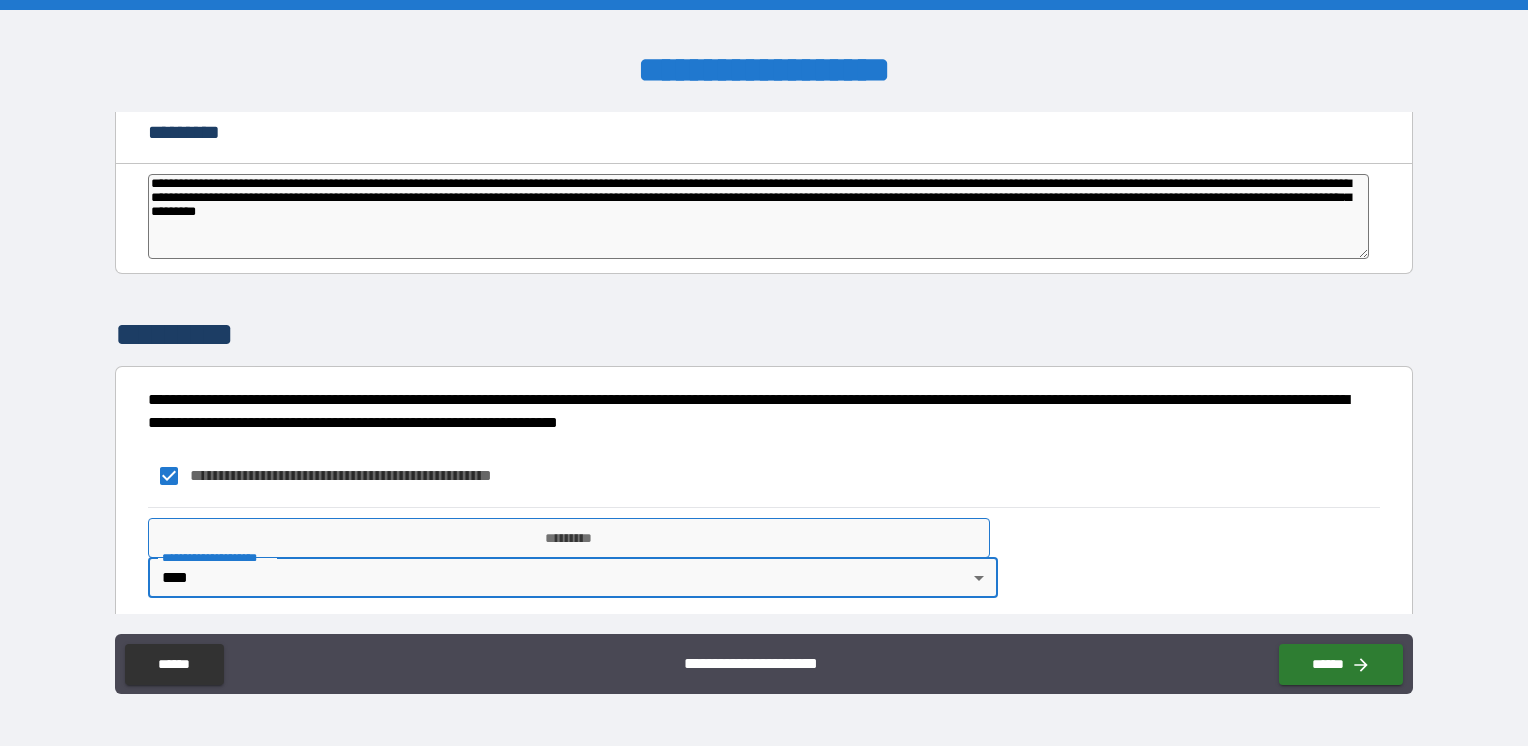 click on "*********" at bounding box center (569, 538) 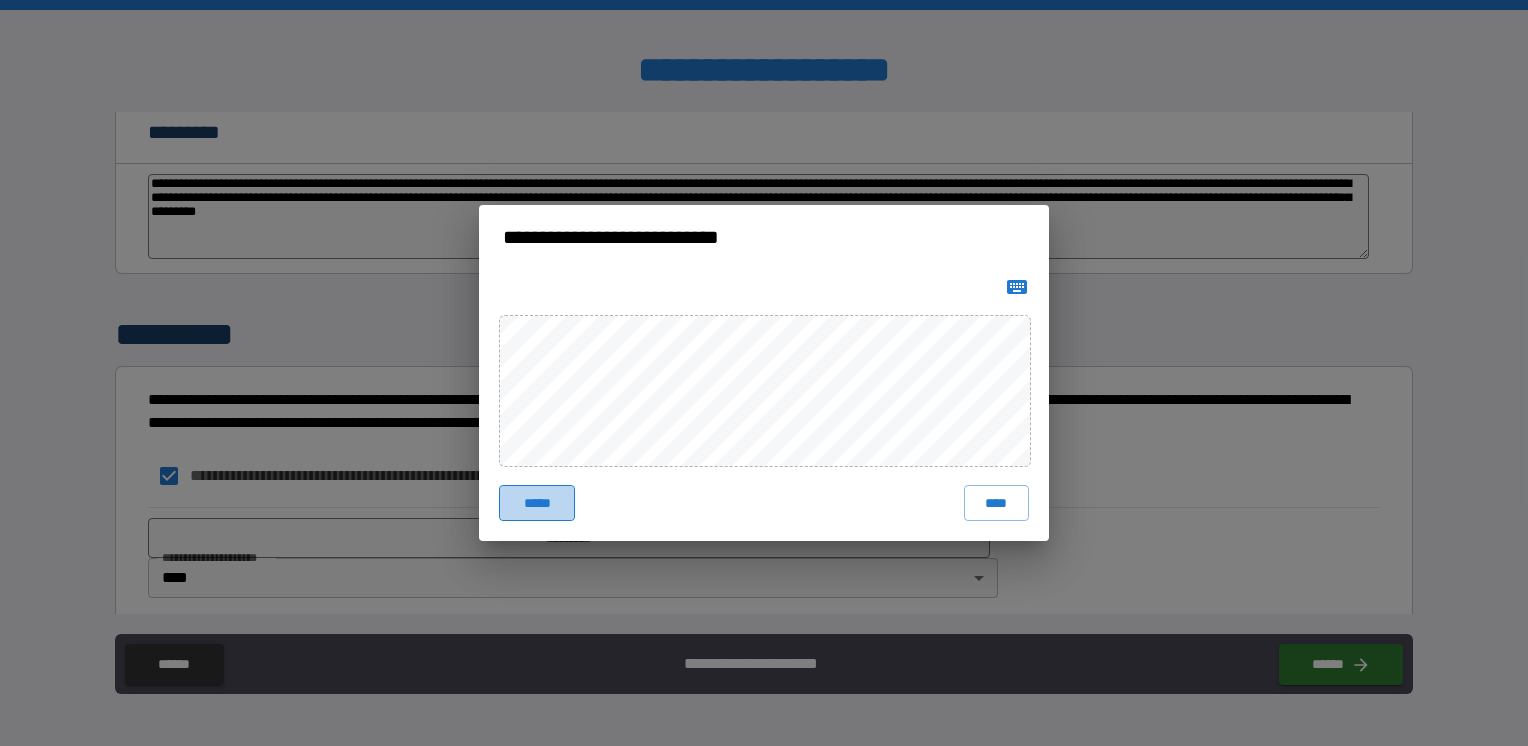 click on "*****" at bounding box center (537, 503) 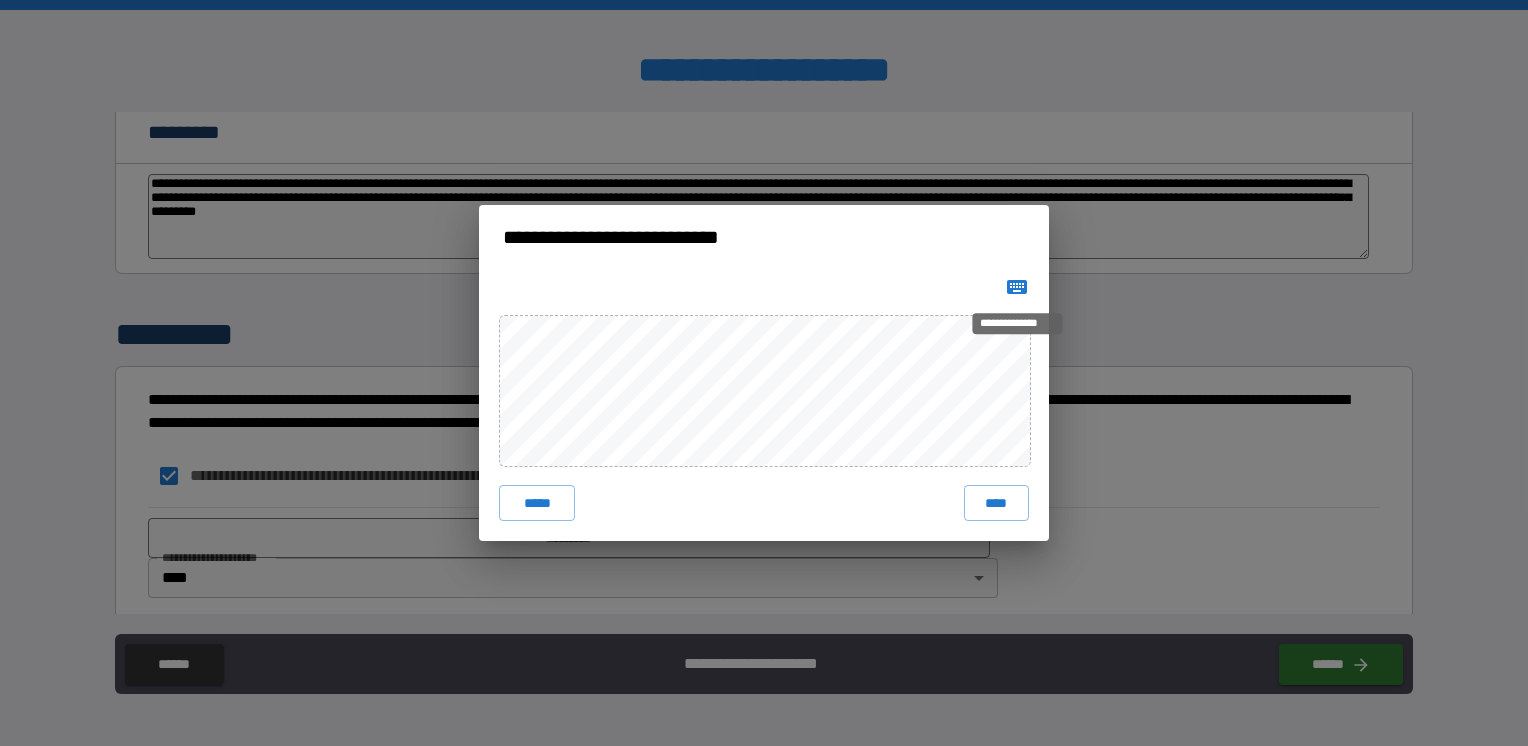 click 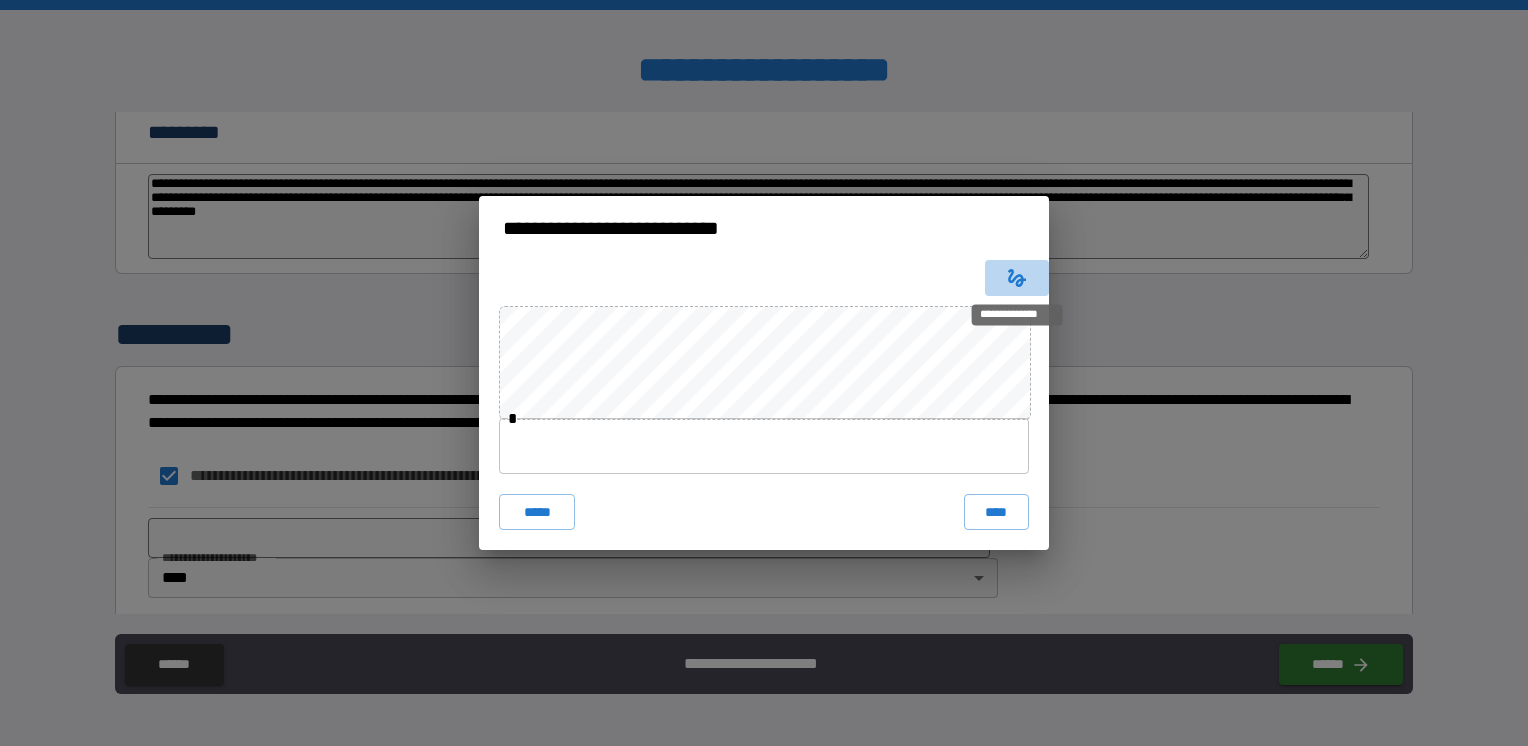 click 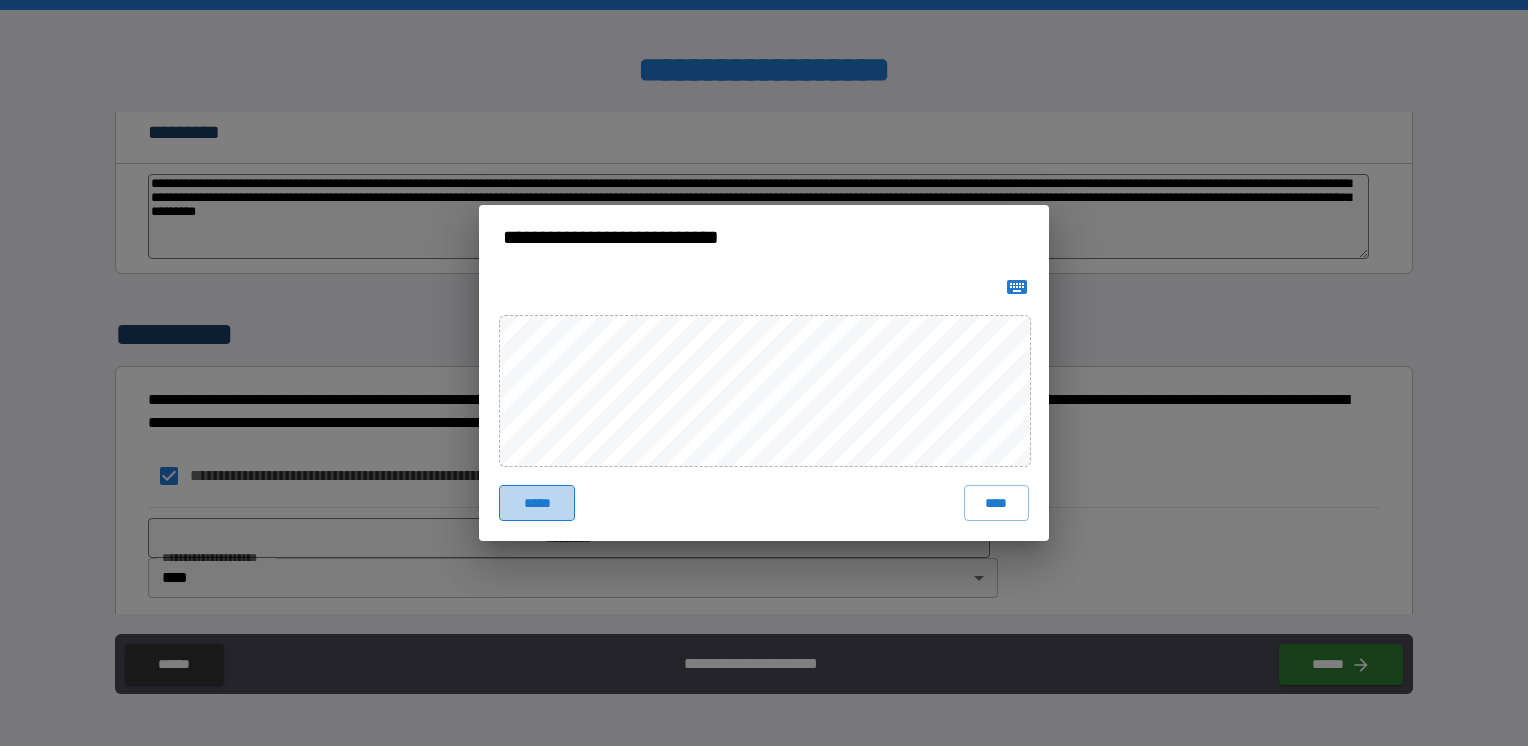 click on "*****" at bounding box center (537, 503) 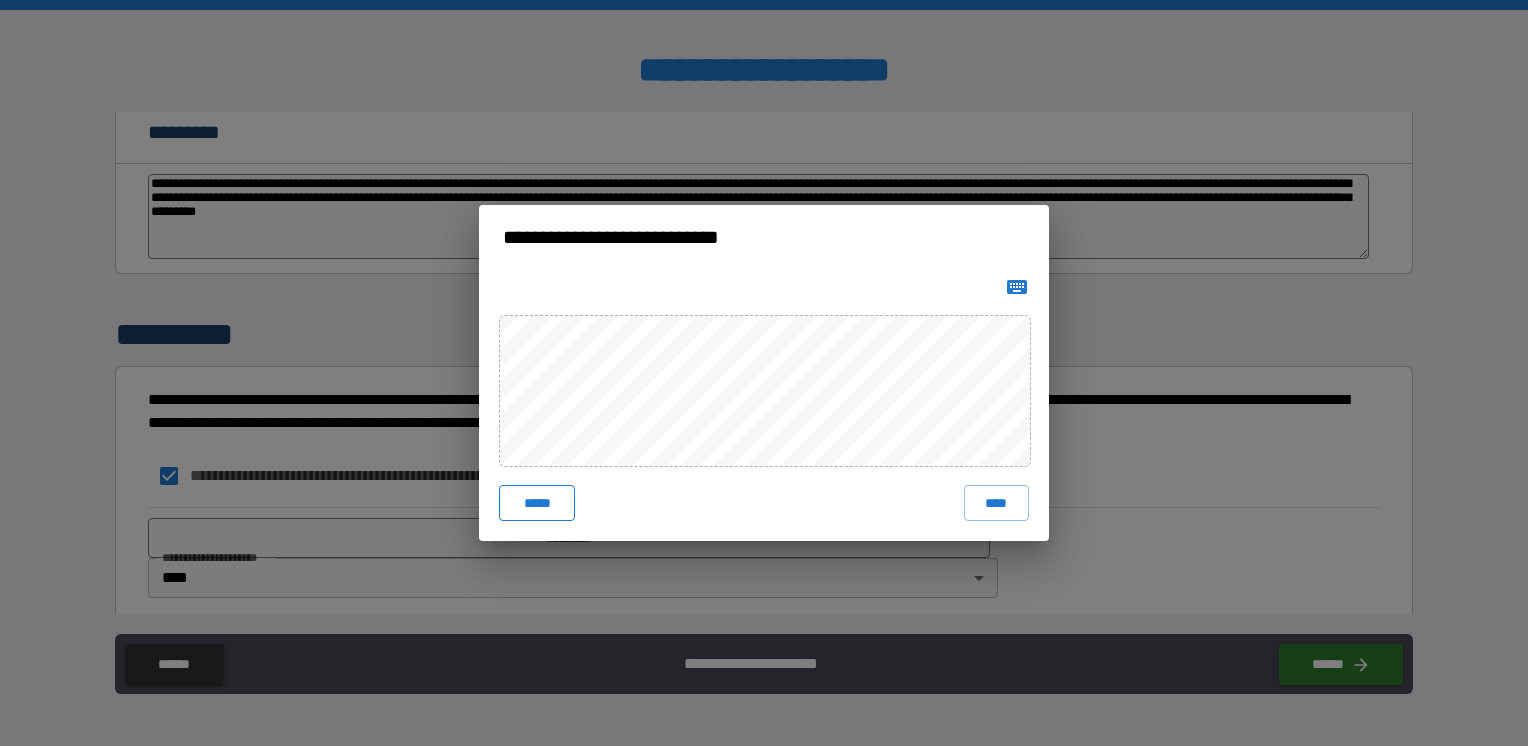 click on "*****" at bounding box center [537, 503] 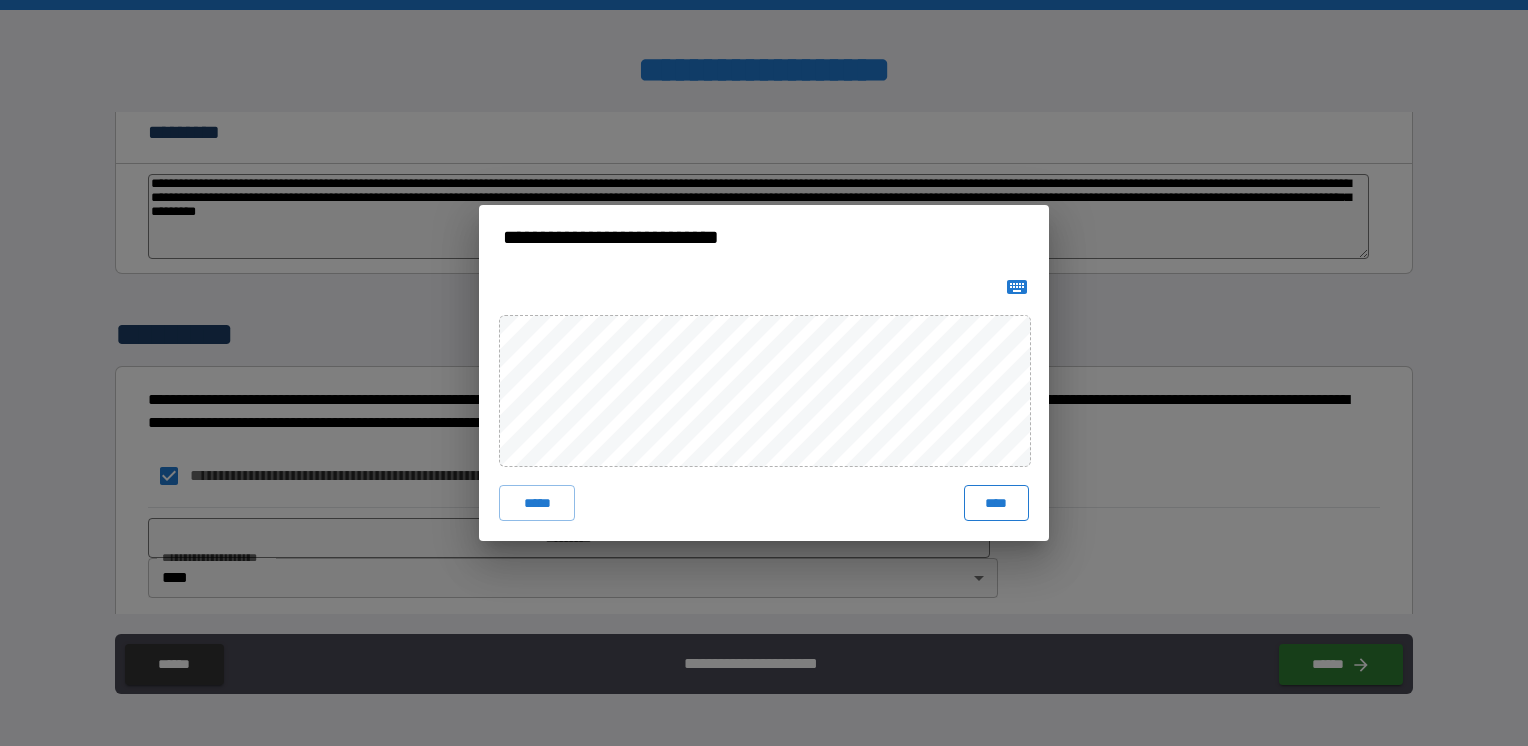 click on "****" at bounding box center [996, 503] 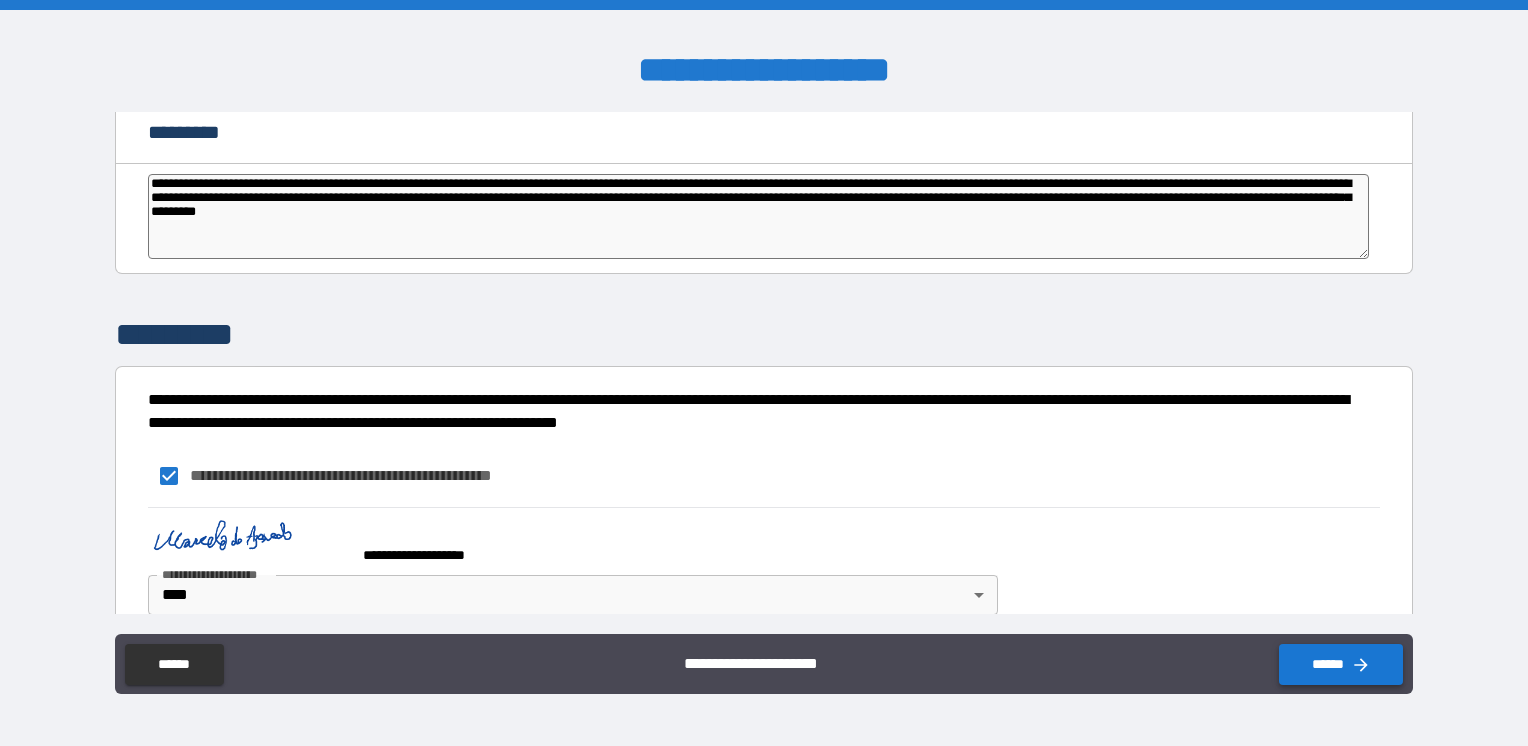 click on "******" at bounding box center (1341, 664) 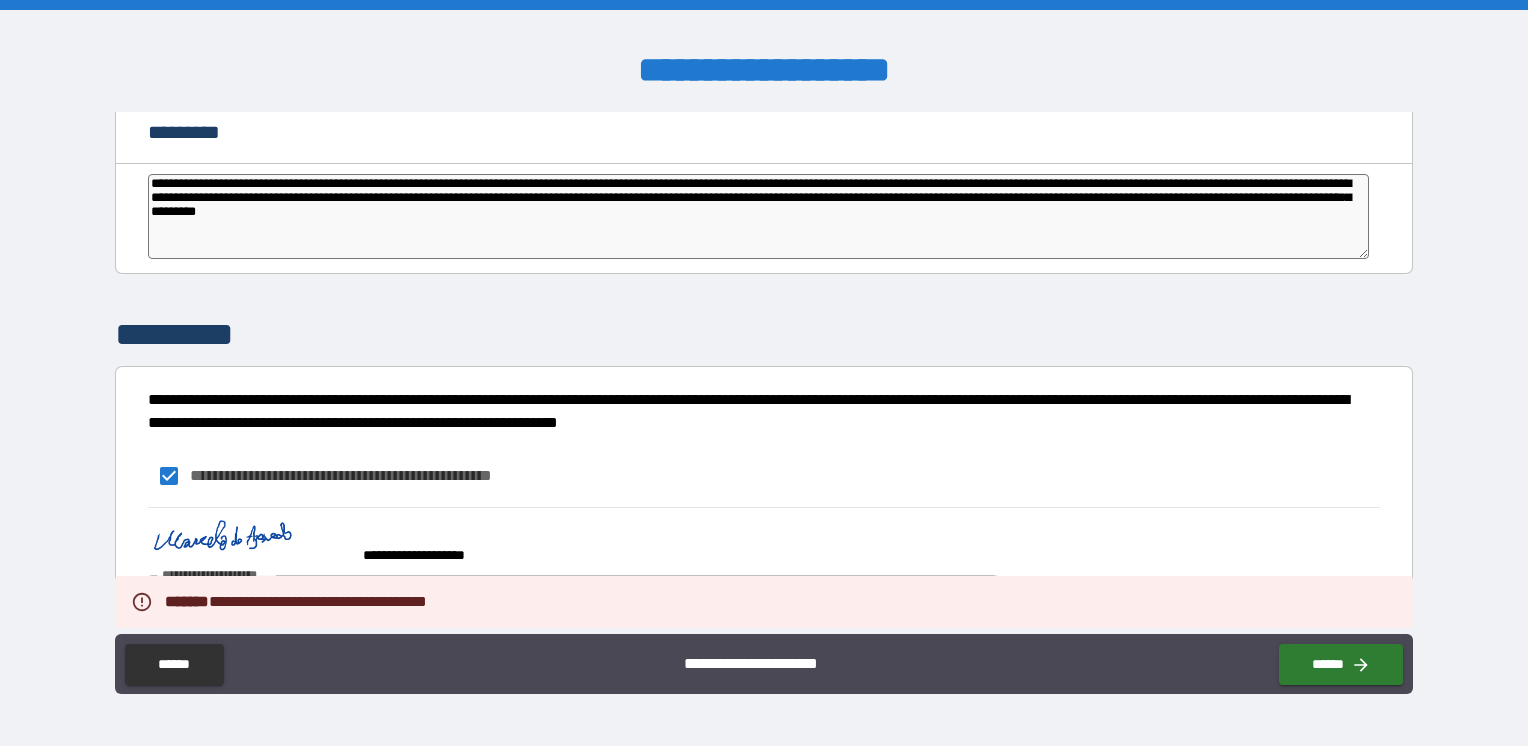 scroll, scrollTop: 3582, scrollLeft: 0, axis: vertical 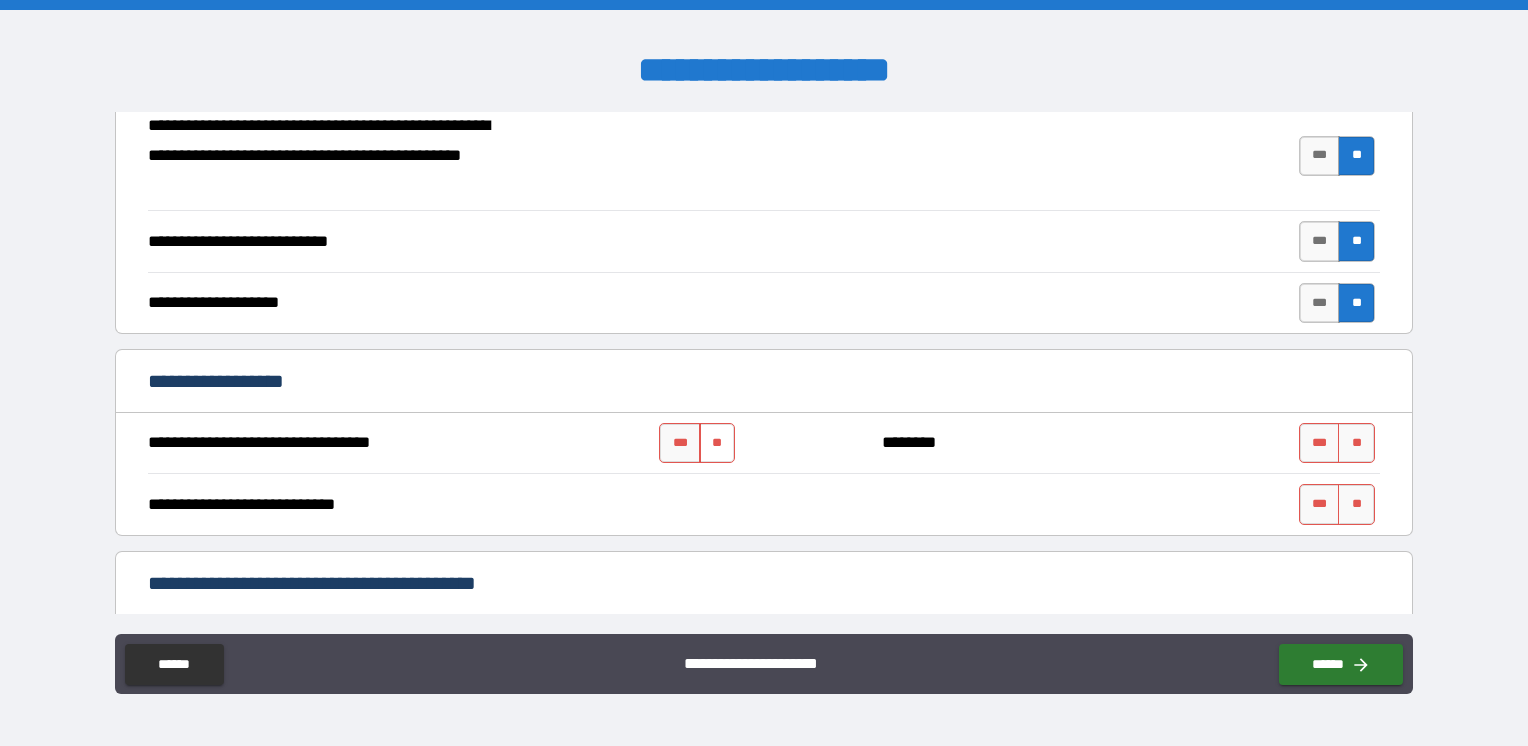 click on "**" at bounding box center (717, 443) 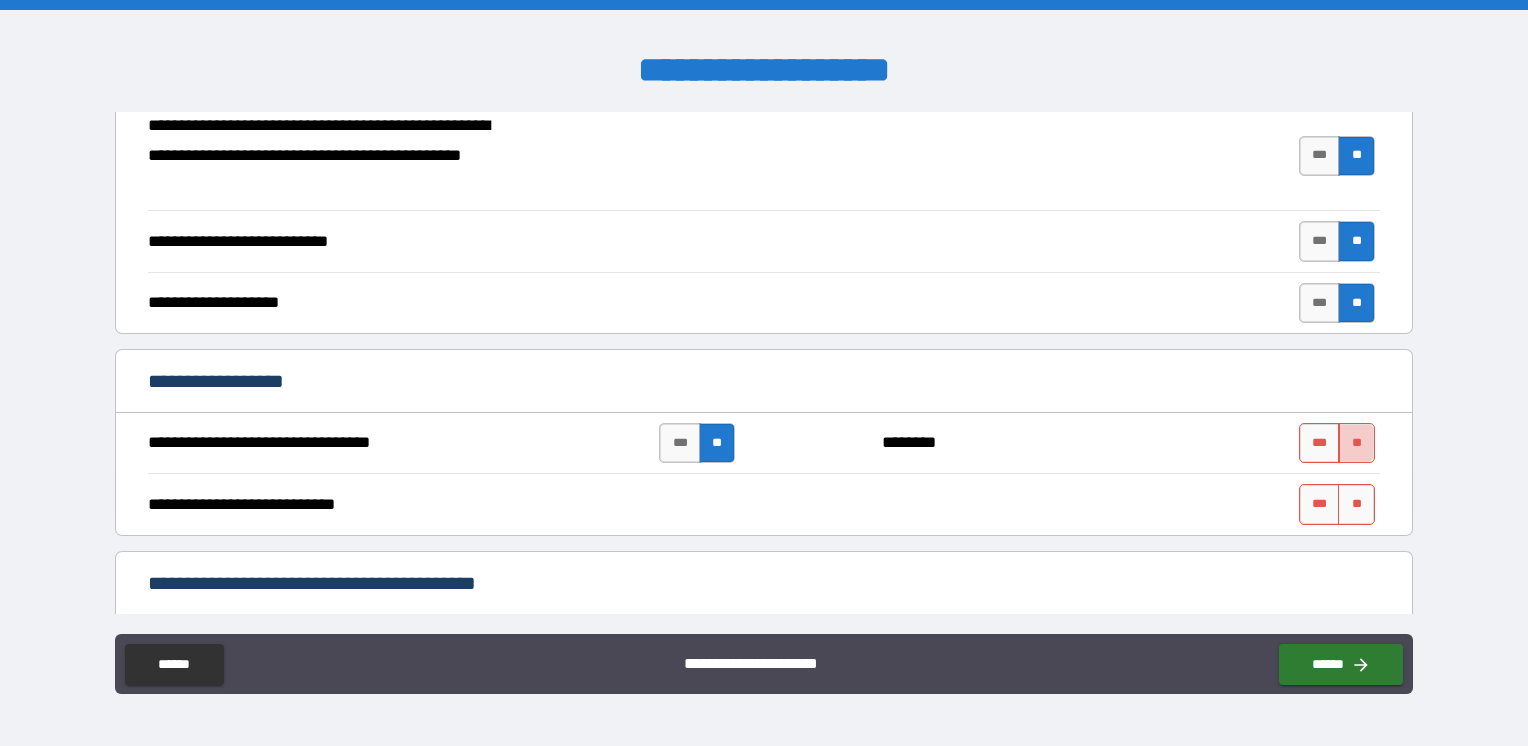 click on "**" at bounding box center (1356, 443) 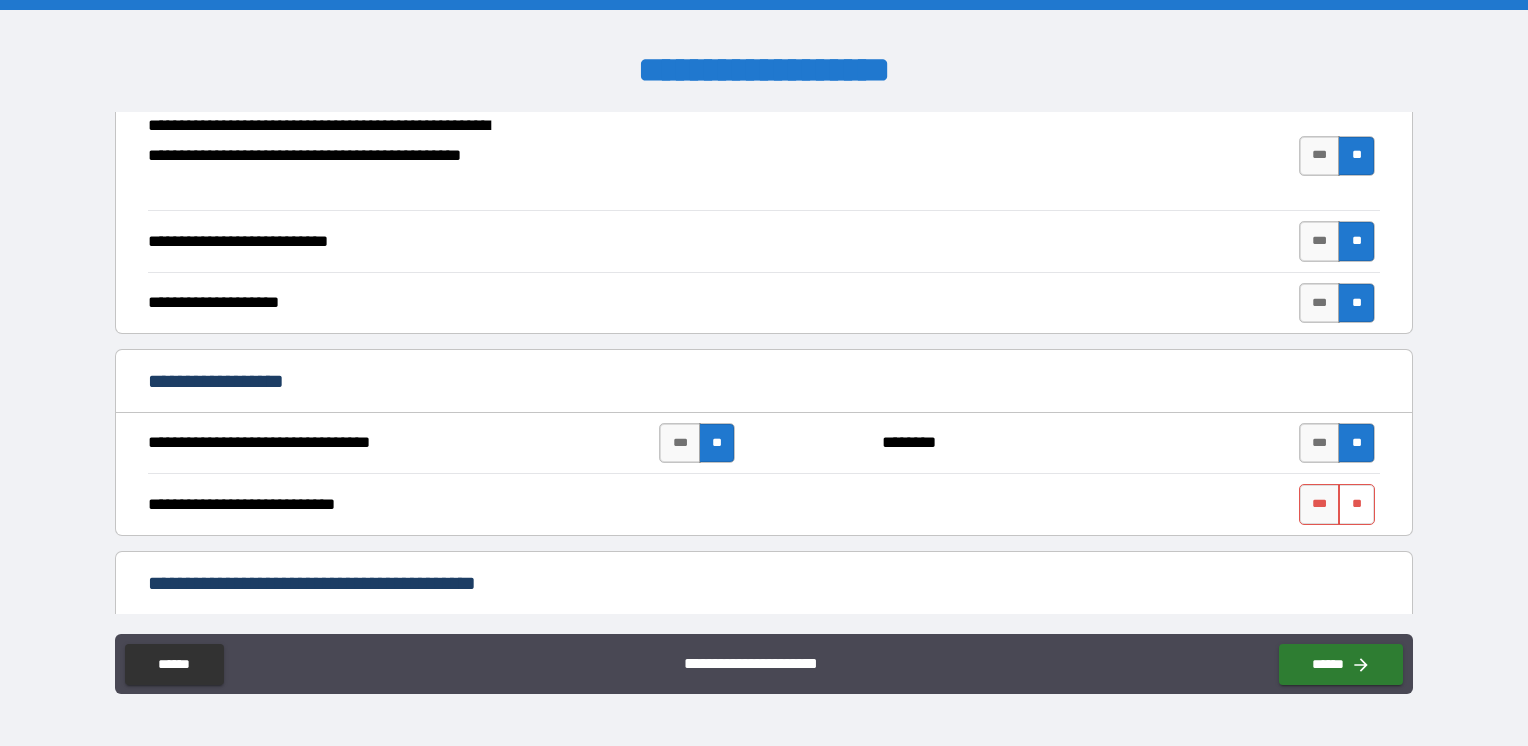 click on "**" at bounding box center (1356, 504) 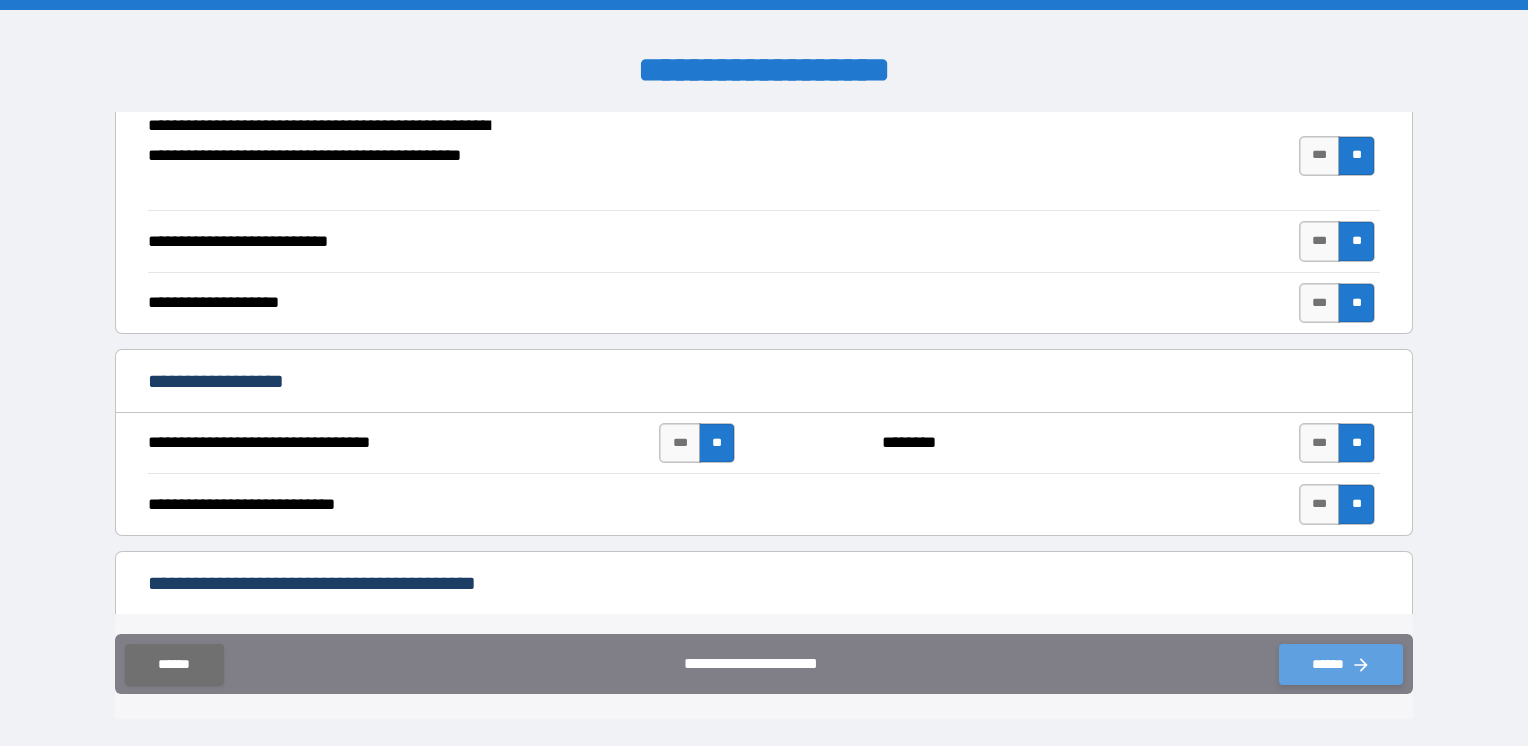 click on "******" at bounding box center (1341, 664) 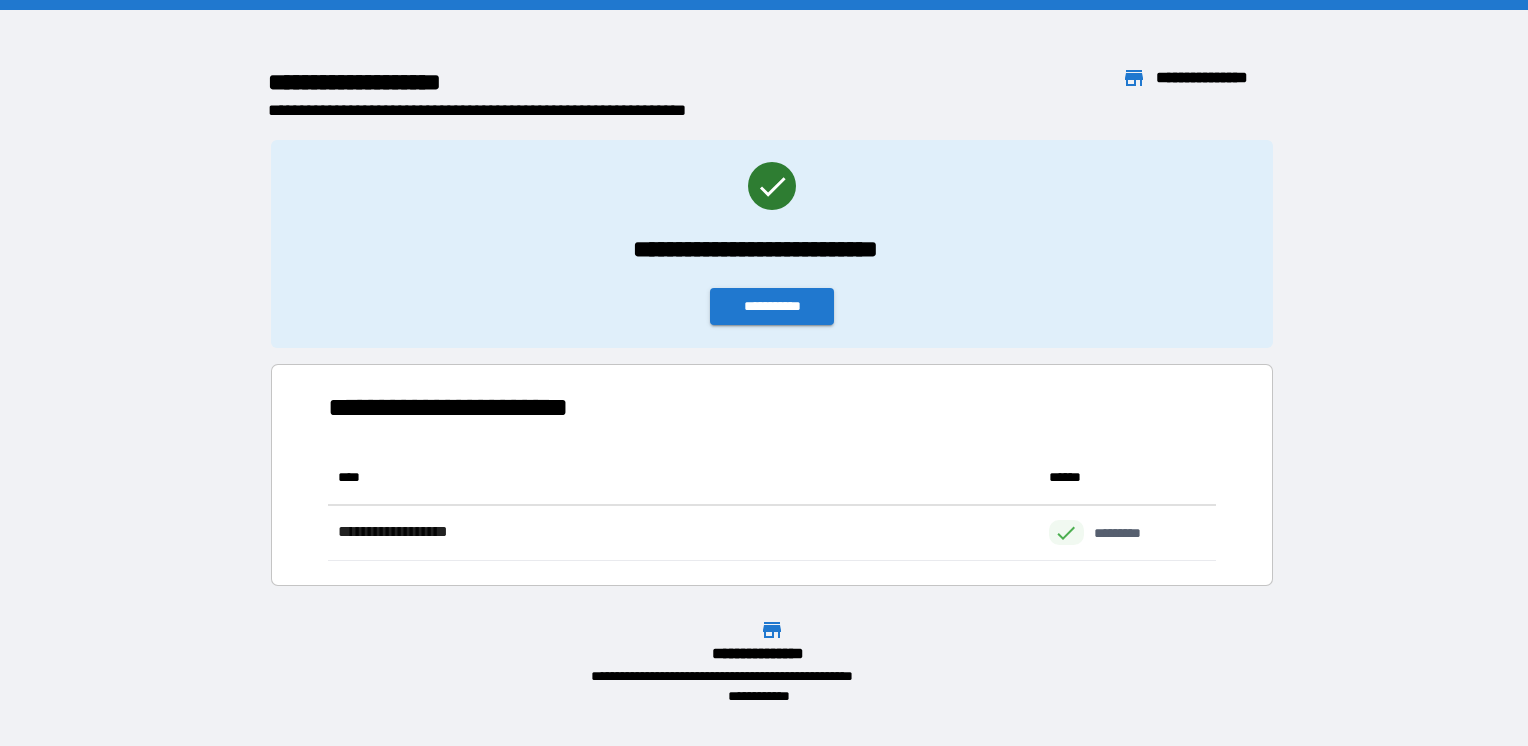 scroll, scrollTop: 16, scrollLeft: 16, axis: both 